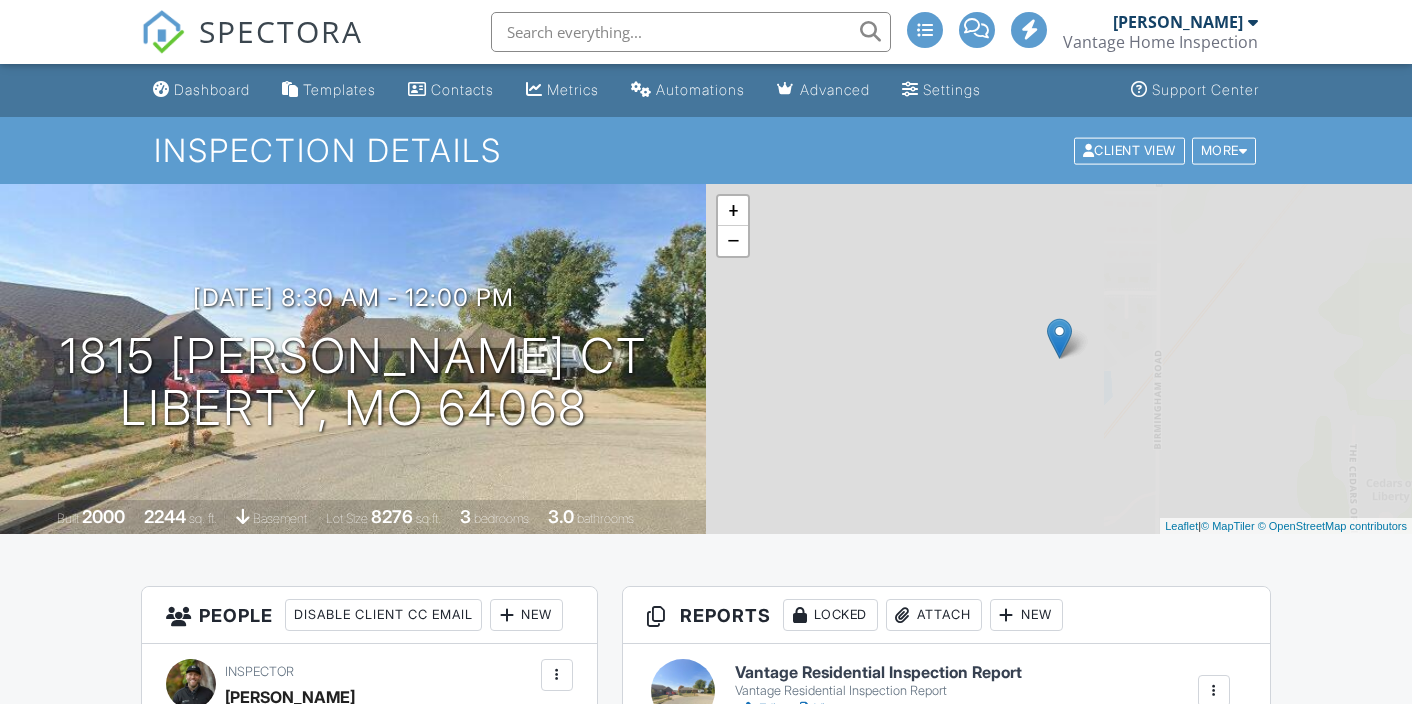 scroll, scrollTop: 0, scrollLeft: 0, axis: both 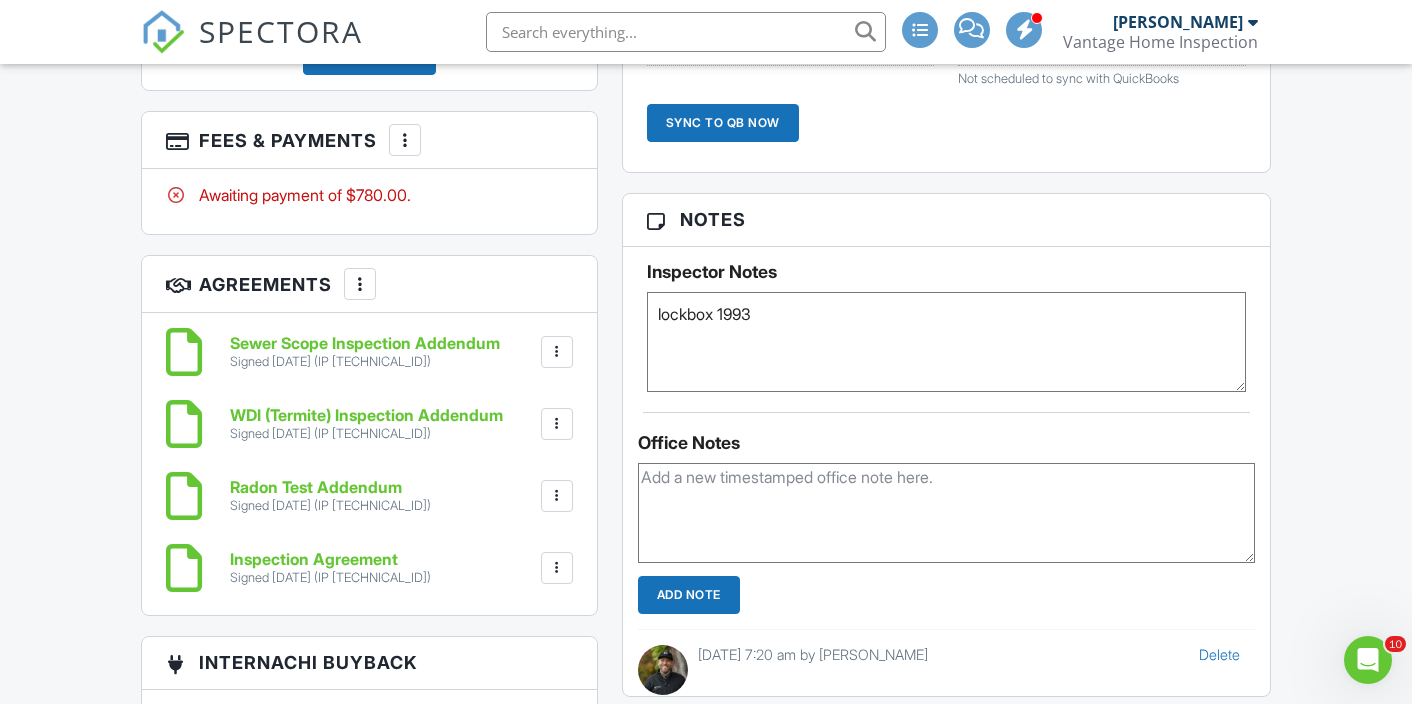 click at bounding box center [405, 140] 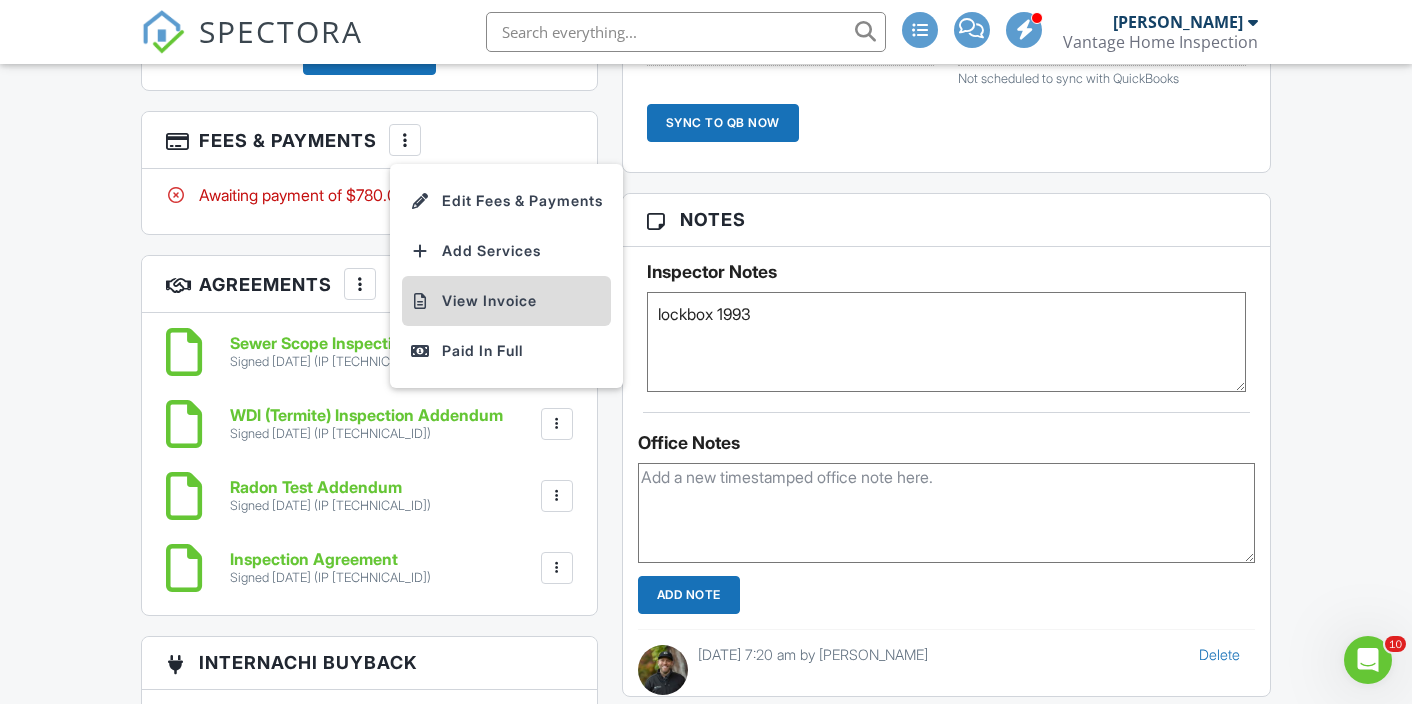 click on "View Invoice" at bounding box center (506, 301) 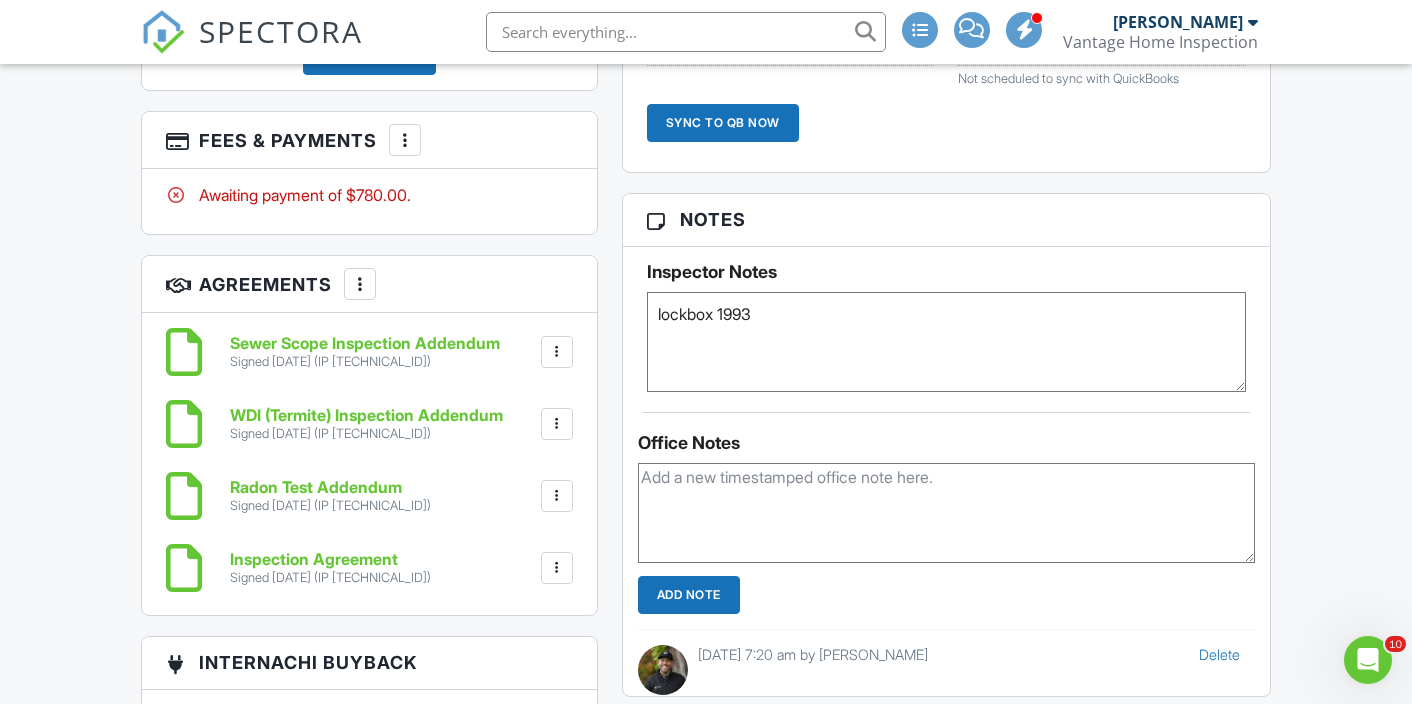 click at bounding box center (405, 140) 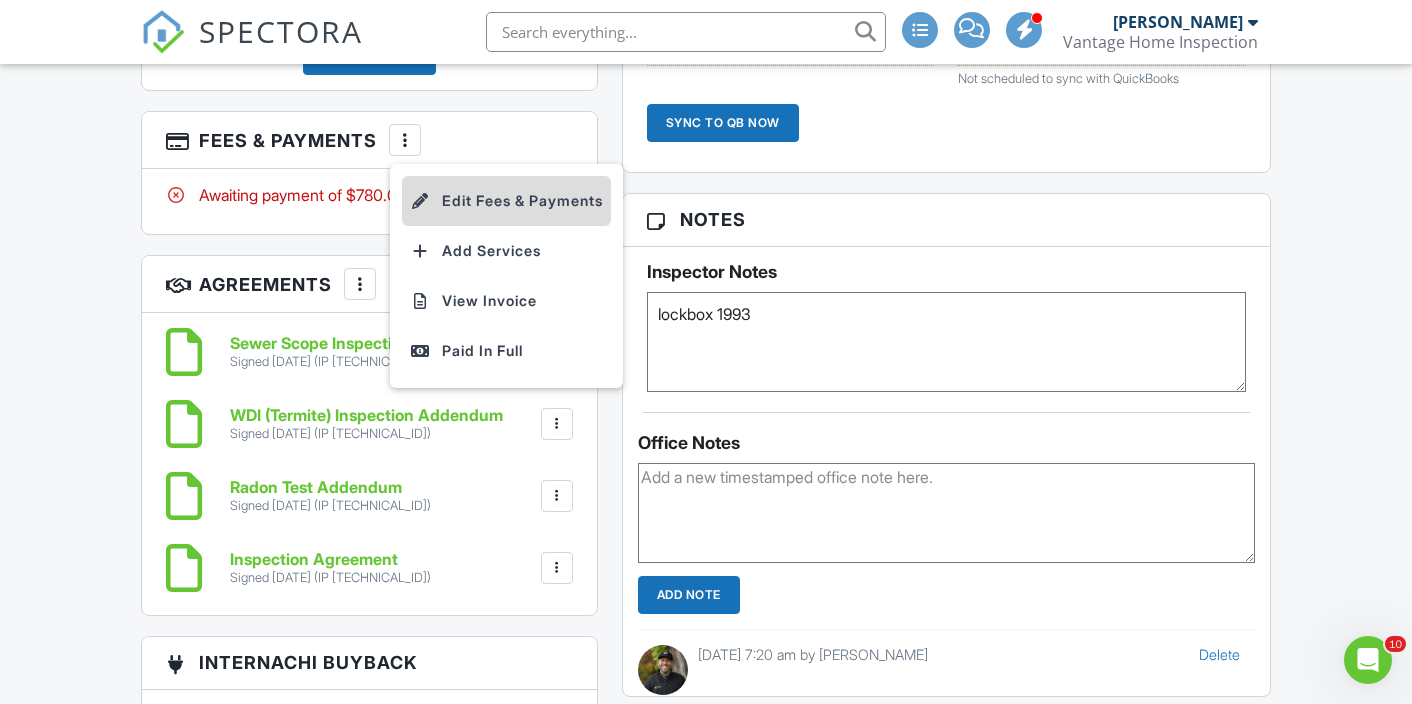 click on "Edit Fees & Payments" at bounding box center [506, 201] 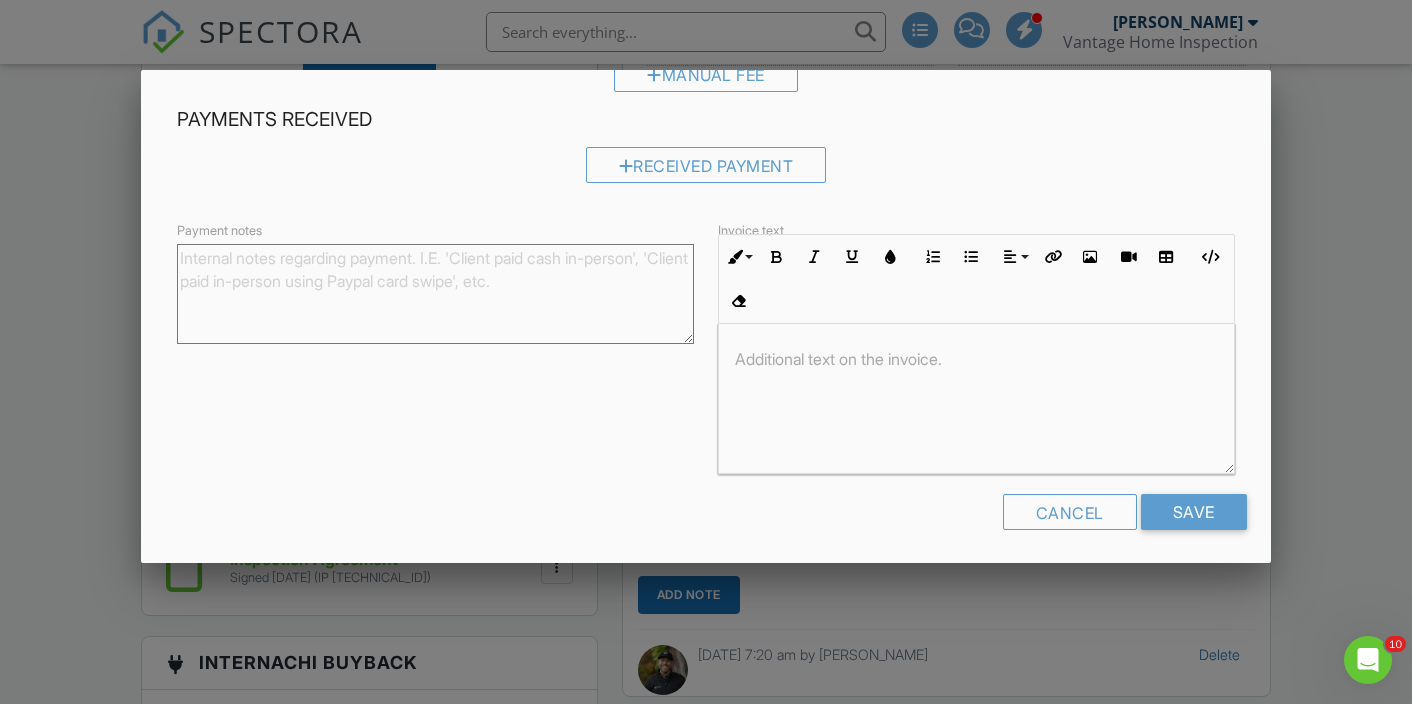 scroll, scrollTop: 262, scrollLeft: 0, axis: vertical 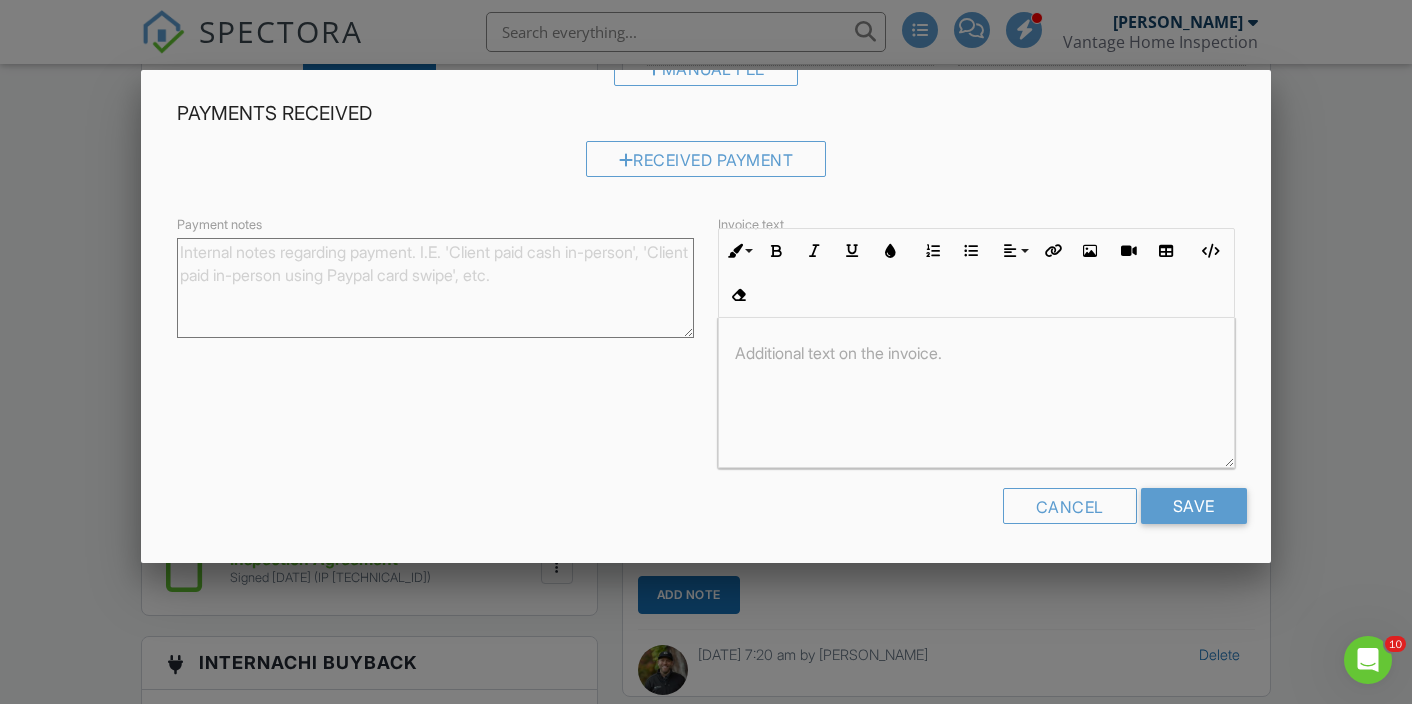 click at bounding box center [976, 353] 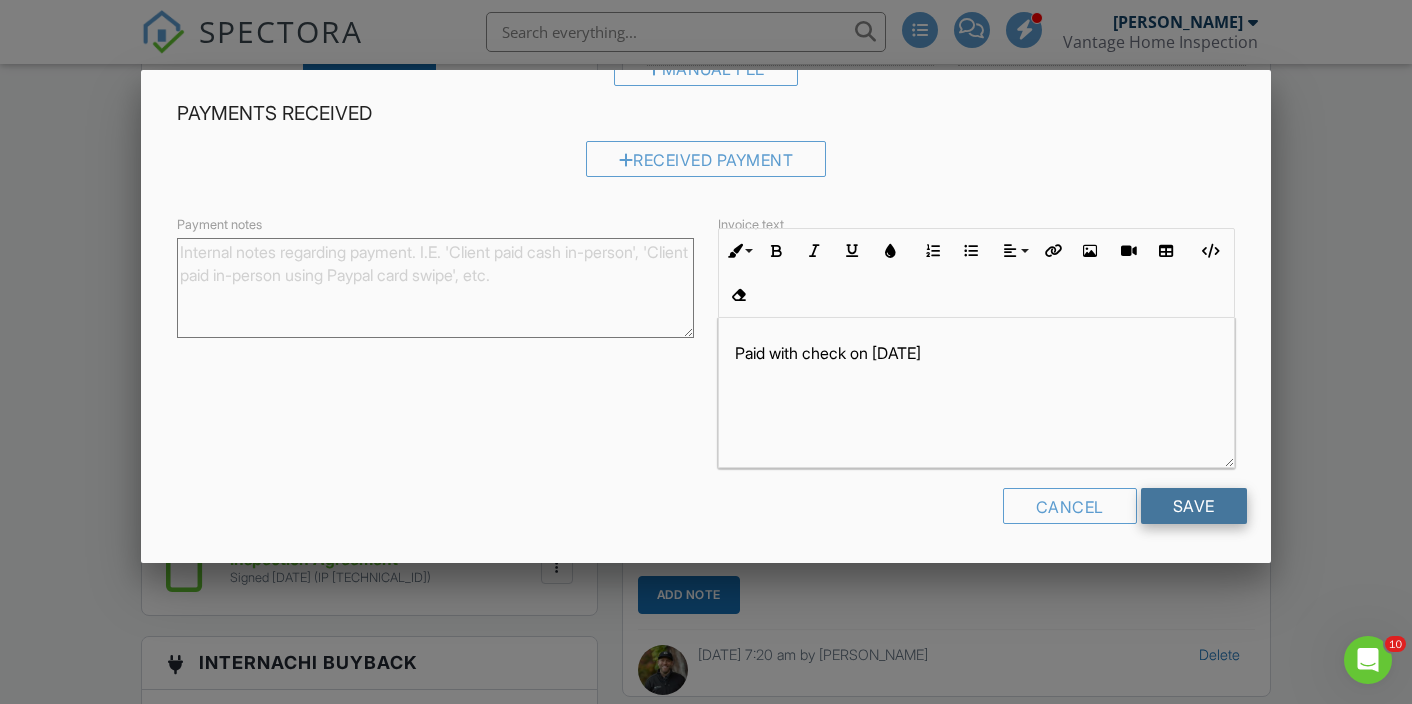 click on "Save" at bounding box center (1194, 506) 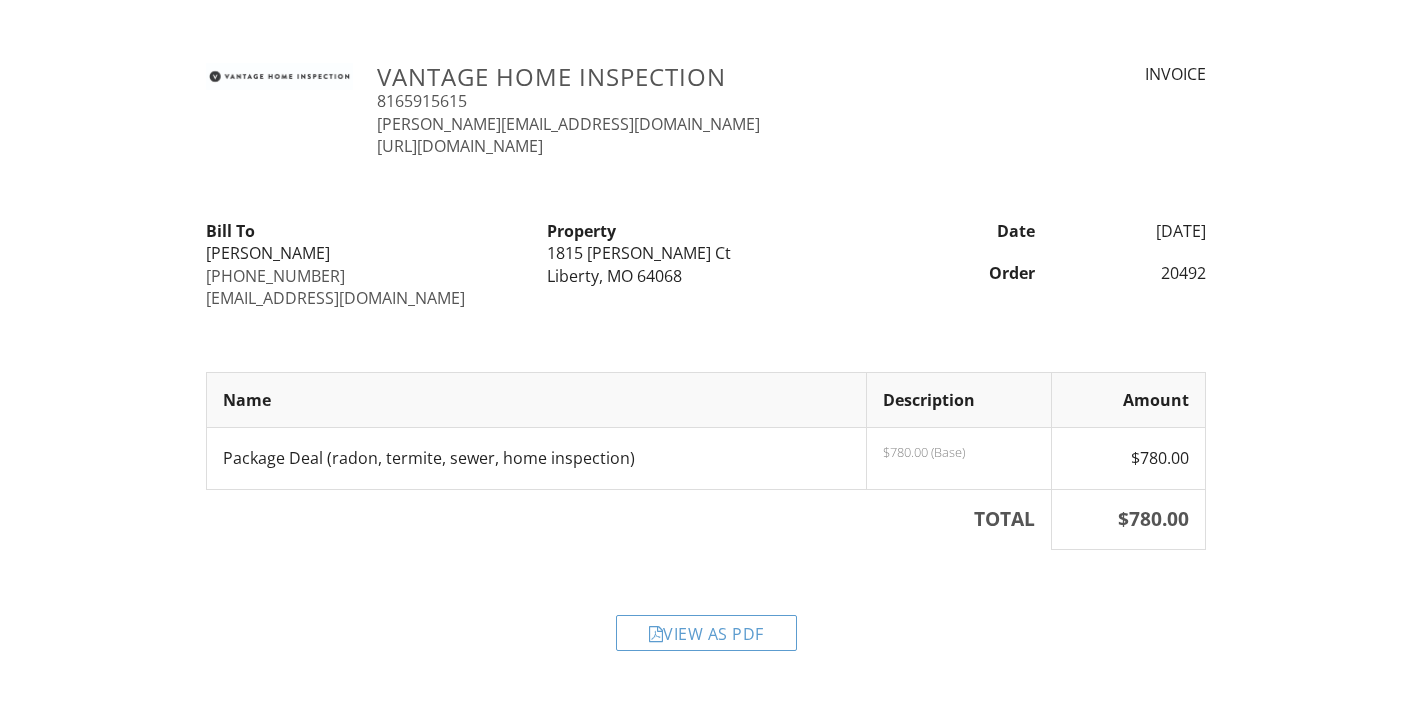 scroll, scrollTop: 0, scrollLeft: 0, axis: both 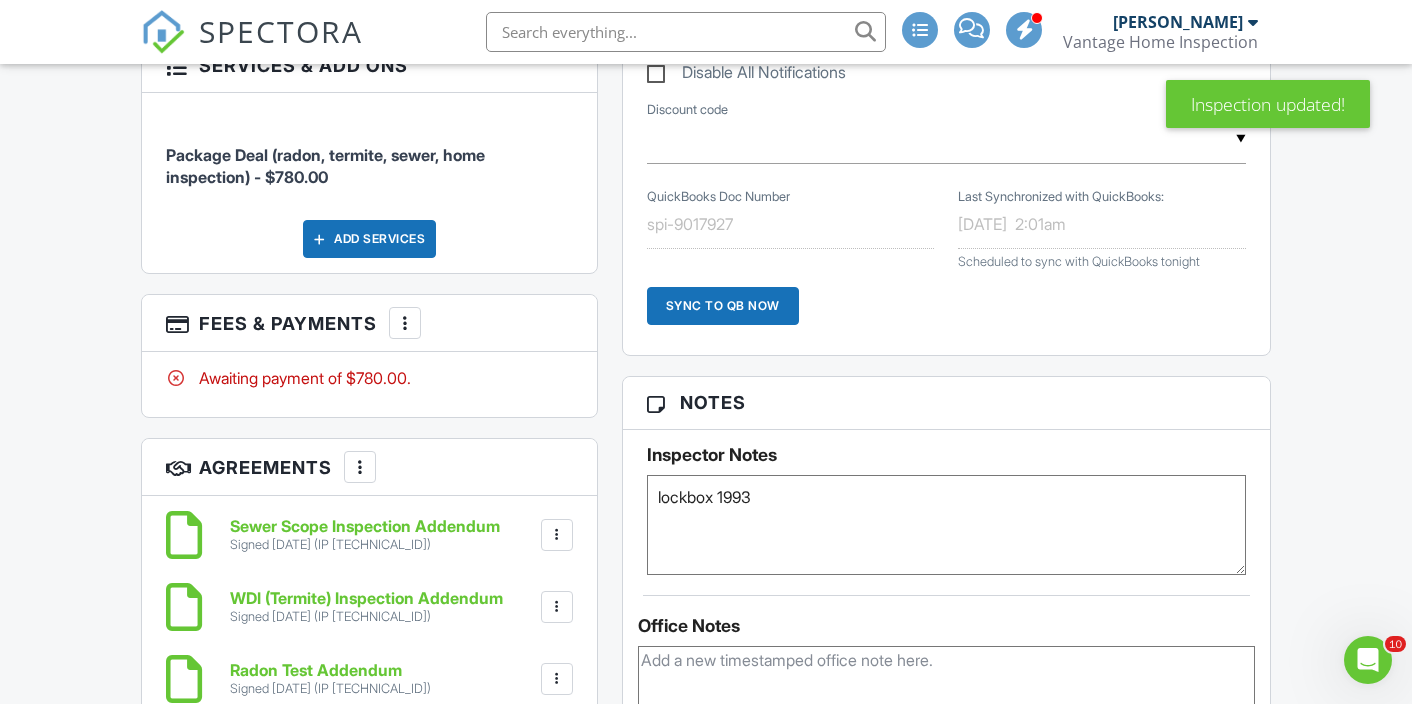 click at bounding box center [405, 323] 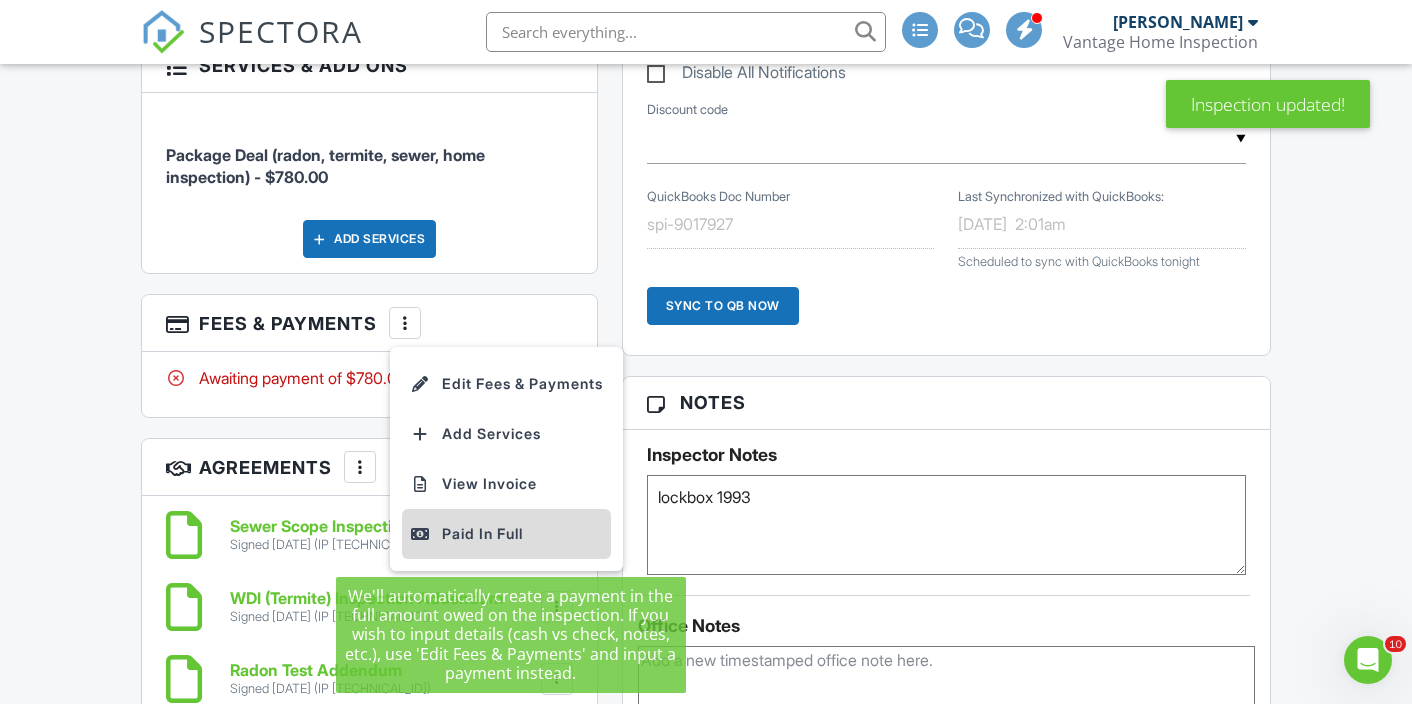 click on "Paid In Full" at bounding box center [506, 534] 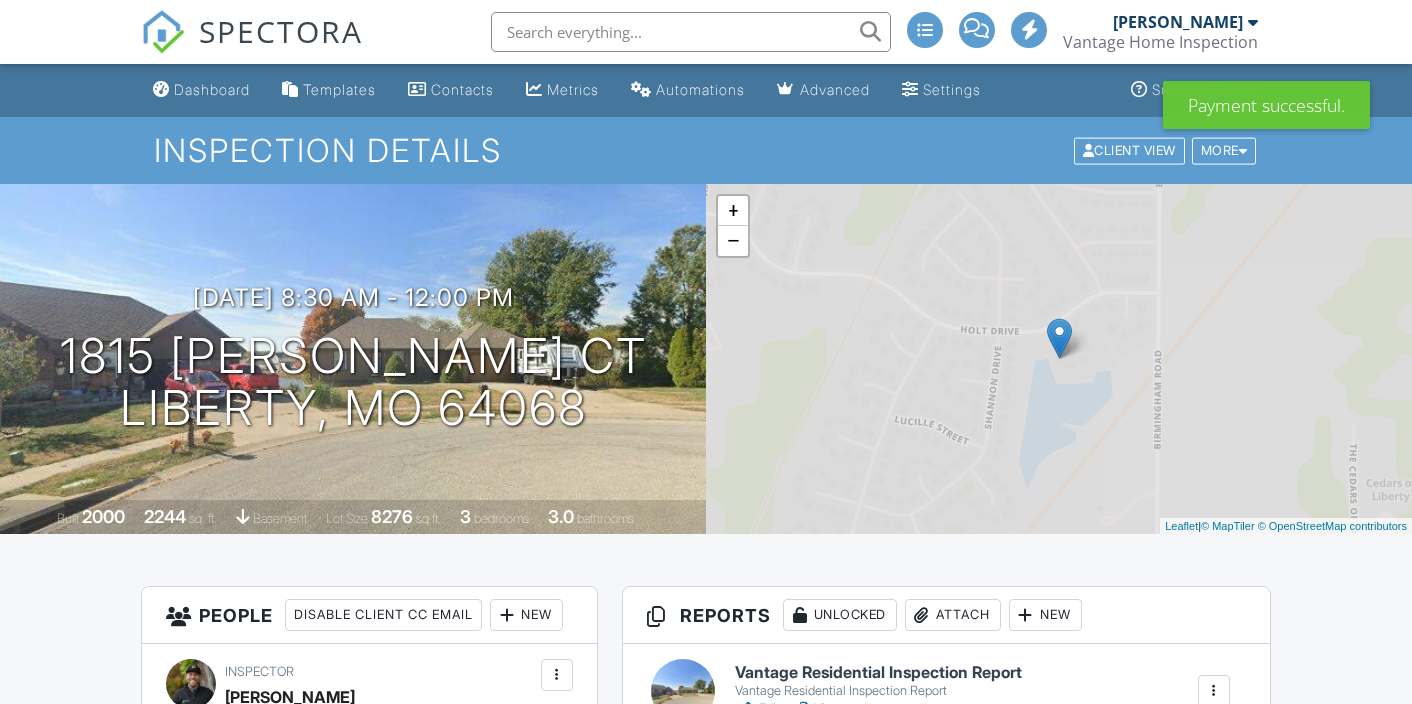 scroll, scrollTop: 0, scrollLeft: 0, axis: both 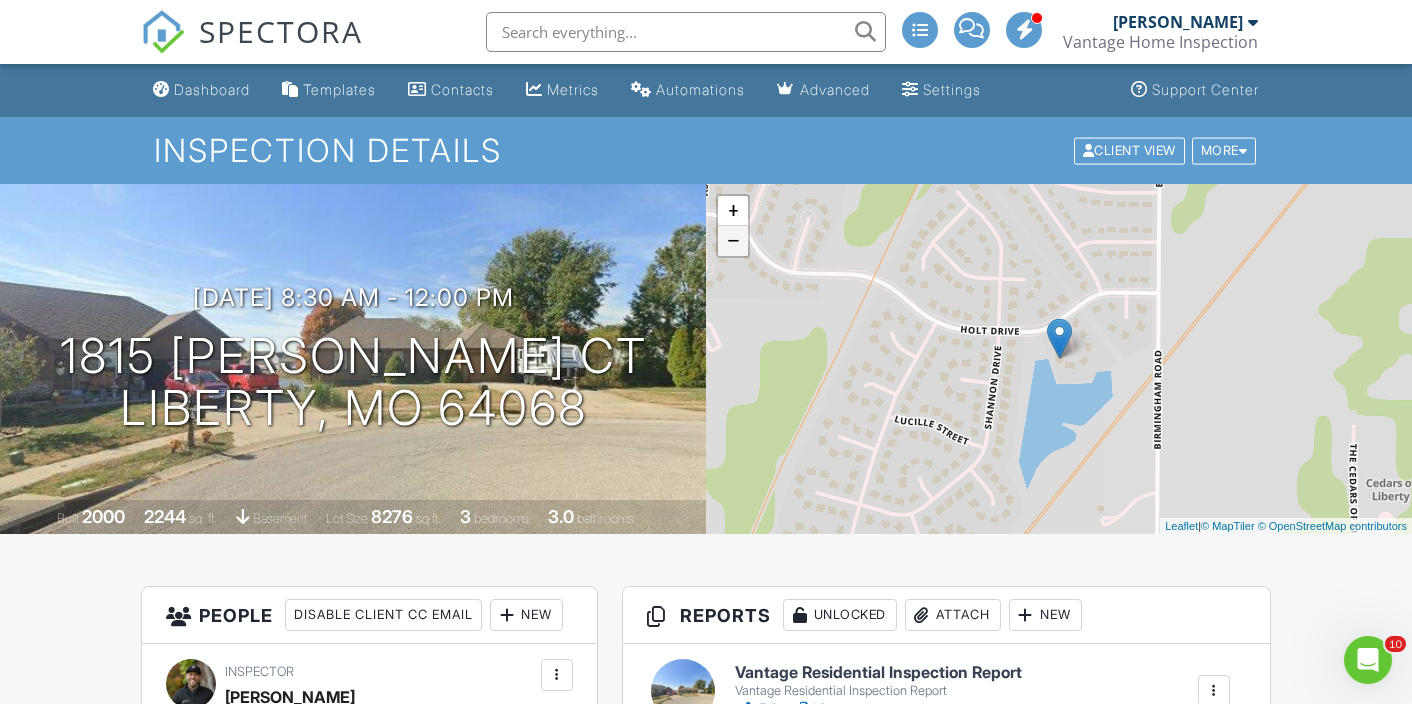 click on "−" at bounding box center (733, 241) 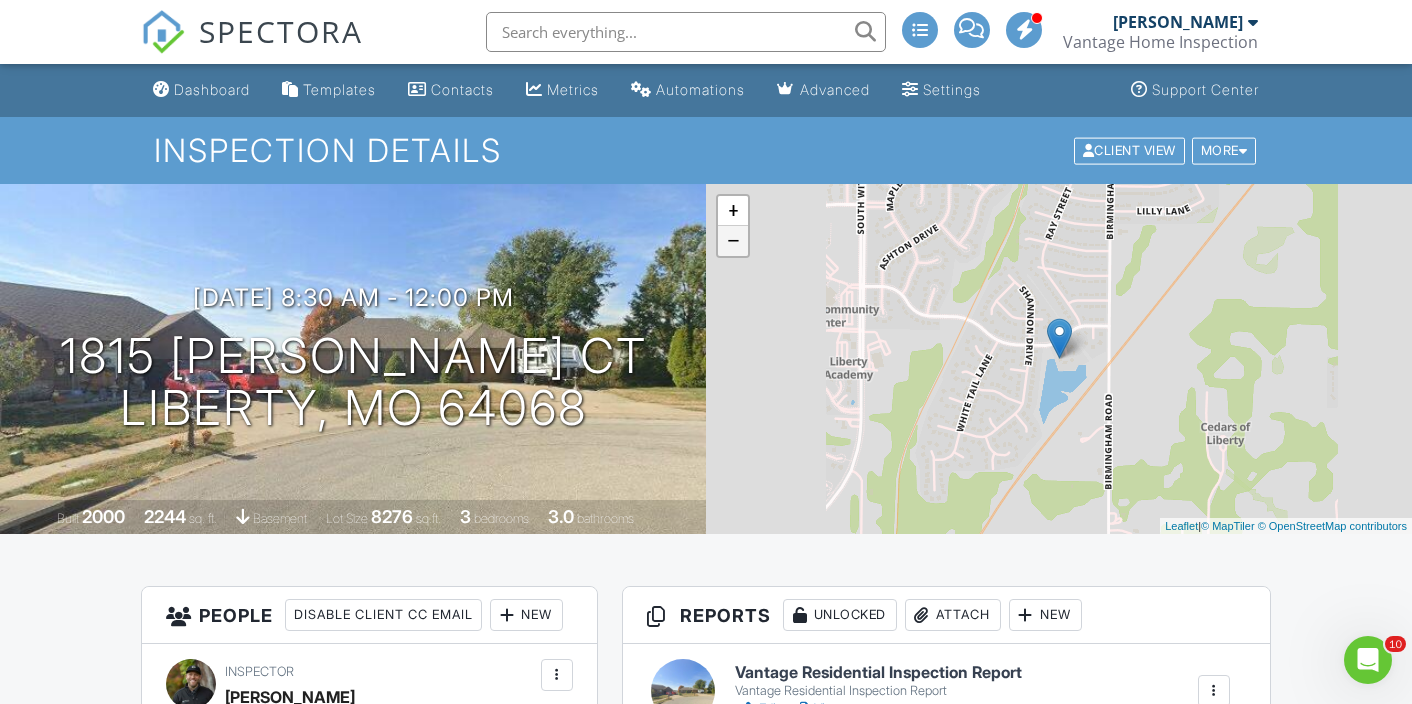 click on "−" at bounding box center (733, 241) 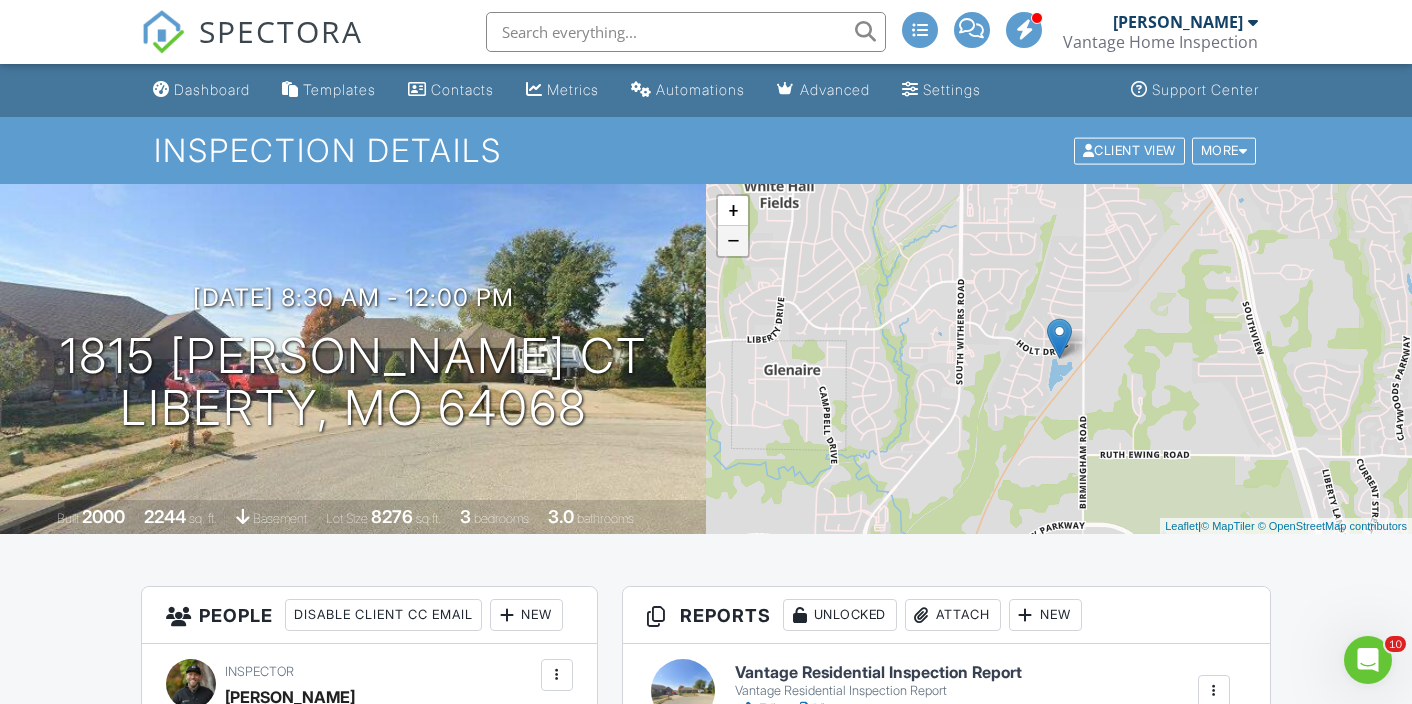 click on "−" at bounding box center [733, 241] 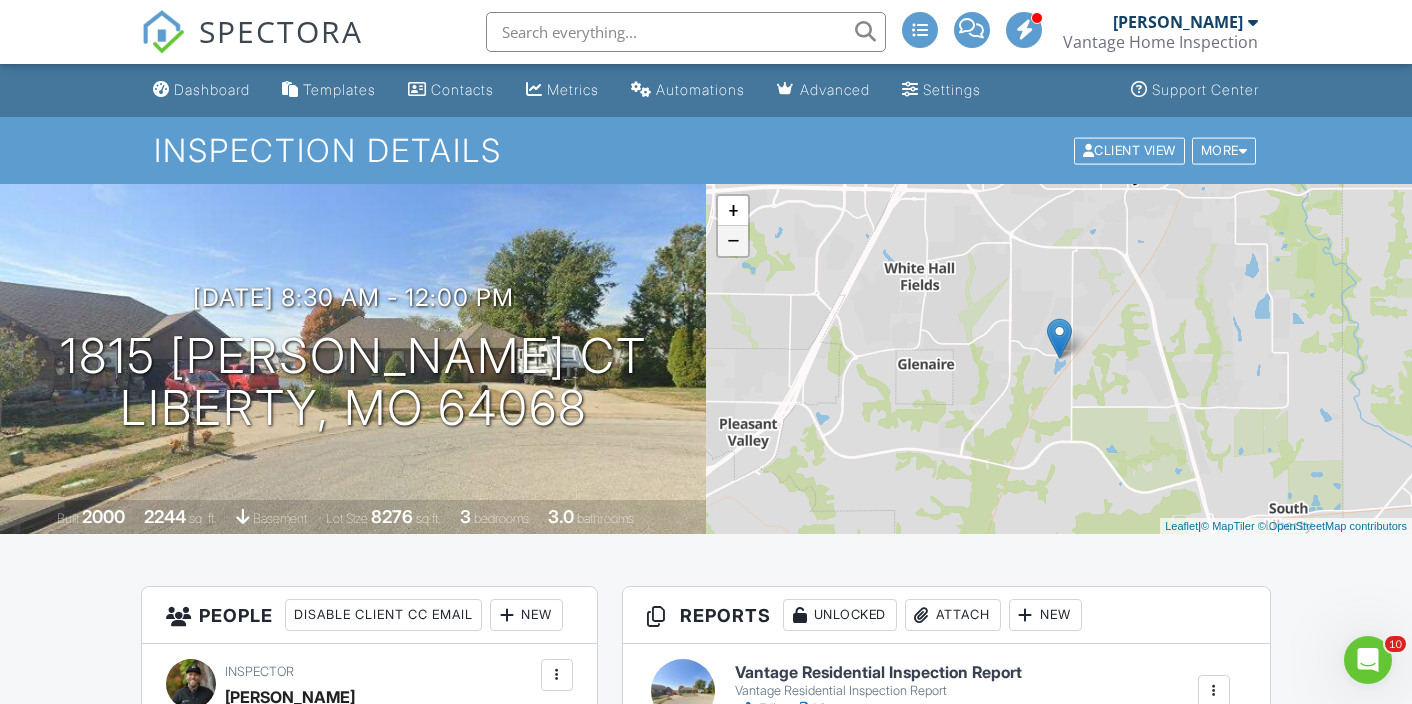 click on "−" at bounding box center (733, 241) 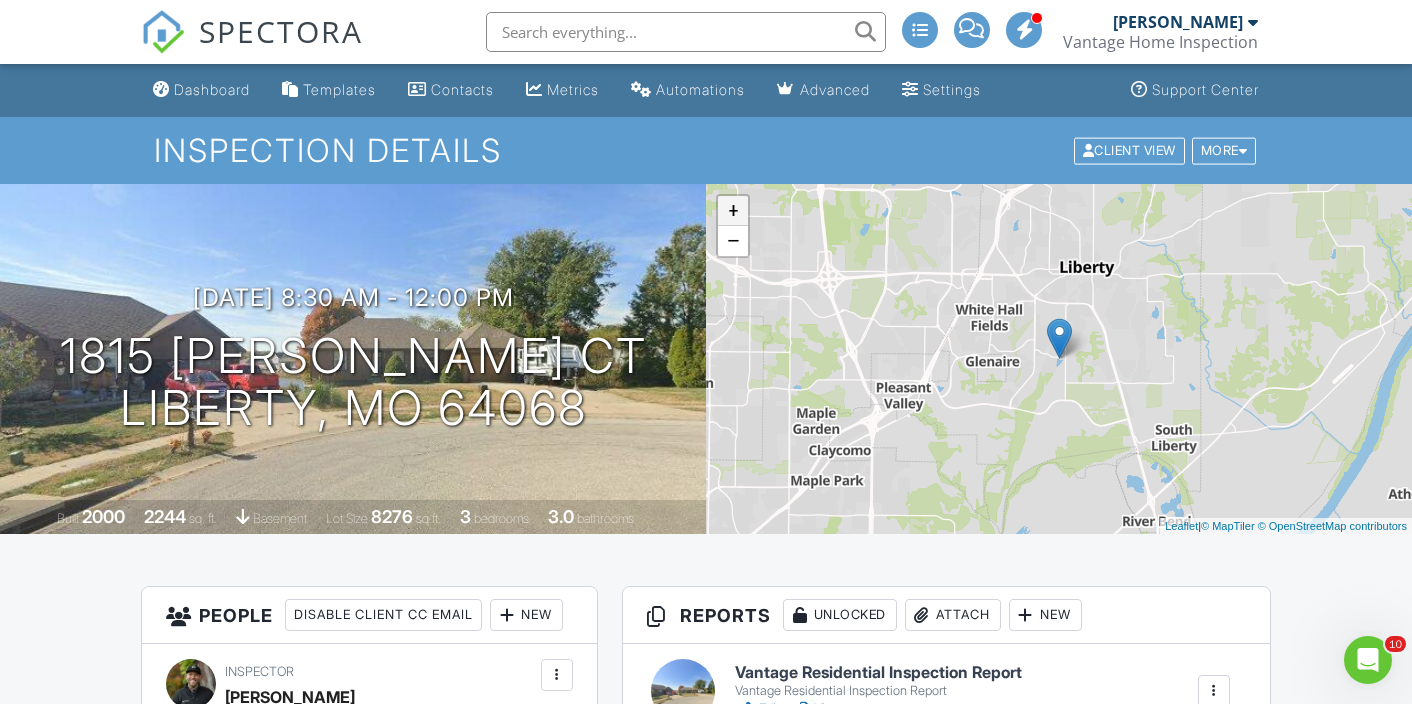 click on "+" at bounding box center (733, 211) 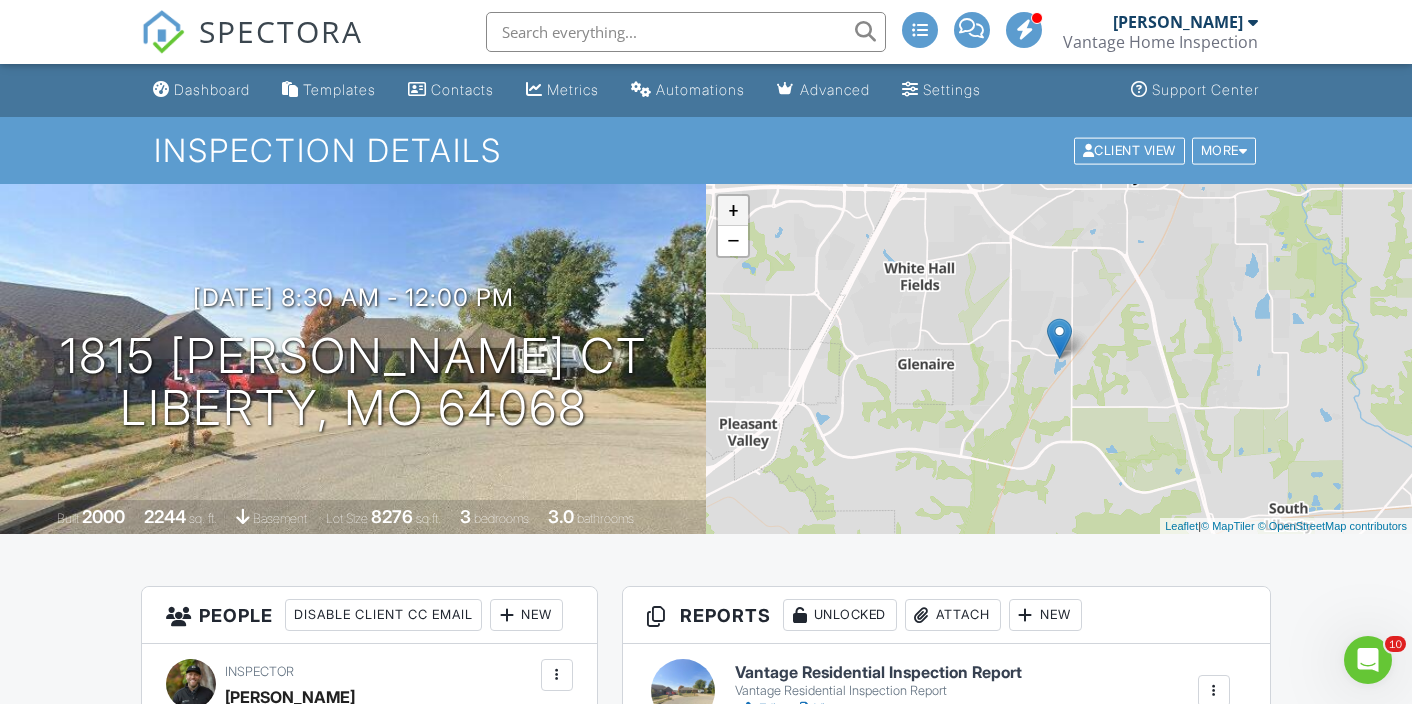 click on "+" at bounding box center (733, 211) 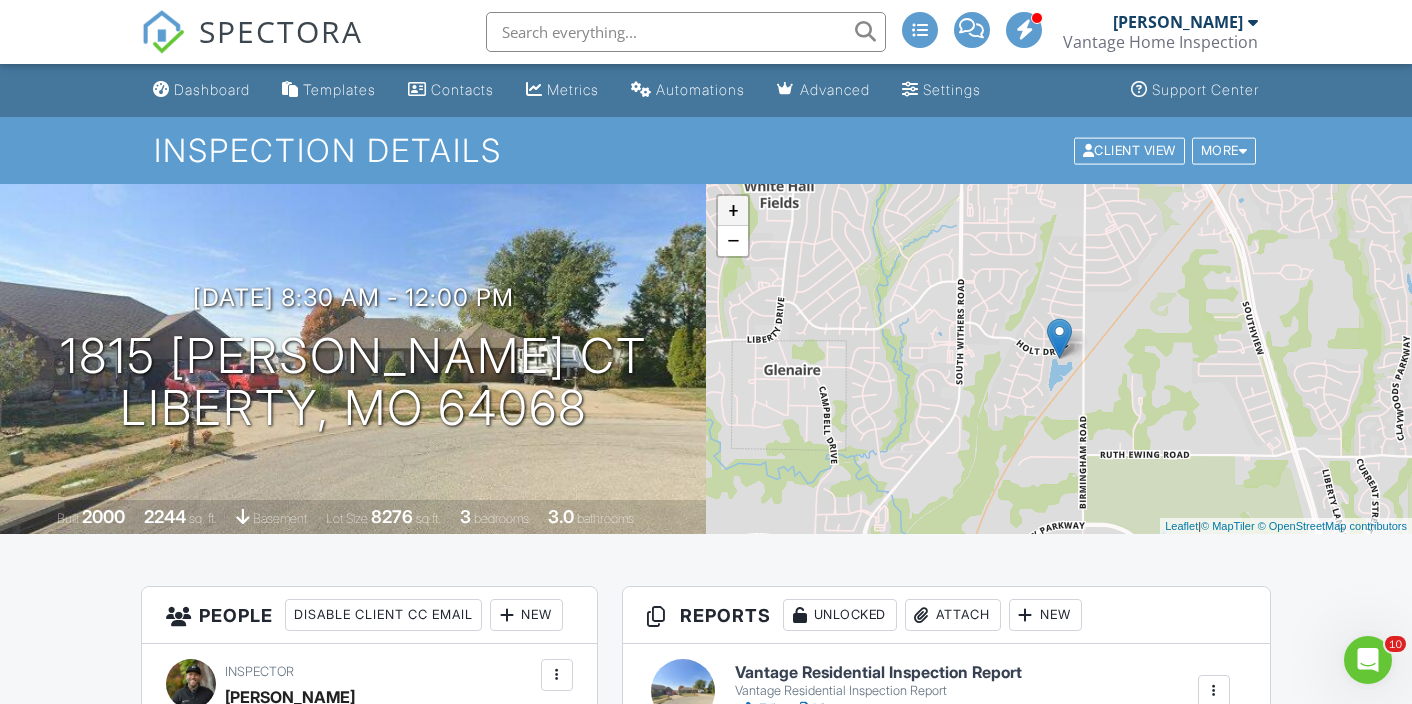 click on "+" at bounding box center [733, 211] 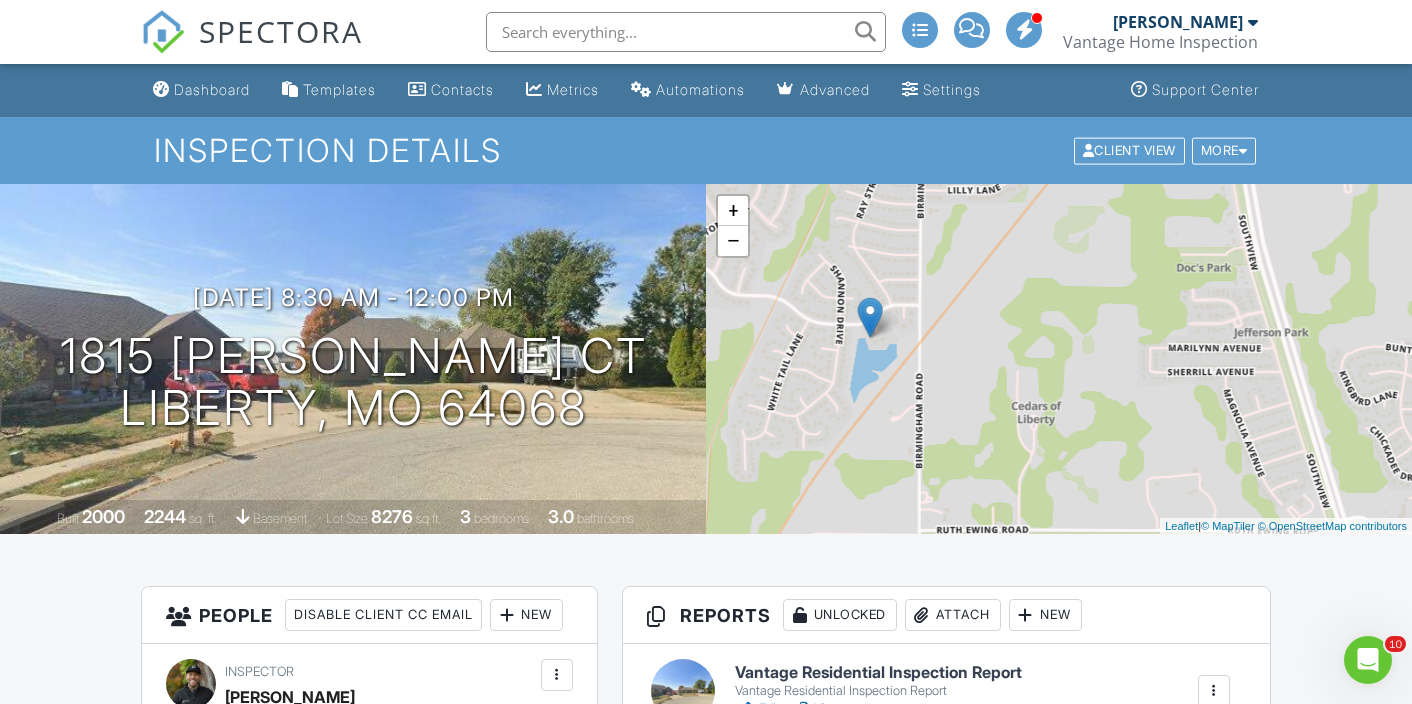 drag, startPoint x: 1247, startPoint y: 328, endPoint x: 1052, endPoint y: 307, distance: 196.1275 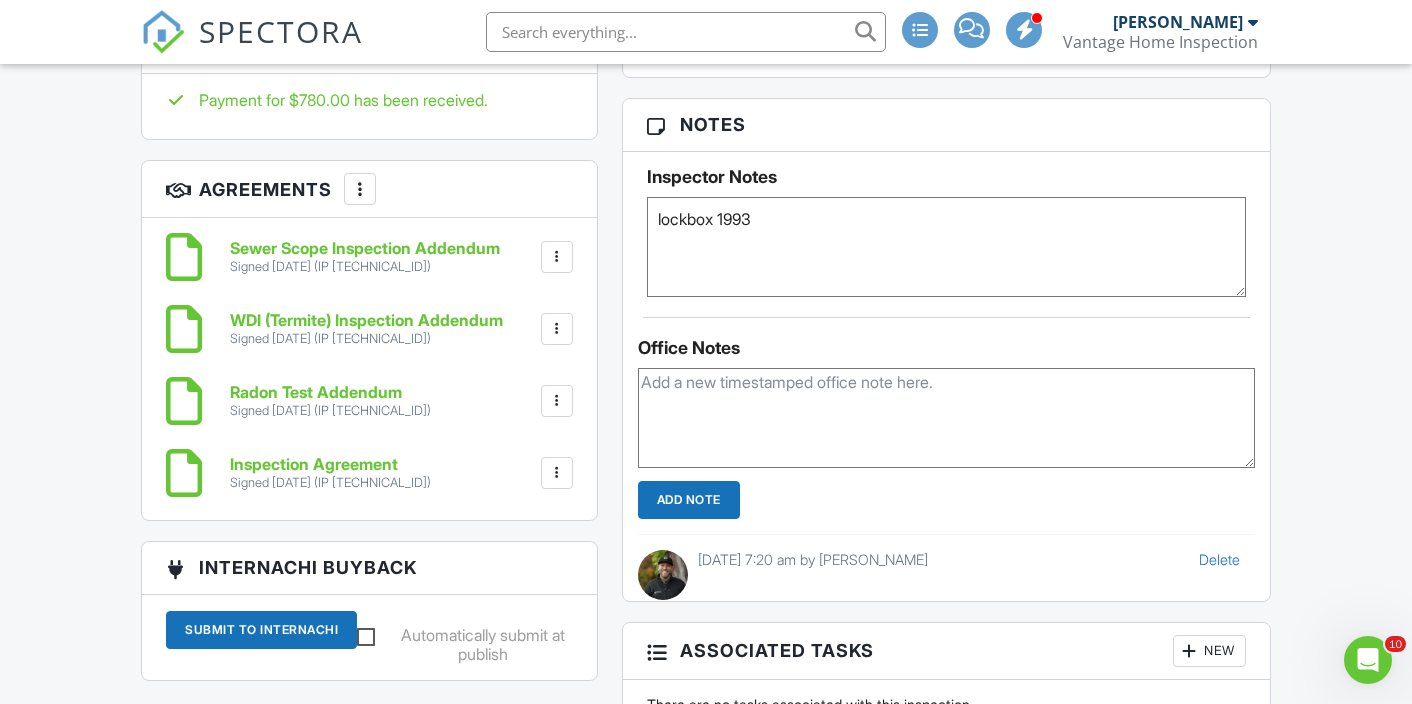 scroll, scrollTop: 1489, scrollLeft: 0, axis: vertical 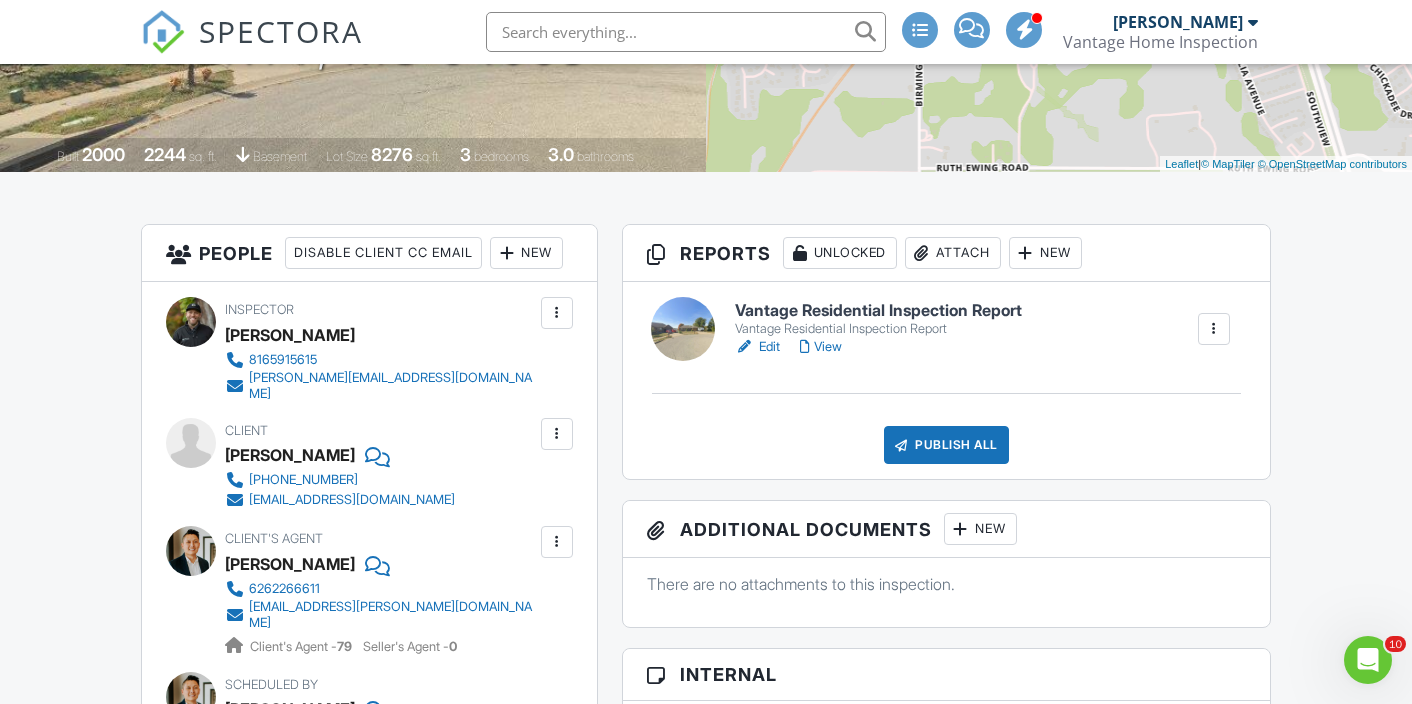 click on "Edit" at bounding box center [757, 347] 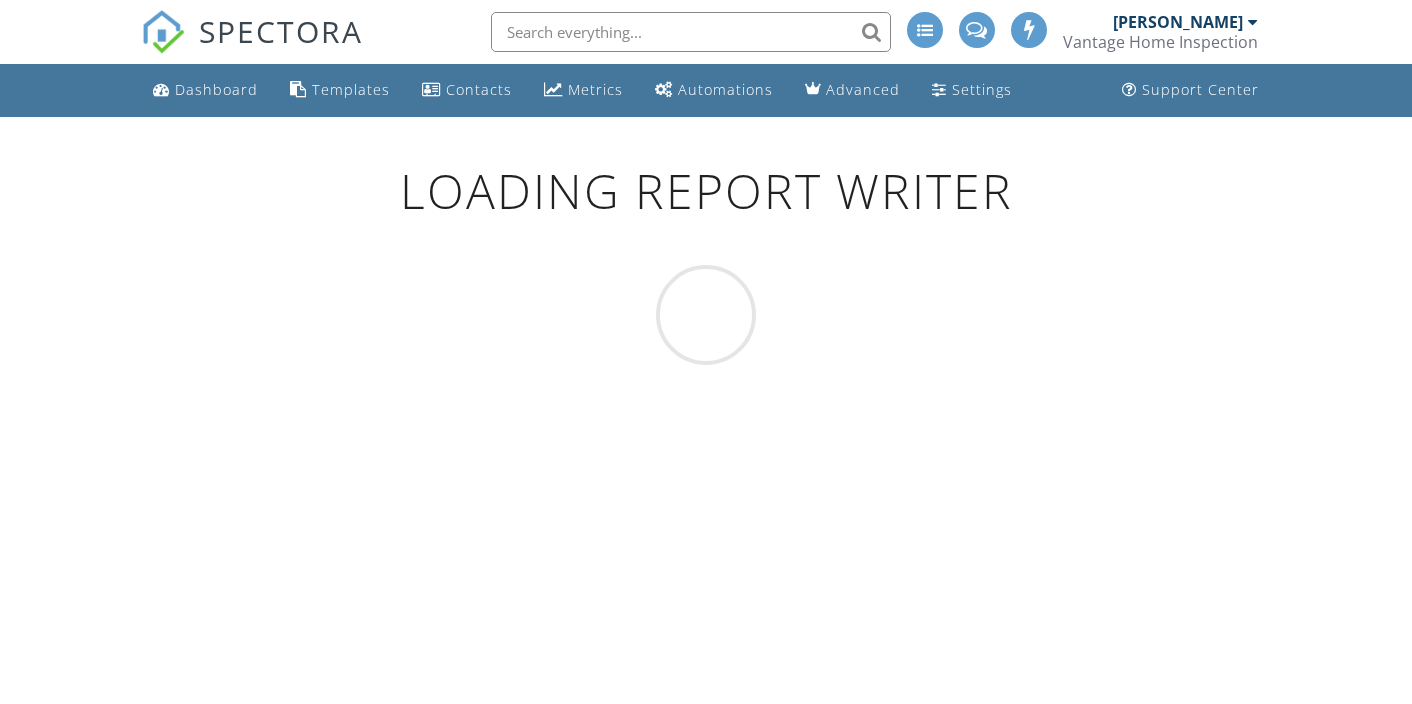 scroll, scrollTop: 0, scrollLeft: 0, axis: both 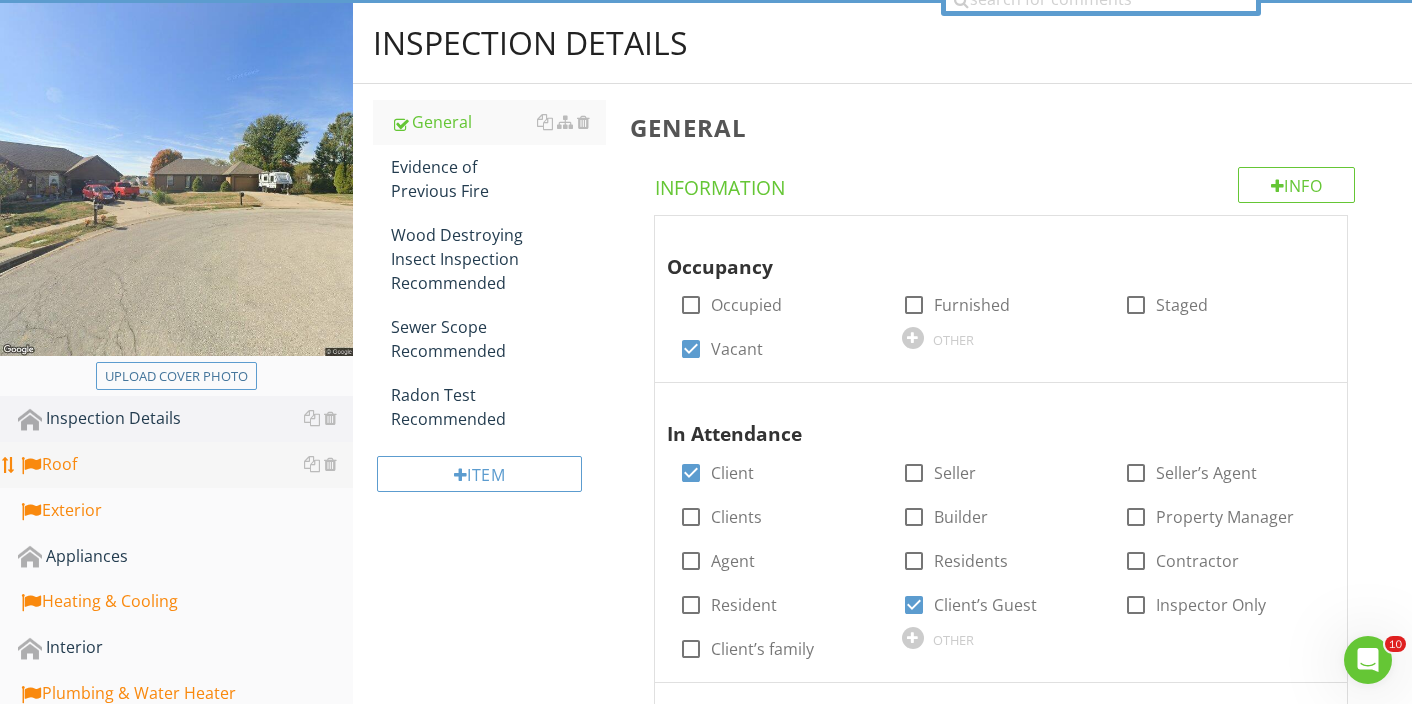 click on "Roof" at bounding box center [185, 465] 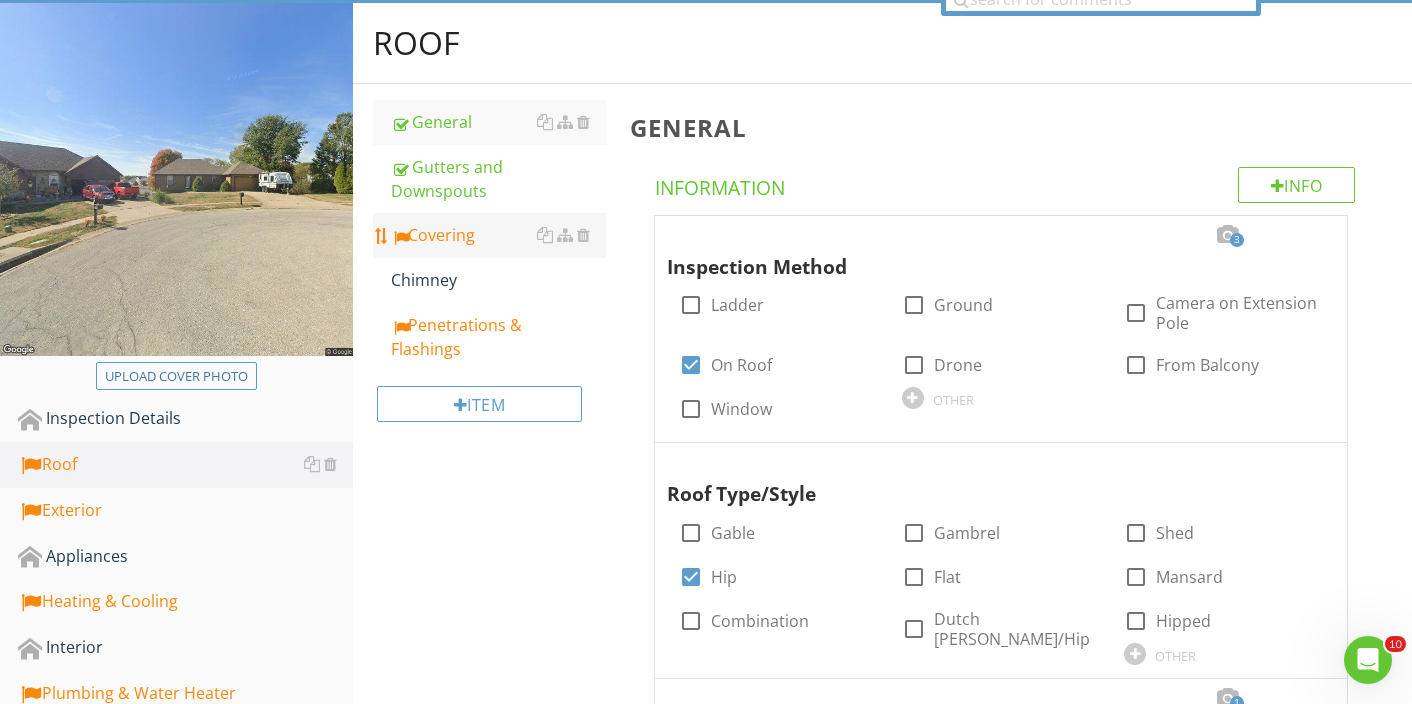 click on "Covering" at bounding box center [498, 235] 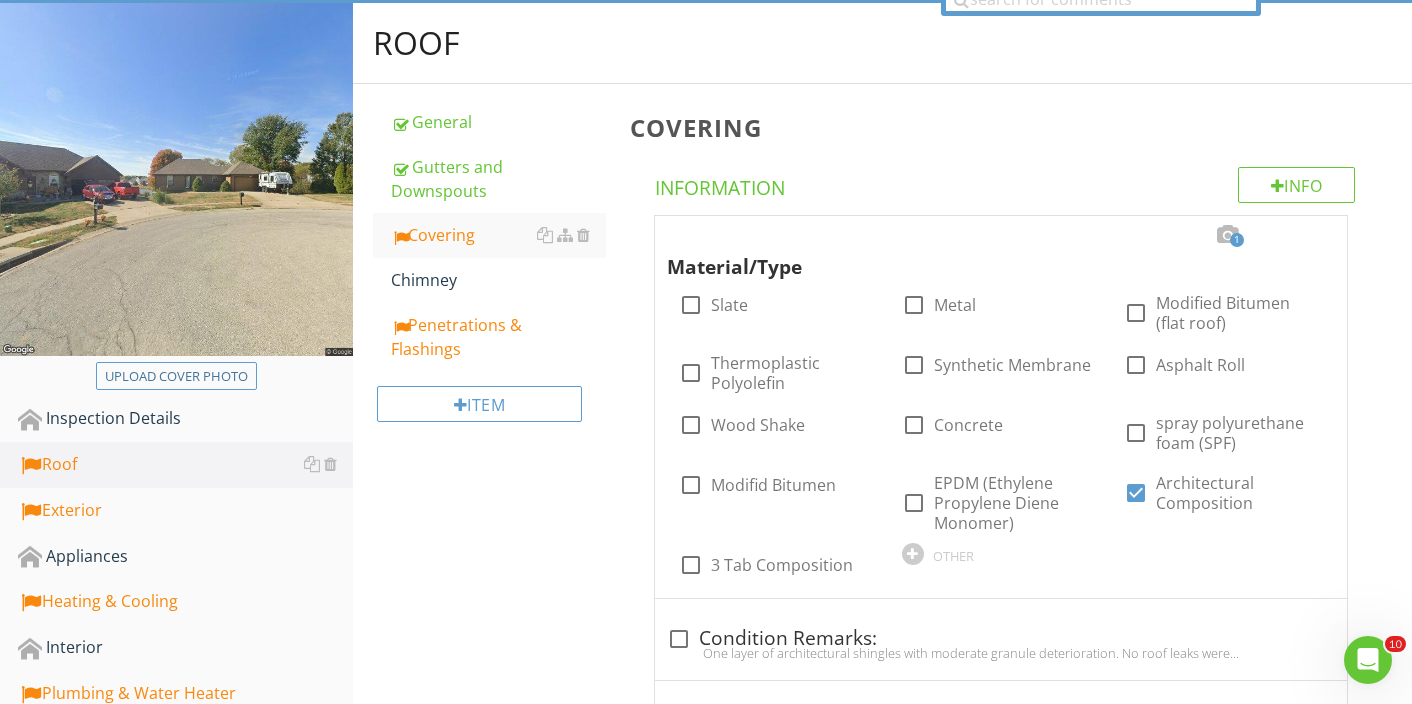 click on "Roof
General
Gutters and Downspouts
Covering
Chimney
Penetrations & Flashings
Item
Covering
Info
Information                 1
Material/Type
check_box_outline_blank Slate   check_box_outline_blank Metal   check_box_outline_blank Modified Bitumen (flat roof)   check_box_outline_blank Thermoplastic Polyolefin   check_box_outline_blank Synthetic Membrane   check_box_outline_blank Asphalt Roll   check_box_outline_blank Wood Shake   check_box_outline_blank Concrete   check_box_outline_blank spray polyurethane foam (SPF)   check_box_outline_blank Modifid Bitumen   check_box_outline_blank EPDM (Ethylene Propylene Diene Monomer)   check_box Architectural Composition           OTHER" at bounding box center [882, 3745] 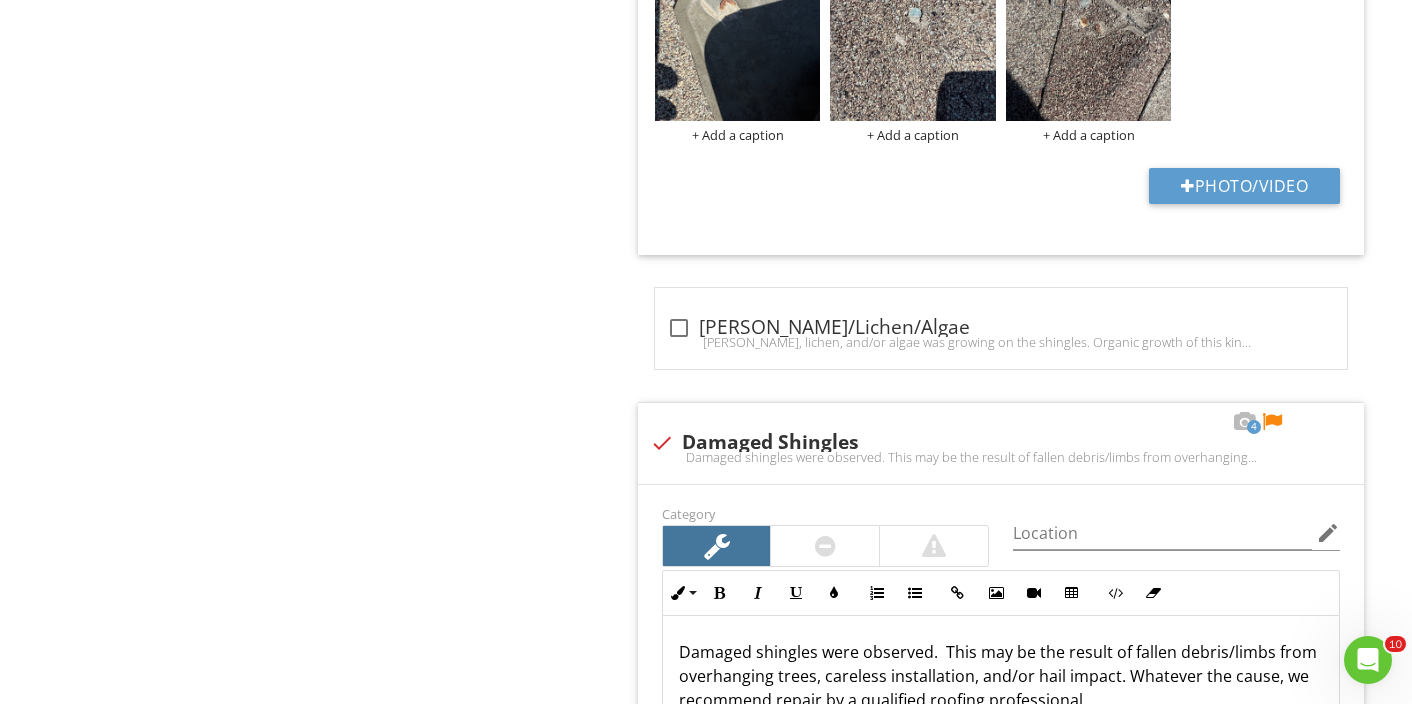 scroll, scrollTop: 1996, scrollLeft: 0, axis: vertical 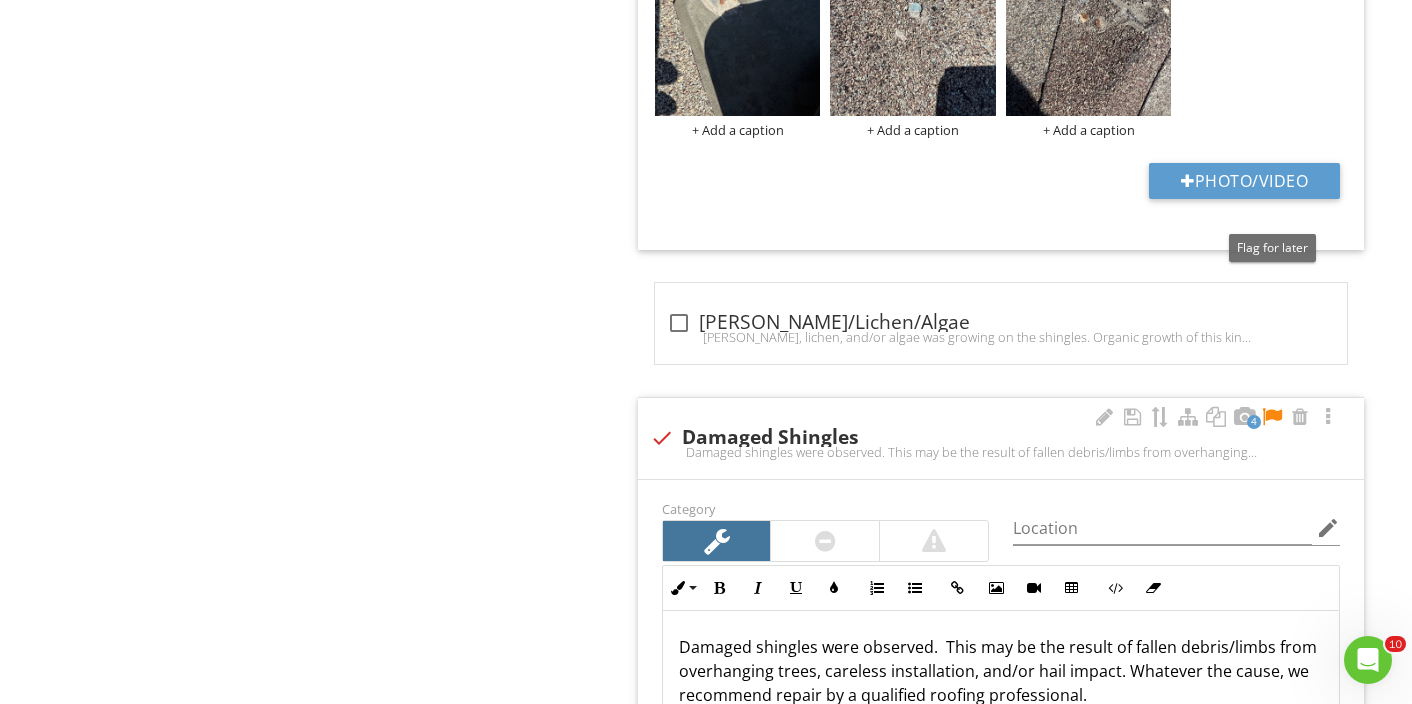 click at bounding box center [1272, 417] 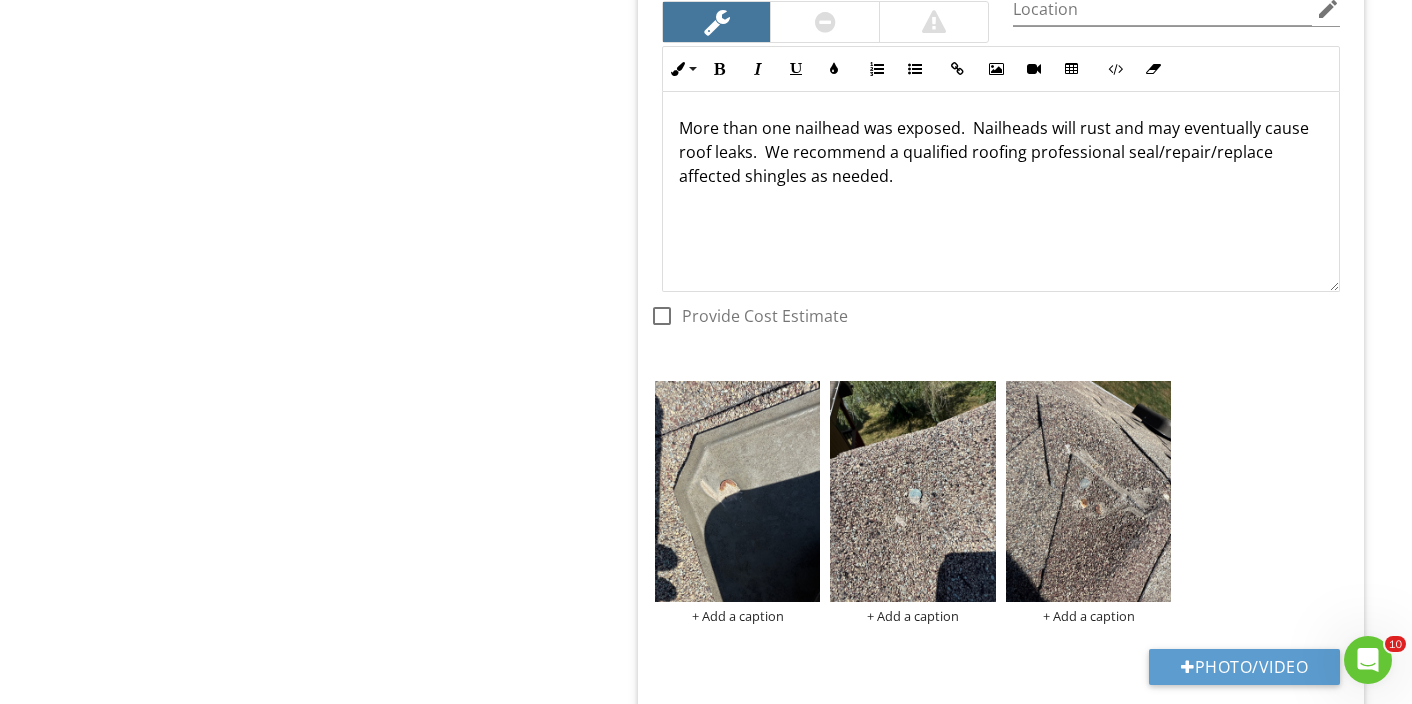 scroll, scrollTop: 1508, scrollLeft: 0, axis: vertical 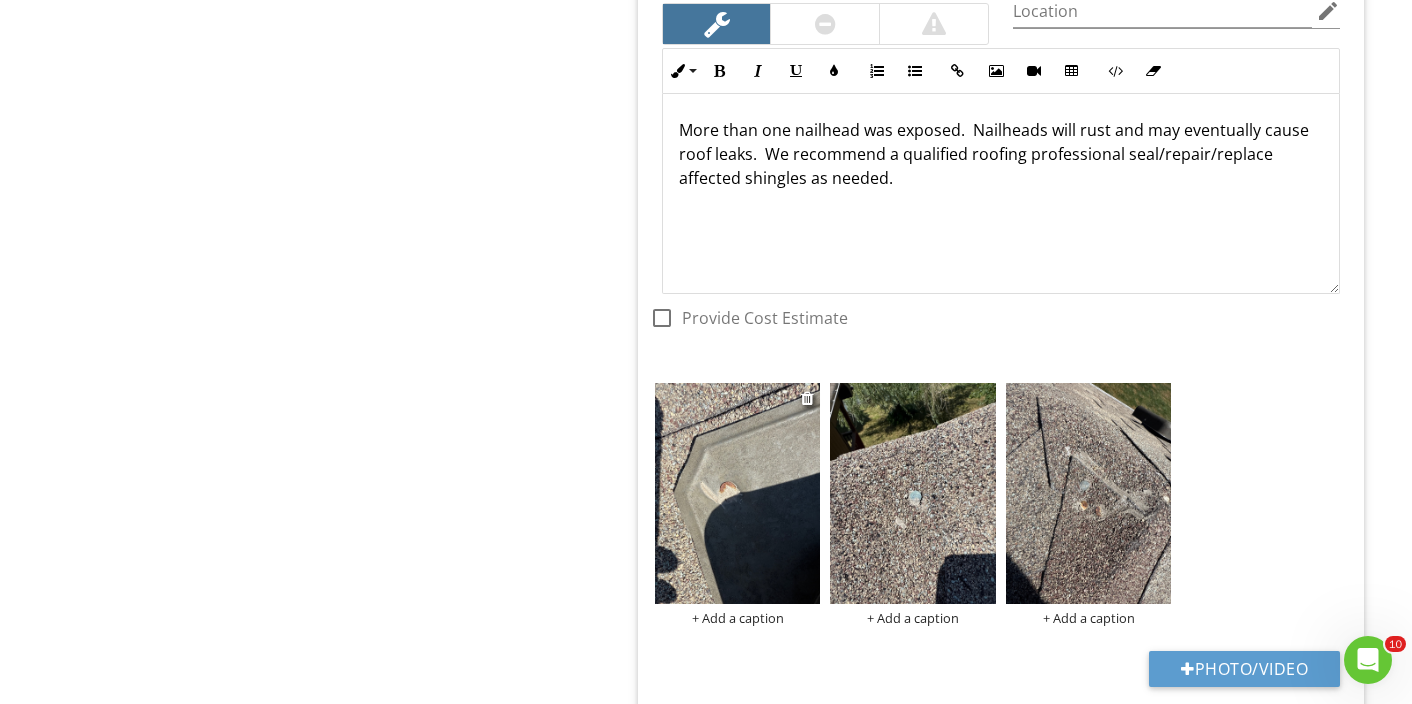 click on "+ Add a caption" at bounding box center (738, 618) 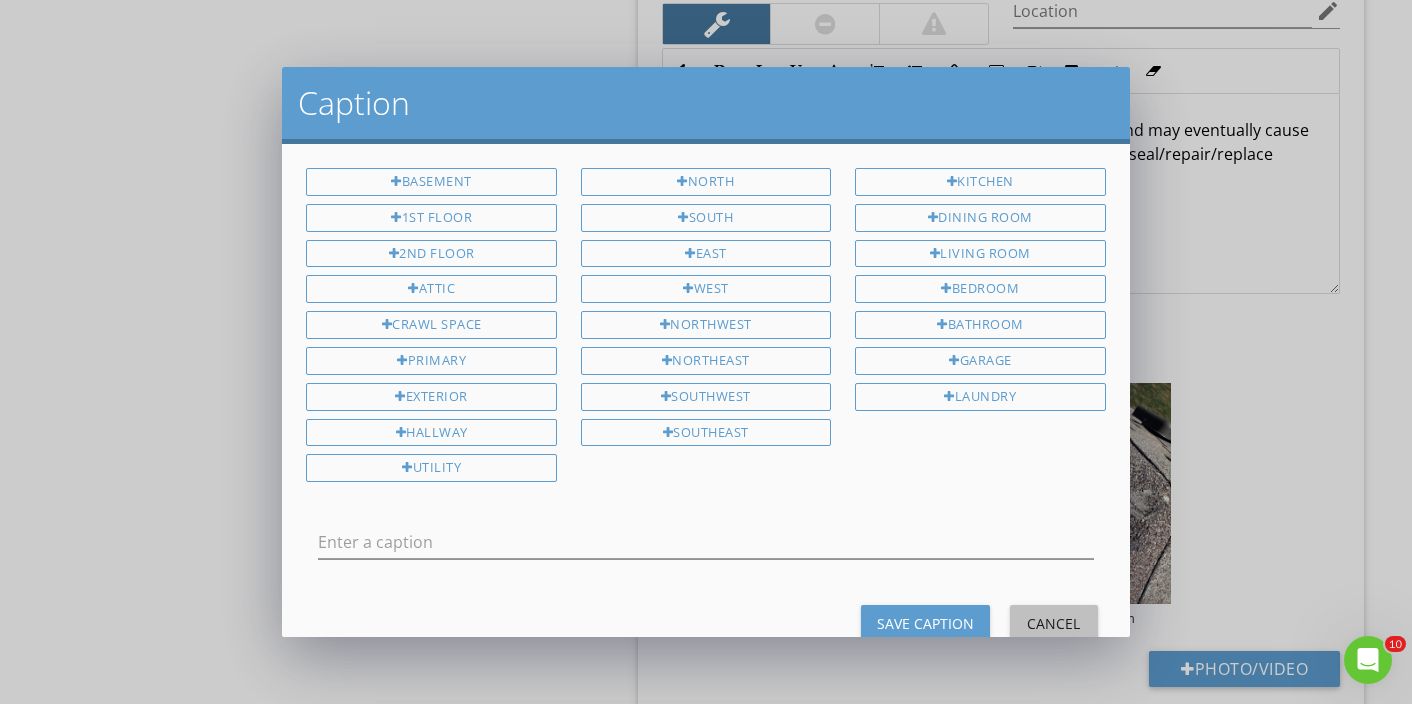 click on "Cancel" at bounding box center (1054, 623) 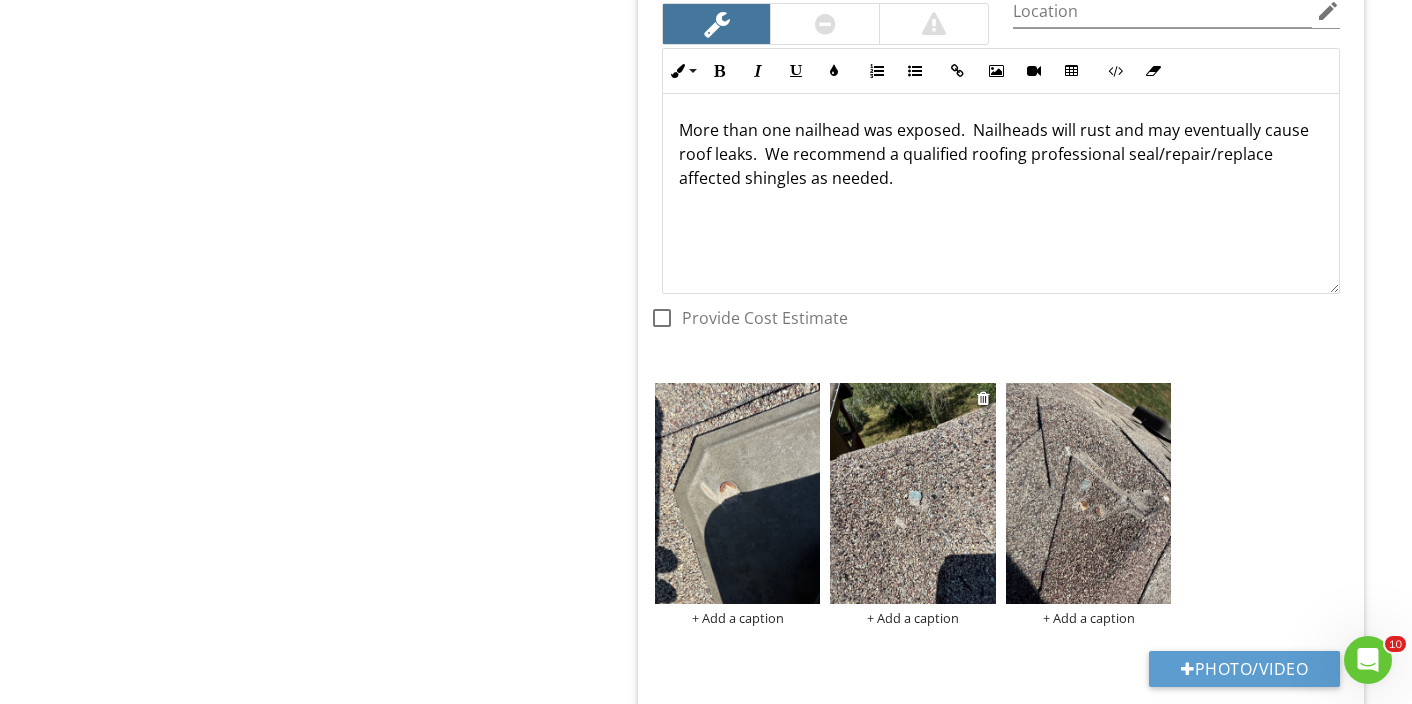 click at bounding box center [913, 496] 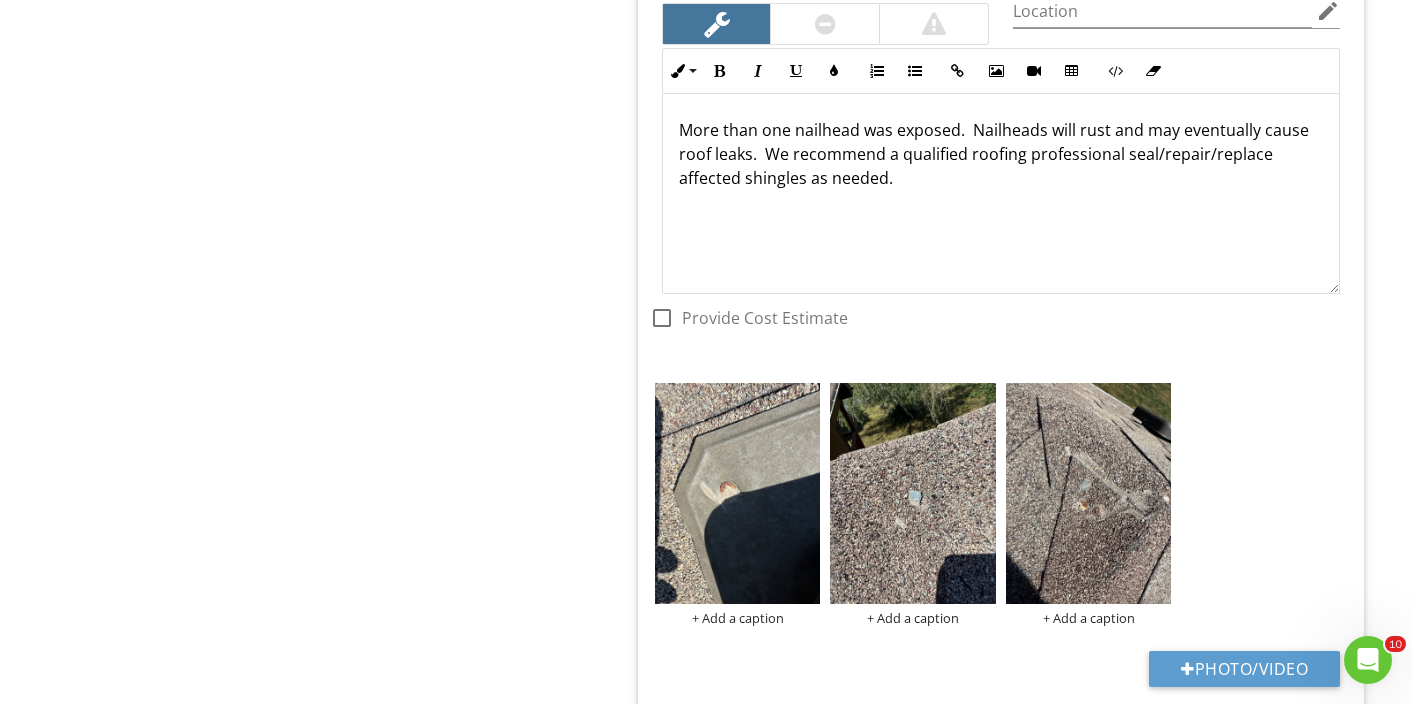 click on "+ Add a caption         + Add a caption         + Add a caption" at bounding box center [1001, 504] 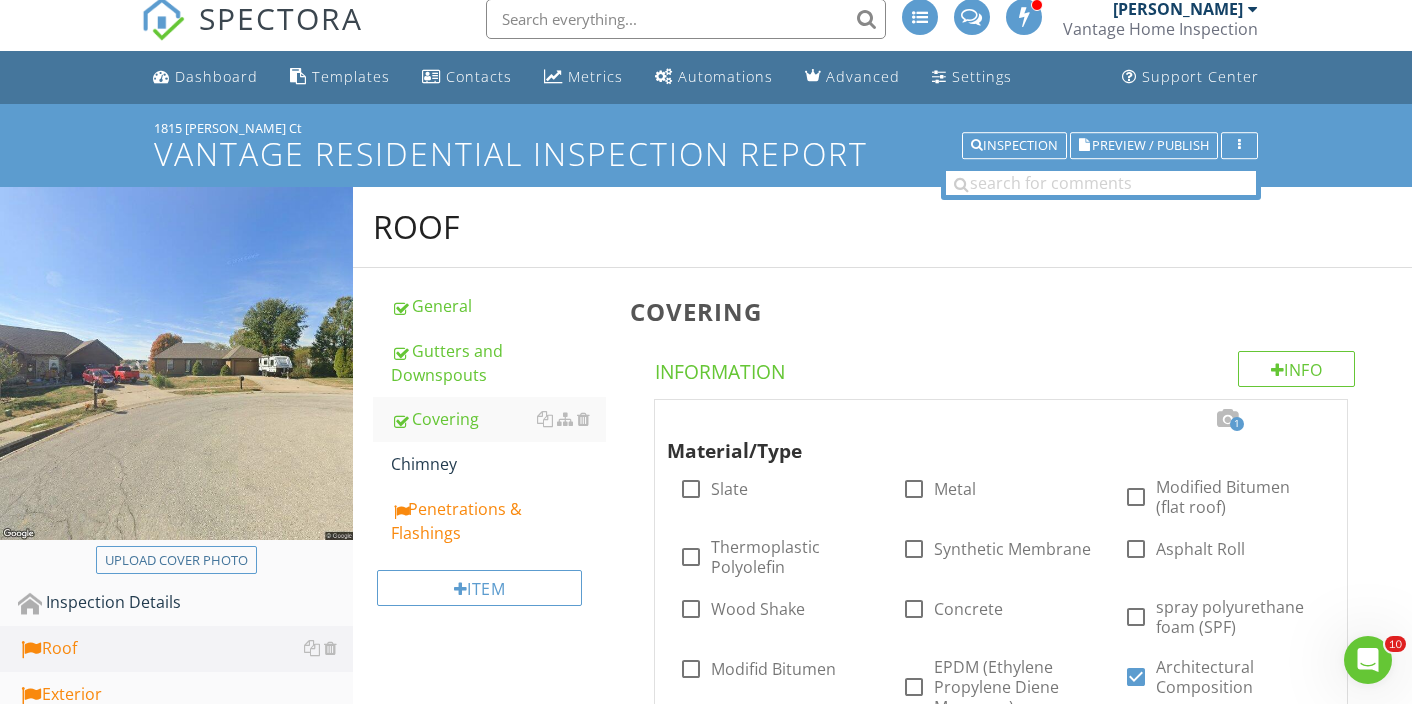 scroll, scrollTop: 0, scrollLeft: 0, axis: both 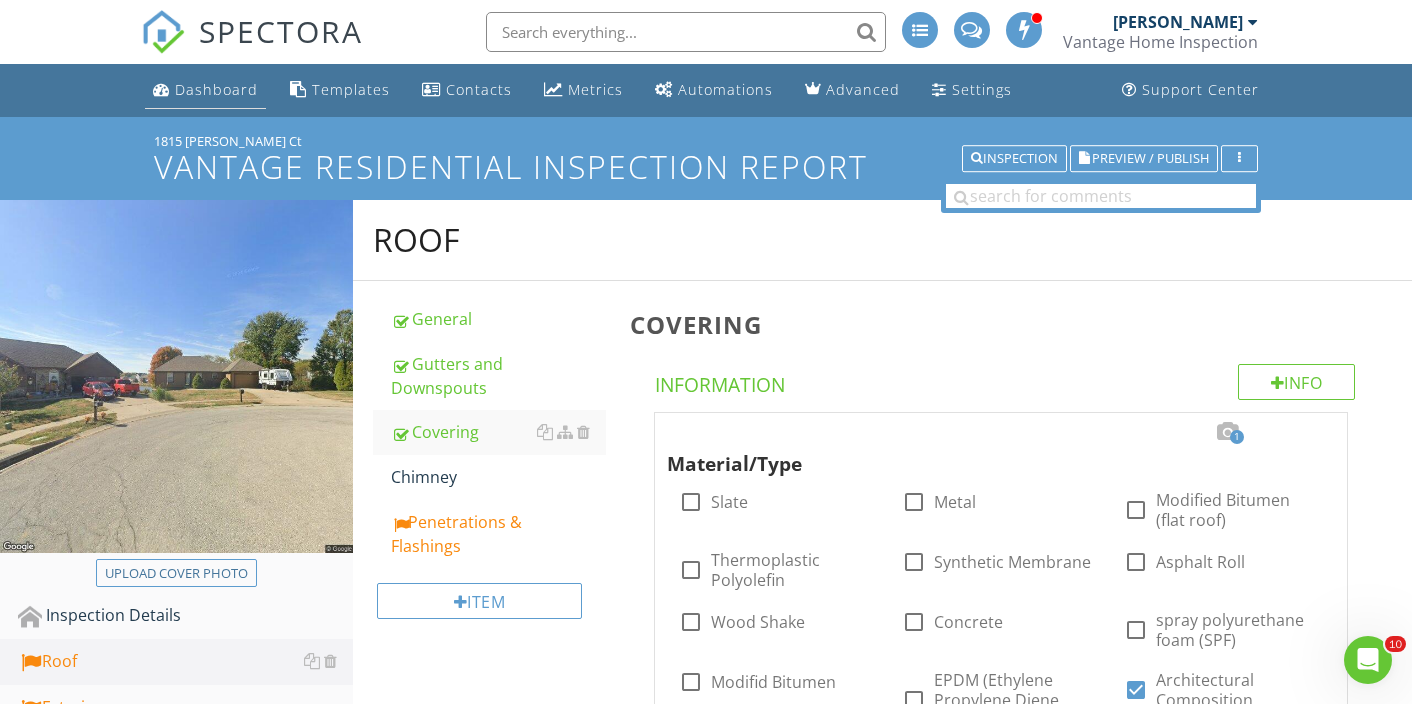 click on "Dashboard" at bounding box center (216, 89) 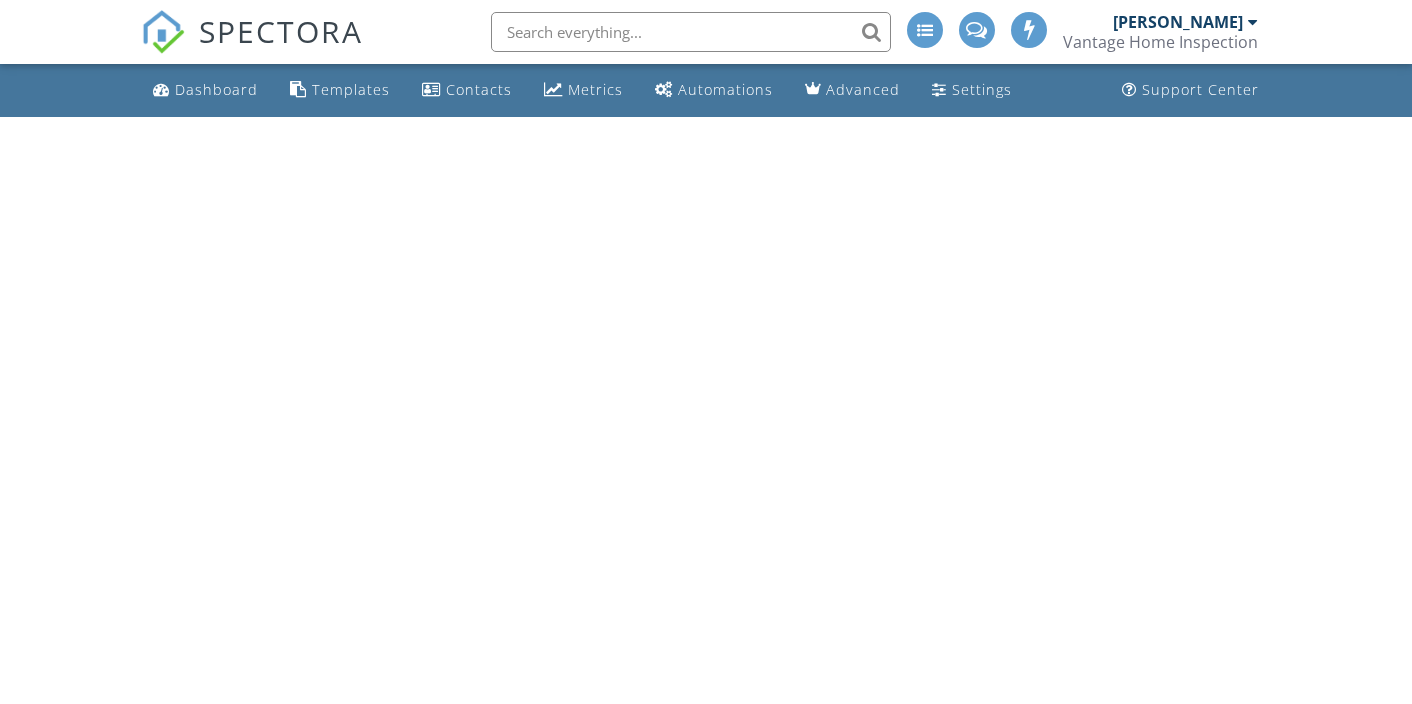scroll, scrollTop: 0, scrollLeft: 0, axis: both 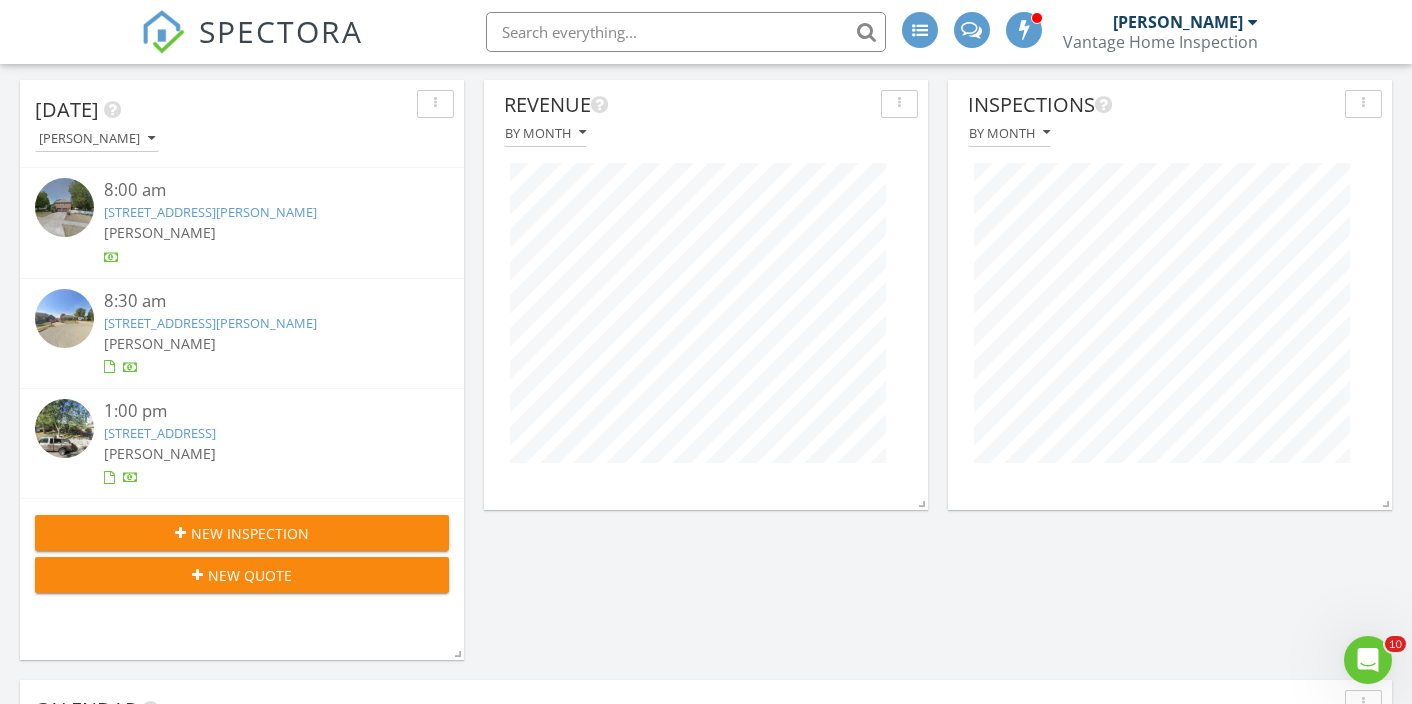 click on "[STREET_ADDRESS]" at bounding box center (160, 433) 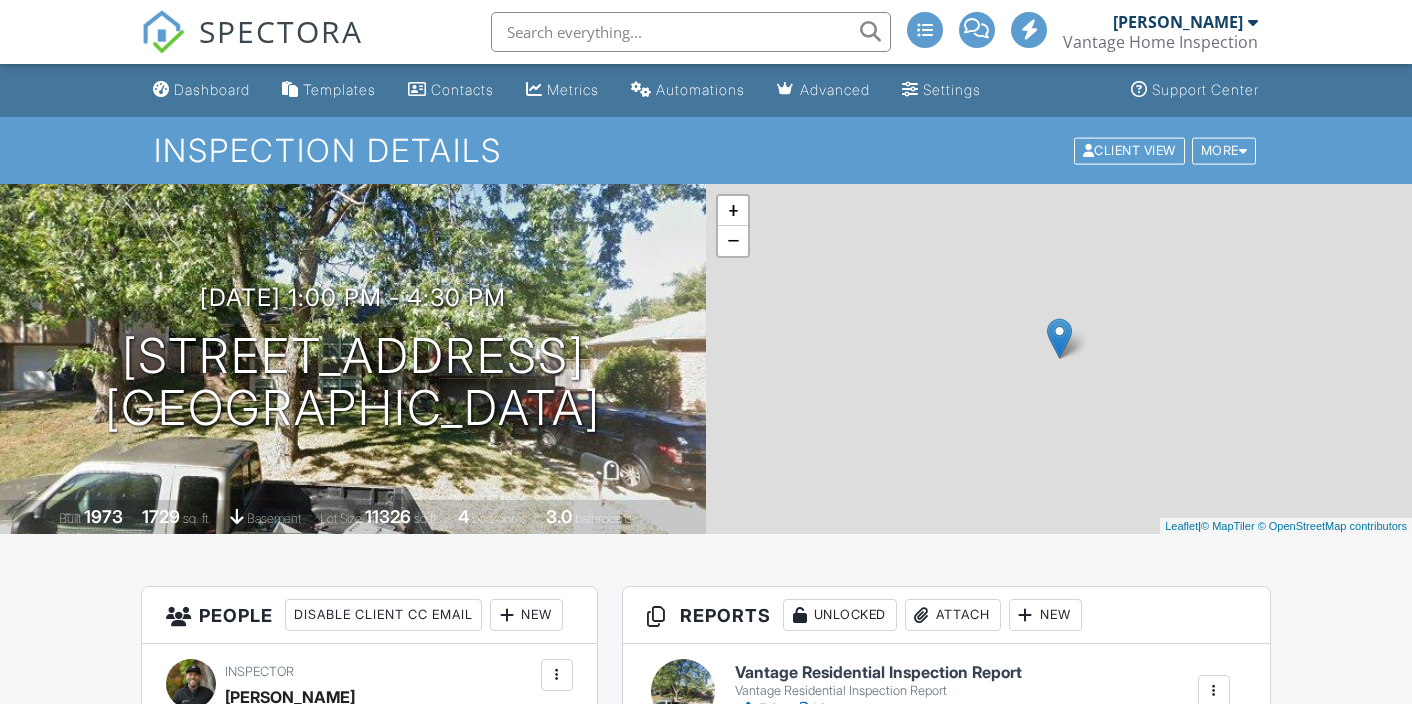 scroll, scrollTop: 0, scrollLeft: 0, axis: both 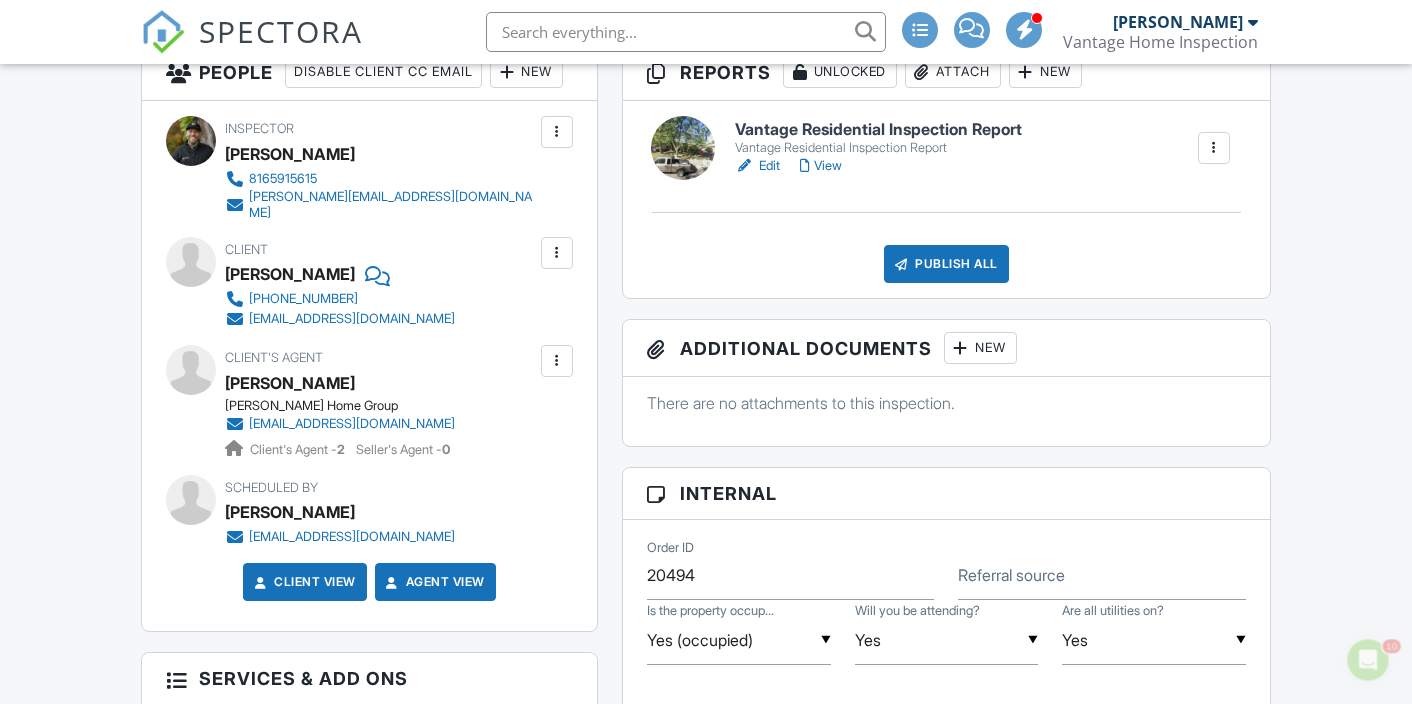 click on "Edit" at bounding box center [757, 166] 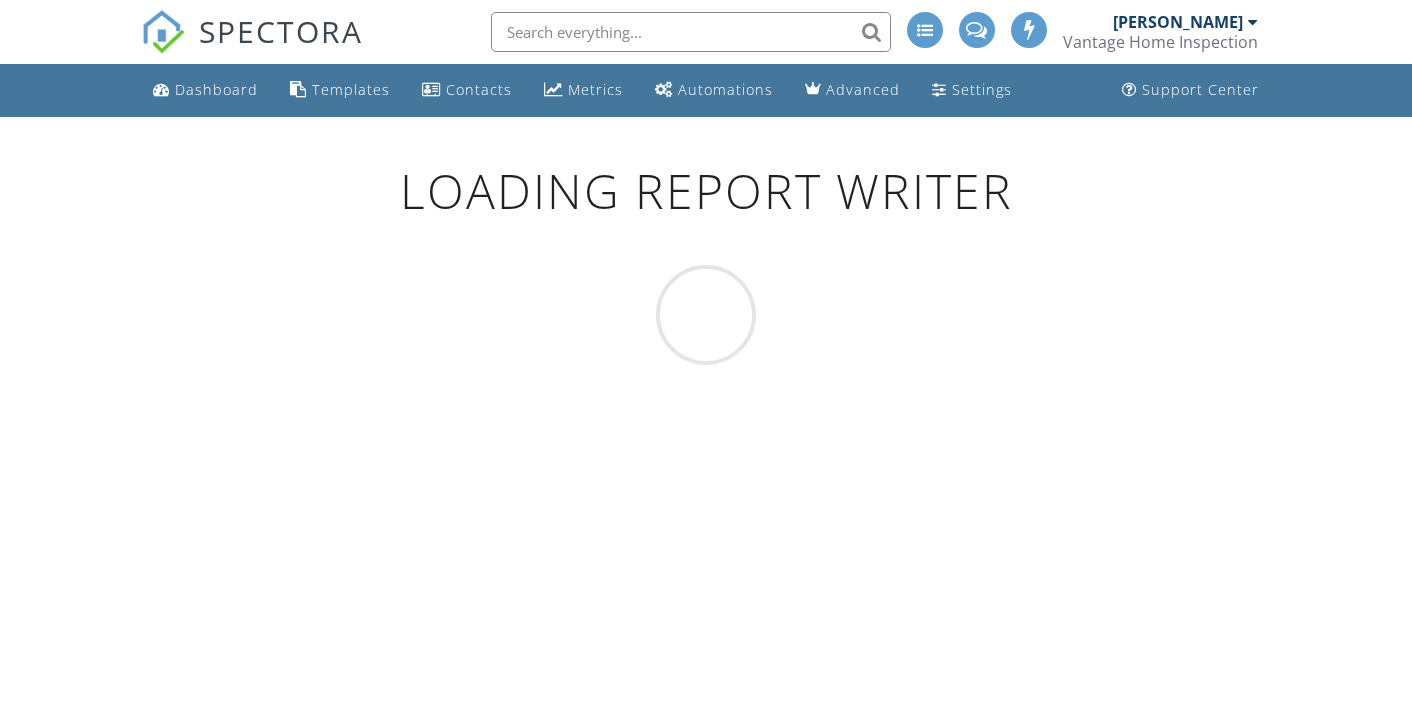 scroll, scrollTop: 0, scrollLeft: 0, axis: both 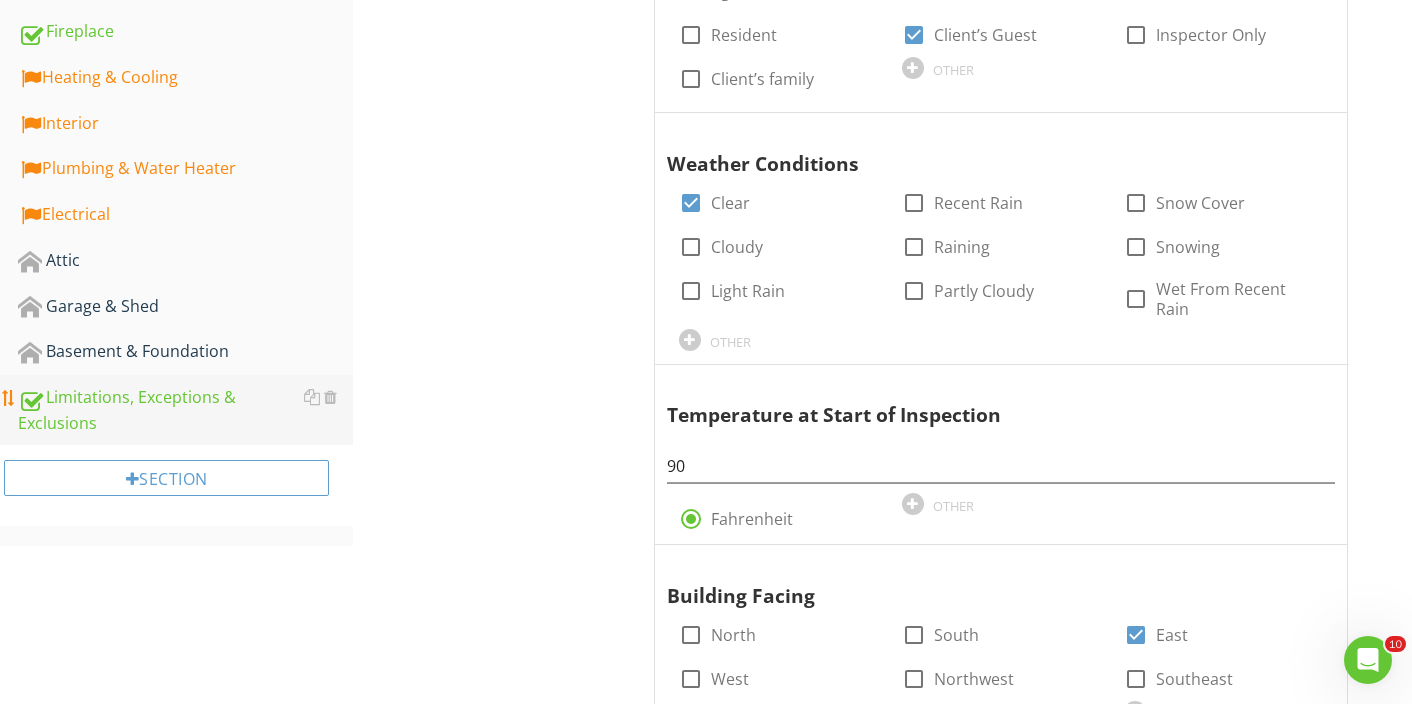 click on "Limitations, Exceptions & Exclusions" at bounding box center (185, 410) 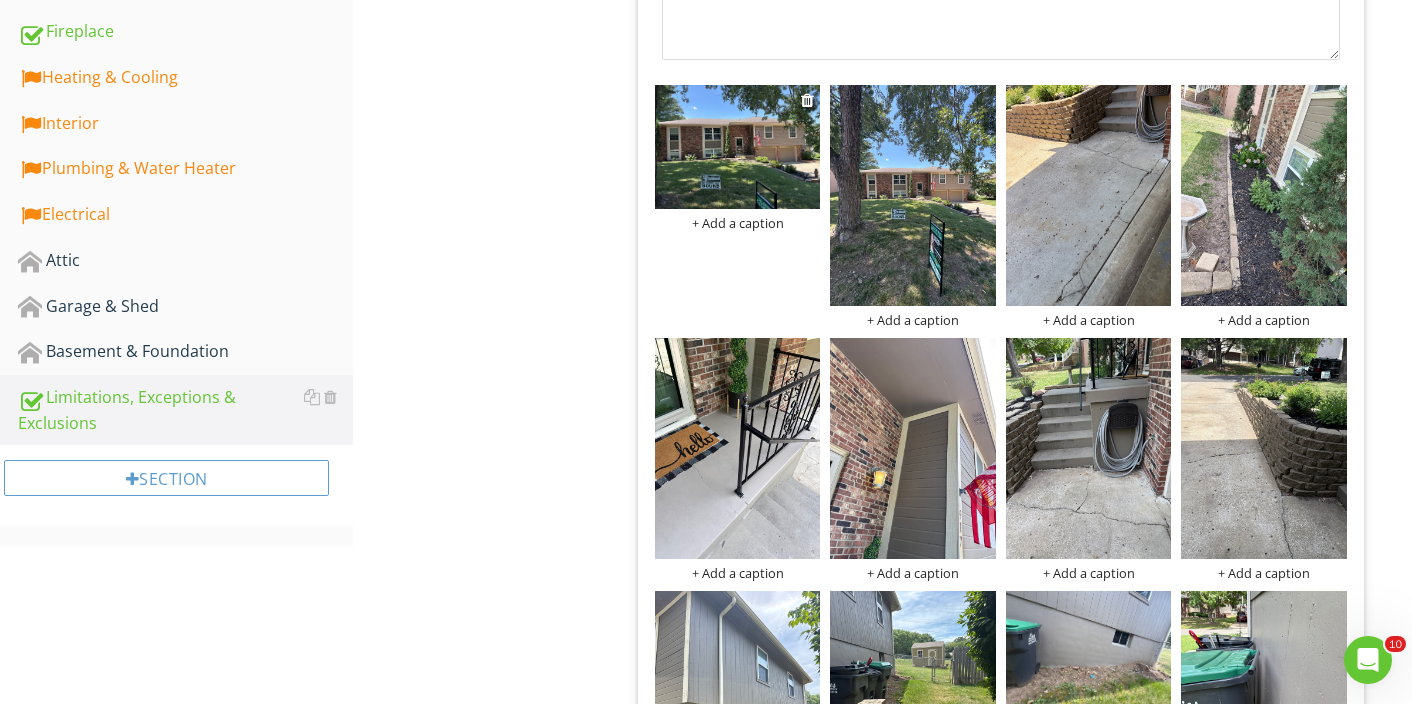 click at bounding box center [738, 147] 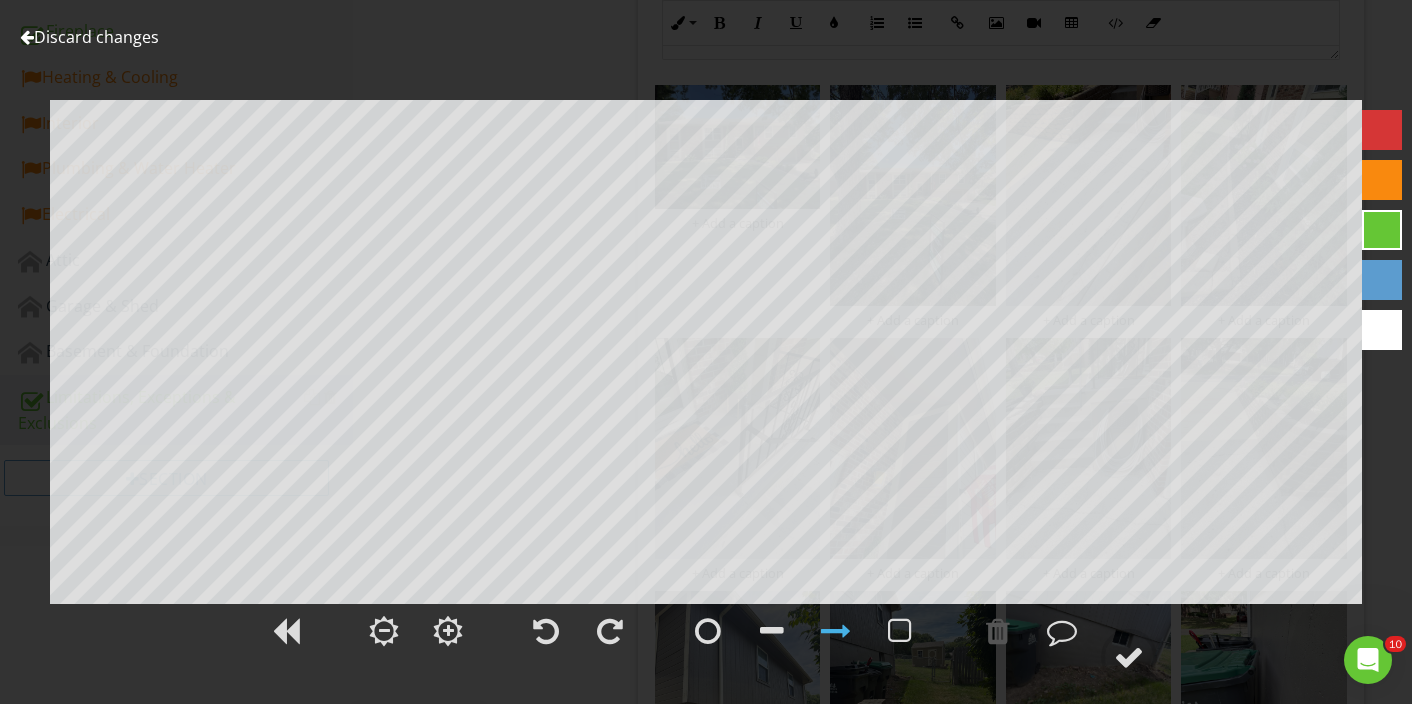 click on "Discard changes" at bounding box center [89, 37] 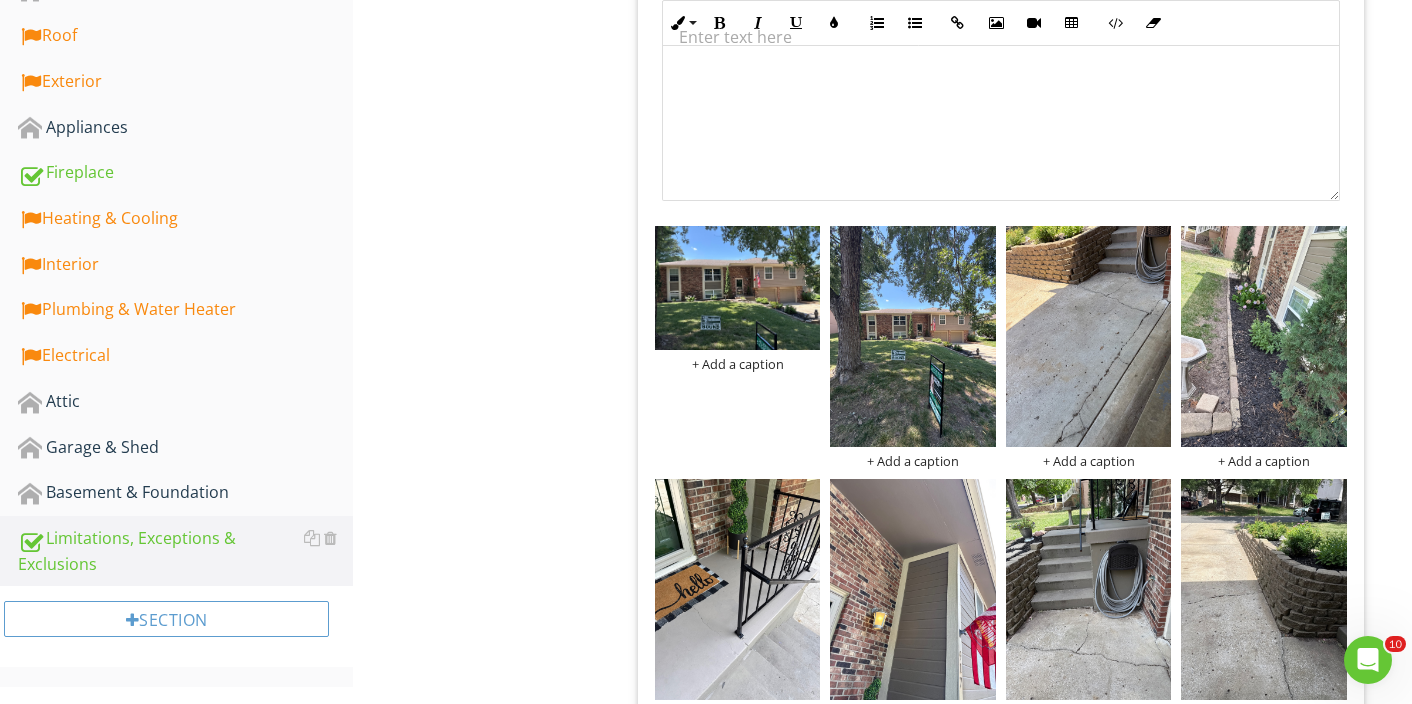 click on "Limitations, Exceptions & Exclusions
General
Item
General
Info
Information                 35         check
Exterior Photos
Location edit       Inline Style XLarge Large Normal Small Light Small/Light Bold Italic Underline Colors Ordered List Unordered List Insert Link Insert Image Insert Video Insert Table Code View Clear Formatting Enter text here               + Add a caption         + Add a caption         + Add a caption         + Add a caption         + Add a caption         + Add a caption         + Add a caption         + Add a caption         + Add a caption         + Add a caption         + Add a caption         + Add a caption         + Add a caption         + Add a caption         + Add a caption         + Add a caption" at bounding box center (882, 4475) 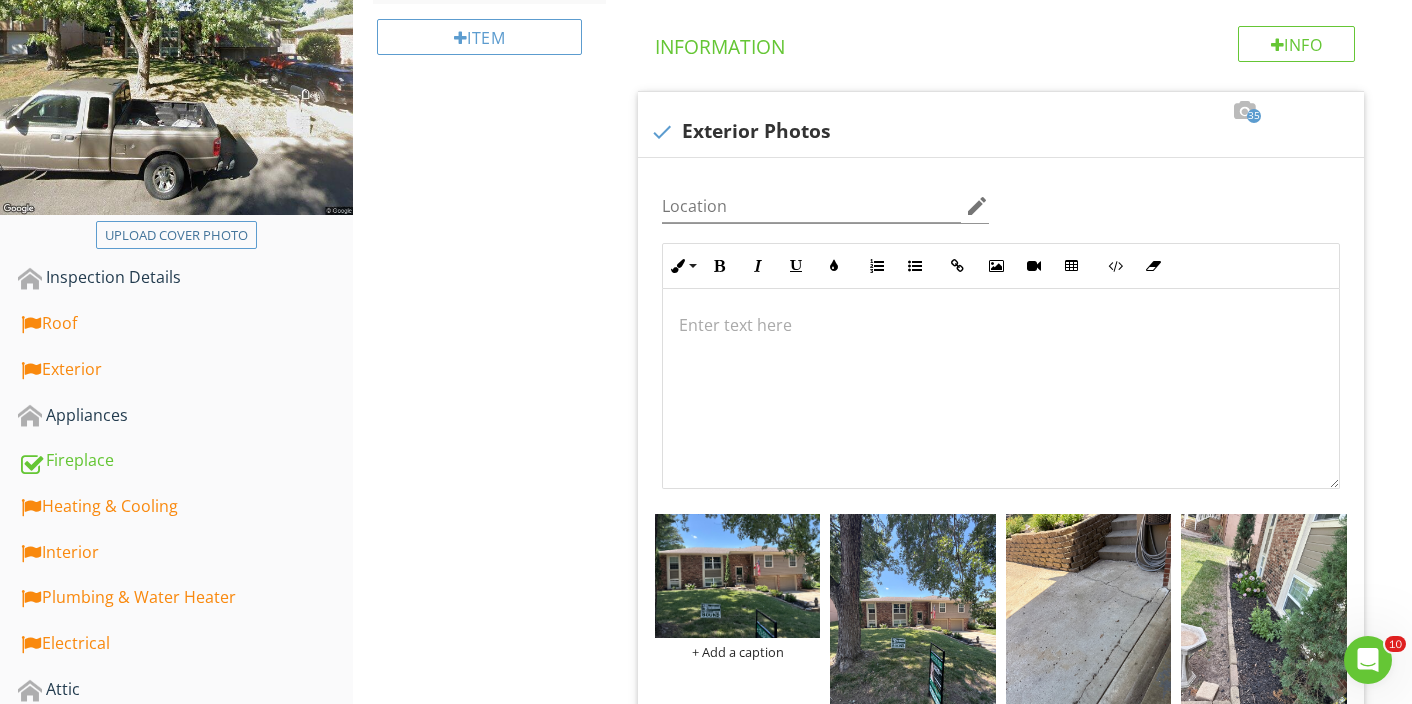scroll, scrollTop: 340, scrollLeft: 0, axis: vertical 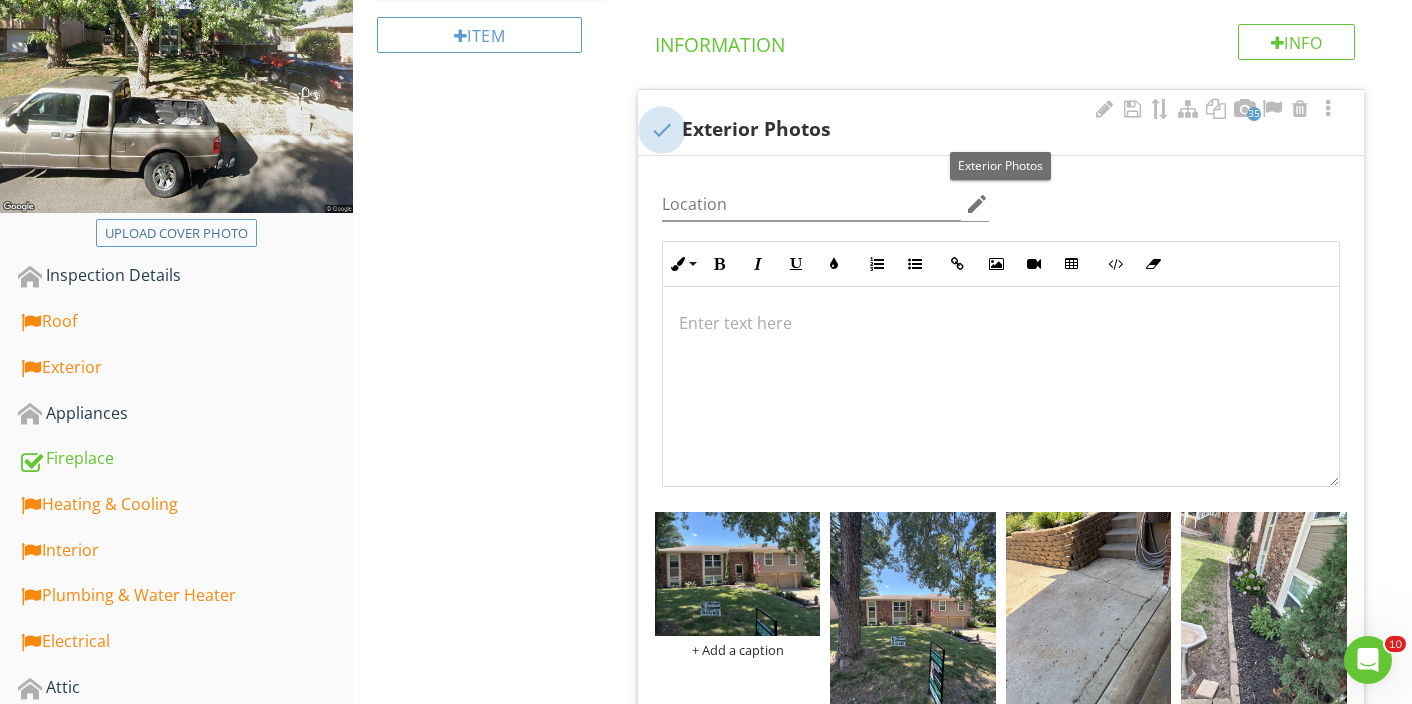 click at bounding box center [662, 130] 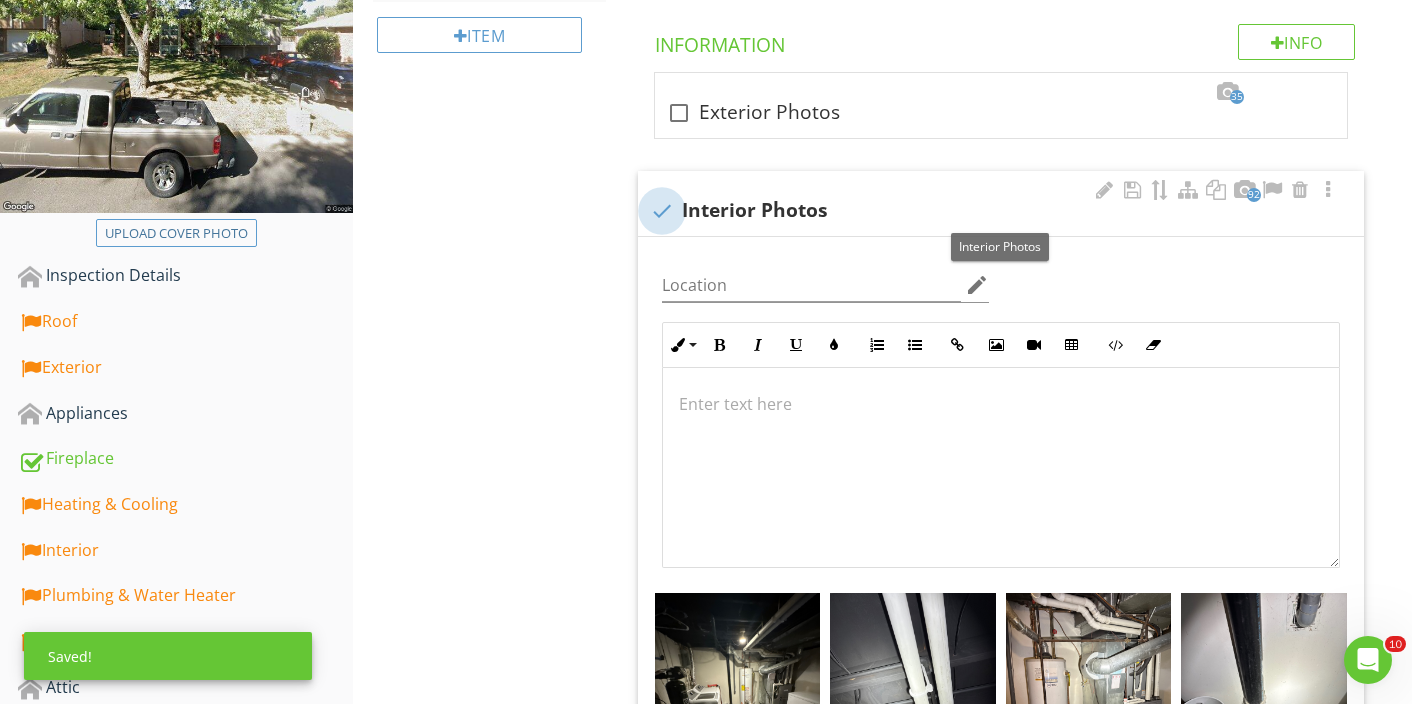 click at bounding box center [662, 211] 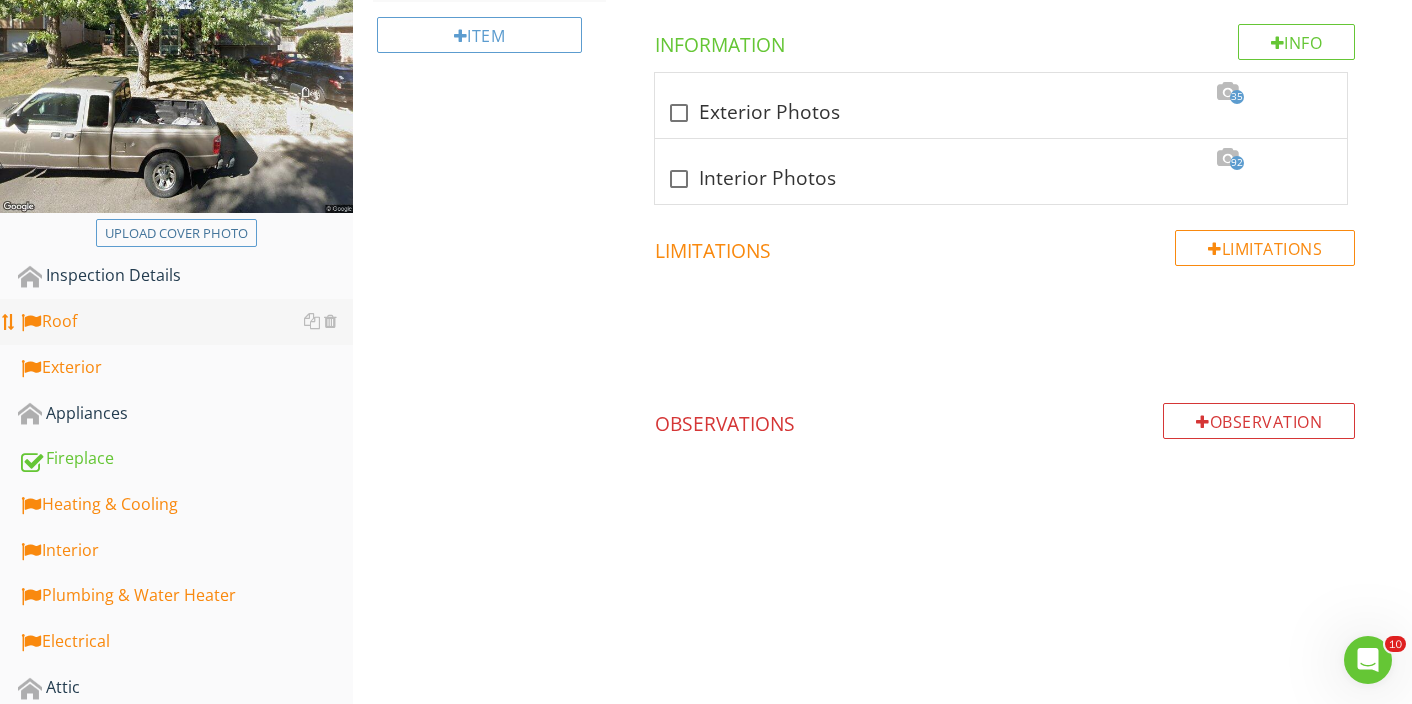 click on "Roof" at bounding box center (185, 322) 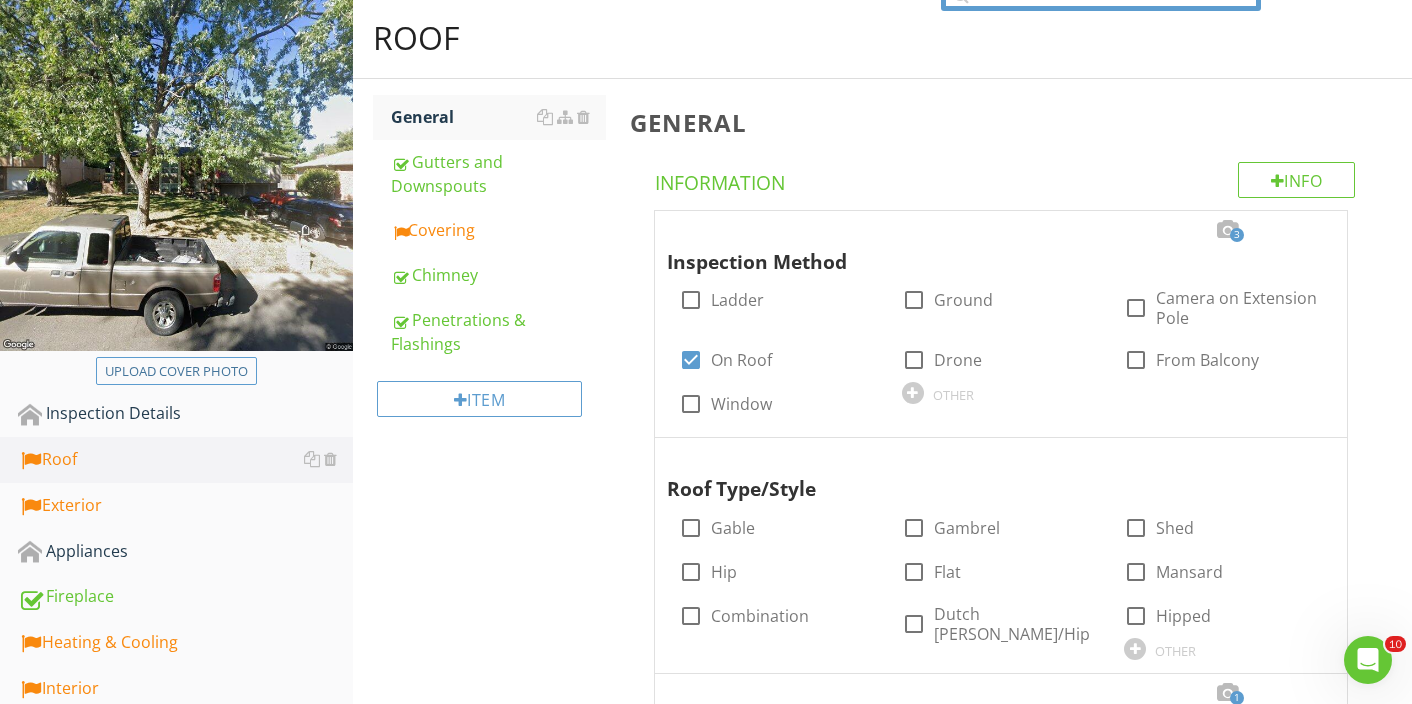 scroll, scrollTop: 201, scrollLeft: 0, axis: vertical 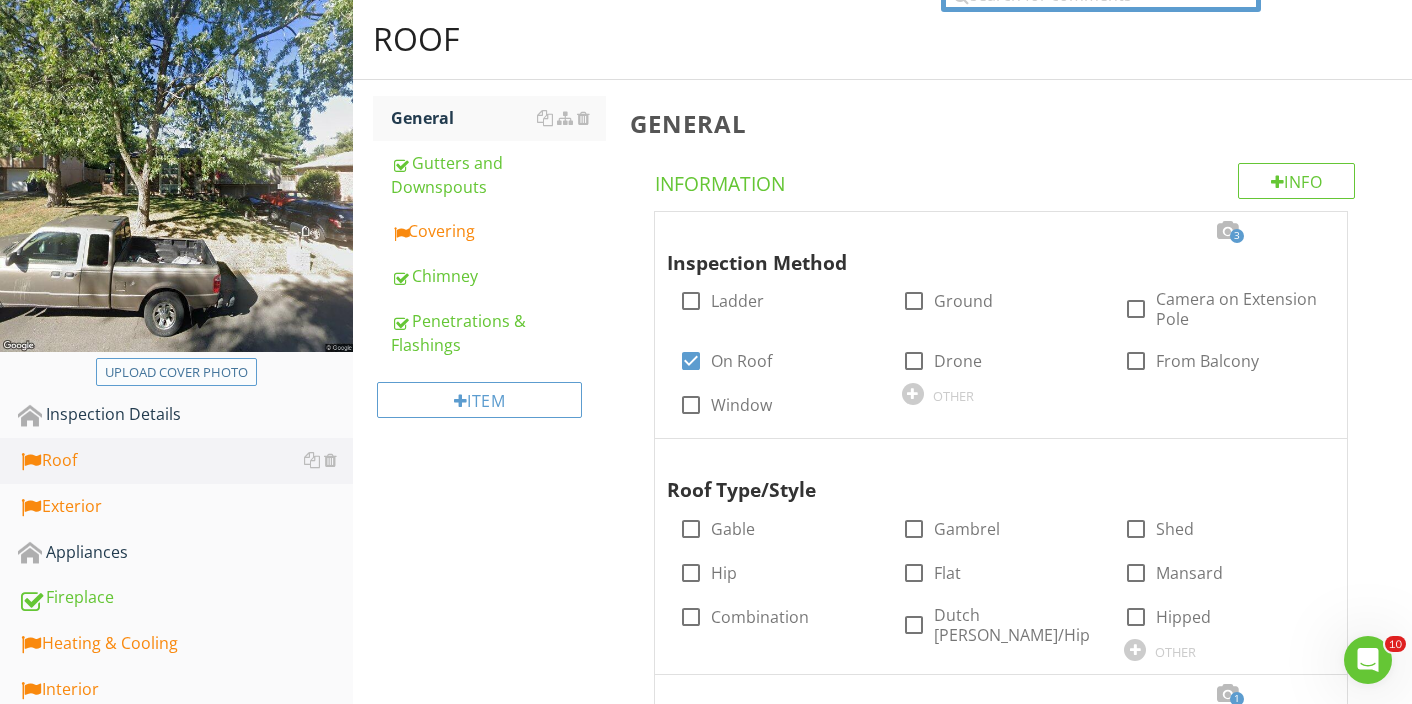 click on "Upload cover photo" at bounding box center (176, 373) 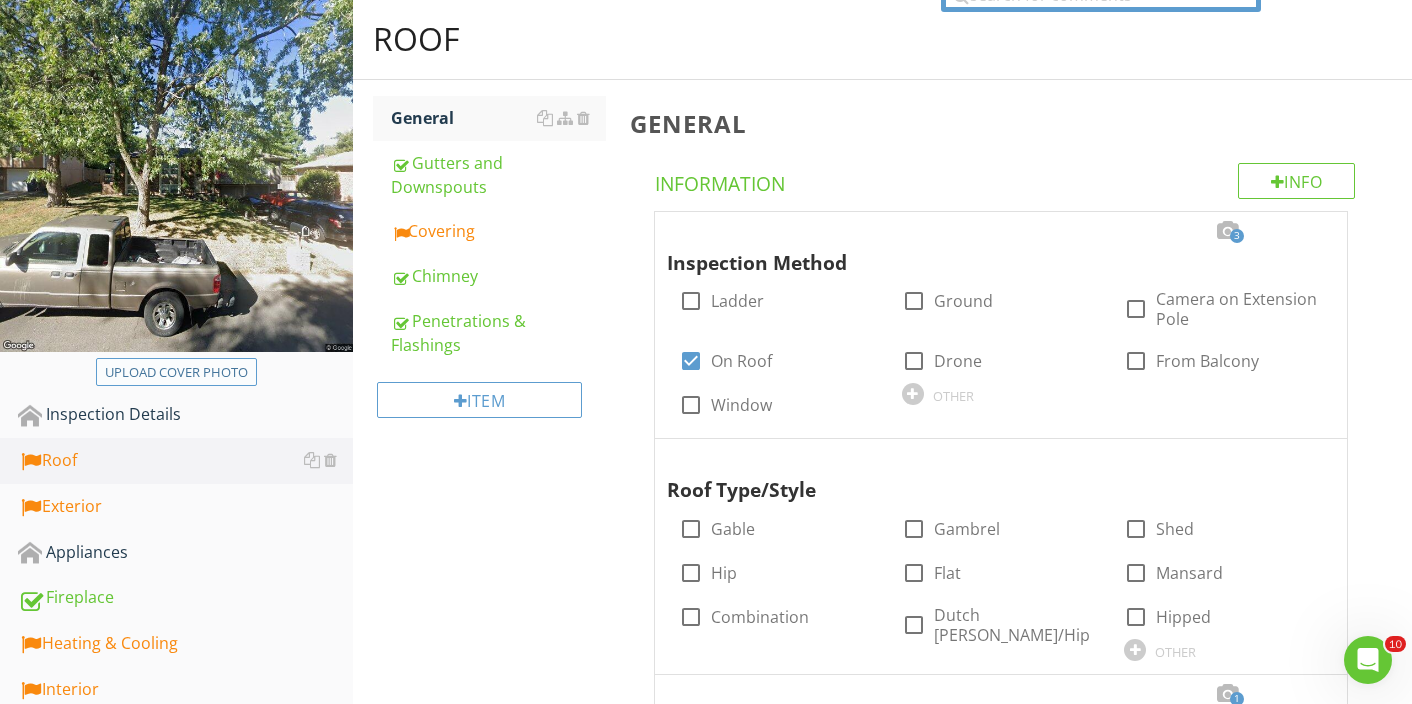 type on "C:\fakepath\Screen Shot [DATE] 7.41.49 PM.png" 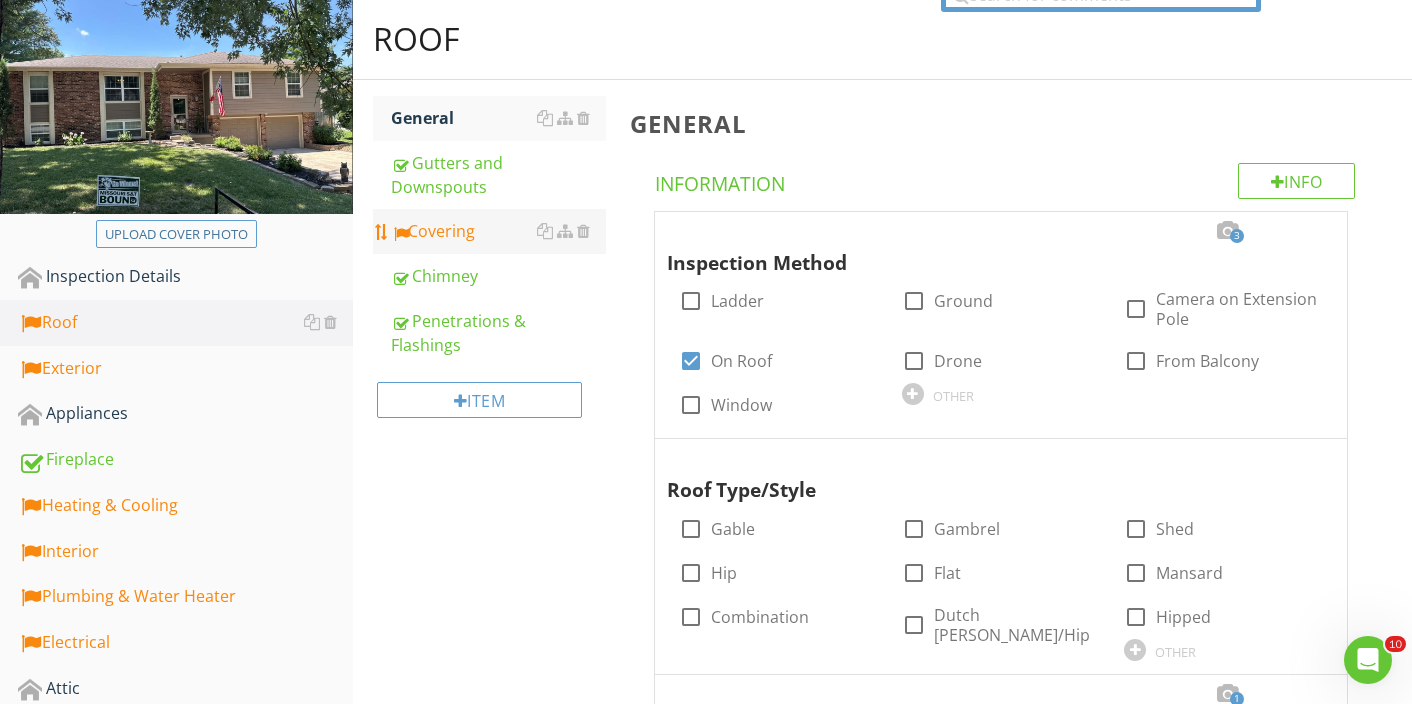 click on "Covering" at bounding box center (498, 231) 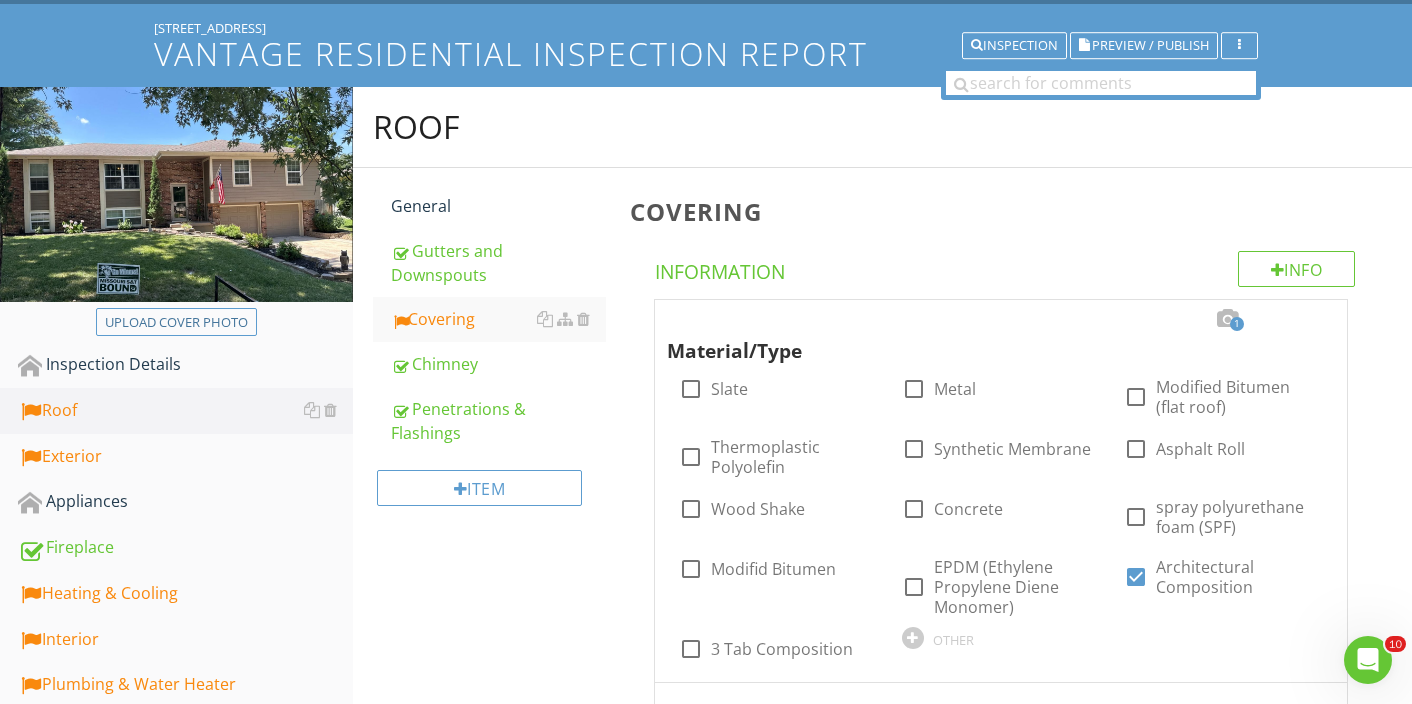 scroll, scrollTop: 117, scrollLeft: 0, axis: vertical 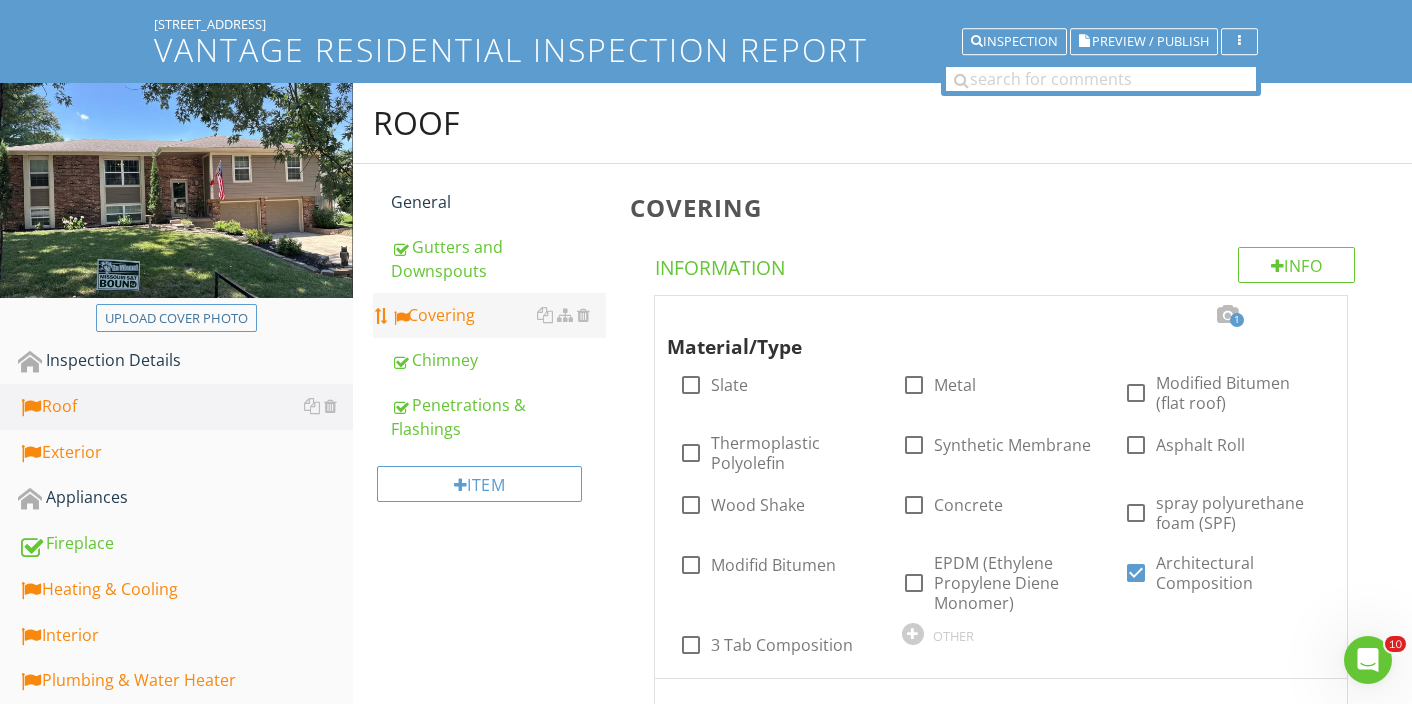 click on "Covering" at bounding box center (498, 315) 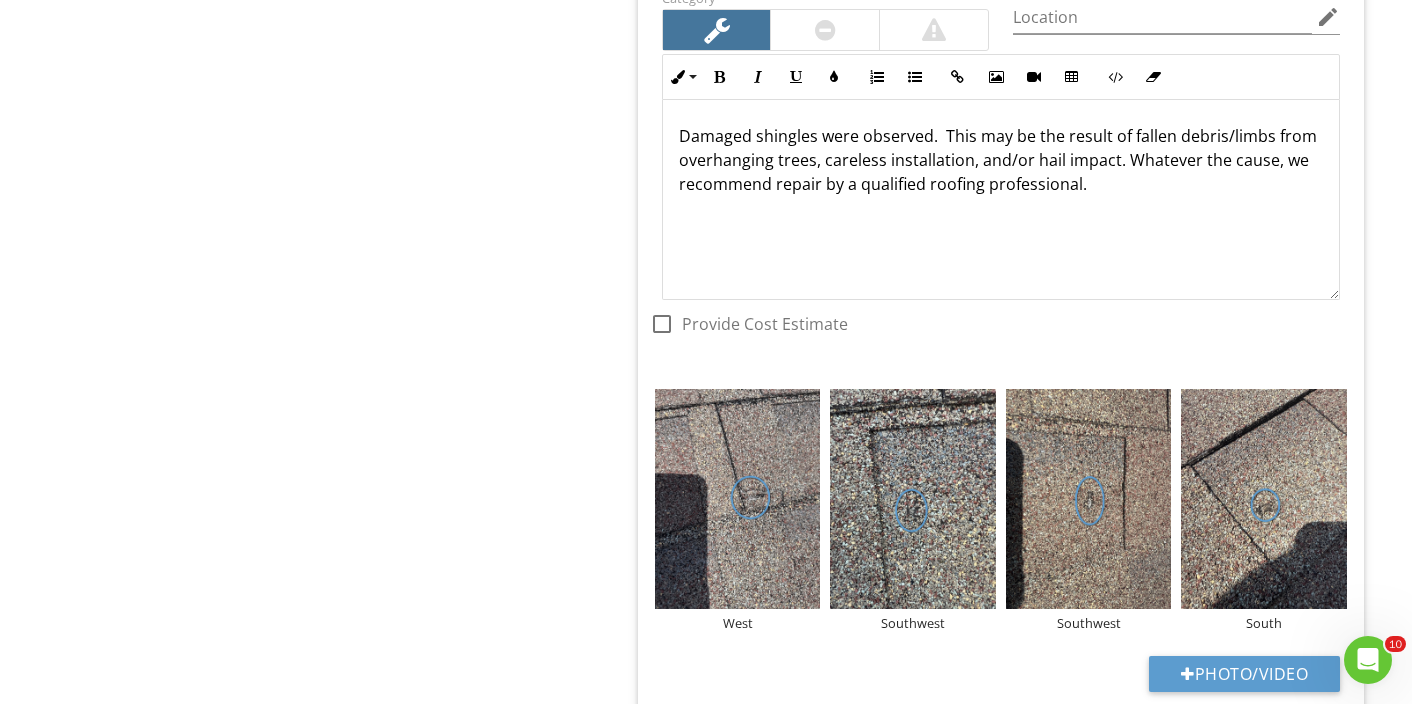 scroll, scrollTop: 3282, scrollLeft: 0, axis: vertical 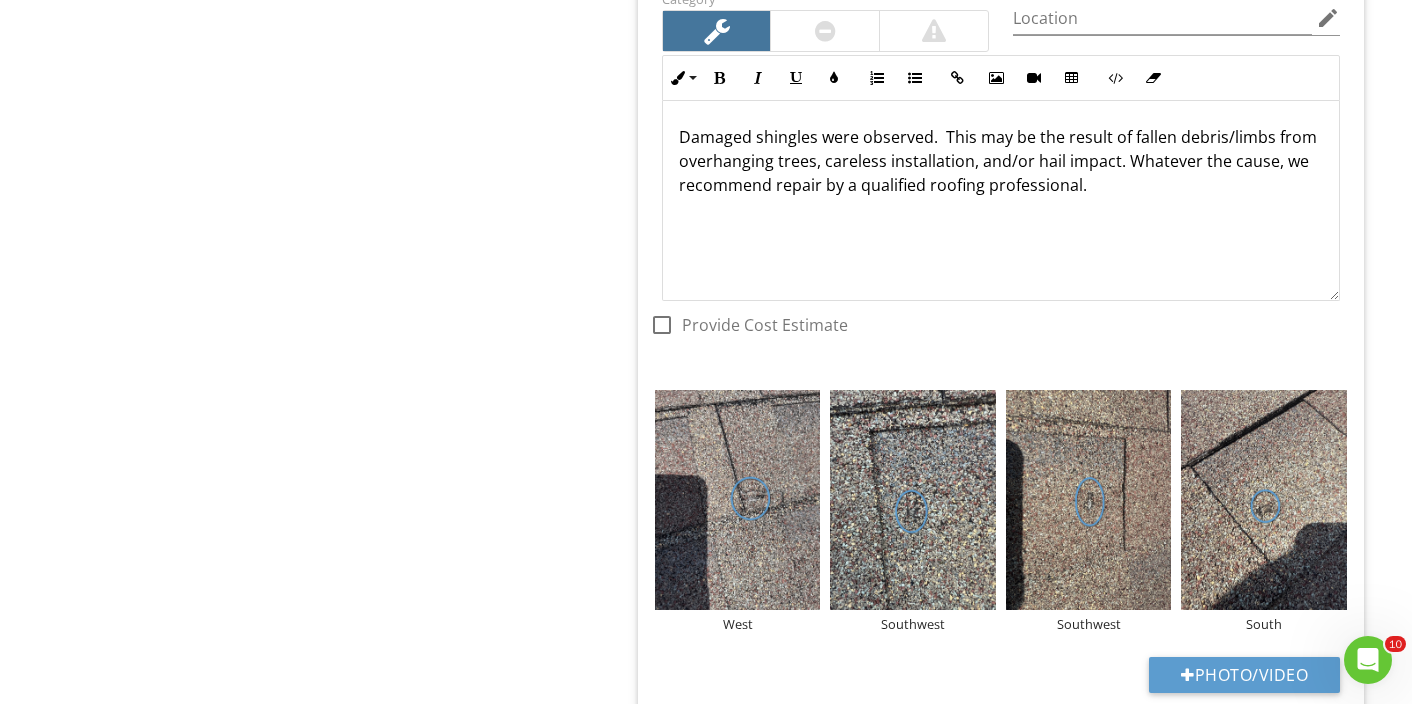 click on "Damaged shingles were observed.  This may be the result of fallen debris/limbs from overhanging trees, careless installation, and/or hail impact. Whatever the cause, we recommend repair by a qualified roofing professional." at bounding box center [1001, 161] 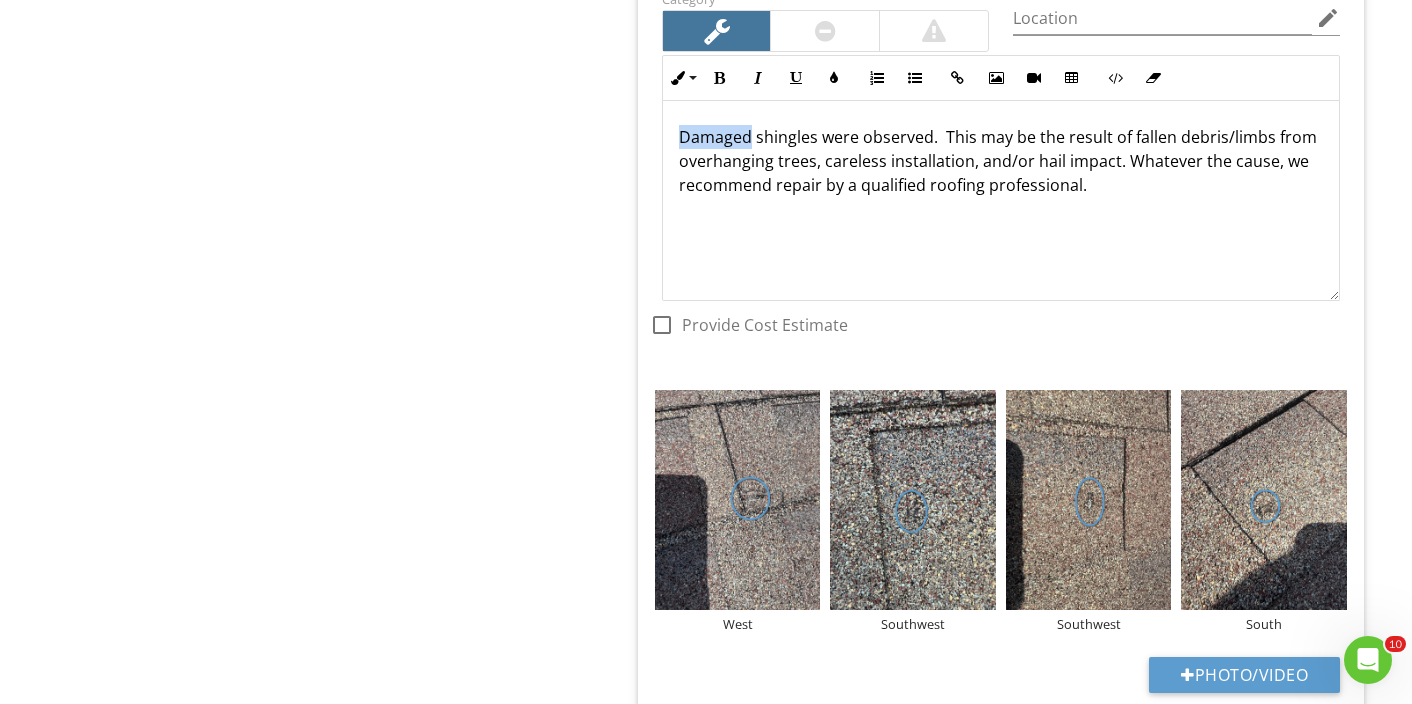 drag, startPoint x: 750, startPoint y: 140, endPoint x: 658, endPoint y: 140, distance: 92 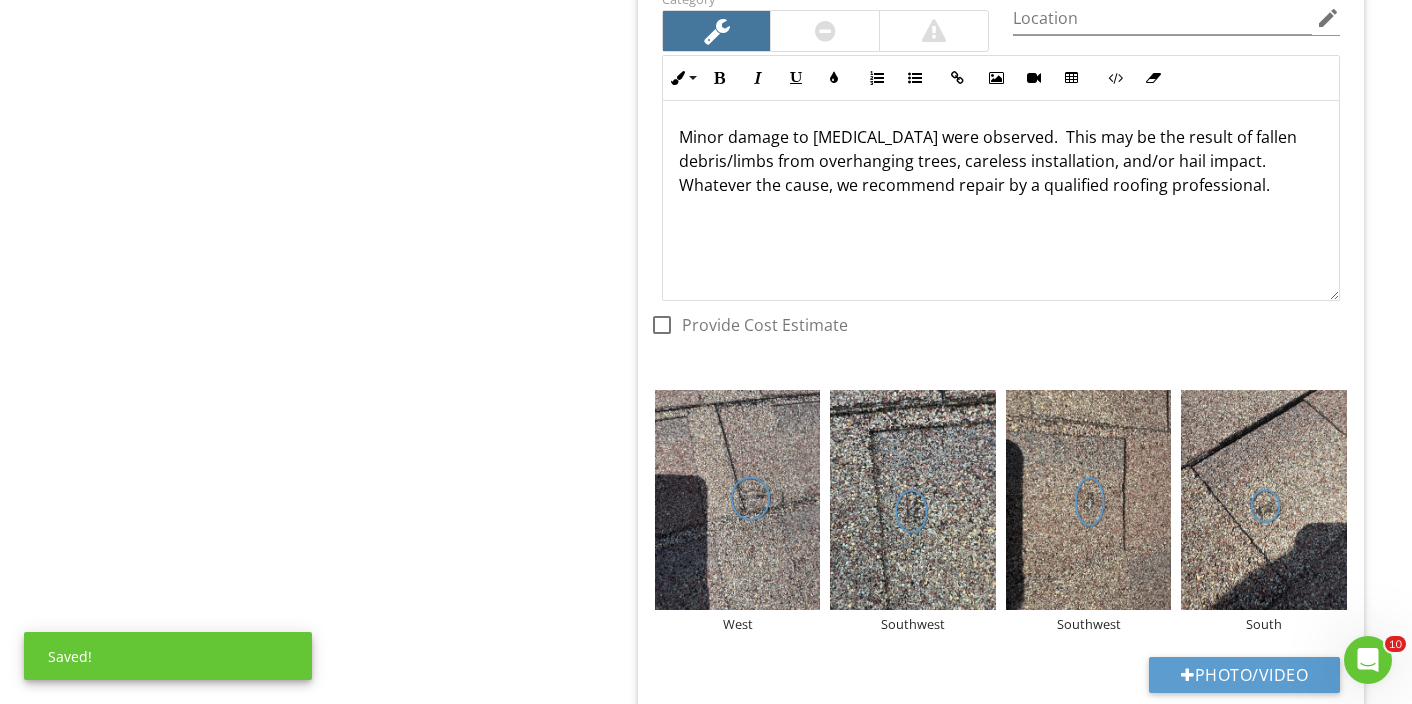 click on "Minor damage to shingles were observed.  This may be the result of fallen debris/limbs from overhanging trees, careless installation, and/or hail impact. Whatever the cause, we recommend repair by a qualified roofing professional." at bounding box center (1001, 161) 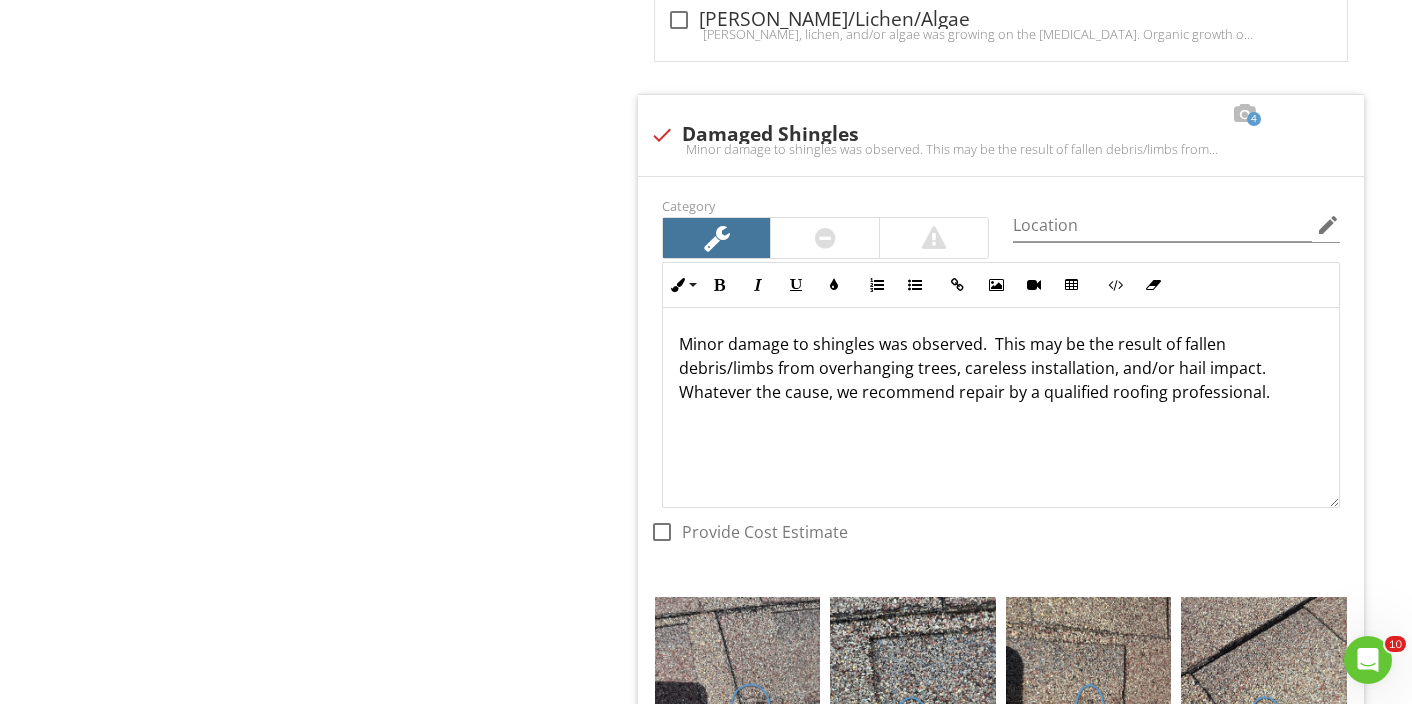 scroll, scrollTop: 3059, scrollLeft: 0, axis: vertical 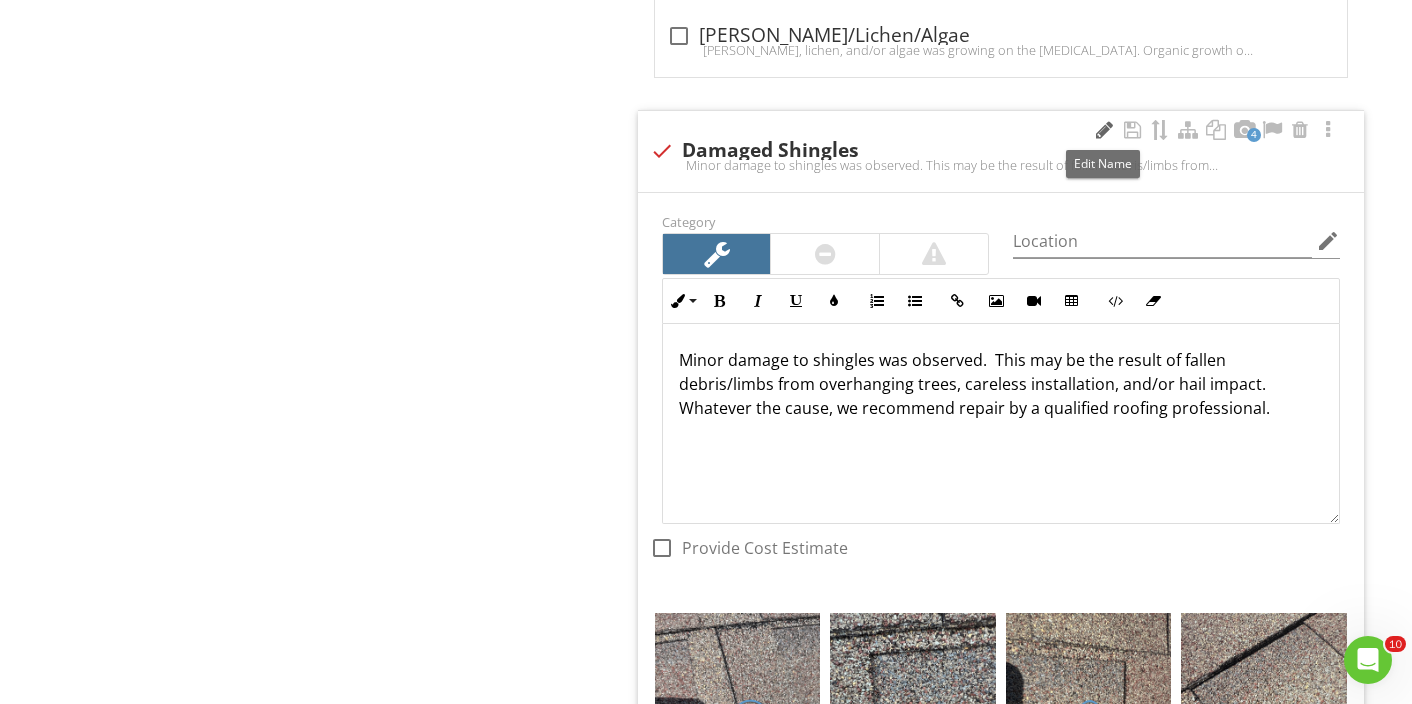 click at bounding box center [1104, 130] 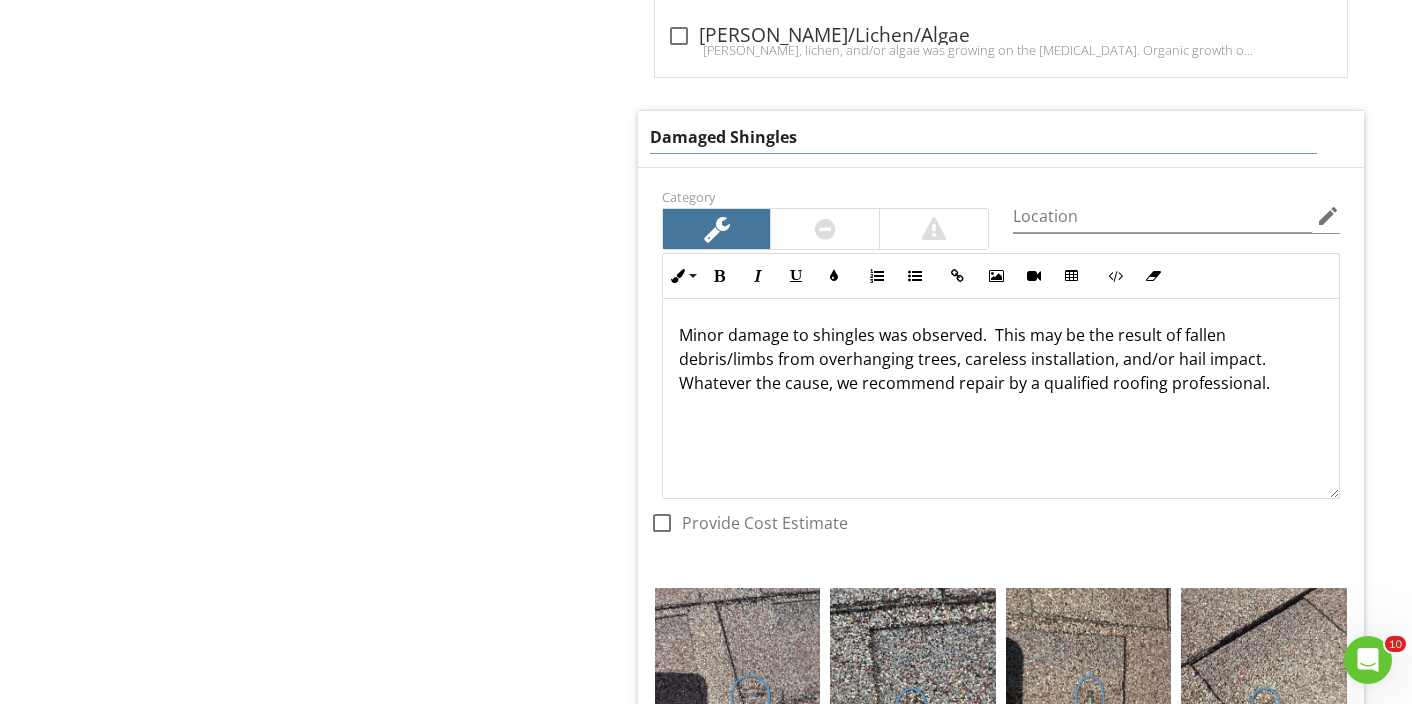 drag, startPoint x: 810, startPoint y: 138, endPoint x: 568, endPoint y: 92, distance: 246.33311 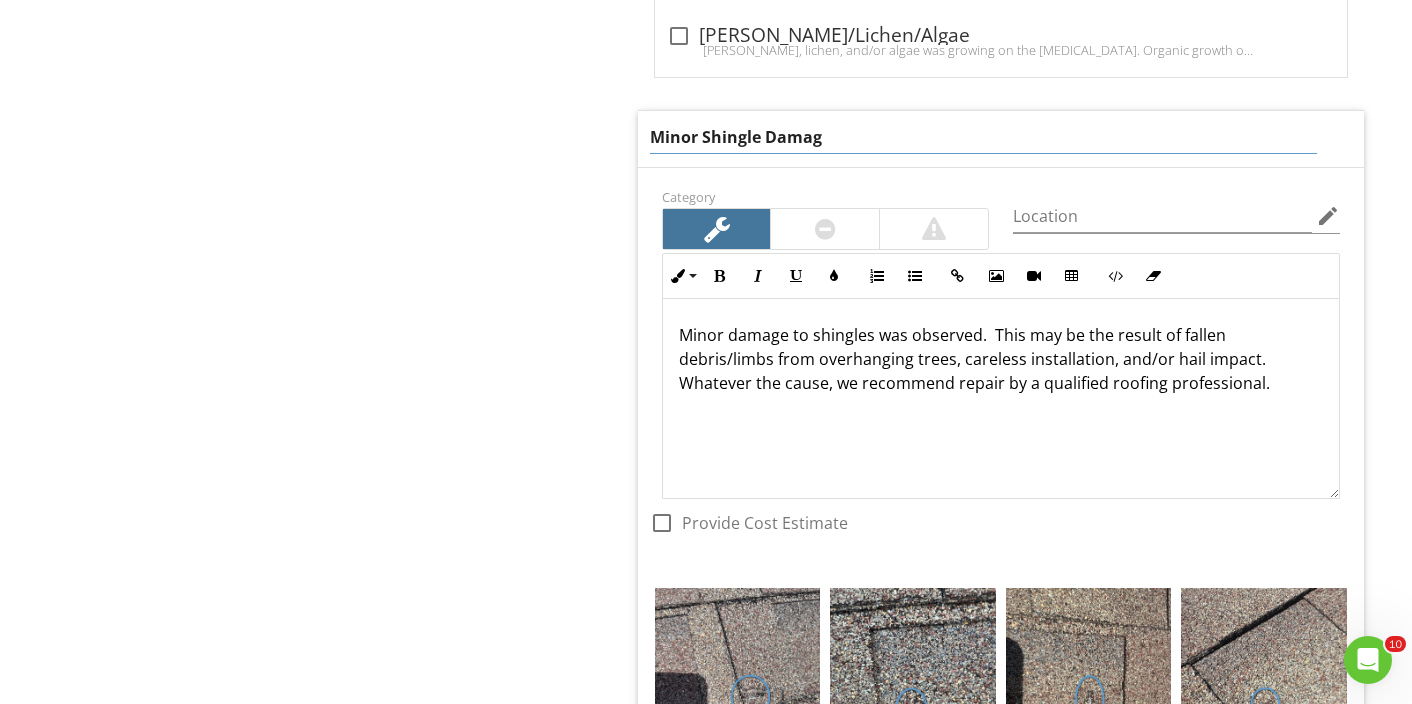 type on "Minor Shingle Damage" 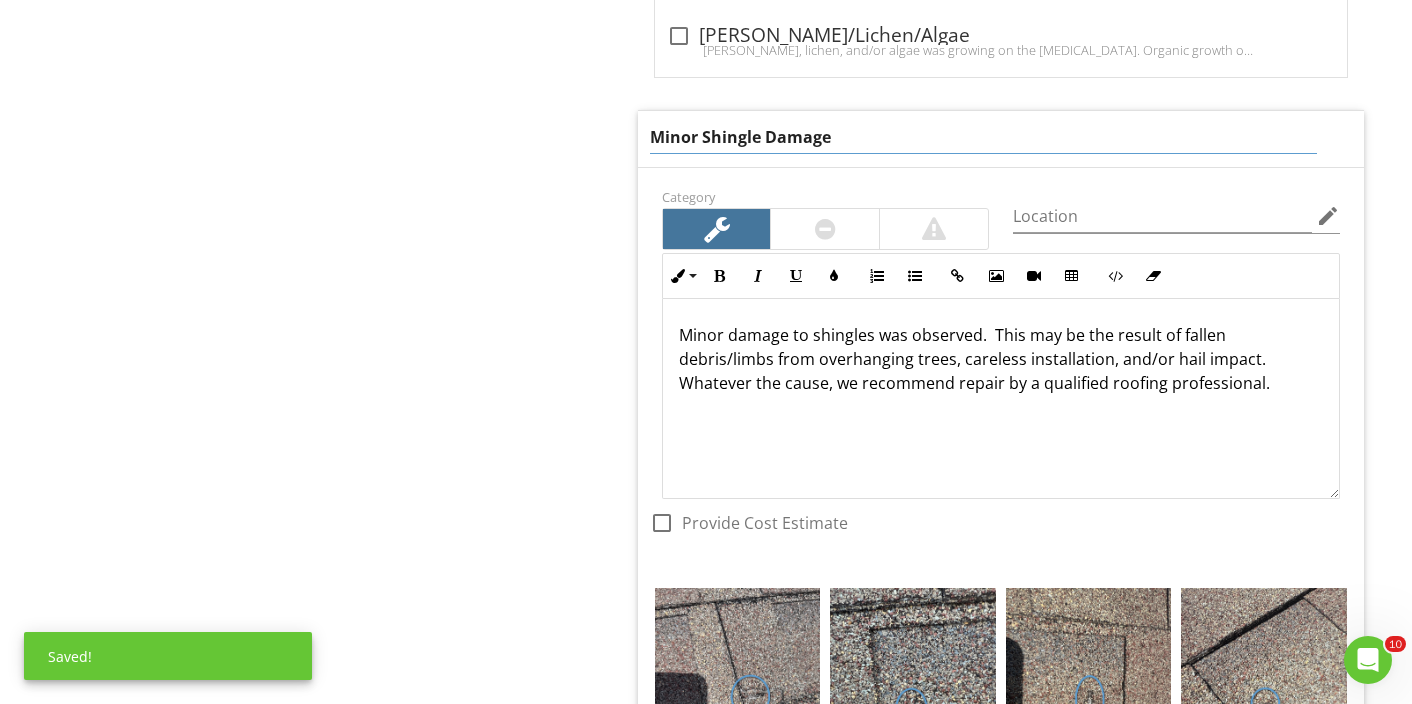 click on "Roof
General
Gutters and Downspouts
Covering
Chimney
Penetrations & Flashings
Item
Covering
Info
Information                 1
Material/Type
check_box_outline_blank Slate   check_box_outline_blank Metal   check_box_outline_blank Modified Bitumen (flat roof)   check_box_outline_blank Thermoplastic Polyolefin   check_box_outline_blank Synthetic Membrane   check_box_outline_blank Asphalt Roll   check_box_outline_blank Wood Shake   check_box_outline_blank Concrete   check_box_outline_blank spray polyurethane foam (SPF)   check_box_outline_blank Modifid Bitumen   check_box_outline_blank EPDM (Ethylene Propylene Diene Monomer)   check_box Architectural Composition           OTHER" at bounding box center (882, 1711) 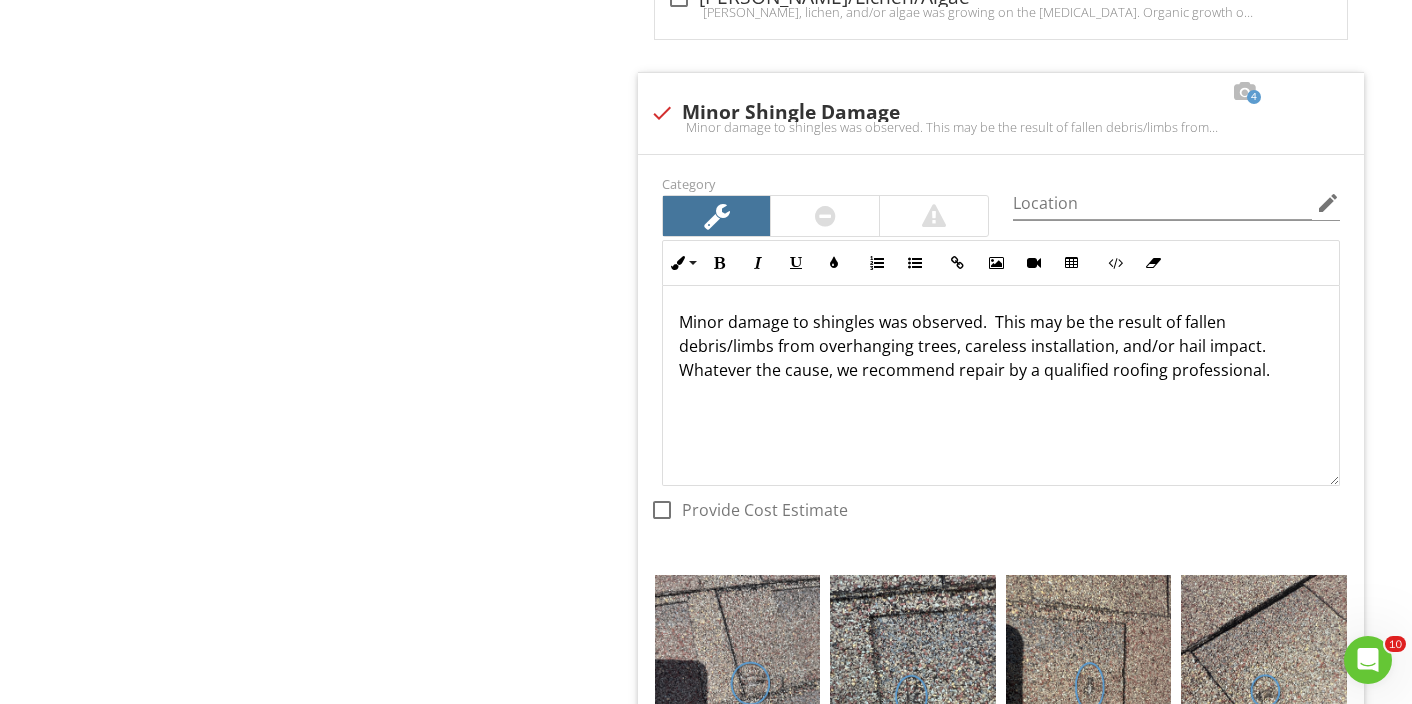 scroll, scrollTop: 3086, scrollLeft: 0, axis: vertical 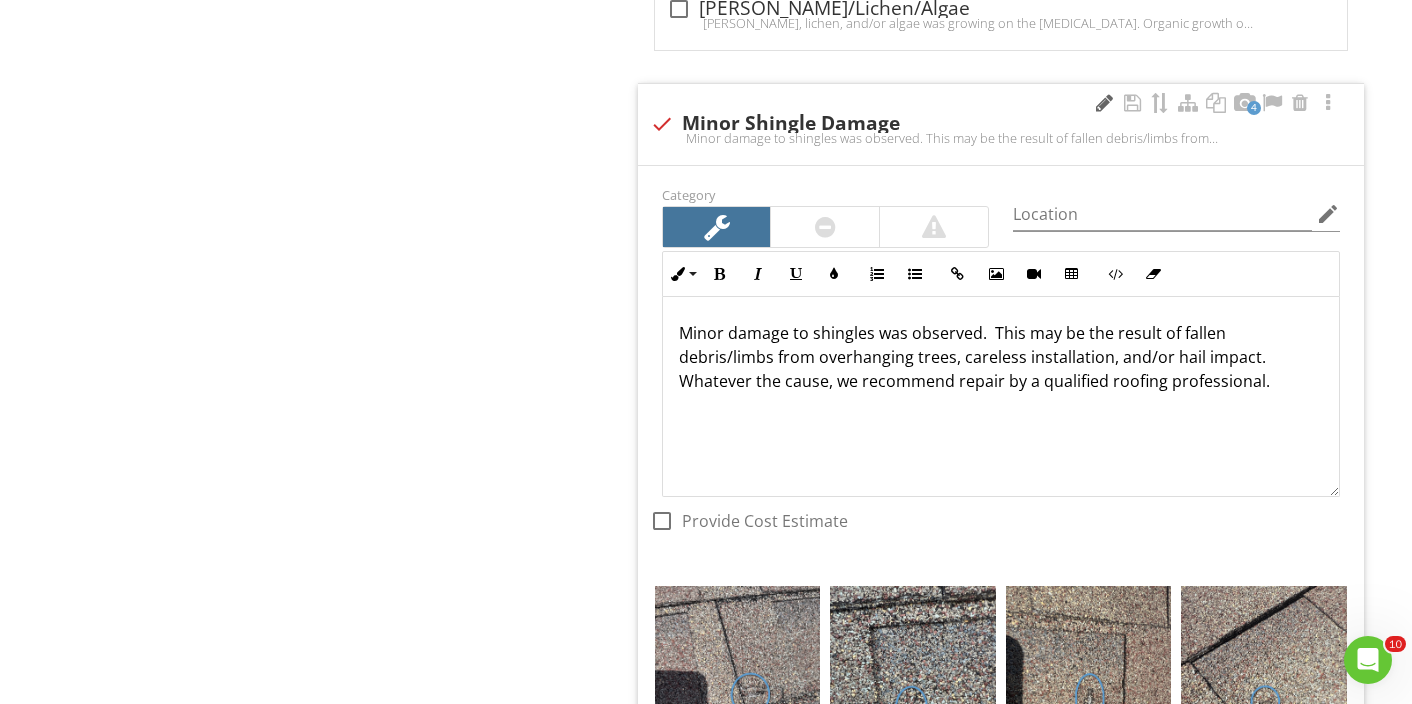 click at bounding box center [1104, 103] 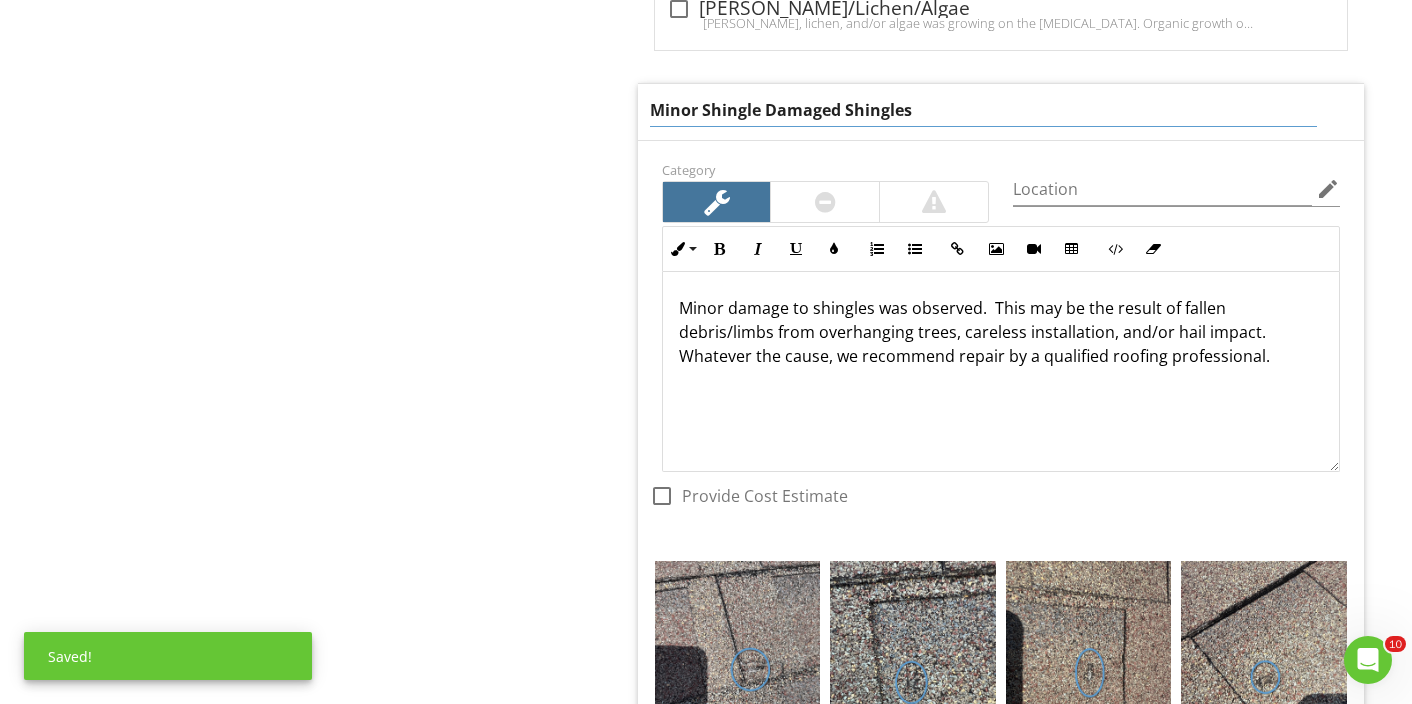 drag, startPoint x: 764, startPoint y: 112, endPoint x: 491, endPoint y: 80, distance: 274.86905 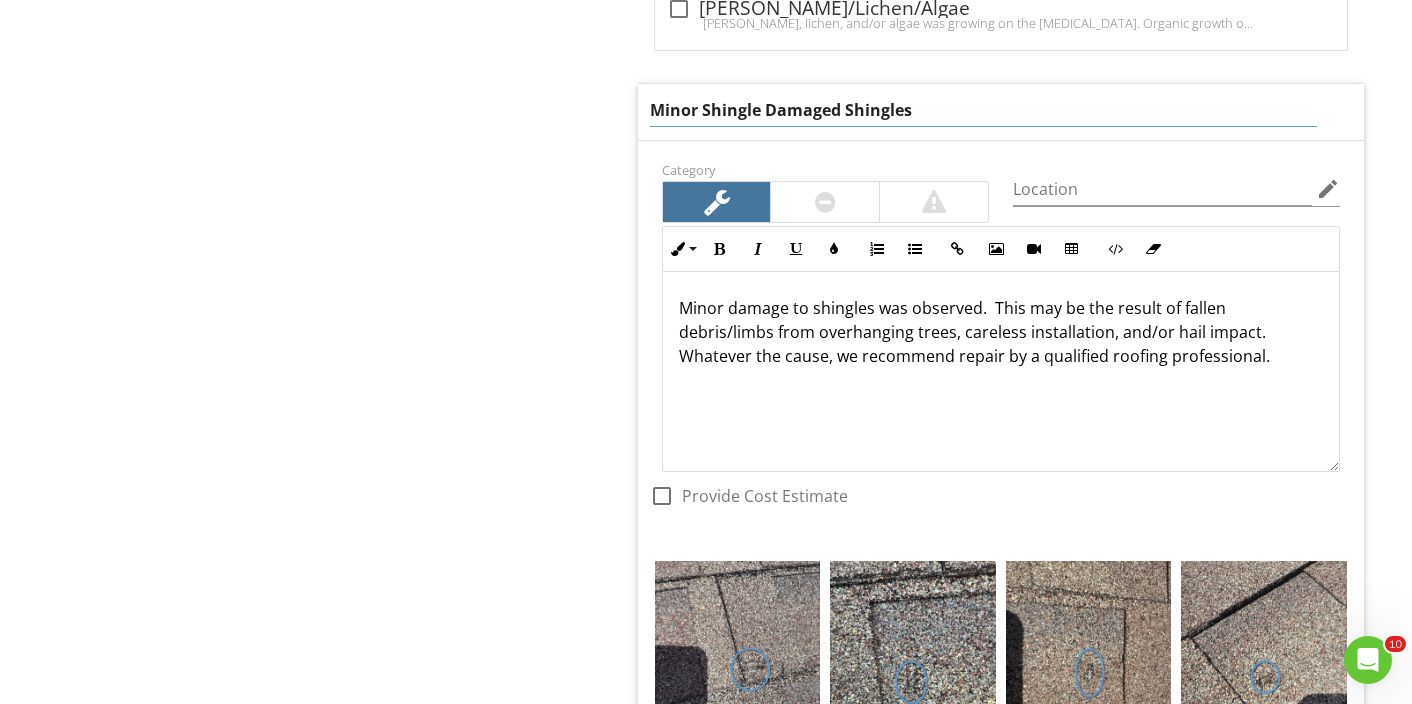 type on "Damaged Shingles" 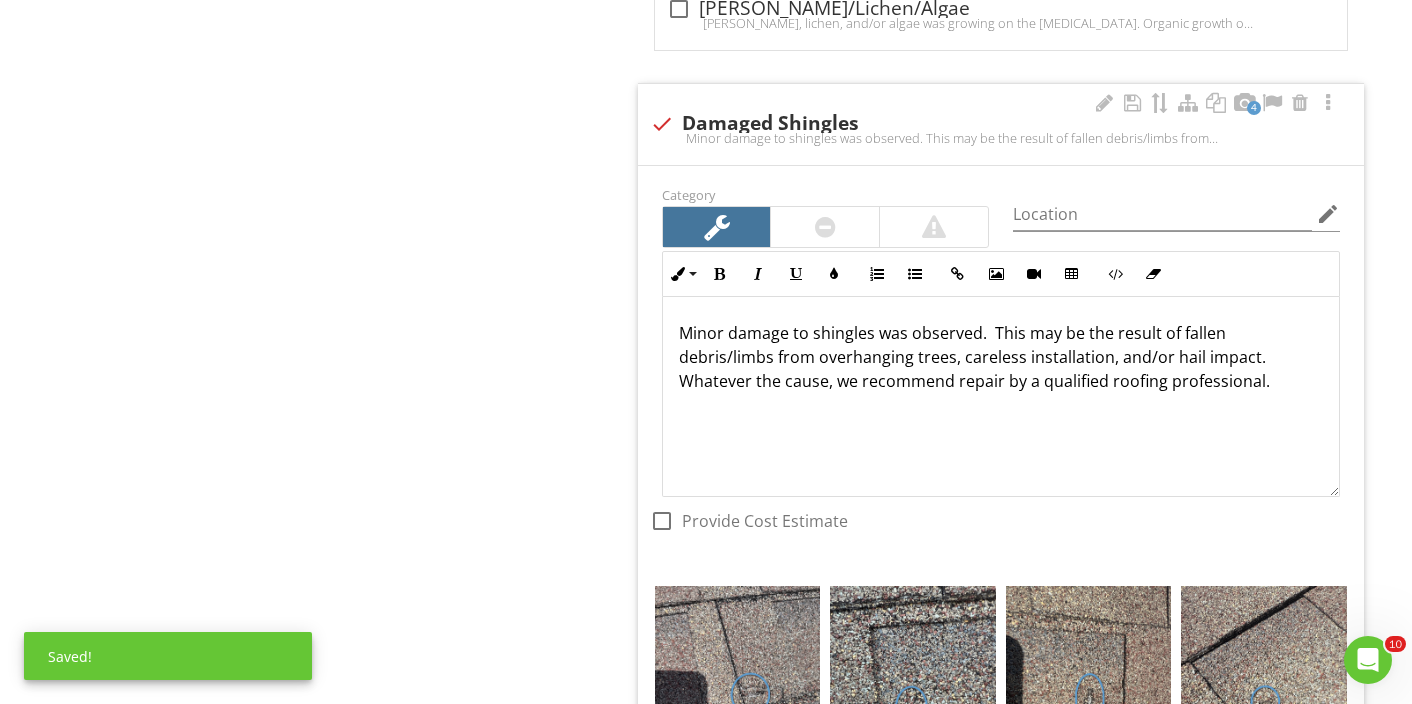 click on "Minor damage to shingles was observed.  This may be the result of fallen debris/limbs from overhanging trees, careless installation, and/or hail impact. Whatever the cause, we recommend repair by a qualified roofing professional." at bounding box center (1001, 397) 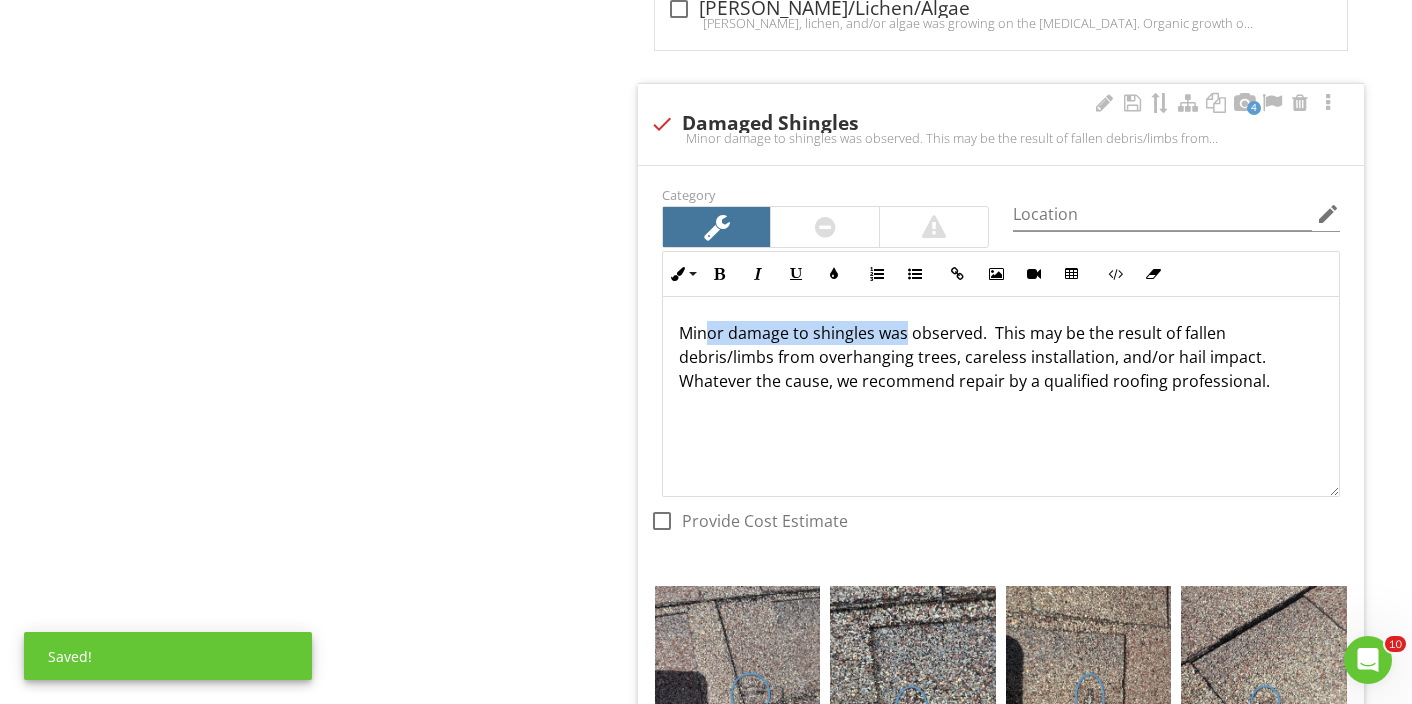 drag, startPoint x: 902, startPoint y: 334, endPoint x: 698, endPoint y: 332, distance: 204.0098 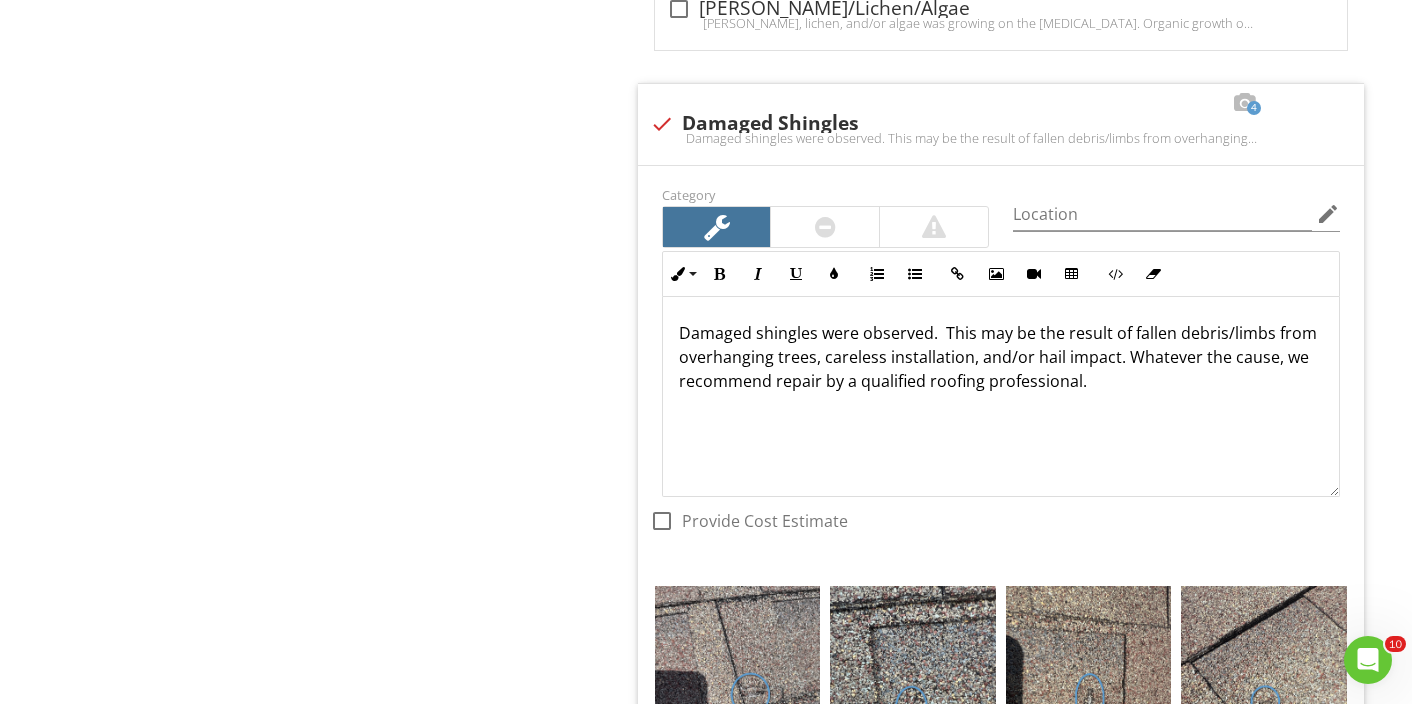 click on "Roof
General
Gutters and Downspouts
Covering
Chimney
Penetrations & Flashings
Item
Covering
Info
Information                 1
Material/Type
check_box_outline_blank Slate   check_box_outline_blank Metal   check_box_outline_blank Modified Bitumen (flat roof)   check_box_outline_blank Thermoplastic Polyolefin   check_box_outline_blank Synthetic Membrane   check_box_outline_blank Asphalt Roll   check_box_outline_blank Wood Shake   check_box_outline_blank Concrete   check_box_outline_blank spray polyurethane foam (SPF)   check_box_outline_blank Modifid Bitumen   check_box_outline_blank EPDM (Ethylene Propylene Diene Monomer)   check_box Architectural Composition           OTHER" at bounding box center (882, 1697) 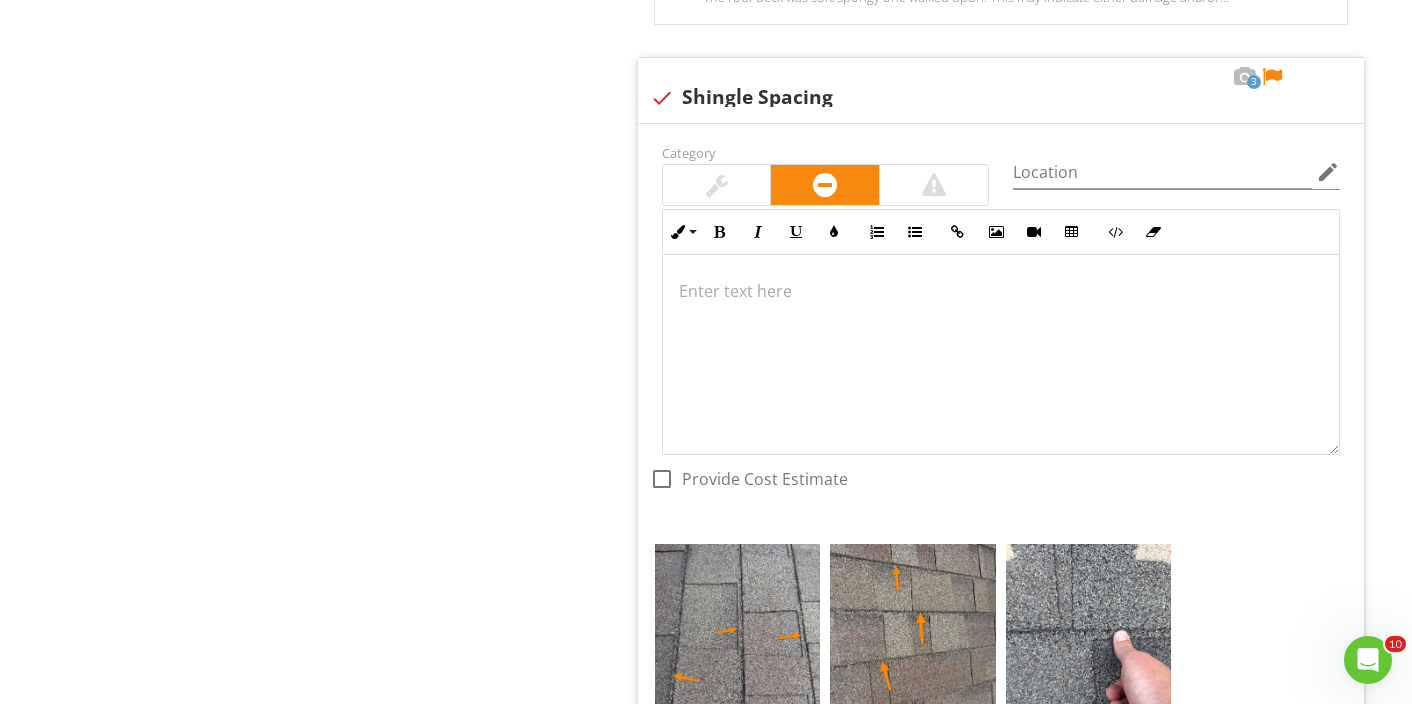 scroll, scrollTop: 8389, scrollLeft: 0, axis: vertical 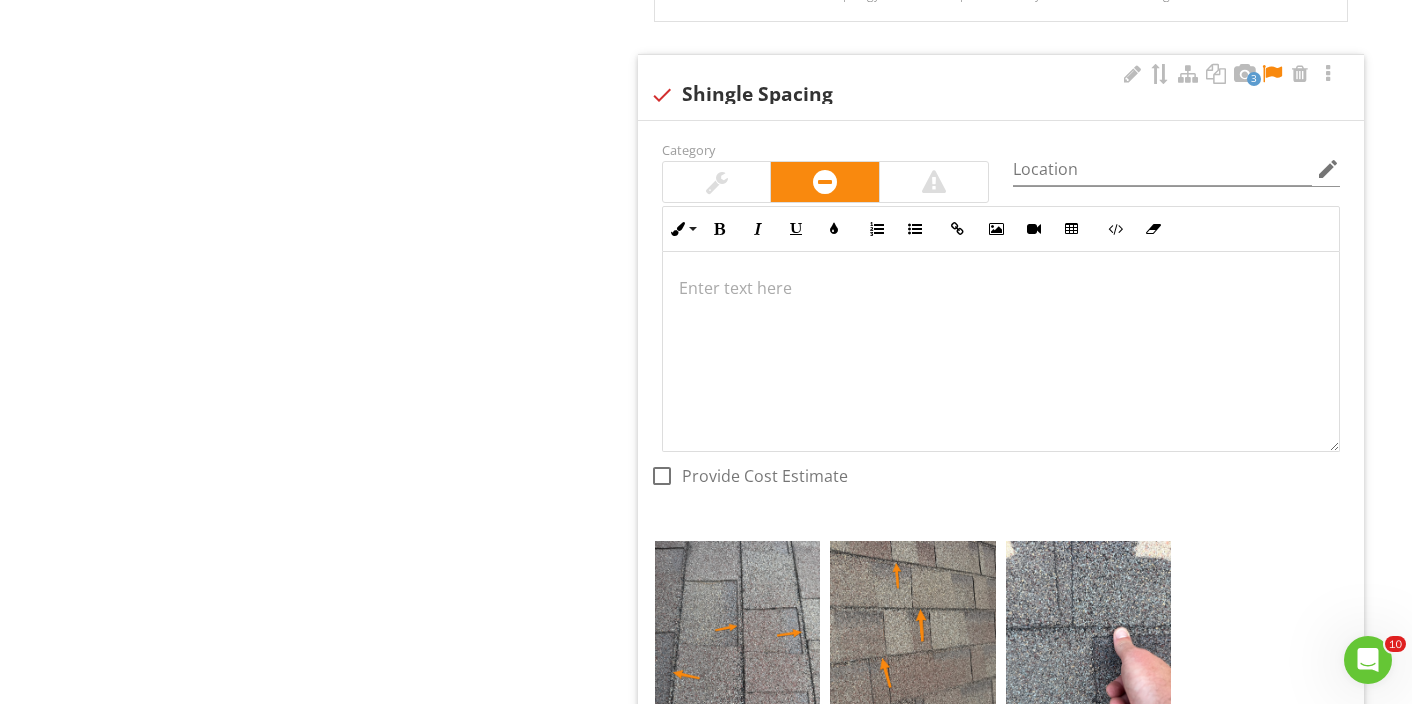 click at bounding box center (1001, 352) 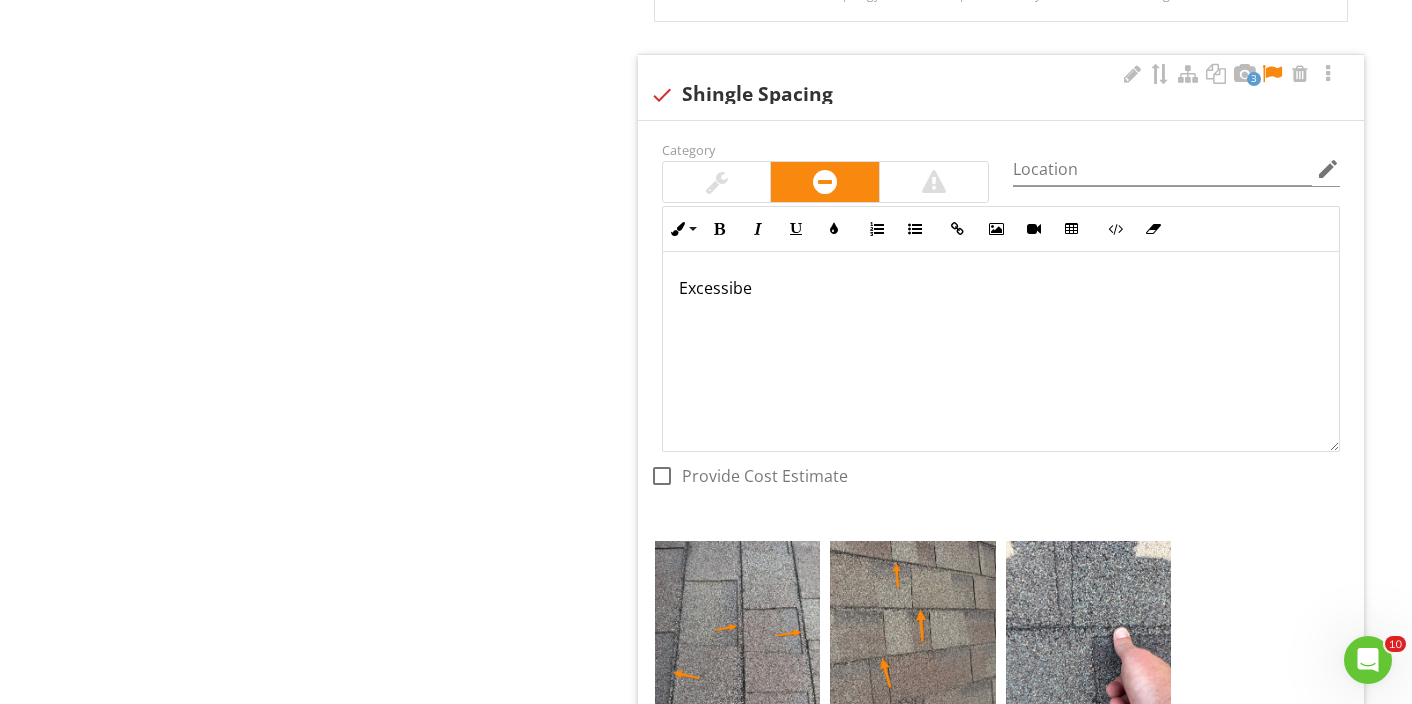 scroll, scrollTop: 8405, scrollLeft: 0, axis: vertical 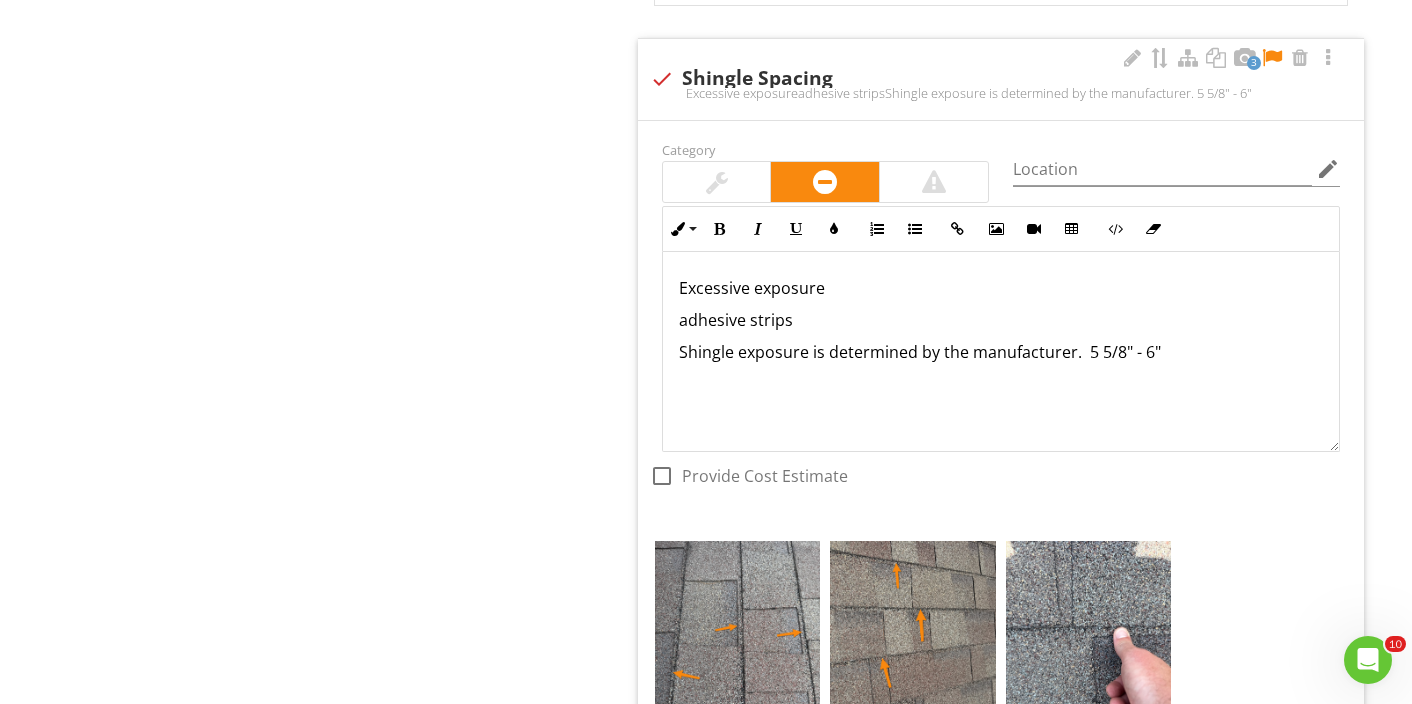 click at bounding box center (717, 182) 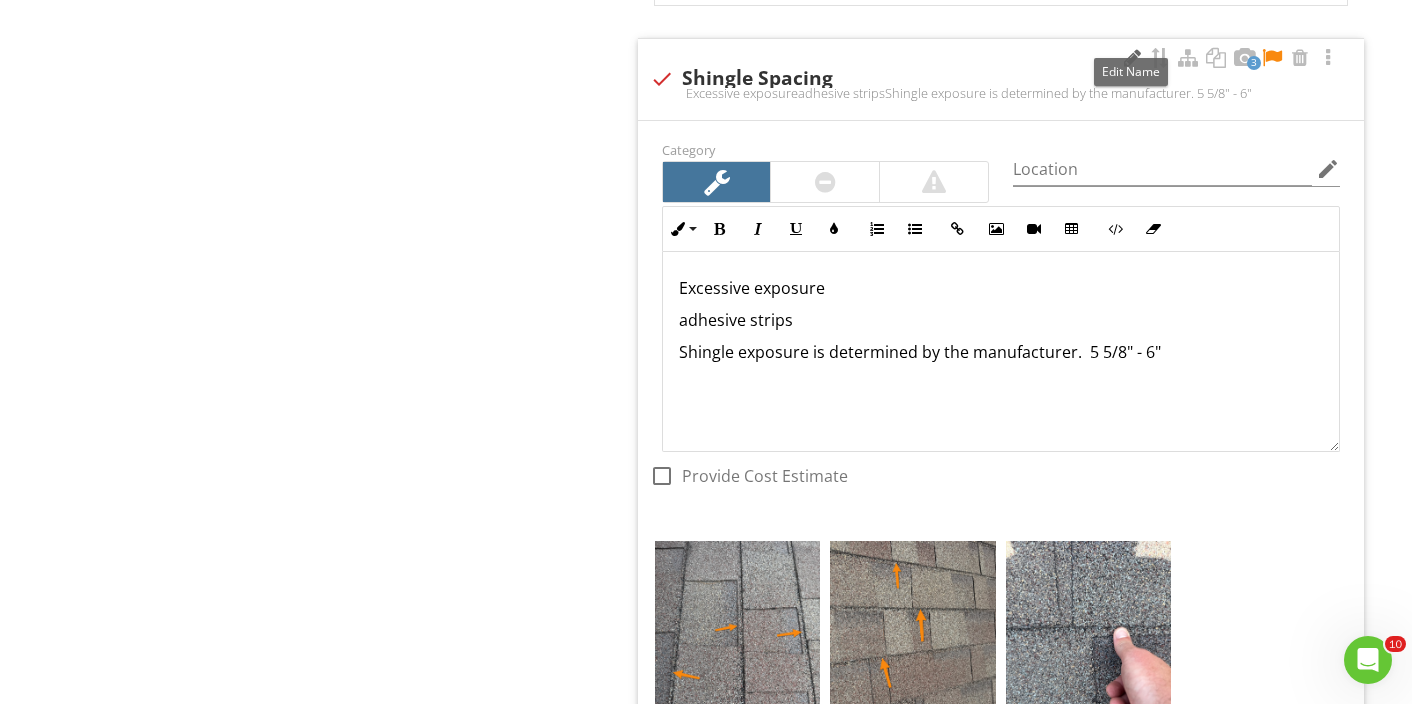 click at bounding box center [1132, 58] 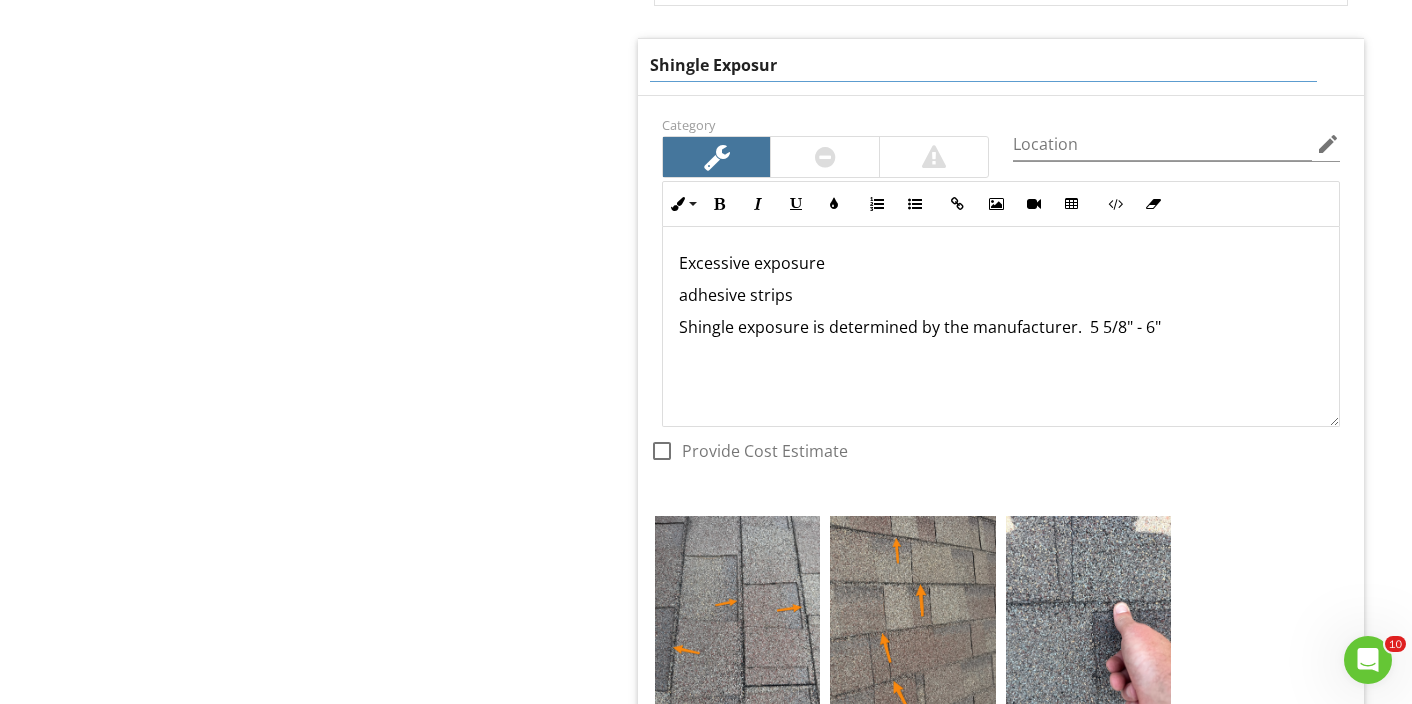 type on "Shingle Exposure" 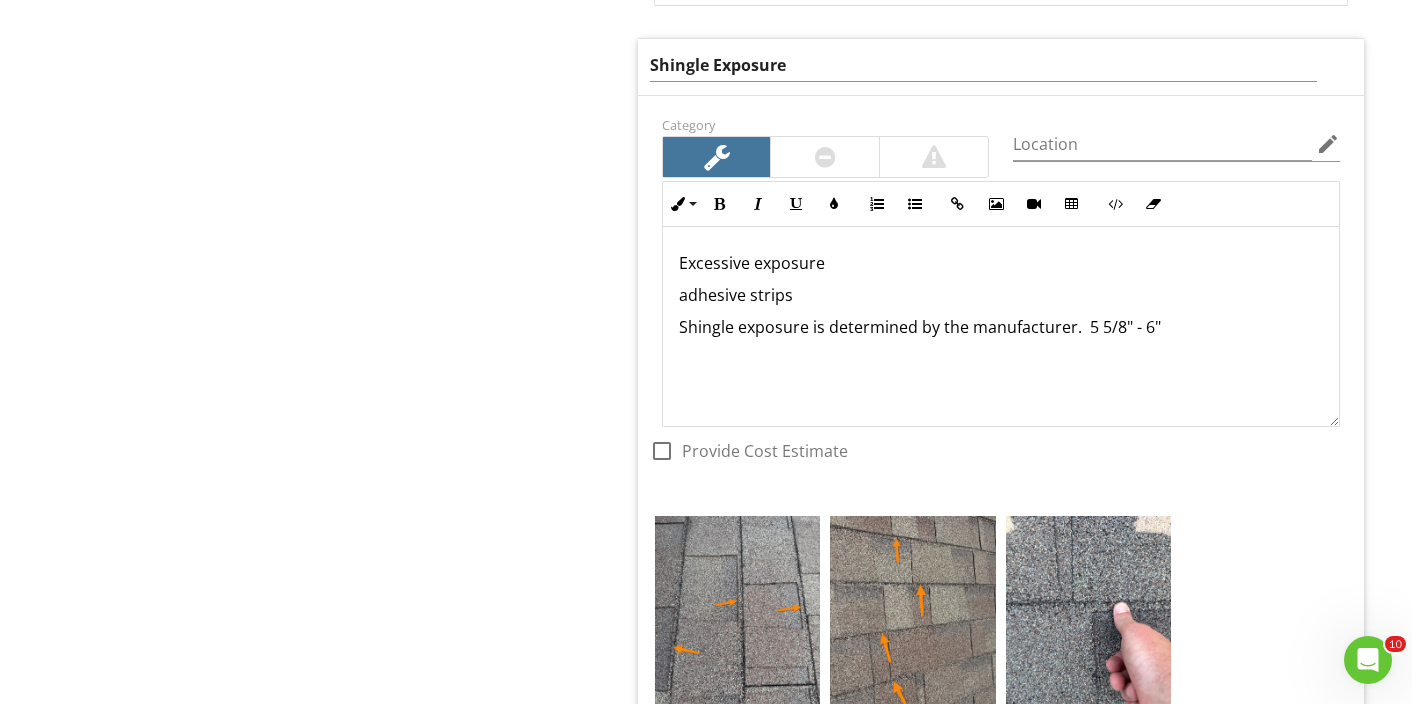 click on "Excessive exposure  adhesive strips Shingle exposure is determined by the manufacturer.  5 5/8" - 6"" at bounding box center [1001, 327] 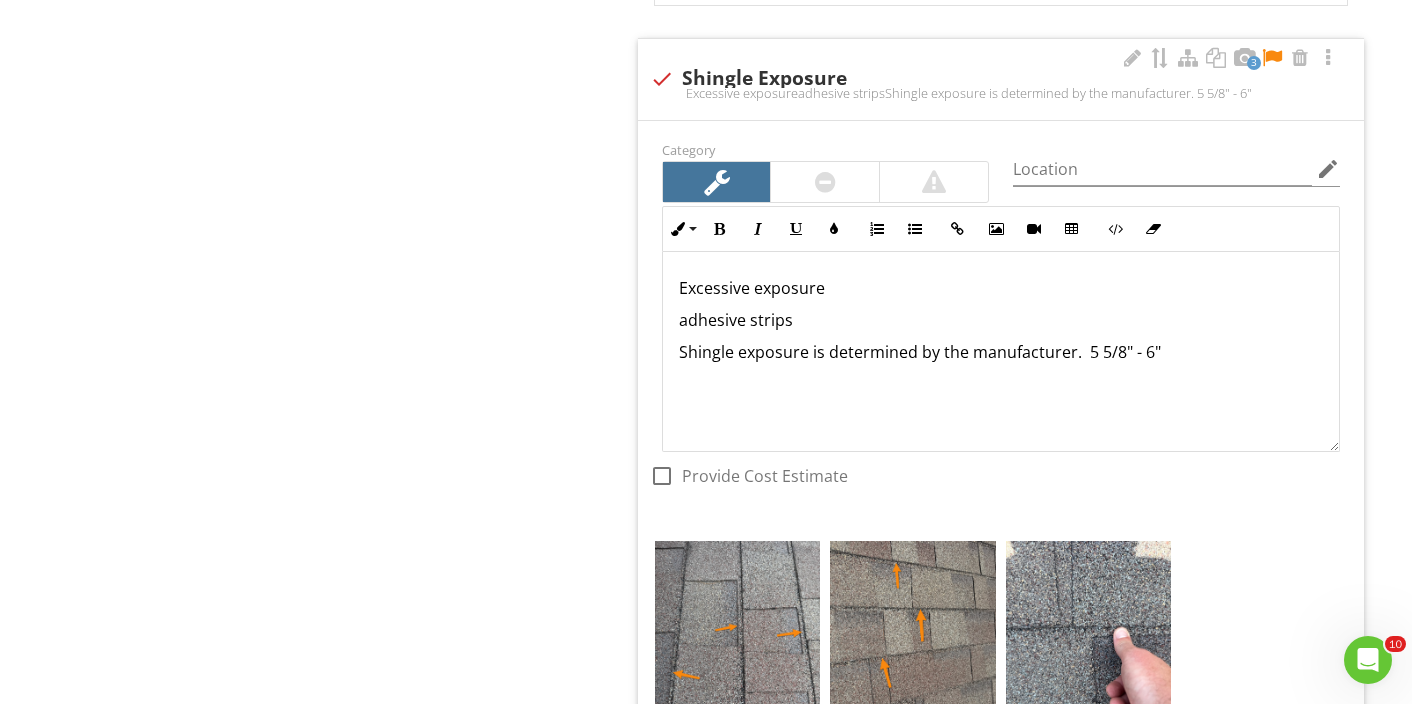 click on "Excessive exposure  adhesive strips Shingle exposure is determined by the manufacturer.  5 5/8" - 6"" at bounding box center [1001, 352] 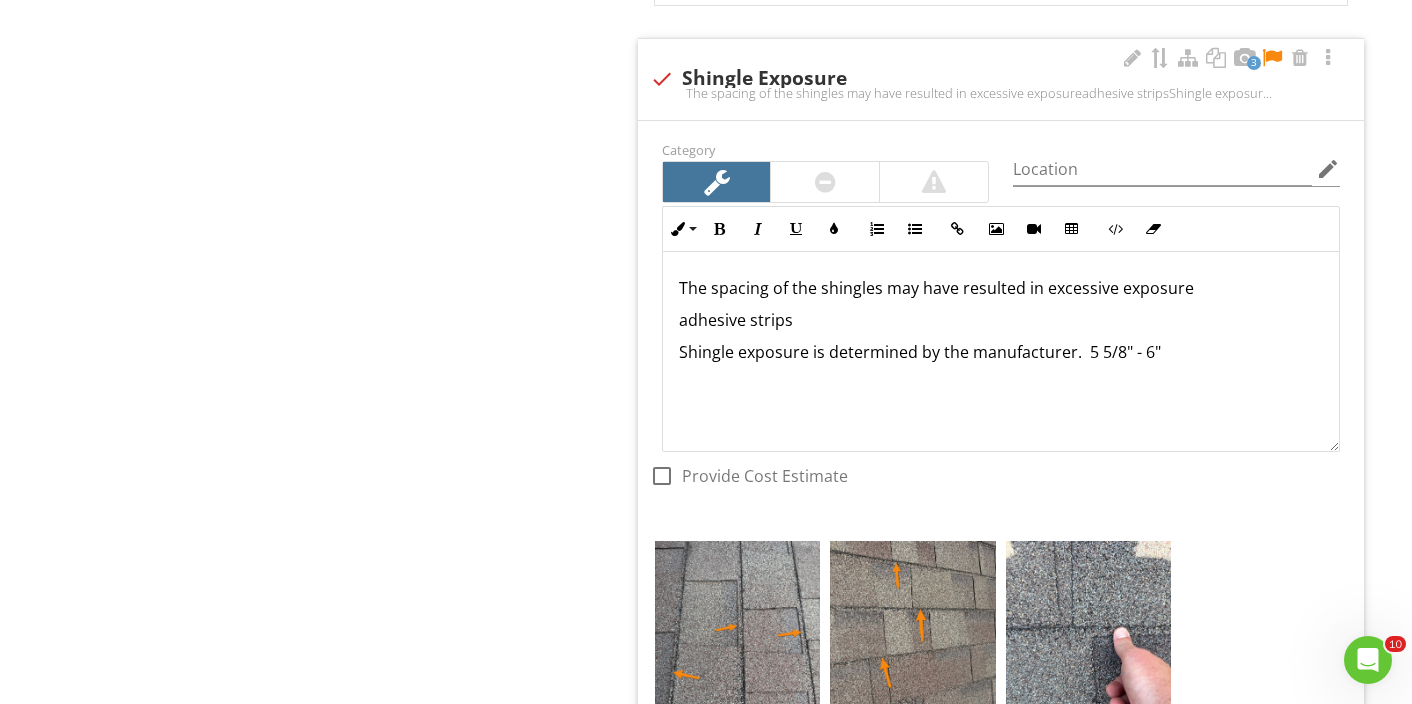 click on "The spacing of the shingles may have resulted in excessive exposure" at bounding box center (1001, 288) 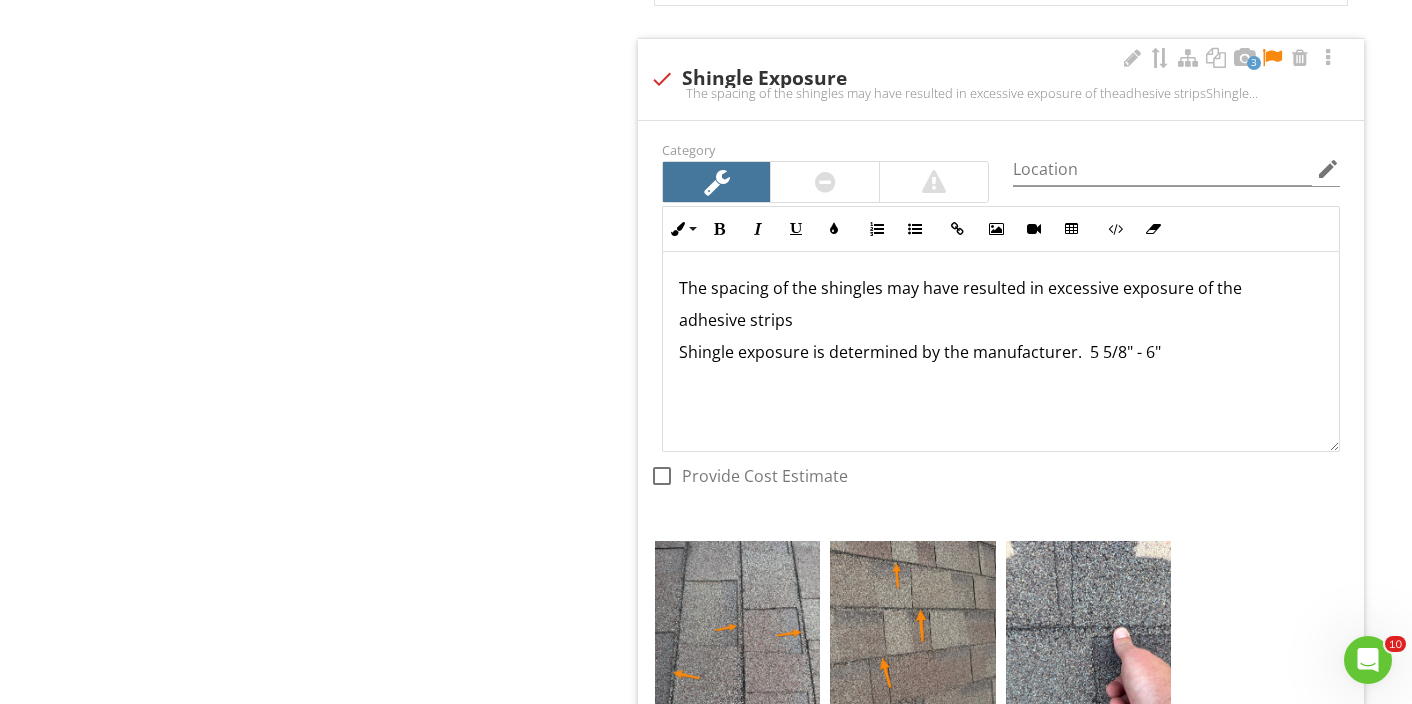 click on "The spacing of the shingles may have resulted in excessive exposure of the" at bounding box center (1001, 288) 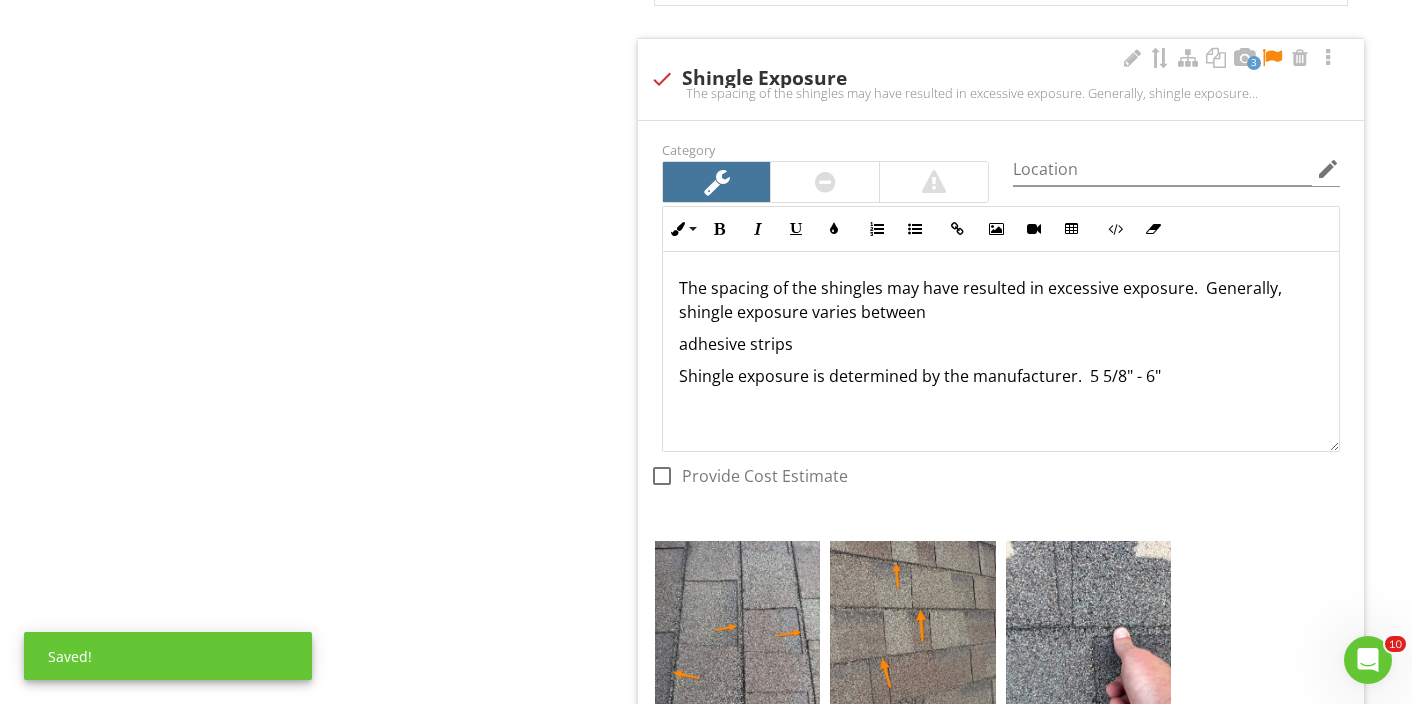 drag, startPoint x: 1168, startPoint y: 348, endPoint x: 1086, endPoint y: 351, distance: 82.05486 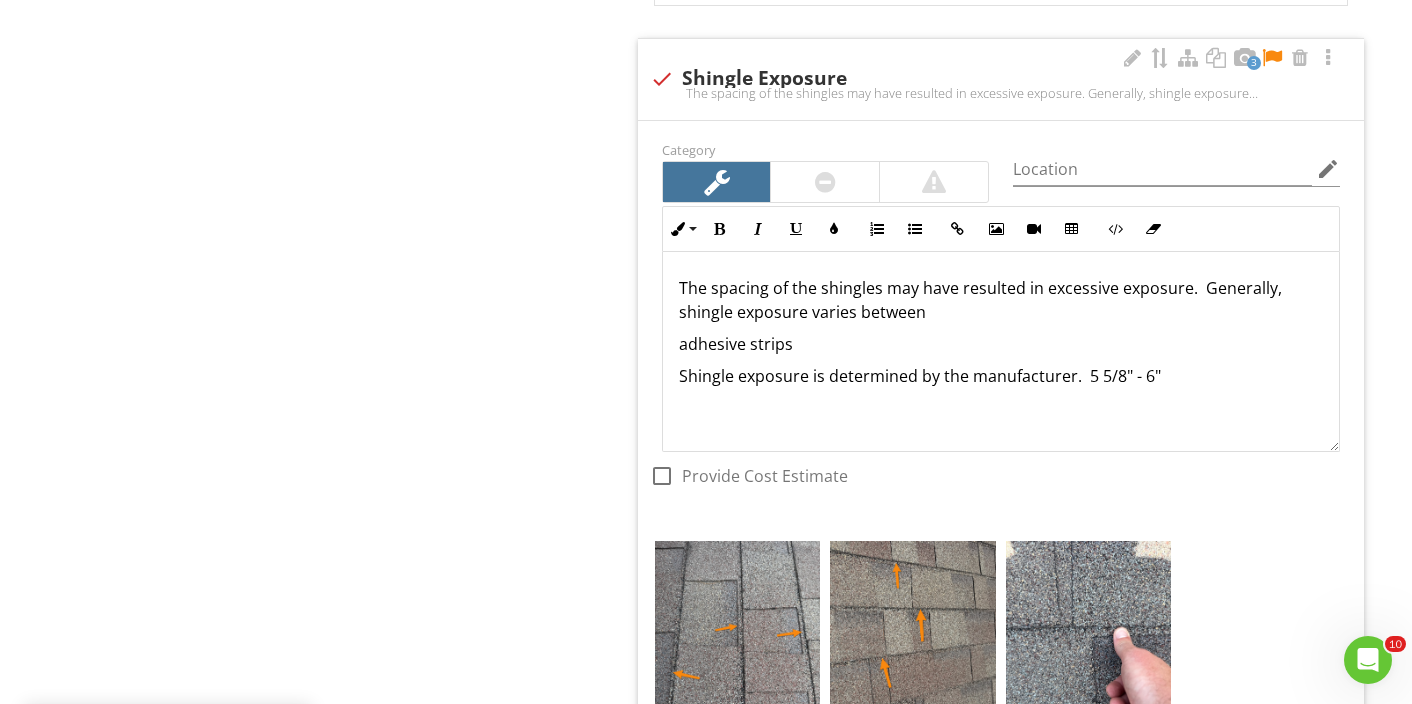 click on "The spacing of the shingles may have resulted in excessive exposure.  Generally, shingle exposure varies between" at bounding box center (1001, 300) 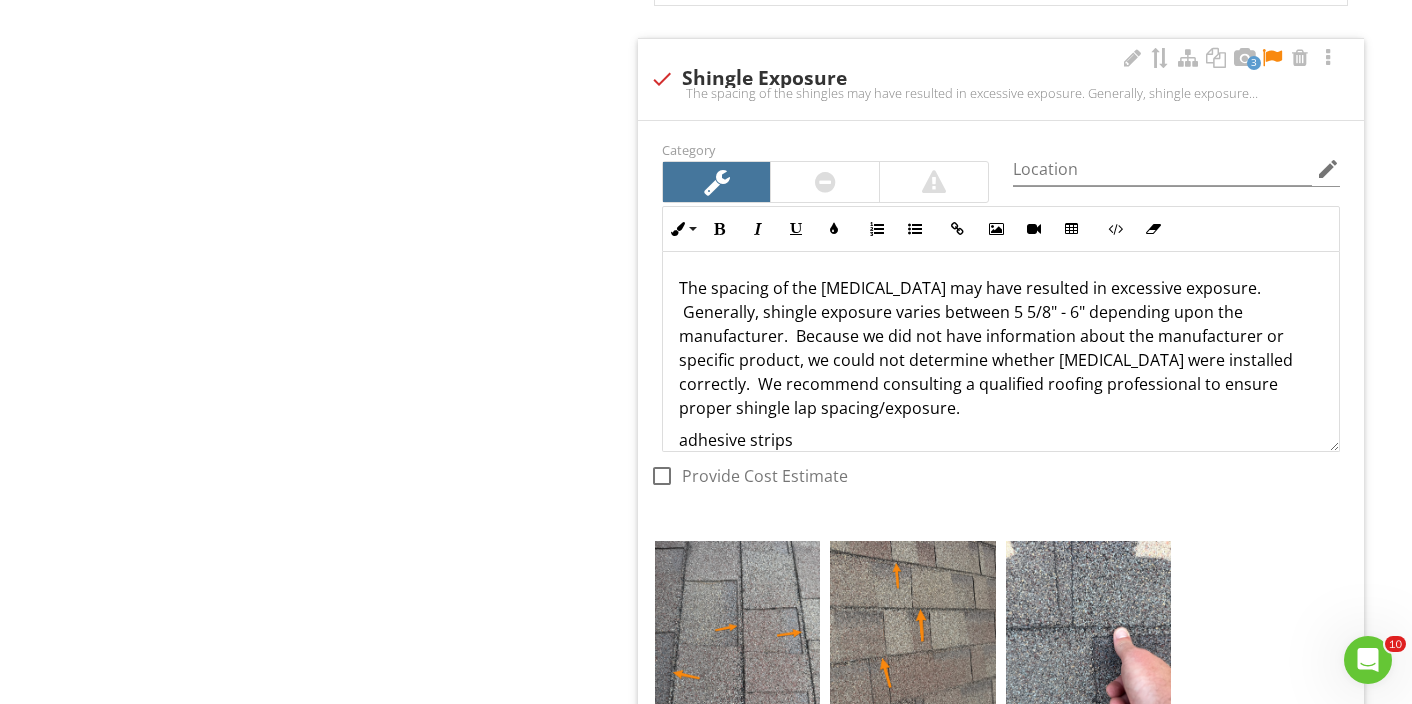 scroll, scrollTop: 57, scrollLeft: 0, axis: vertical 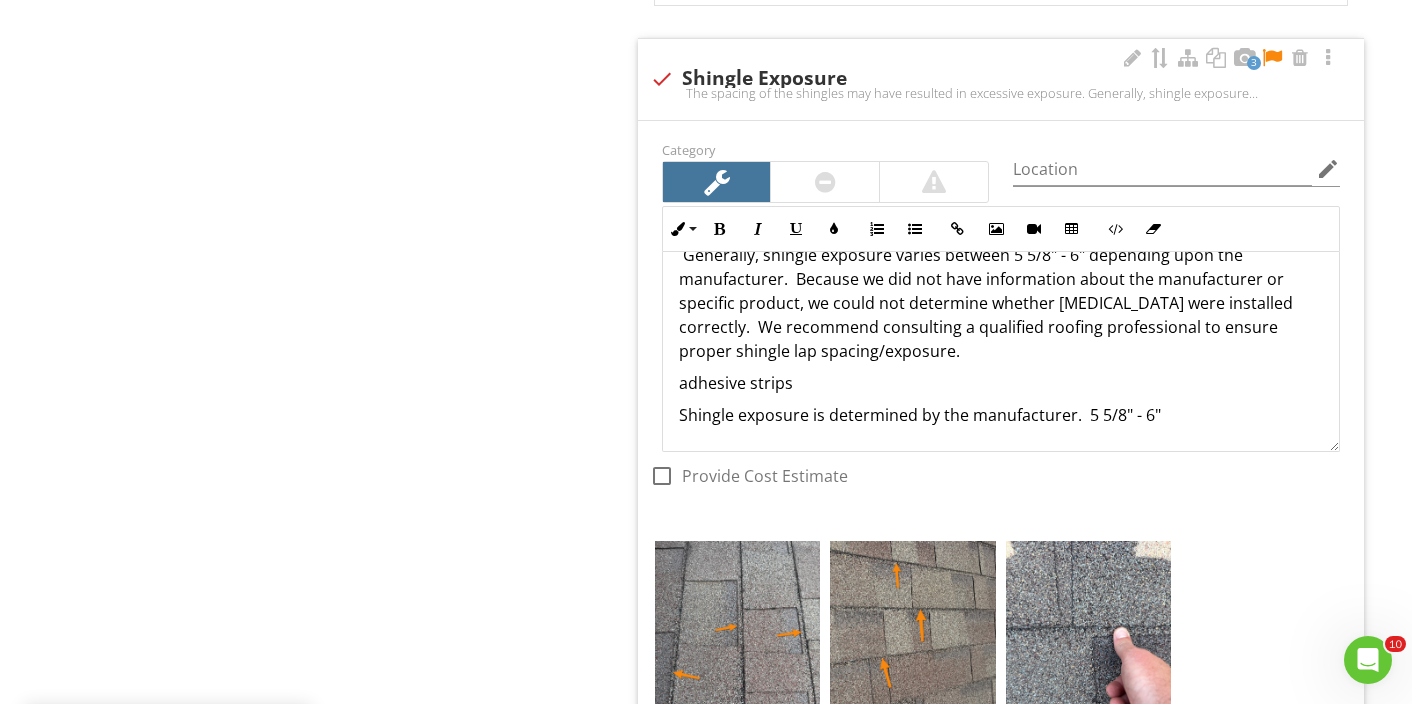 drag, startPoint x: 1167, startPoint y: 397, endPoint x: 665, endPoint y: 376, distance: 502.43906 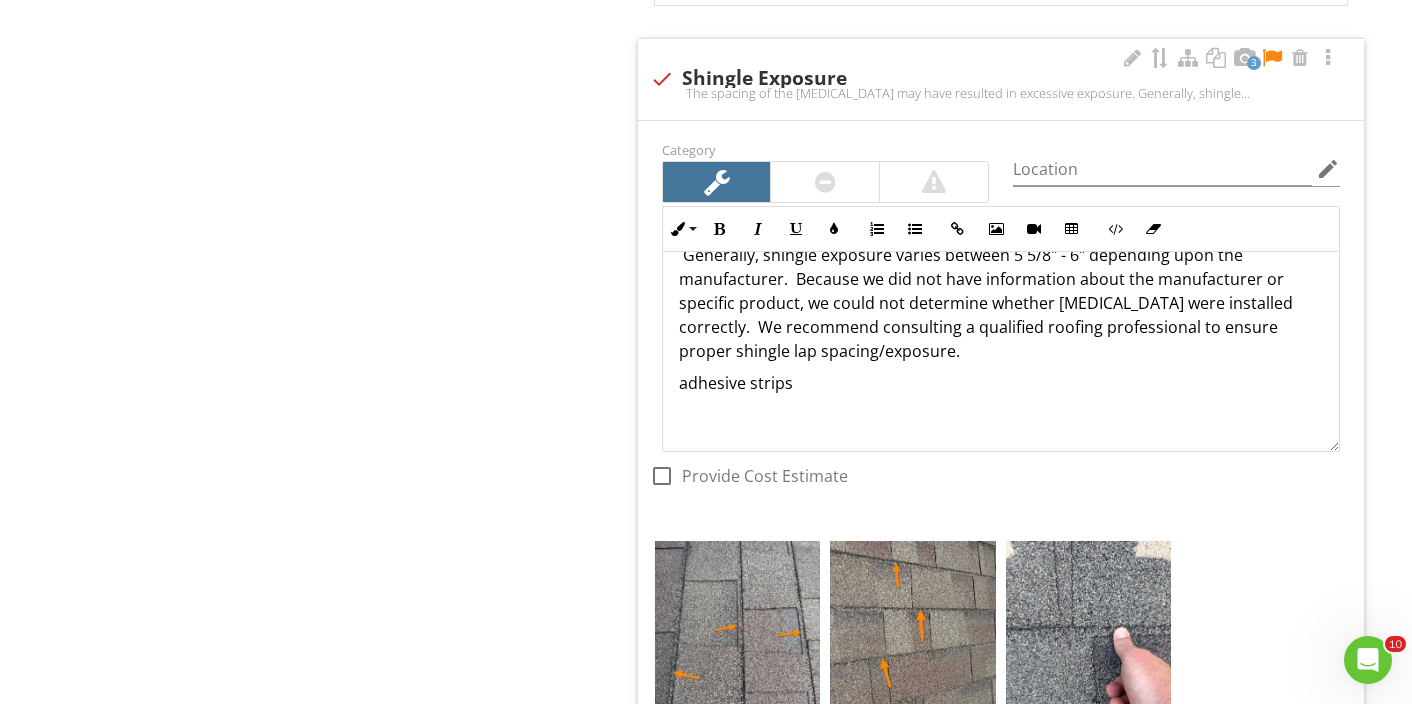 scroll, scrollTop: 1, scrollLeft: 0, axis: vertical 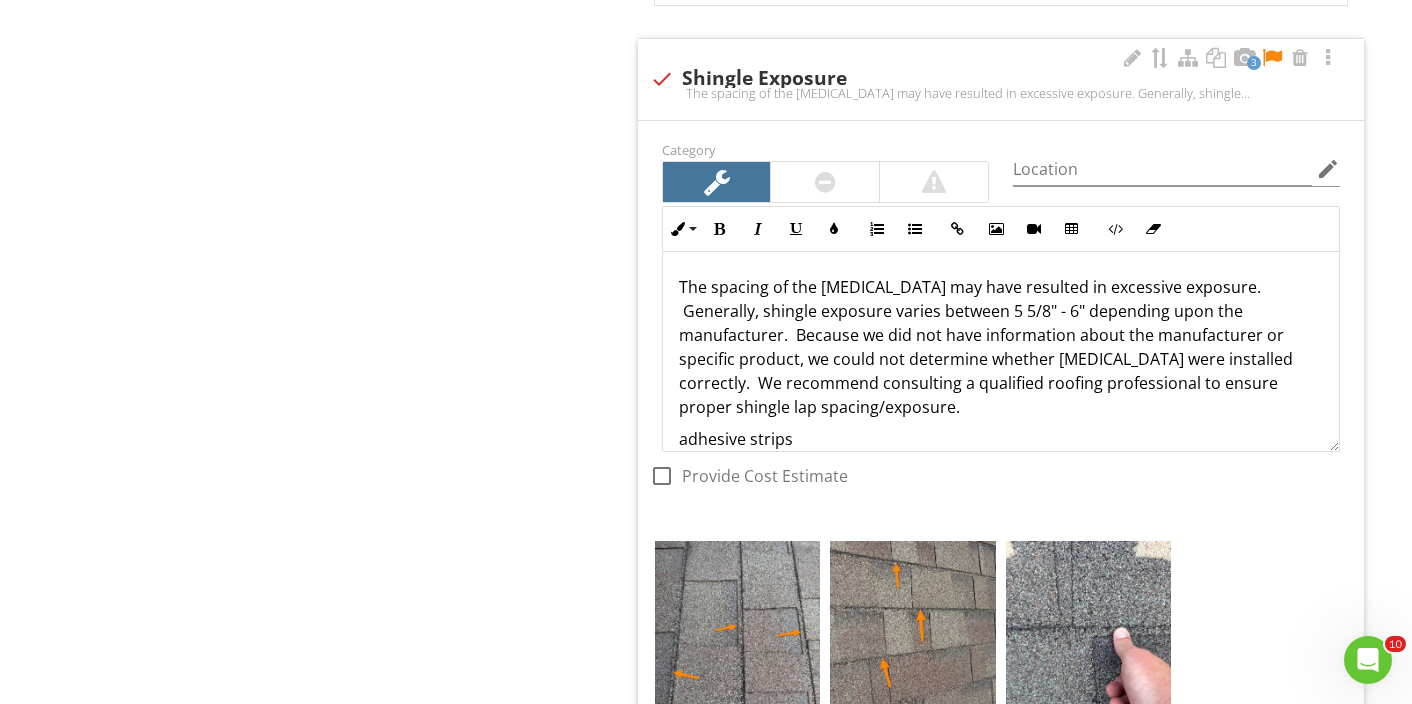 click on "The spacing of the shingles may have resulted in excessive exposure.  Generally, shingle exposure varies between 5 5/8" - 6" depending upon the manufacturer.  Because we did not have information about the manufacturer or specific product, we could not determine whether shingles were installed correctly.  We recommend consulting a qualified roofing professional to ensure proper shingle lap spacing/exposure." at bounding box center (1001, 347) 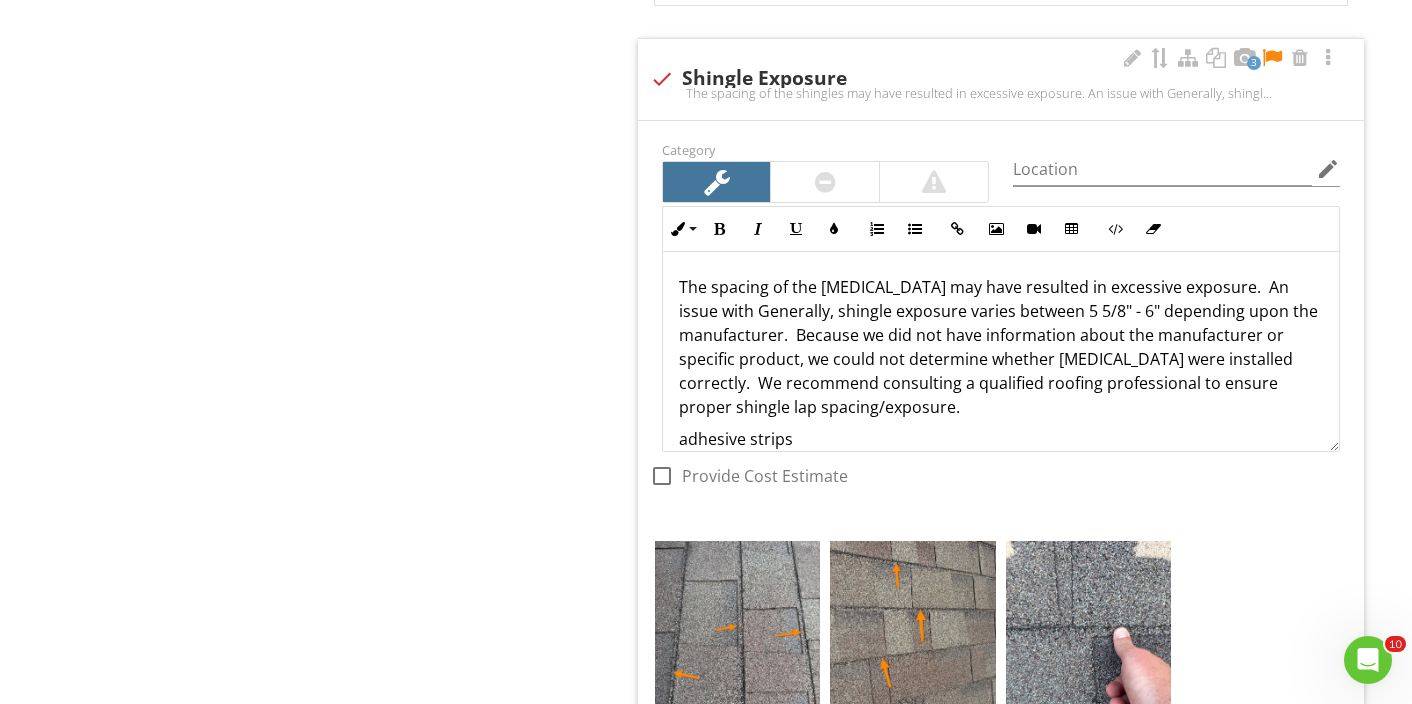 click on "The spacing of the shingles may have resulted in excessive exposure.  An issue with Generally, shingle exposure varies between 5 5/8" - 6" depending upon the manufacturer.  Because we did not have information about the manufacturer or specific product, we could not determine whether shingles were installed correctly.  We recommend consulting a qualified roofing professional to ensure proper shingle lap spacing/exposure." at bounding box center [1001, 347] 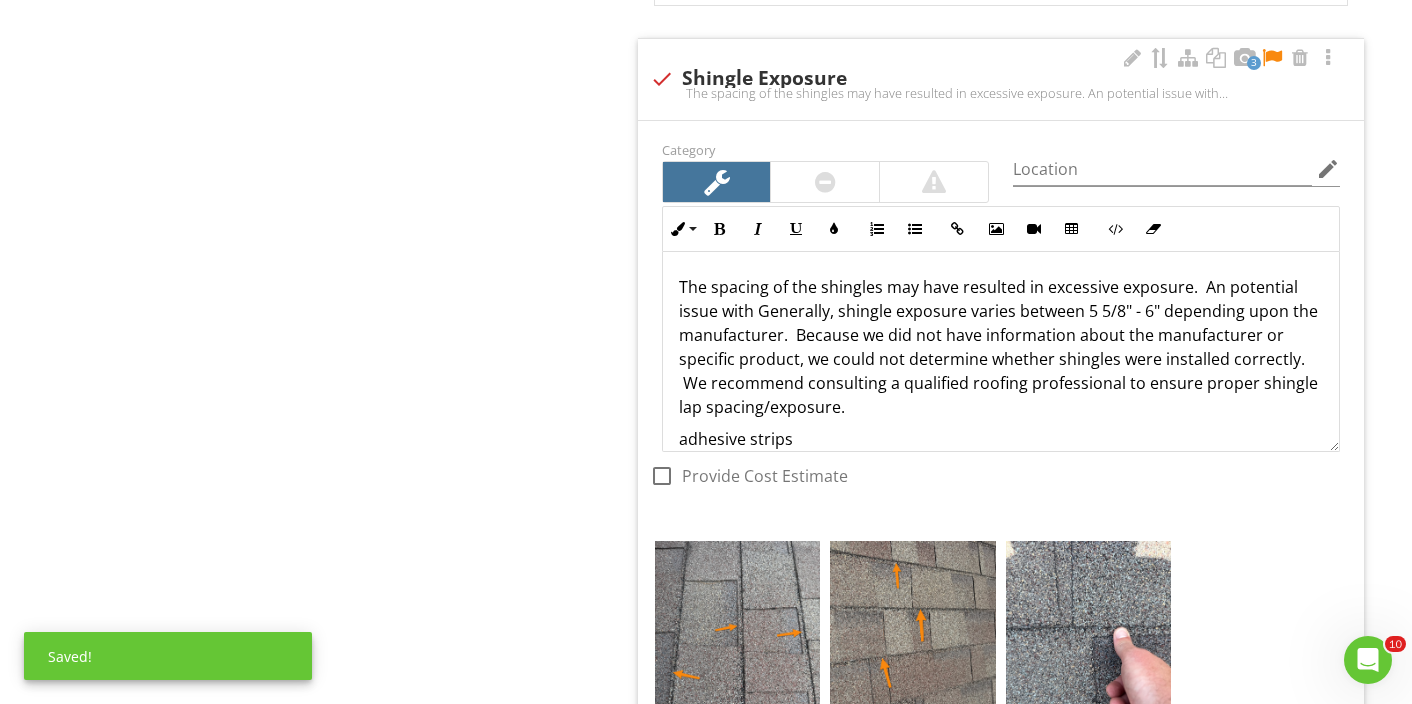 click on "The spacing of the shingles may have resulted in excessive exposure.  An potential issue with Generally, shingle exposure varies between 5 5/8" - 6" depending upon the manufacturer.  Because we did not have information about the manufacturer or specific product, we could not determine whether shingles were installed correctly.  We recommend consulting a qualified roofing professional to ensure proper shingle lap spacing/exposure." at bounding box center (1001, 347) 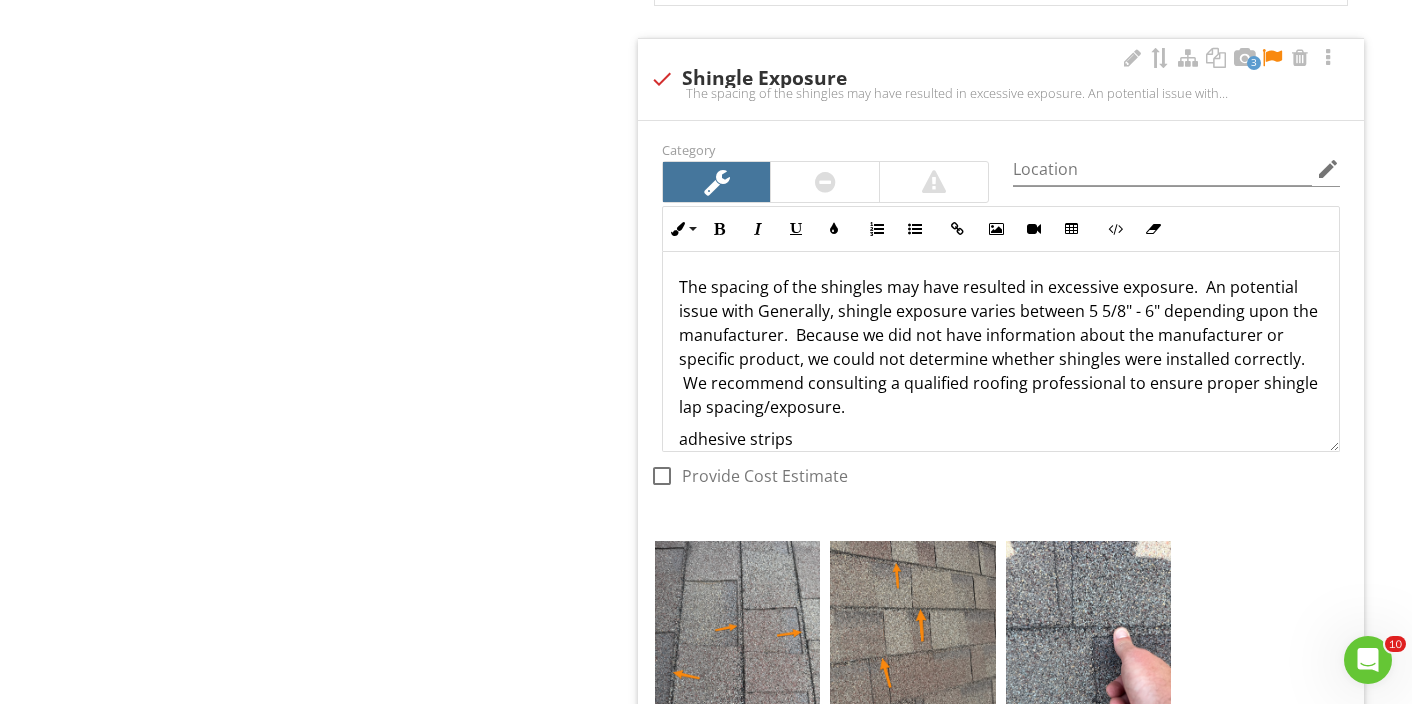 click on "The spacing of the shingles may have resulted in excessive exposure.  An potential issue with Generally, shingle exposure varies between 5 5/8" - 6" depending upon the manufacturer.  Because we did not have information about the manufacturer or specific product, we could not determine whether shingles were installed correctly.  We recommend consulting a qualified roofing professional to ensure proper shingle lap spacing/exposure." at bounding box center [1001, 347] 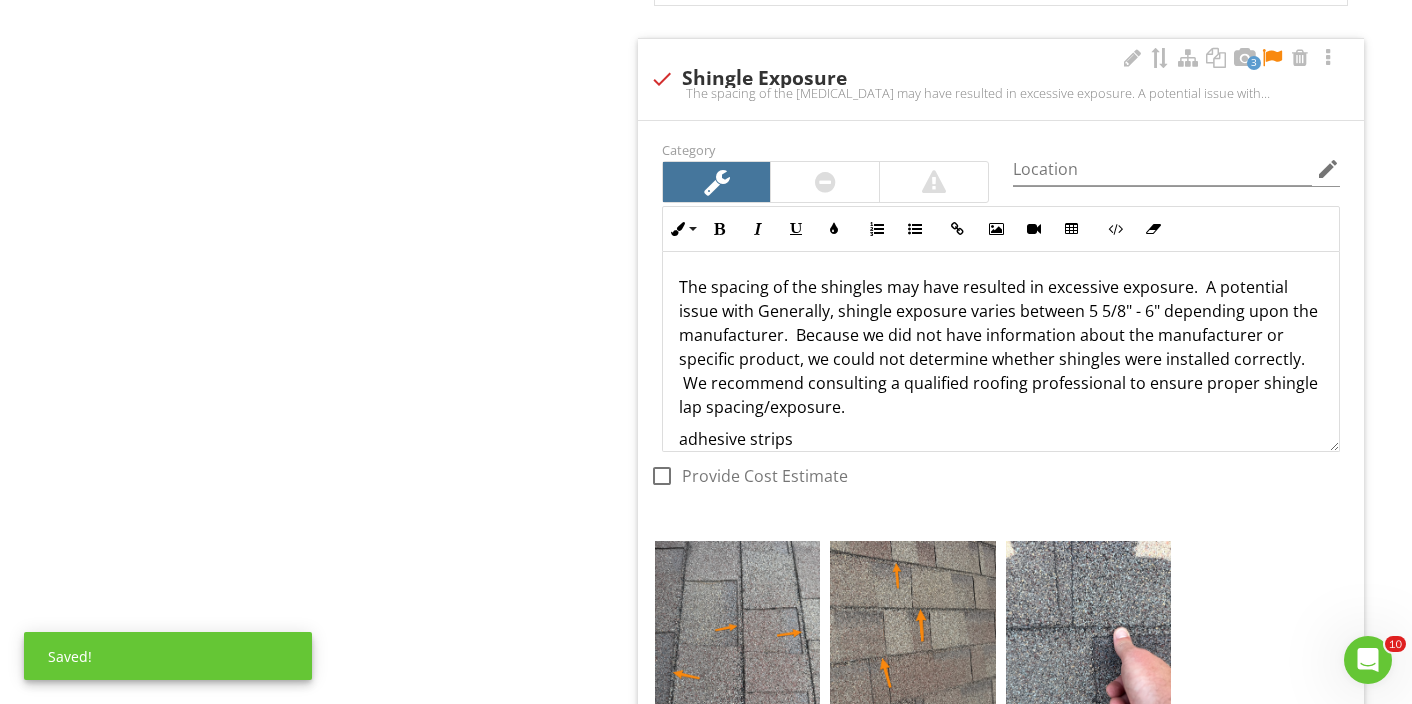 click on "The spacing of the shingles may have resulted in excessive exposure.  A potential issue with Generally, shingle exposure varies between 5 5/8" - 6" depending upon the manufacturer.  Because we did not have information about the manufacturer or specific product, we could not determine whether shingles were installed correctly.  We recommend consulting a qualified roofing professional to ensure proper shingle lap spacing/exposure." at bounding box center [1001, 347] 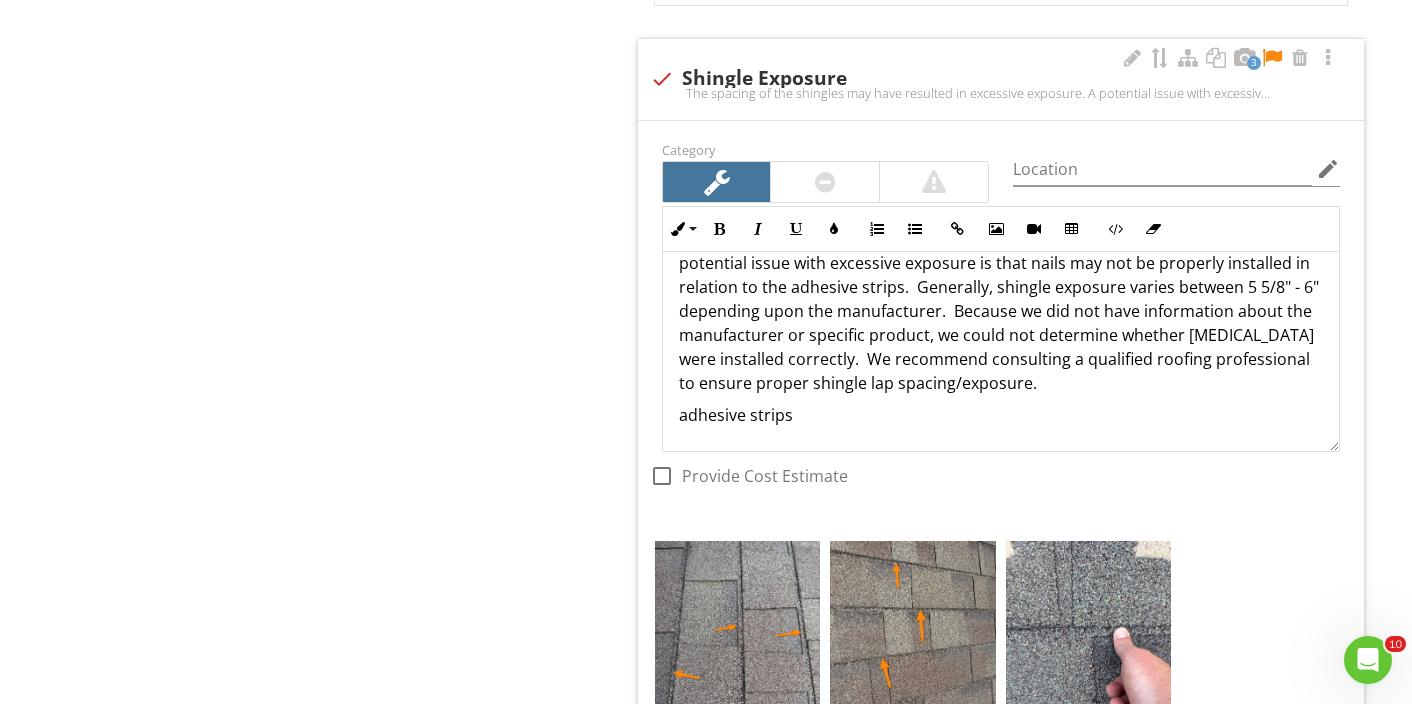 scroll, scrollTop: 81, scrollLeft: 0, axis: vertical 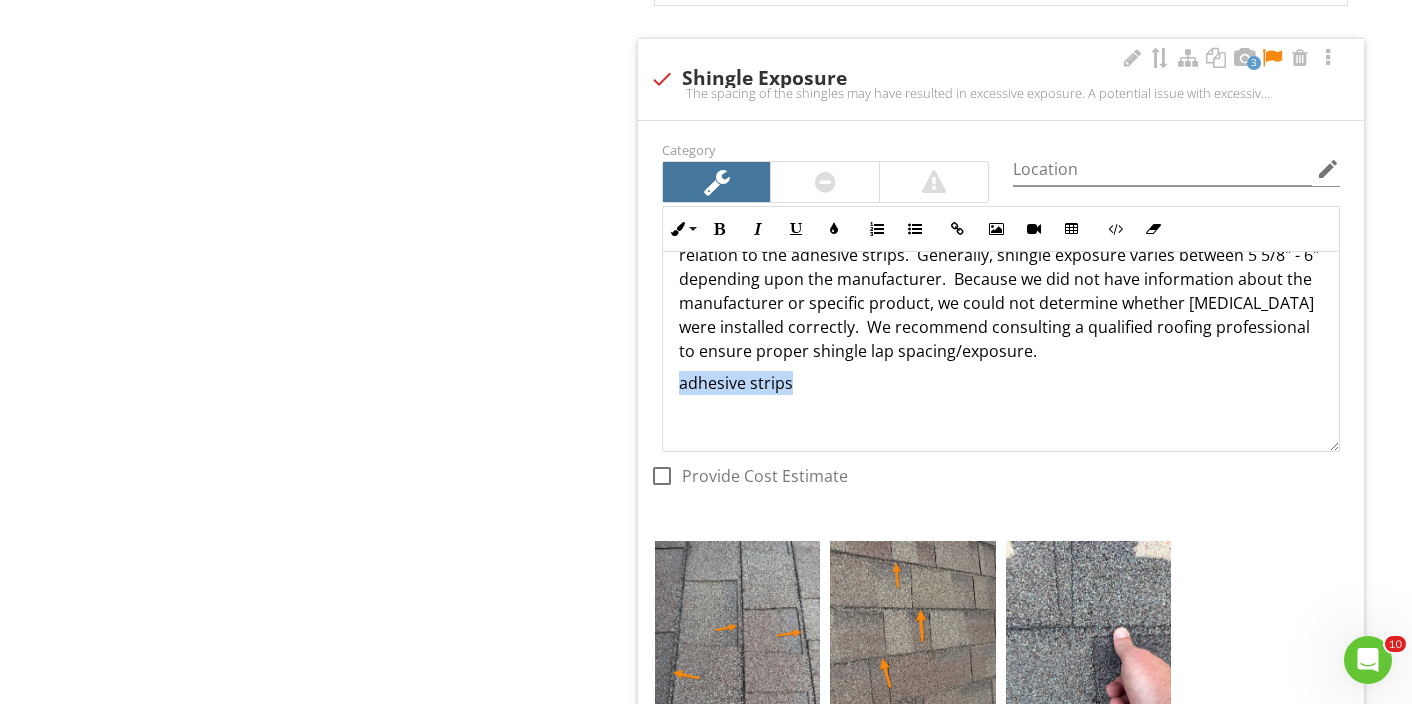 drag, startPoint x: 796, startPoint y: 364, endPoint x: 647, endPoint y: 364, distance: 149 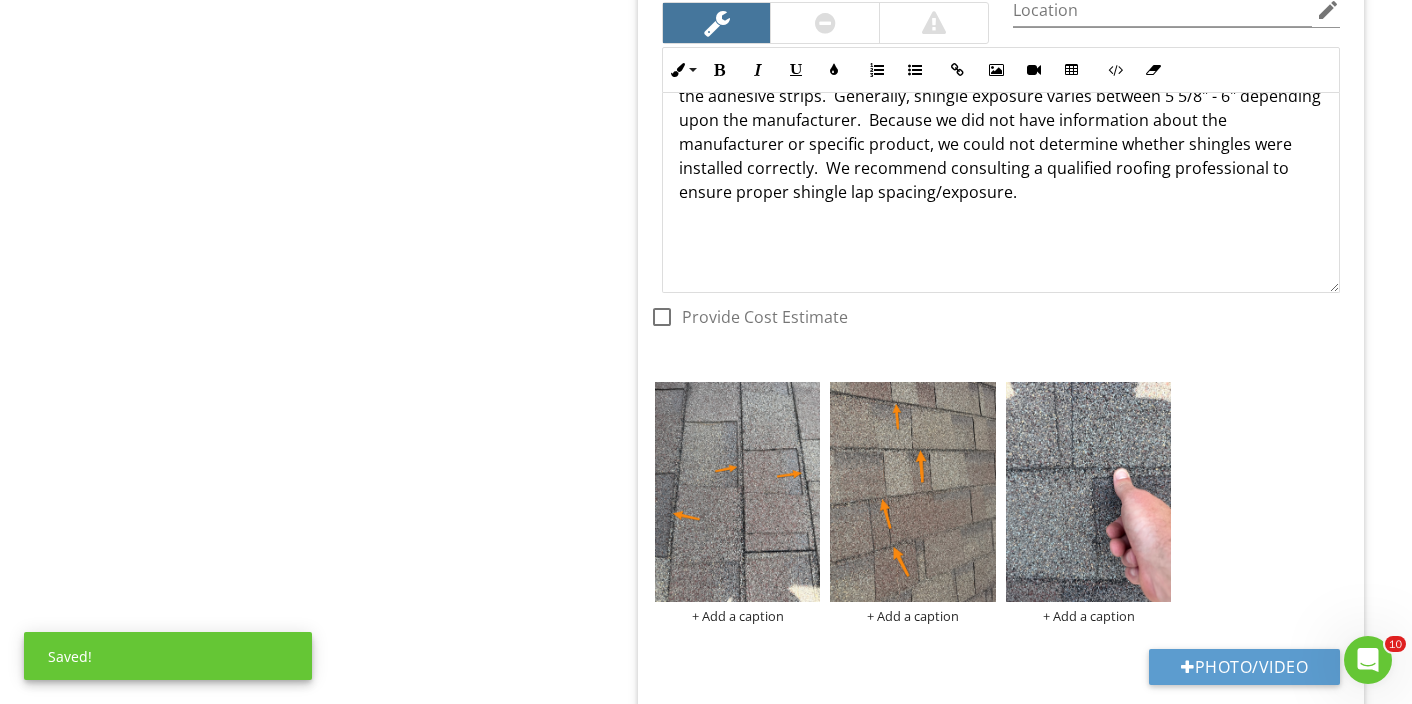 scroll, scrollTop: 8569, scrollLeft: 0, axis: vertical 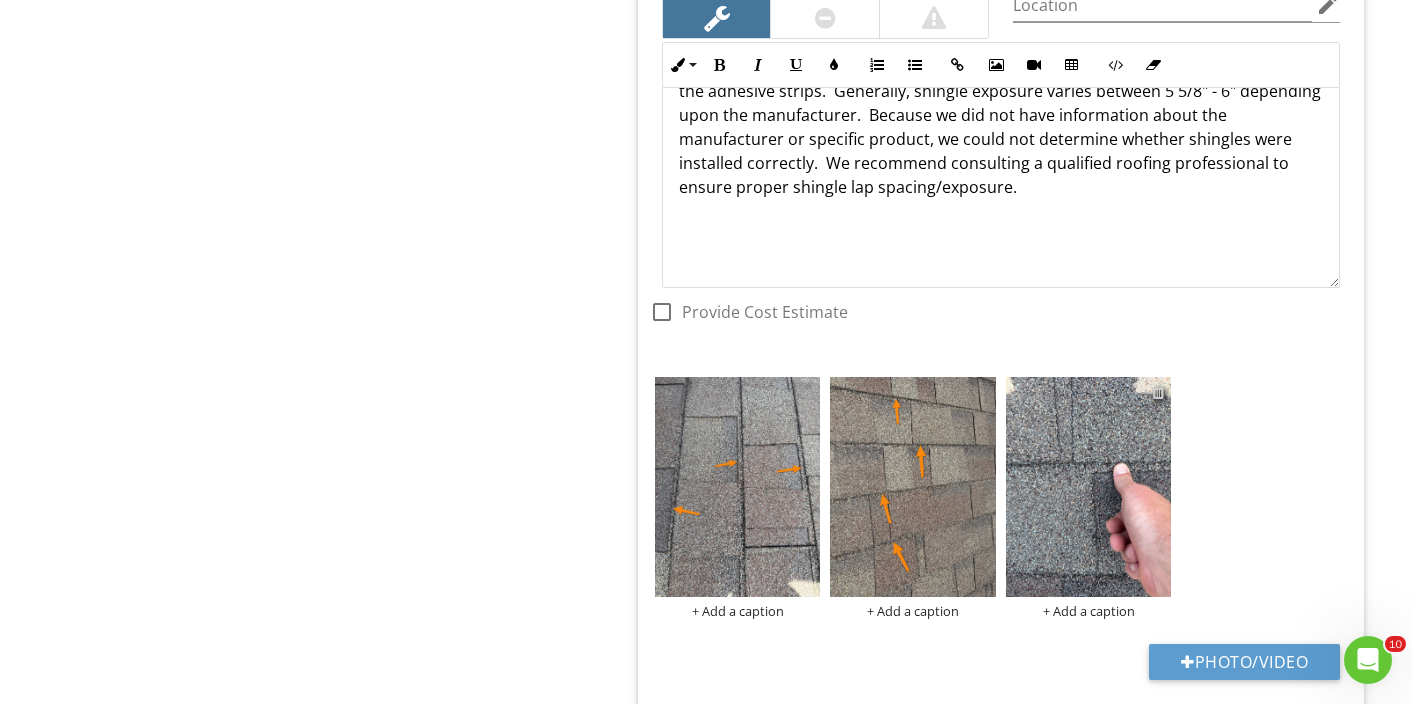 click at bounding box center (1158, 392) 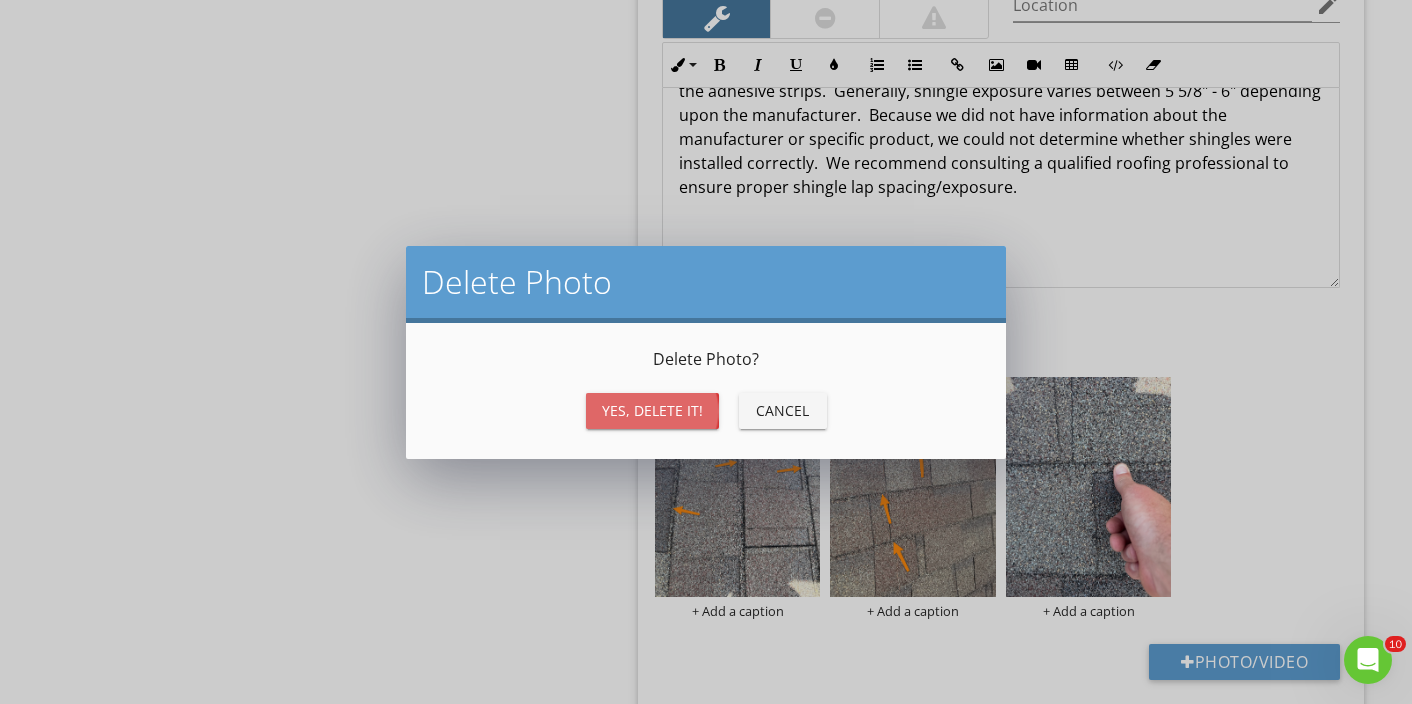 click on "Yes, Delete it!" at bounding box center (652, 410) 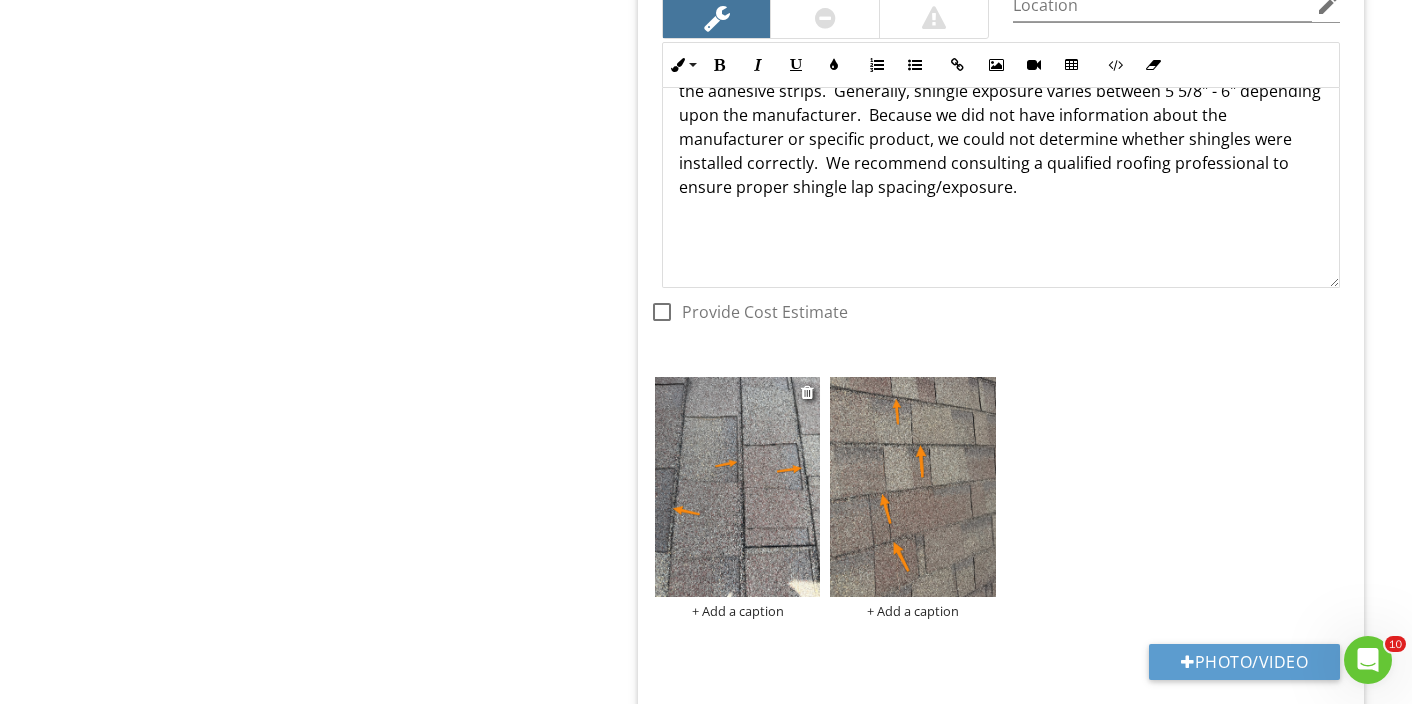 click at bounding box center (738, 487) 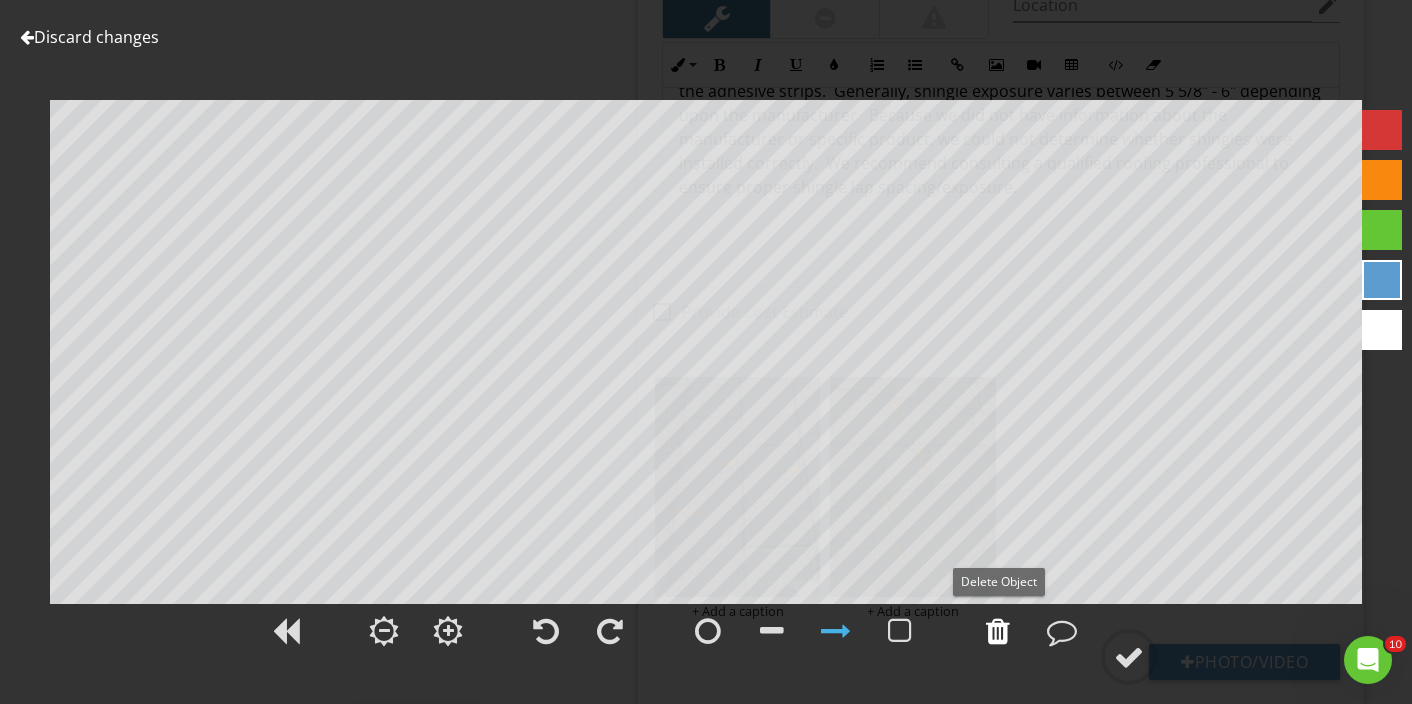click at bounding box center (998, 631) 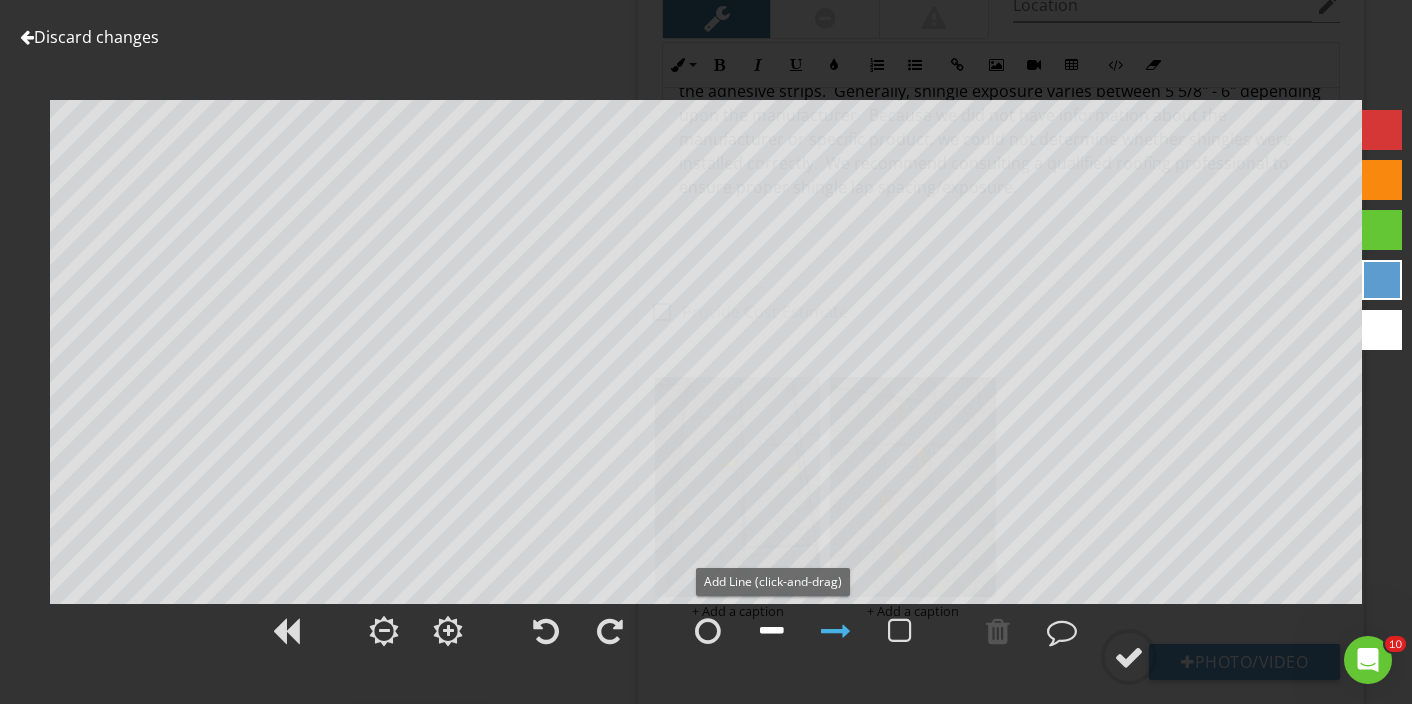 click at bounding box center [772, 631] 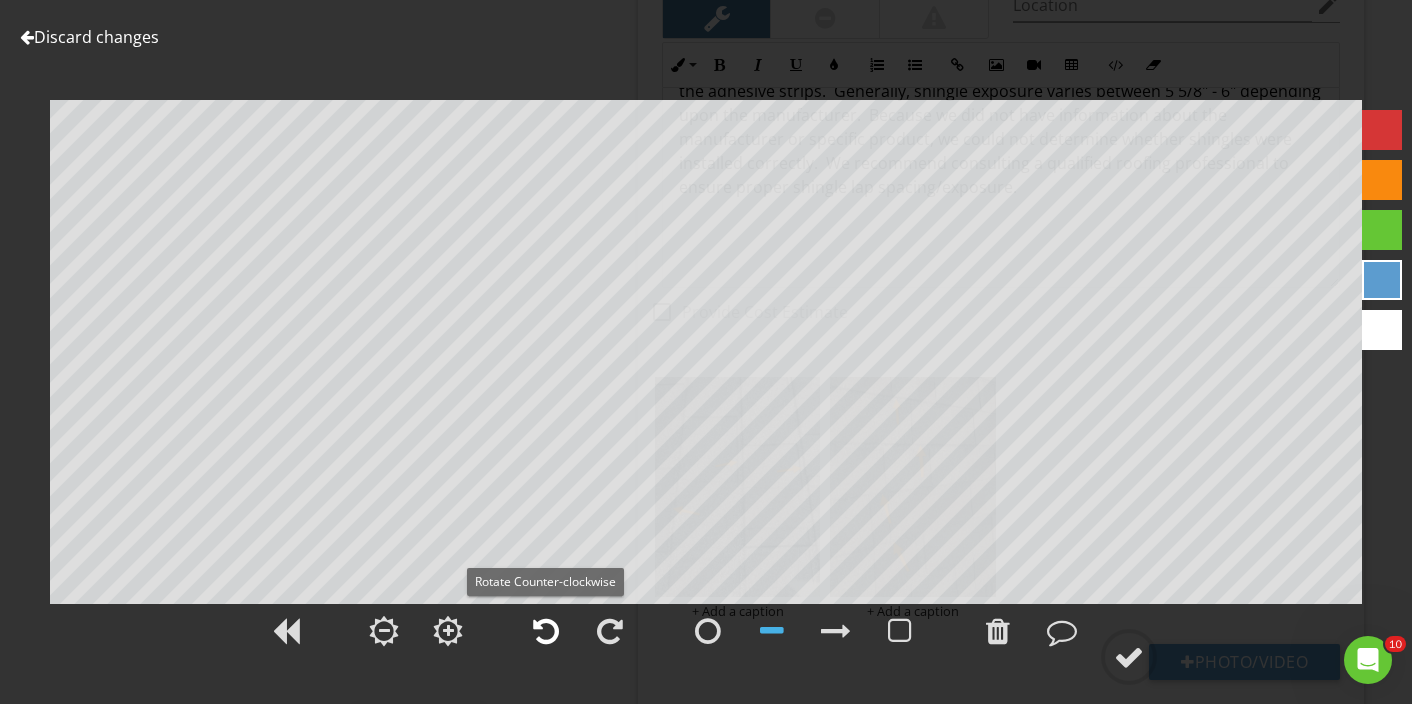 click at bounding box center (546, 631) 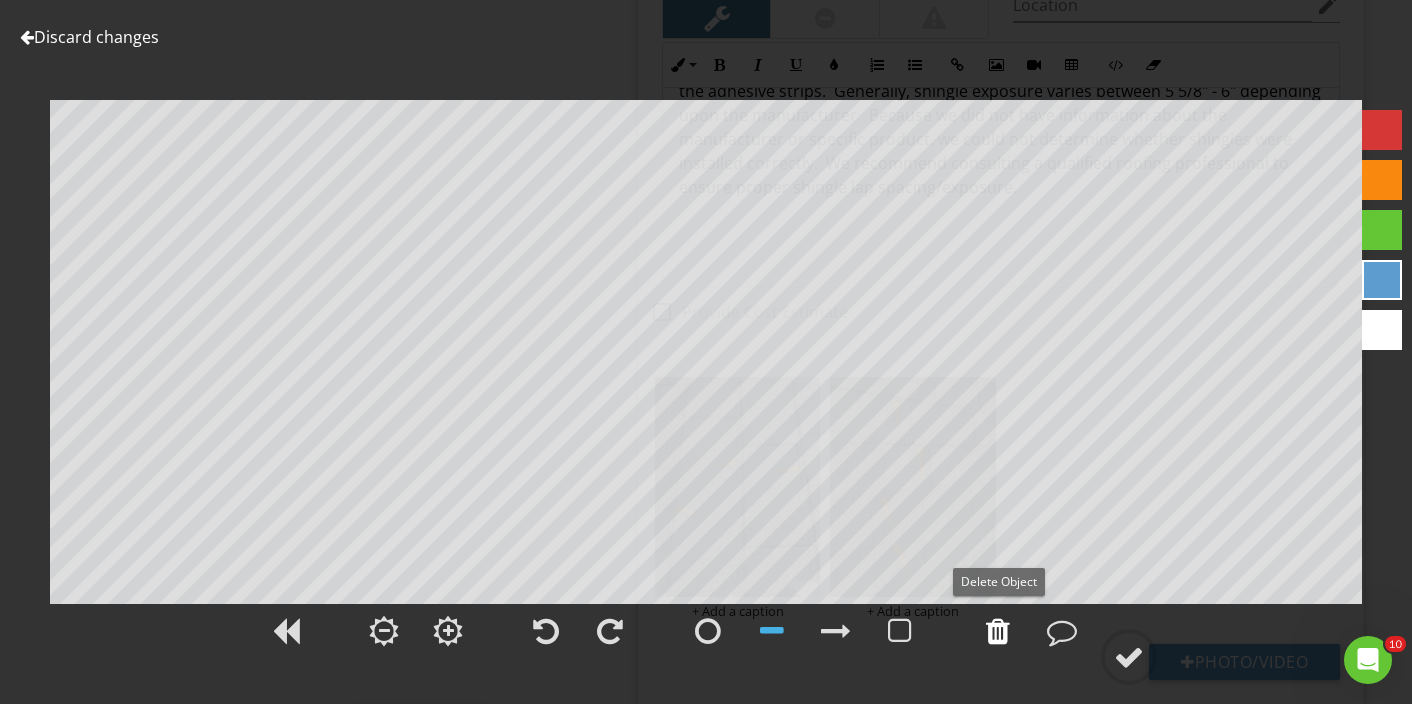 click at bounding box center (998, 631) 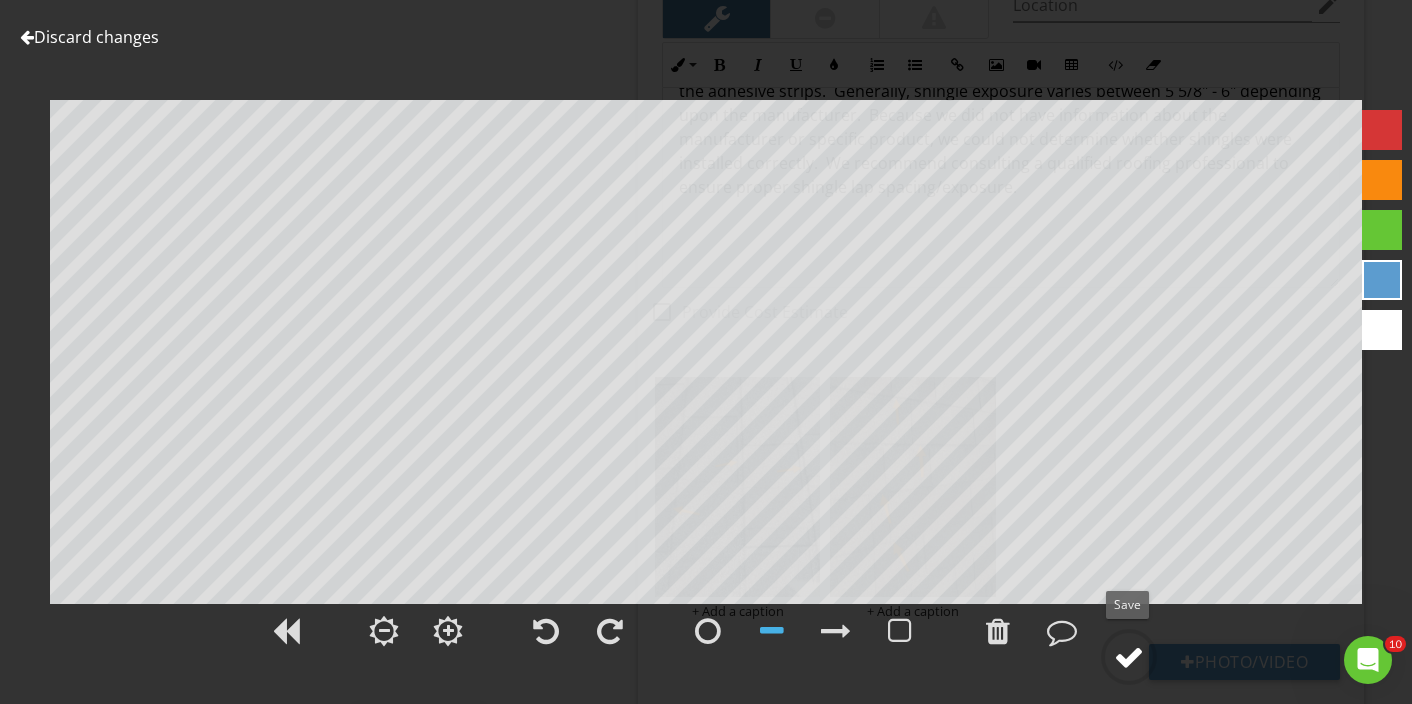 click at bounding box center [1129, 657] 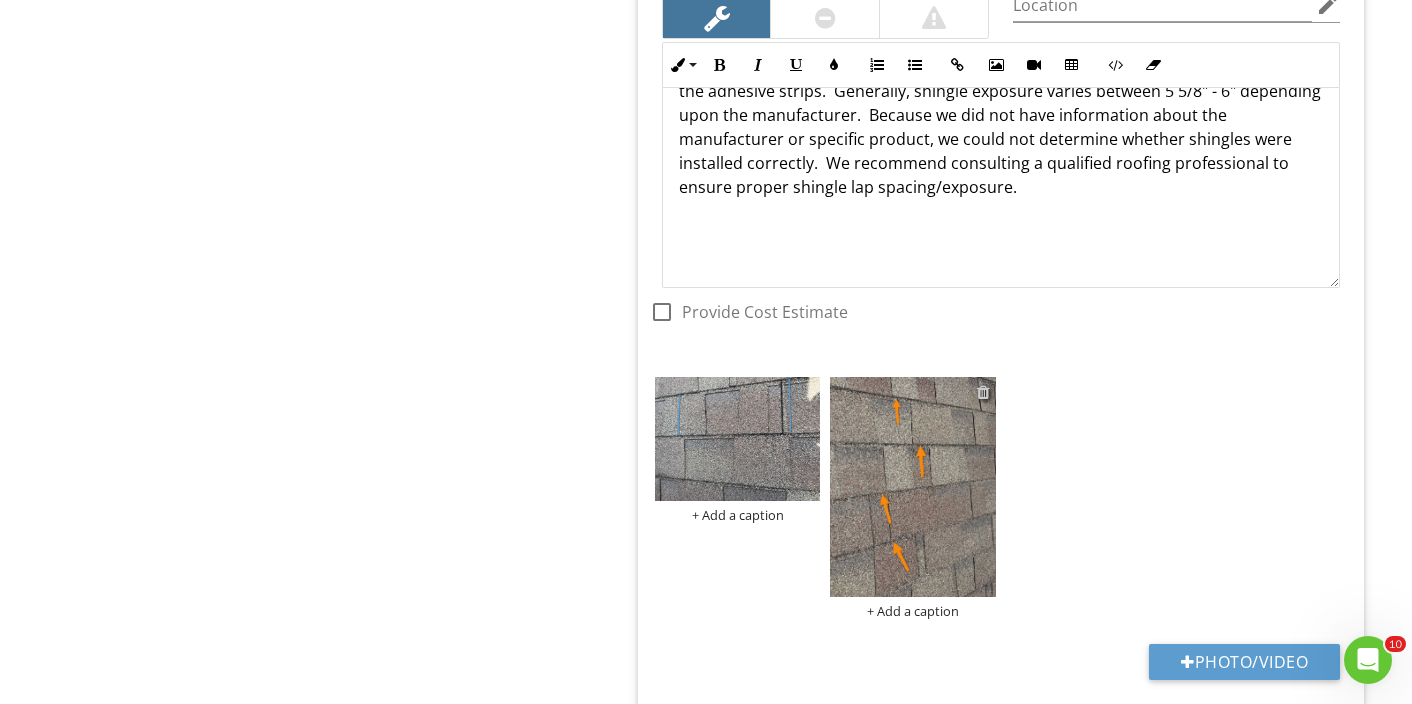 click at bounding box center [983, 392] 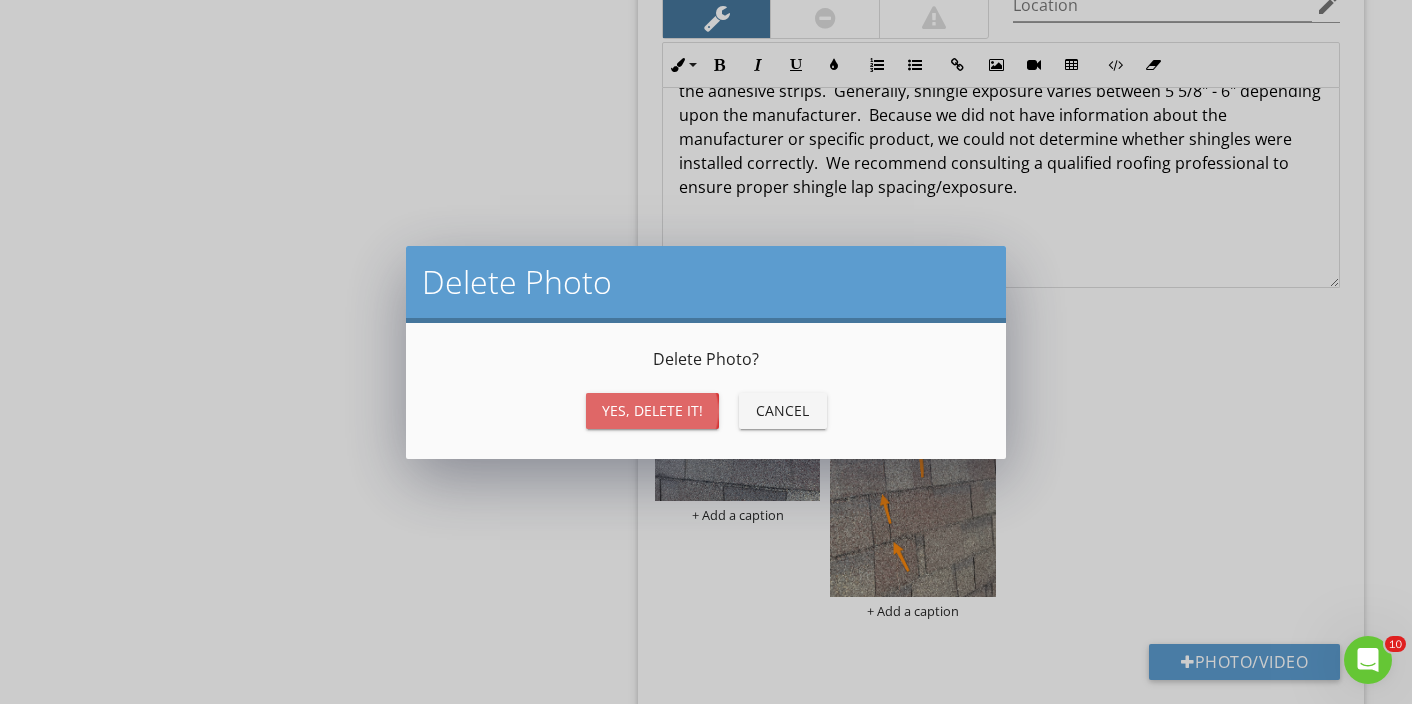 click on "Yes, Delete it!" at bounding box center (652, 410) 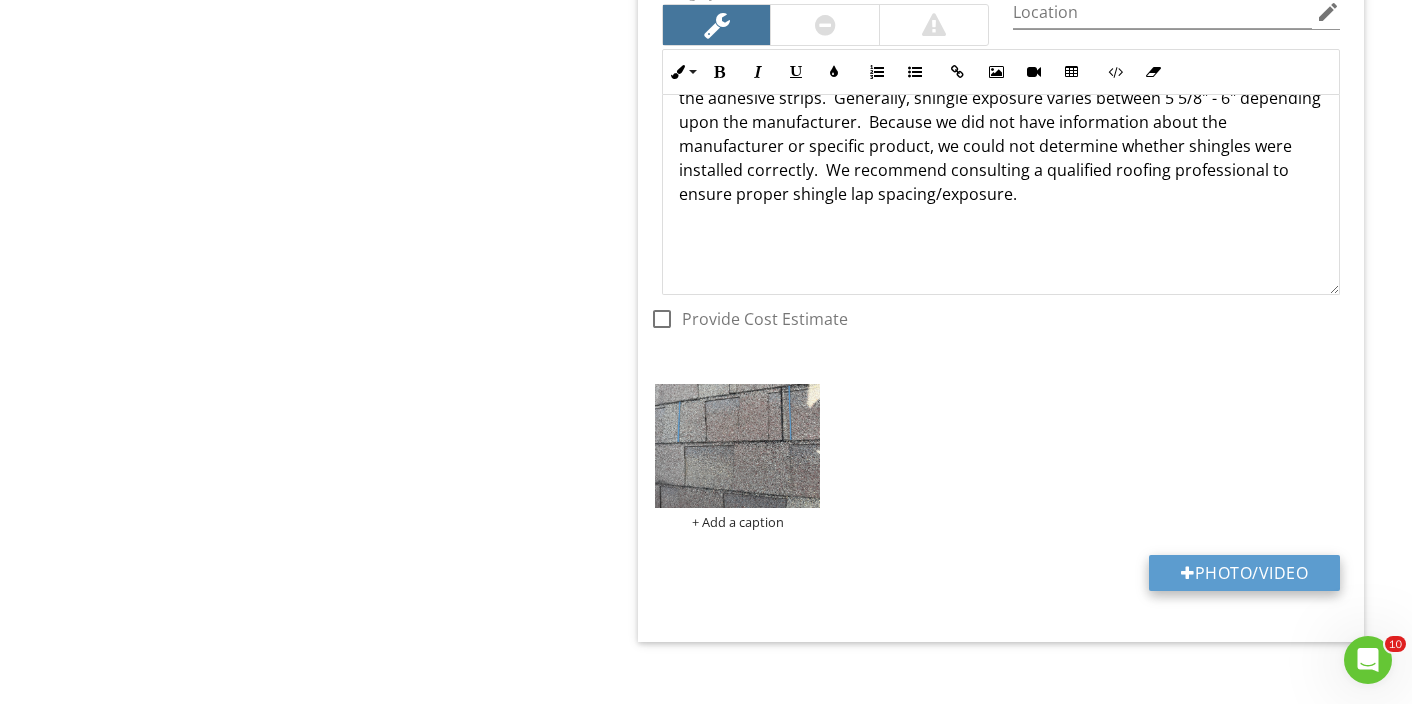 click on "Photo/Video" at bounding box center (1244, 573) 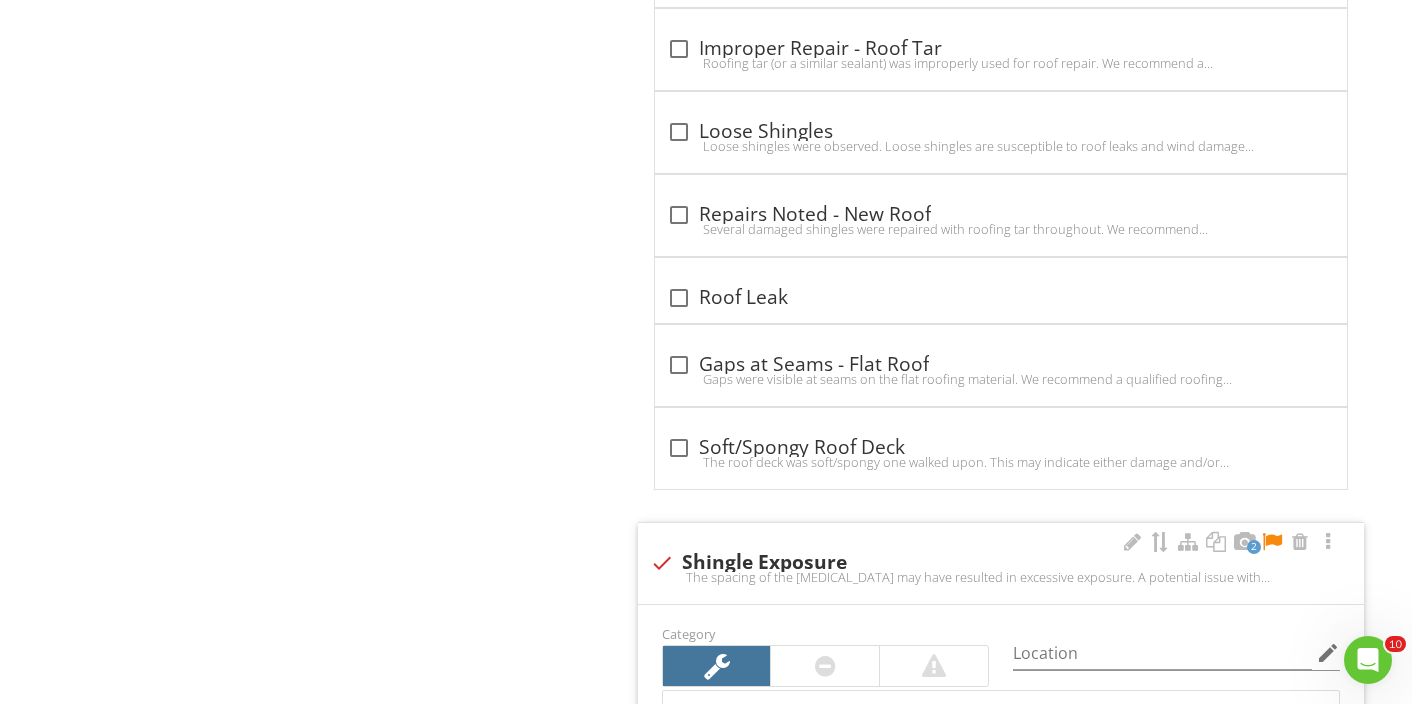 scroll, scrollTop: 7928, scrollLeft: 0, axis: vertical 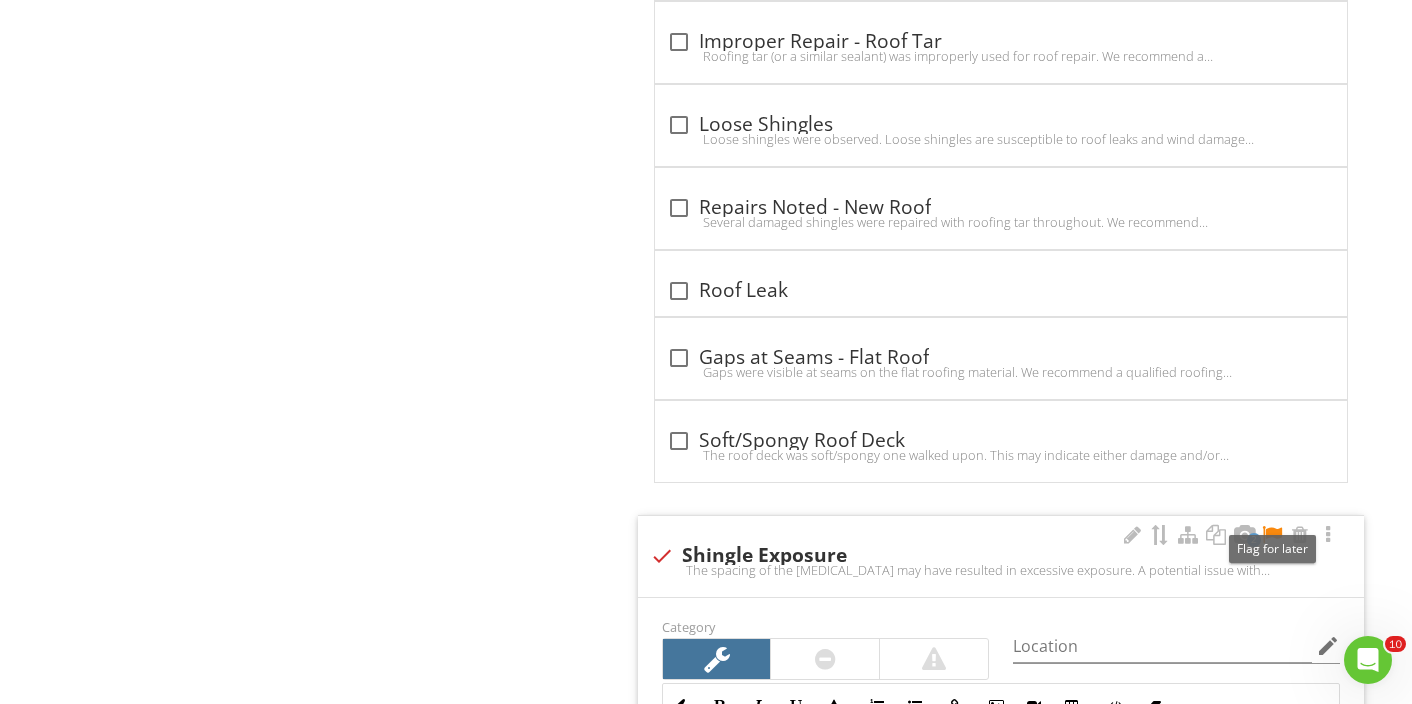 click at bounding box center (1272, 535) 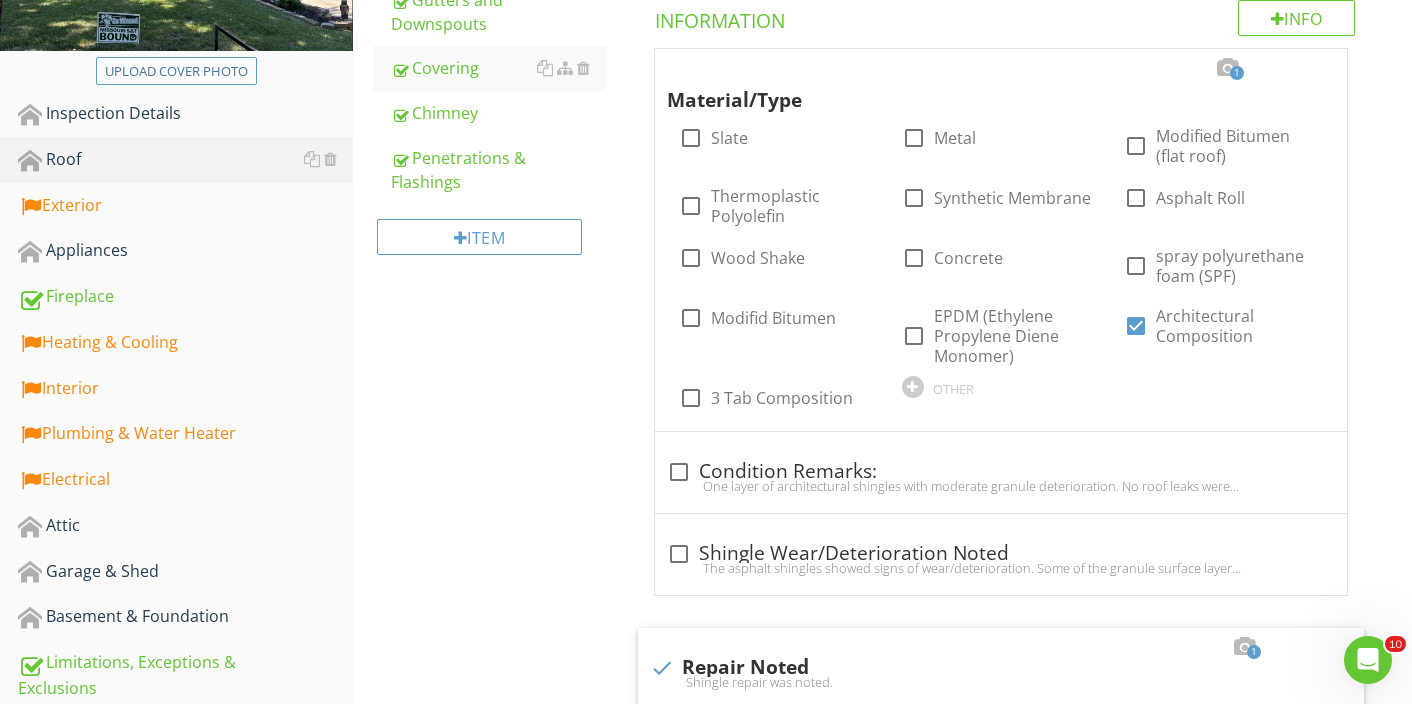 scroll, scrollTop: 198, scrollLeft: 0, axis: vertical 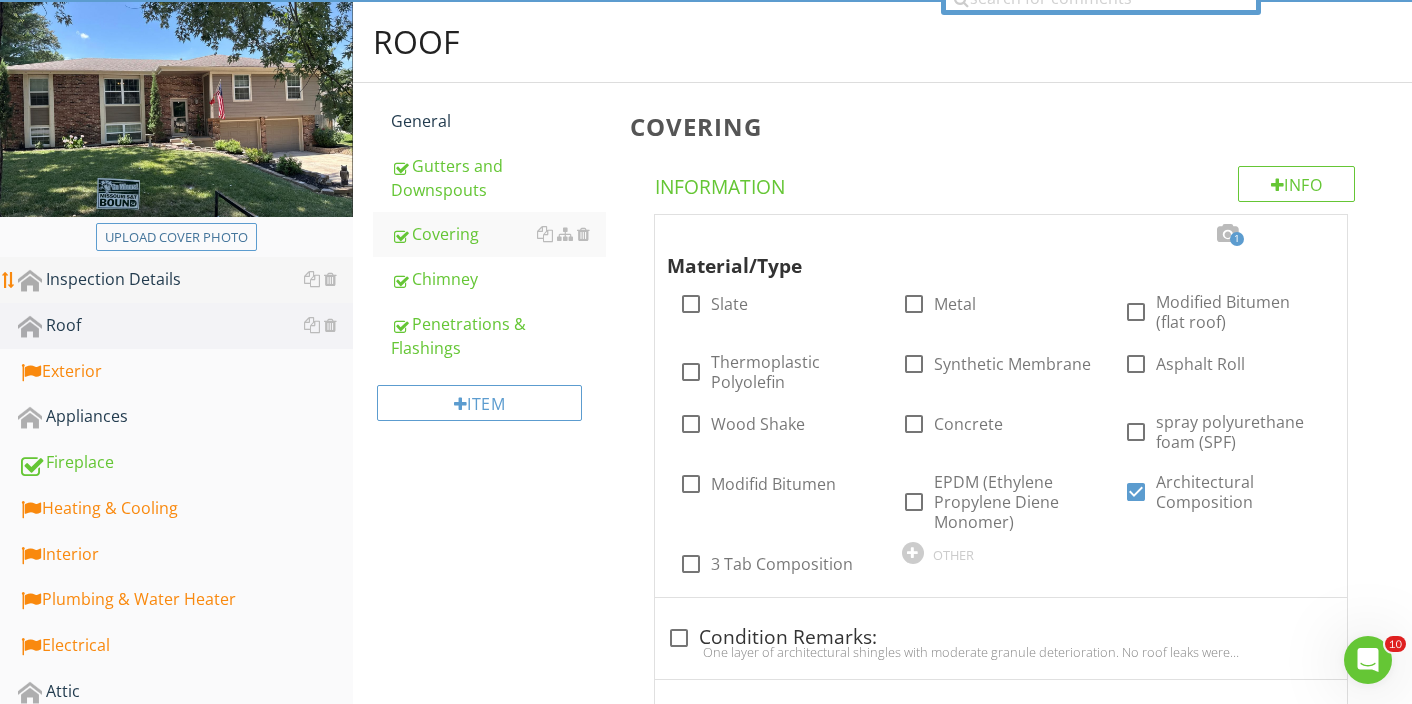 click on "Inspection Details" at bounding box center (185, 280) 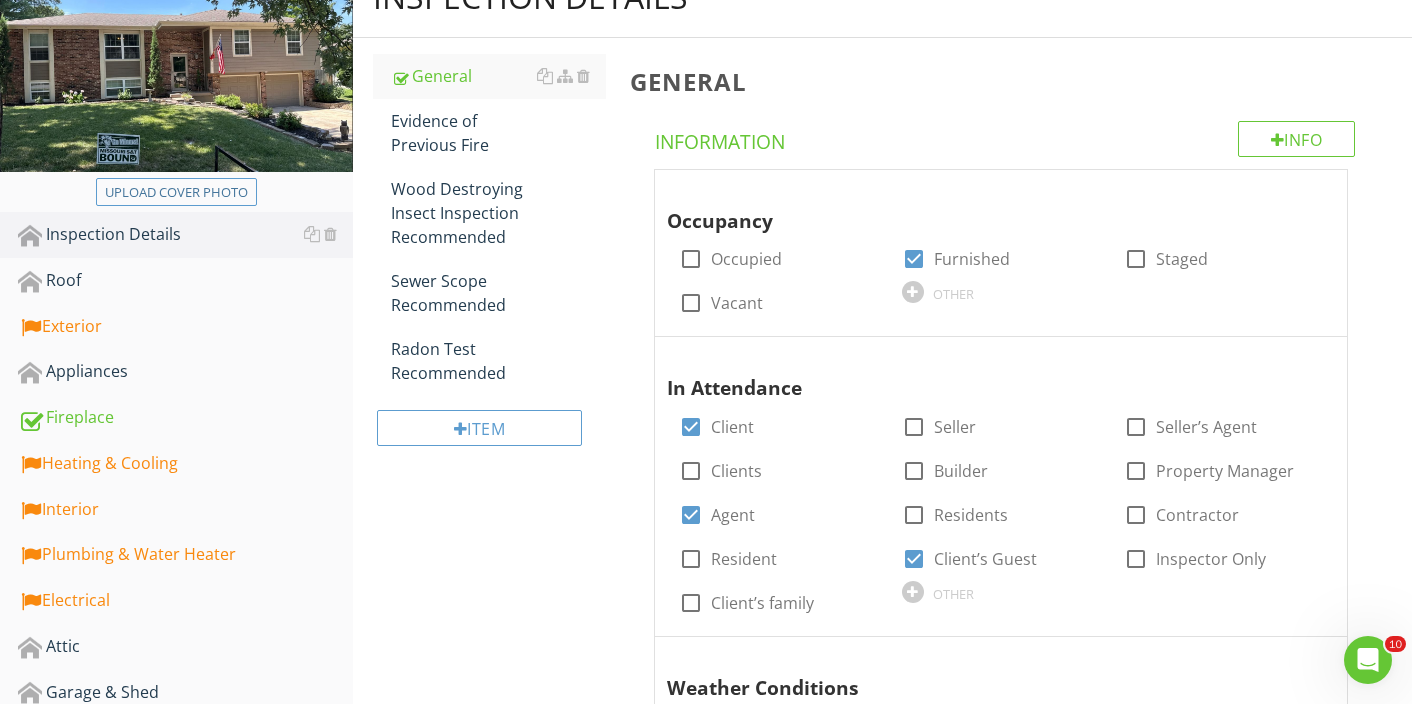 scroll, scrollTop: 246, scrollLeft: 0, axis: vertical 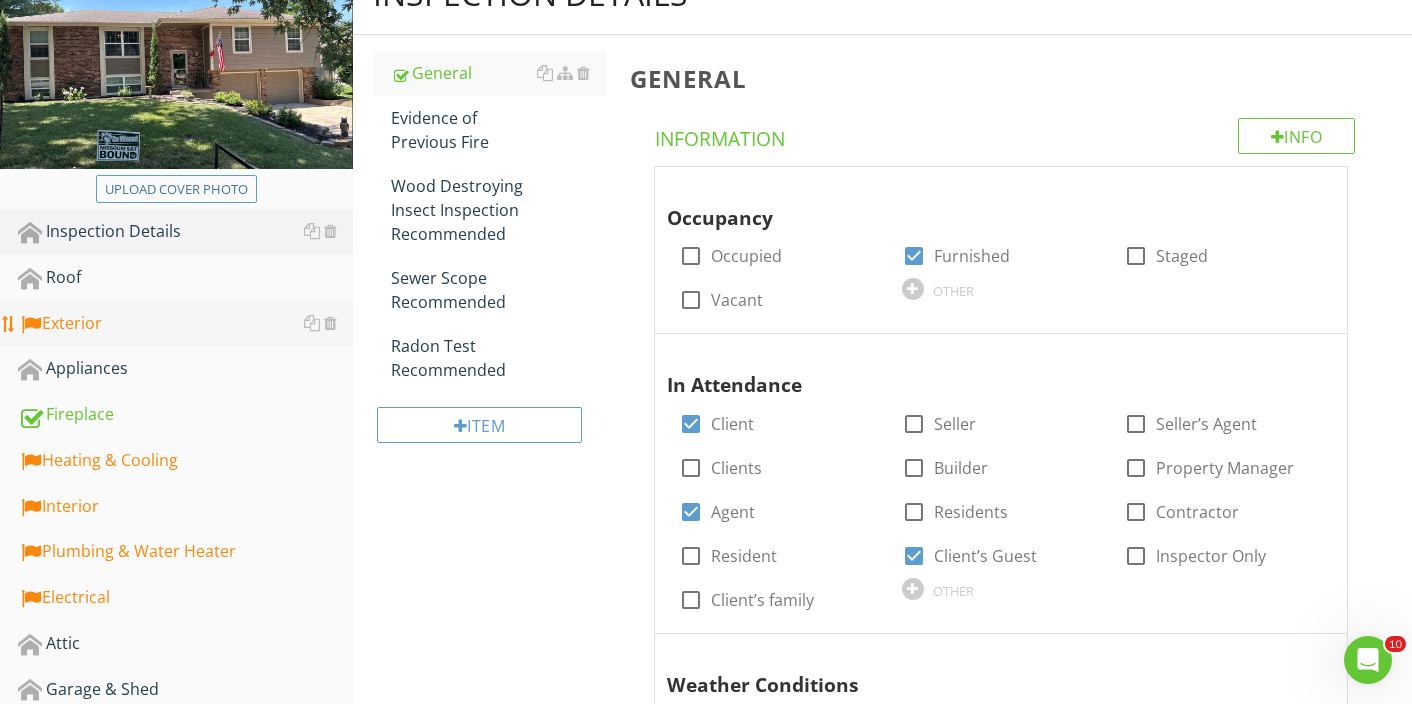 click on "Exterior" at bounding box center [185, 324] 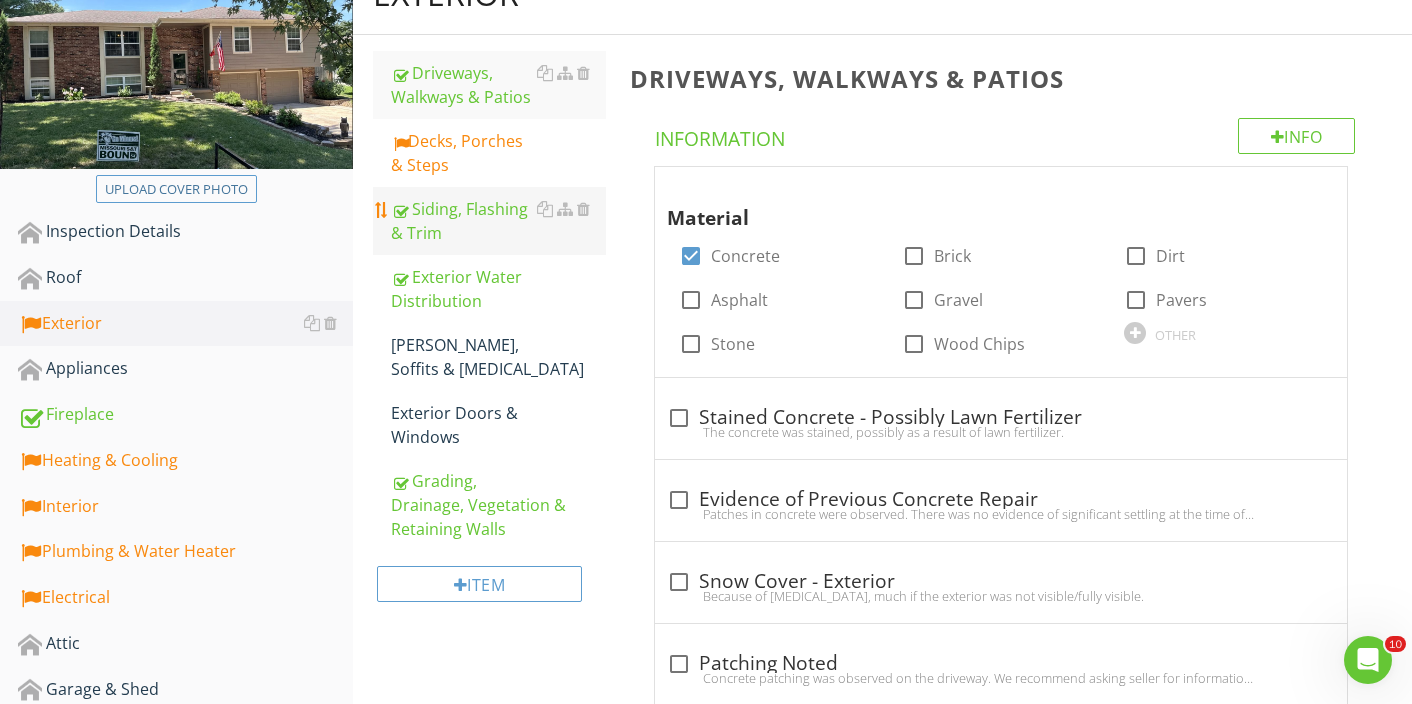 click on "Siding, Flashing & Trim" at bounding box center [498, 221] 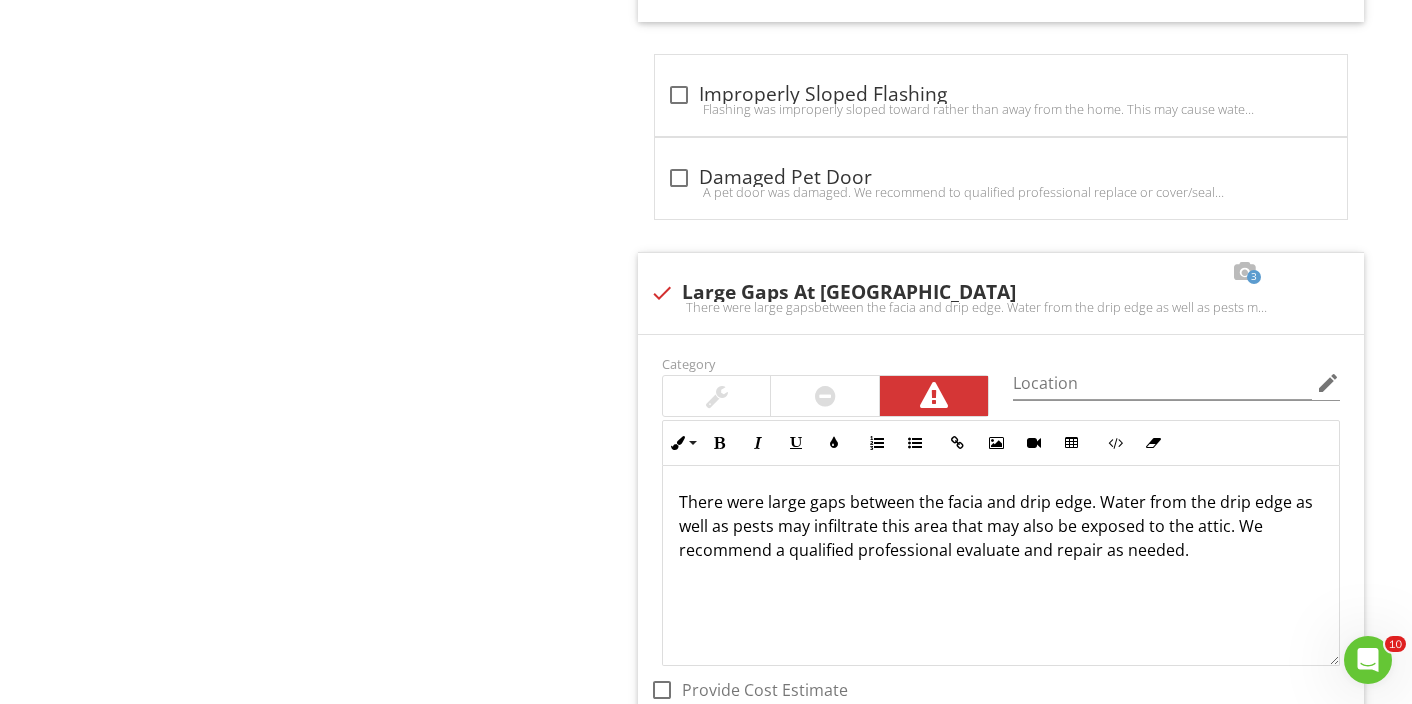 scroll, scrollTop: 13569, scrollLeft: 0, axis: vertical 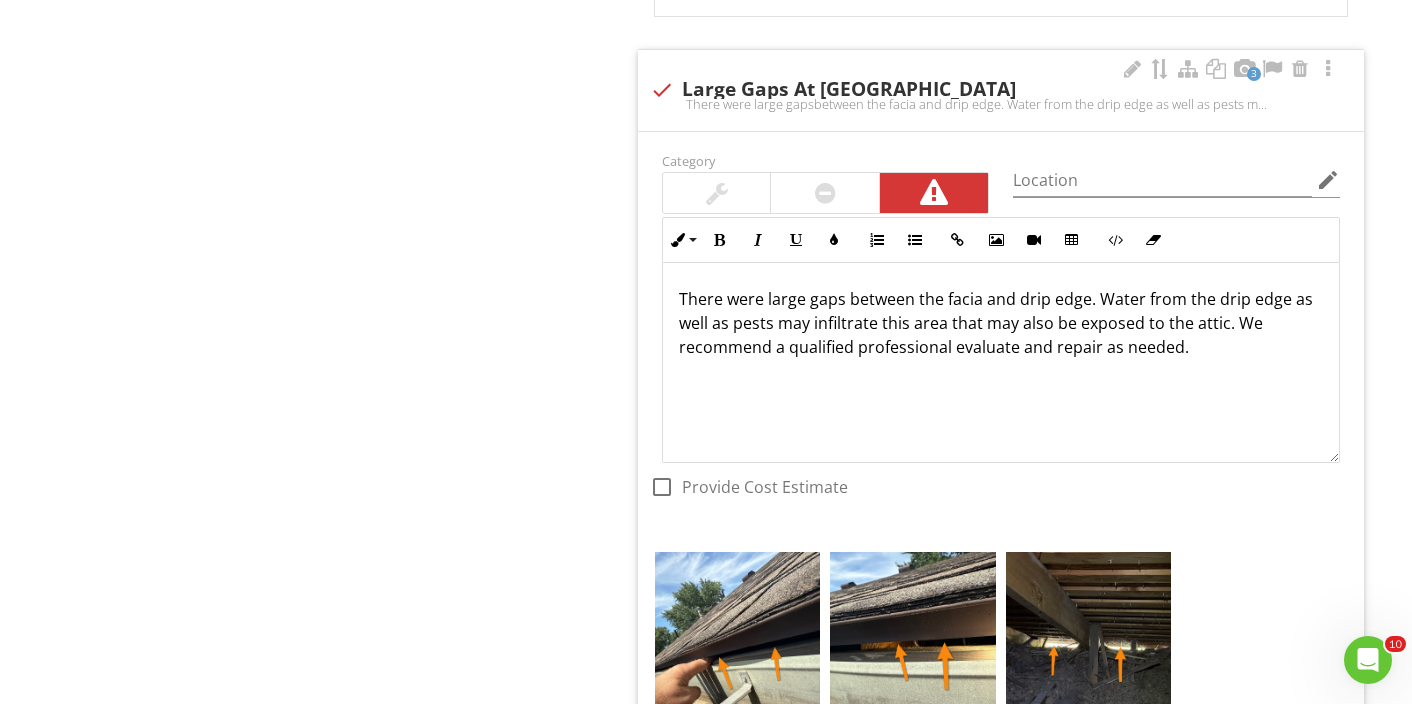 click on "There were large gaps between the facia and drip edge. Water from the drip edge as well as pests may infiltrate this area that may also be exposed to the attic. We recommend a qualified professional evaluate and repair as needed." at bounding box center (1001, 323) 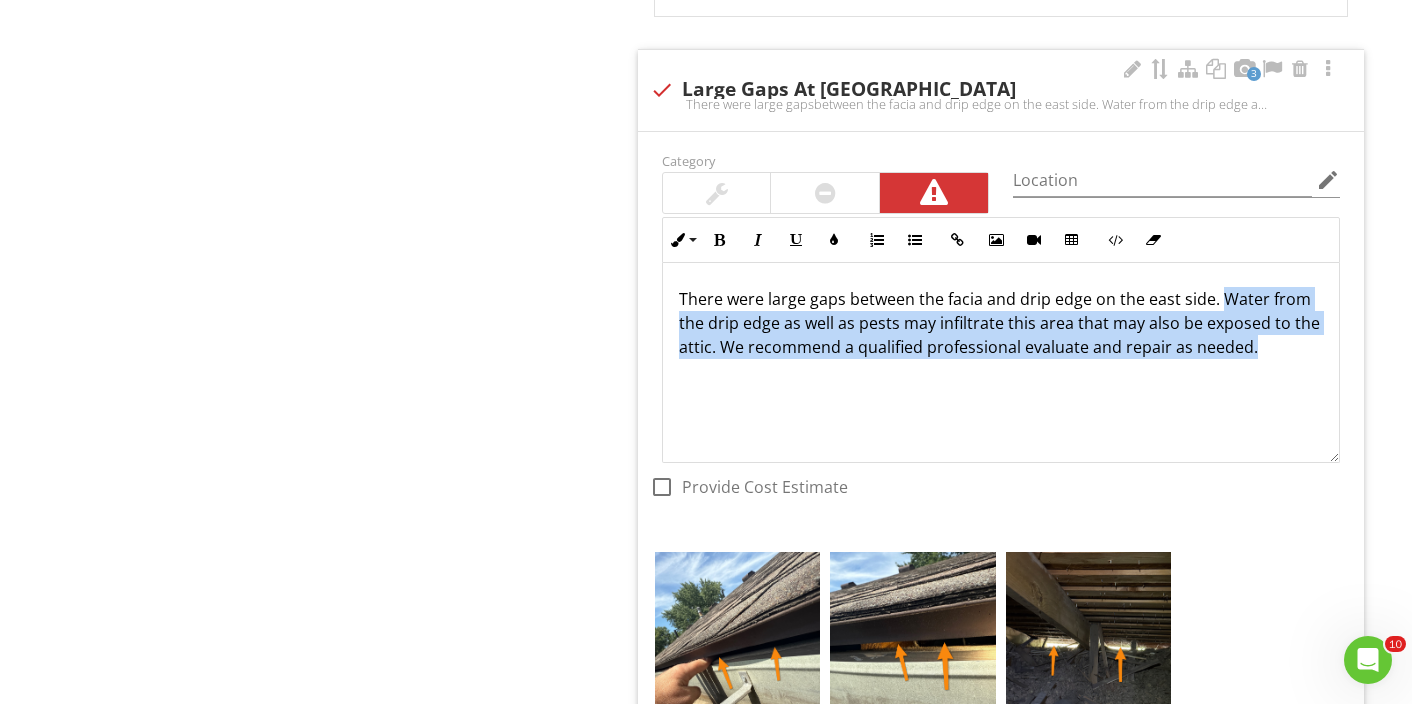 drag, startPoint x: 1220, startPoint y: 297, endPoint x: 1251, endPoint y: 368, distance: 77.47257 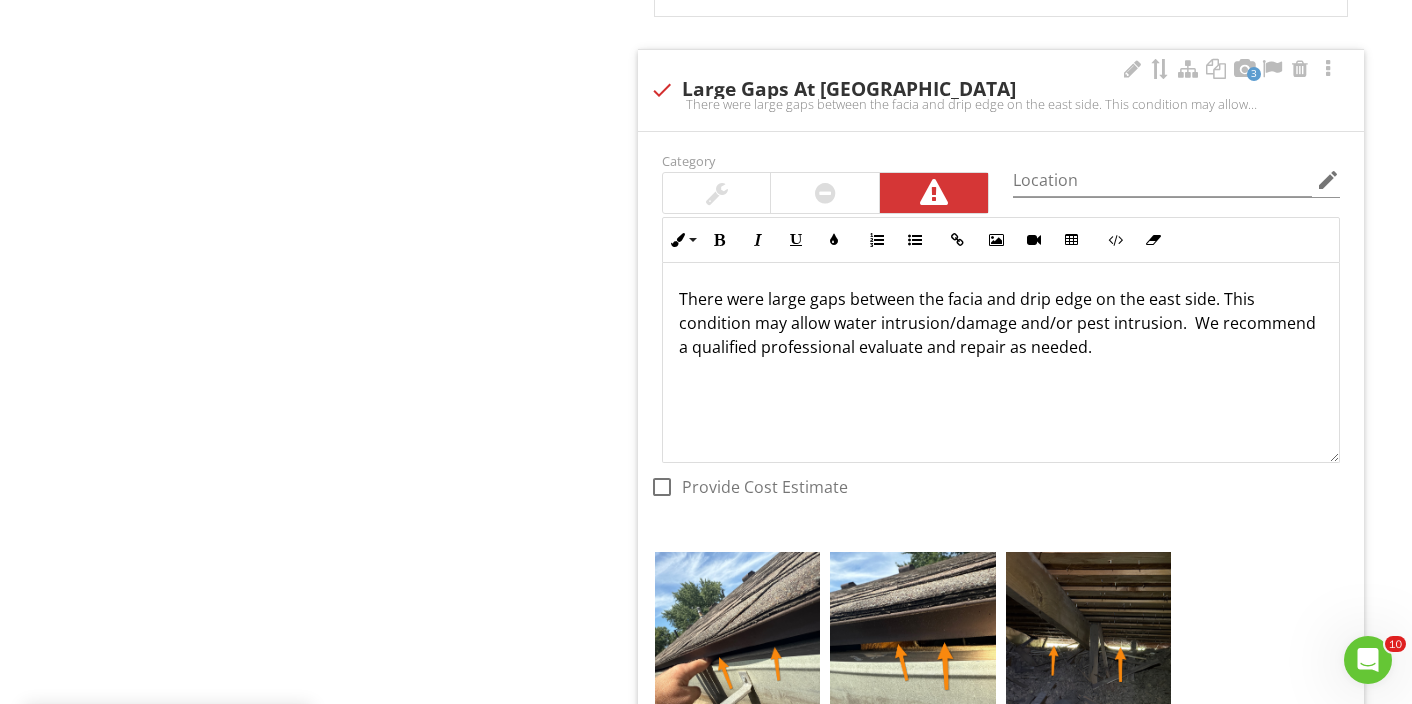 scroll, scrollTop: 1, scrollLeft: 0, axis: vertical 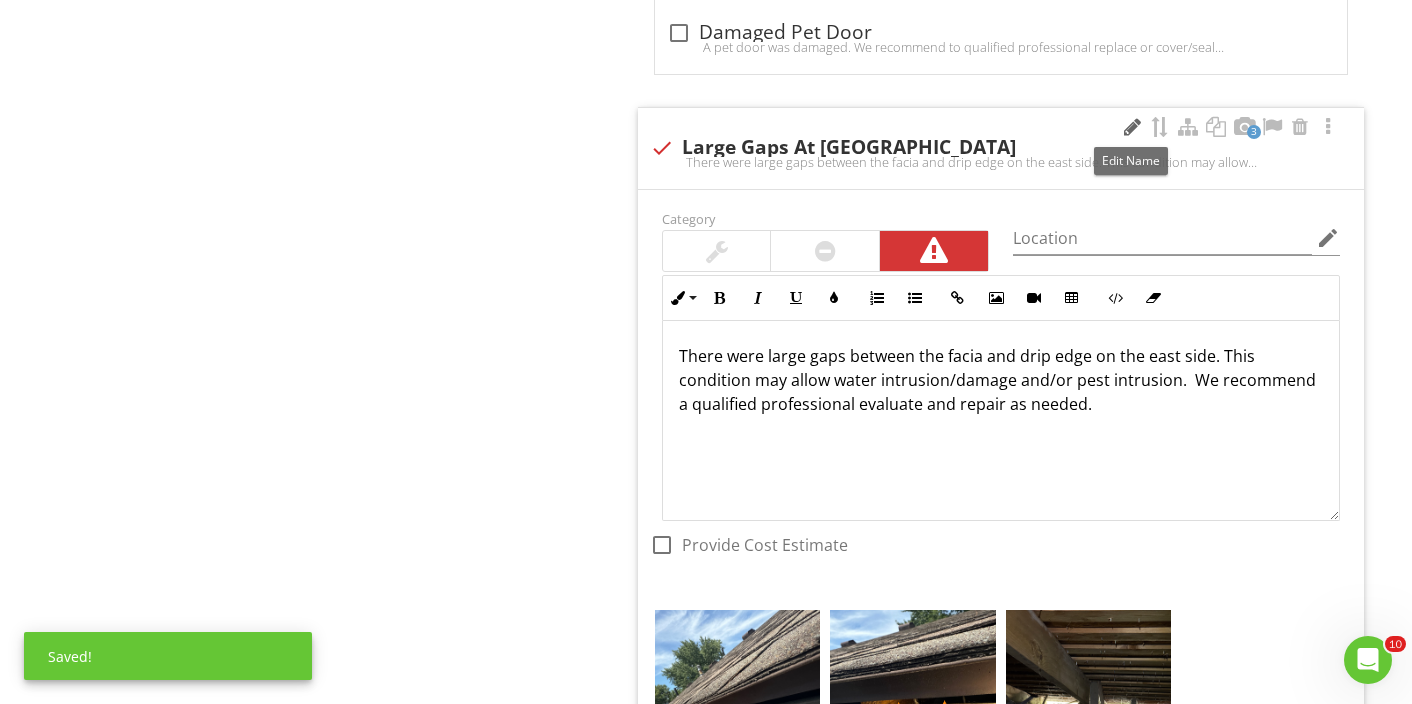 click at bounding box center (1132, 127) 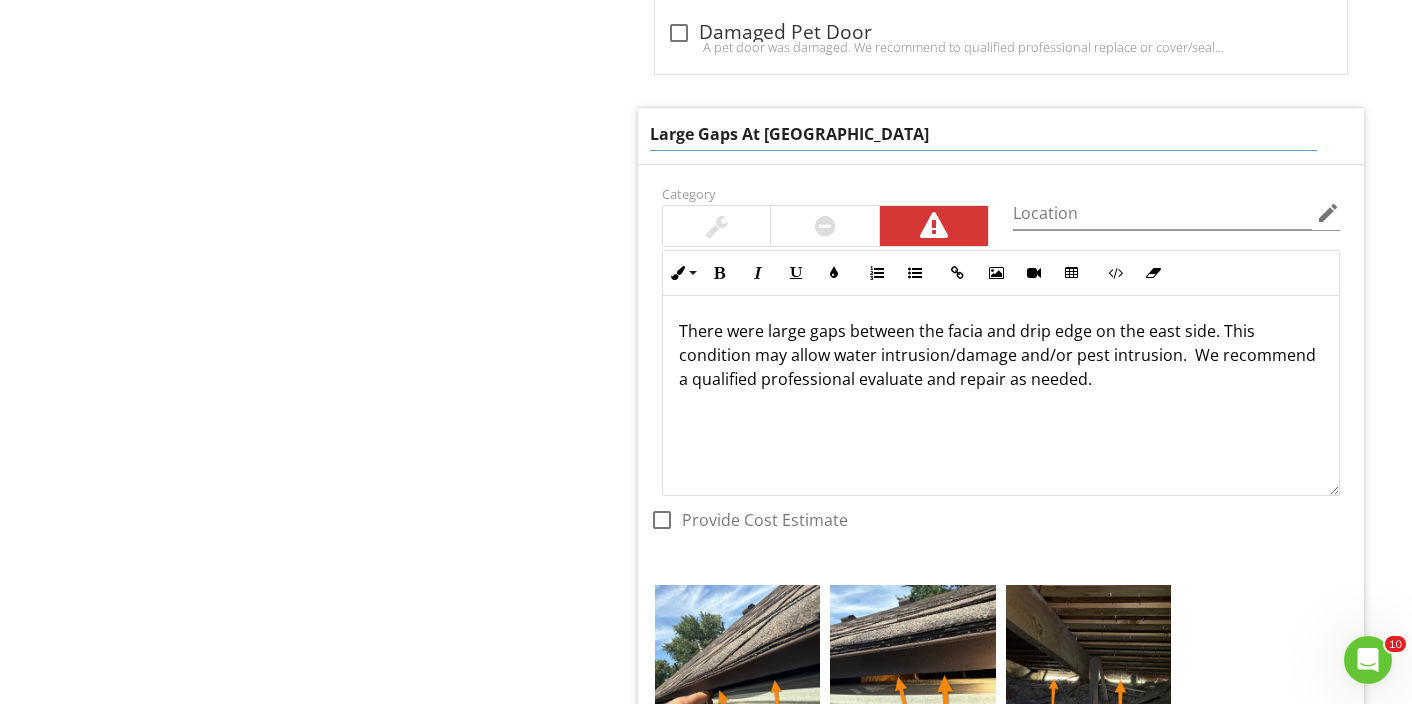 drag, startPoint x: 853, startPoint y: 138, endPoint x: 618, endPoint y: 125, distance: 235.3593 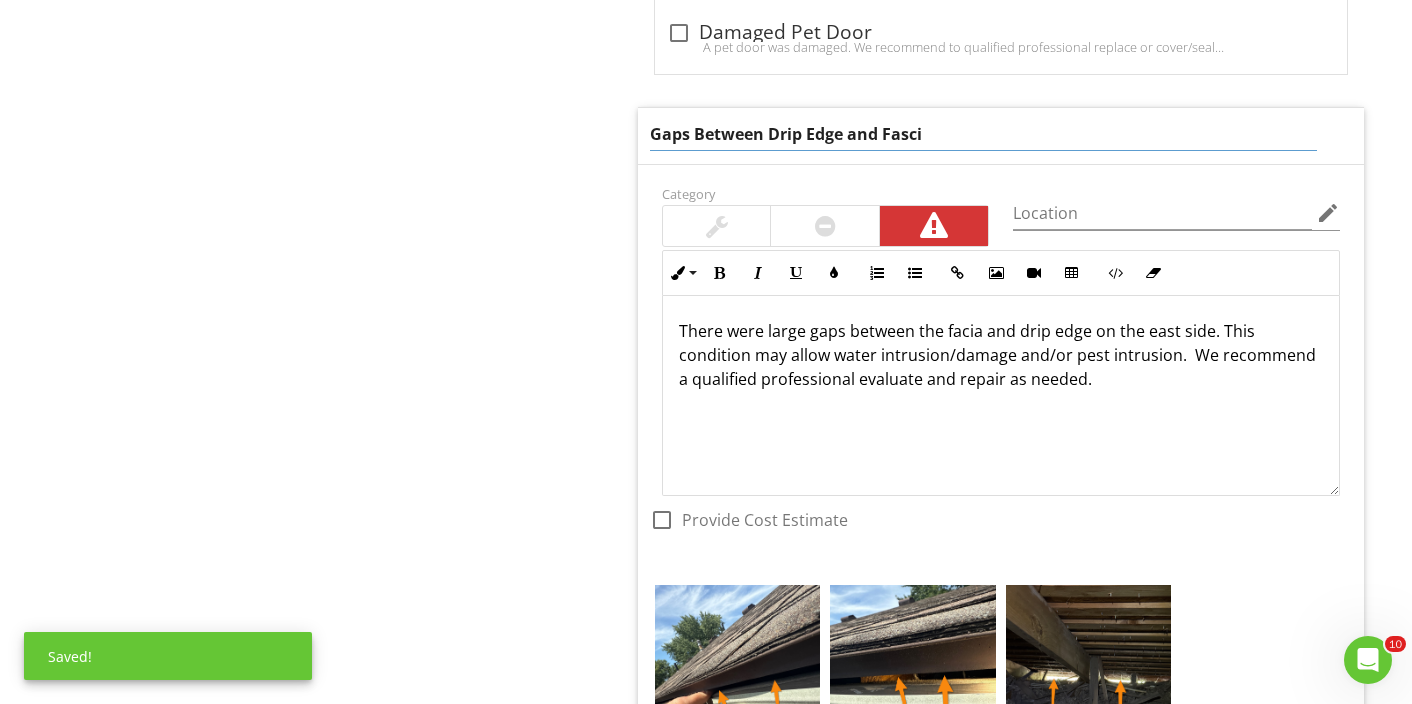 type on "Gaps Between Drip Edge and [MEDICAL_DATA]" 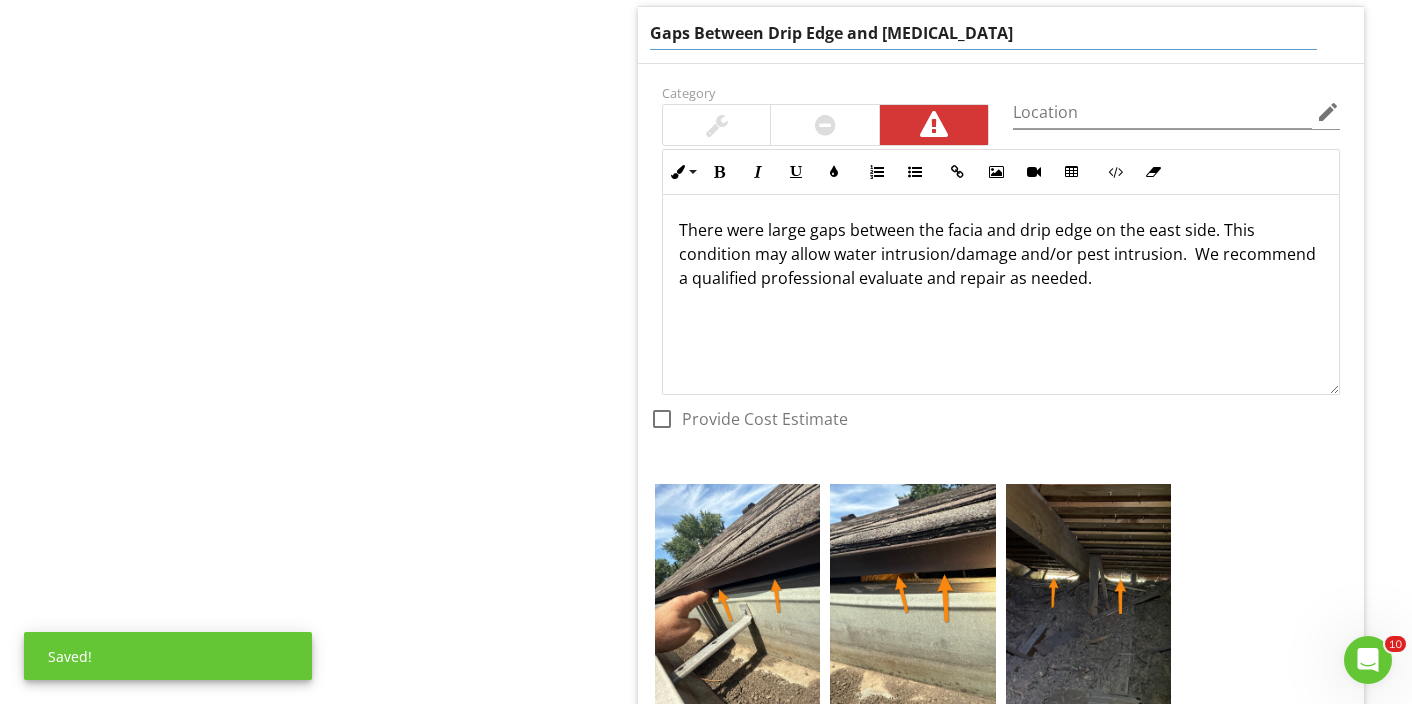 scroll, scrollTop: 13829, scrollLeft: 0, axis: vertical 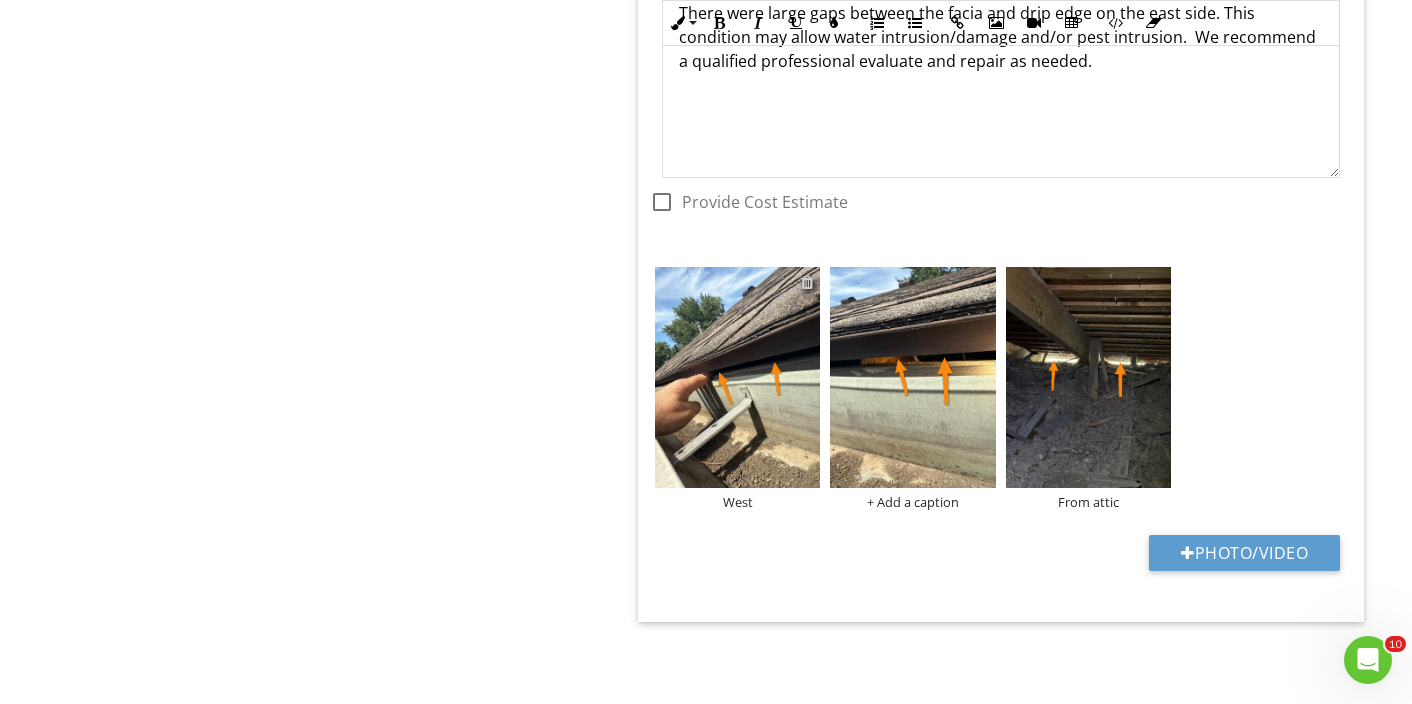 click at bounding box center [807, 282] 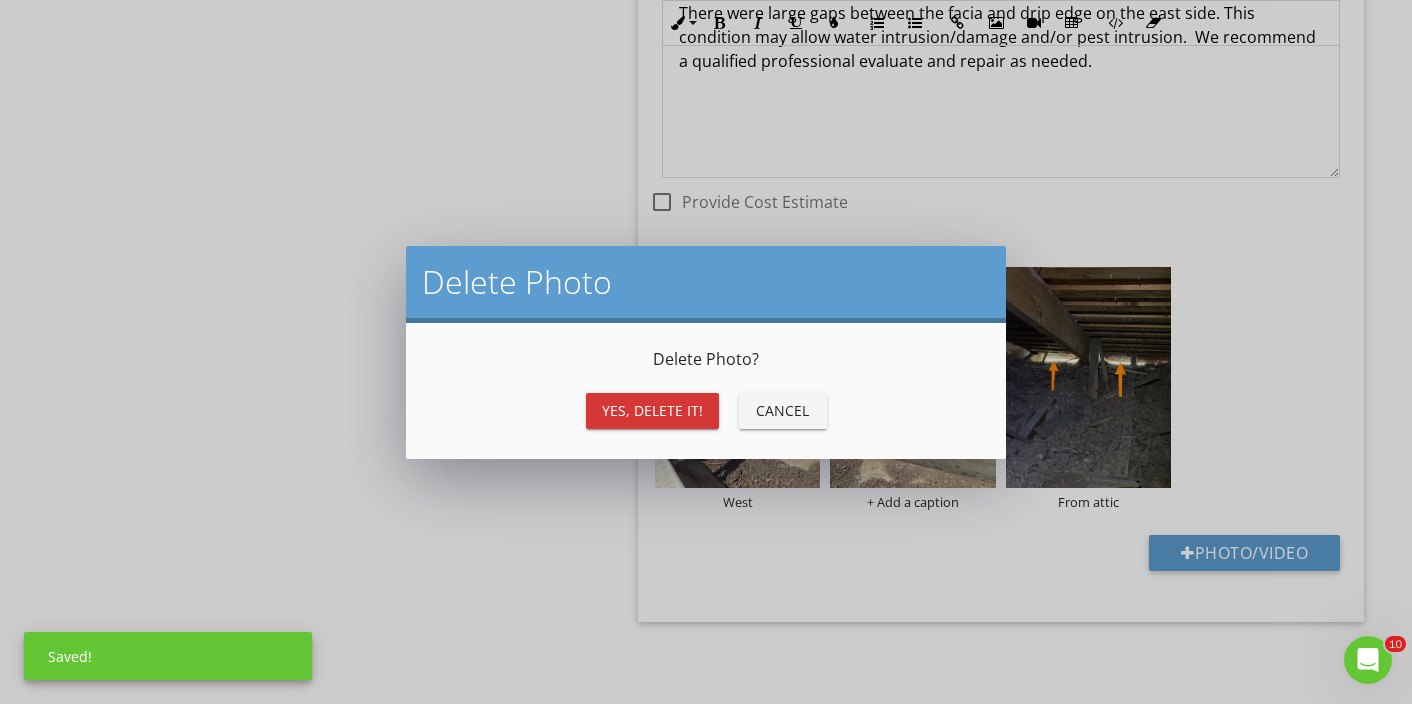 click on "Yes, Delete it!" at bounding box center [652, 410] 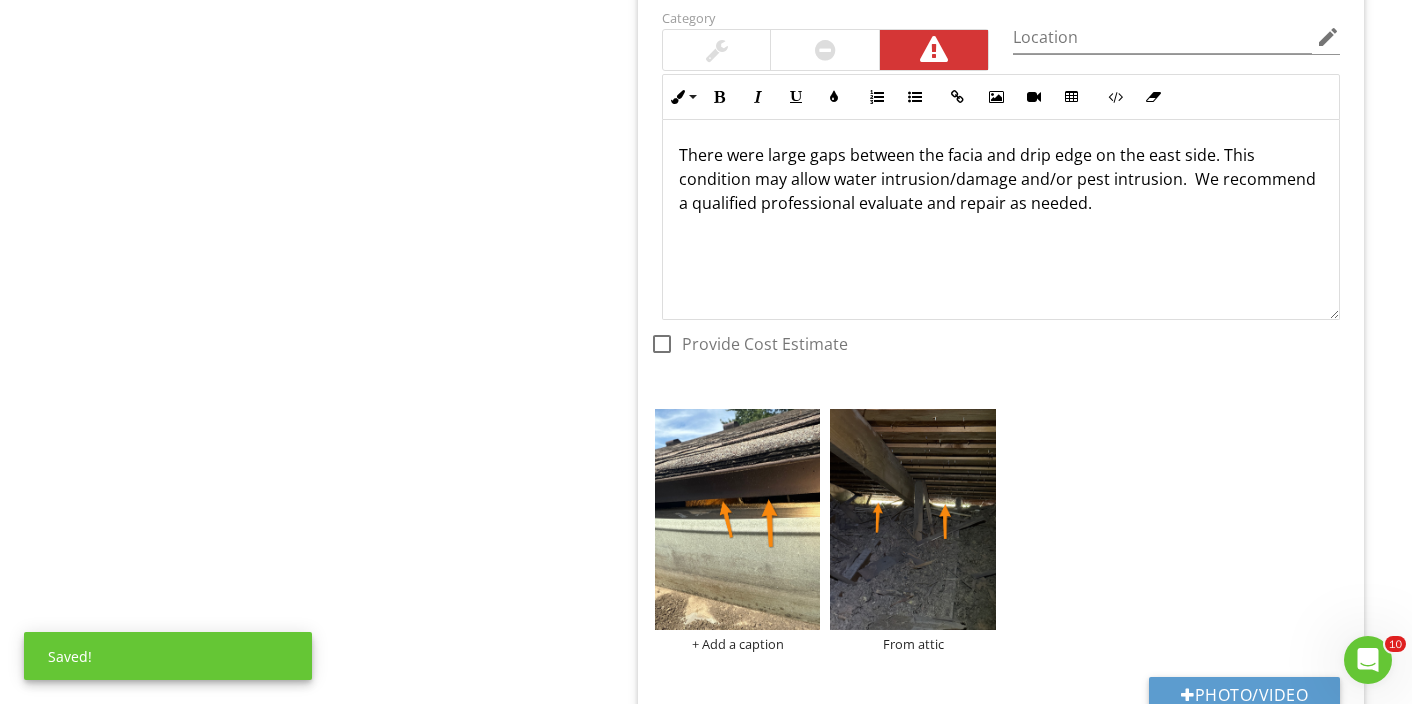 scroll, scrollTop: 13704, scrollLeft: 0, axis: vertical 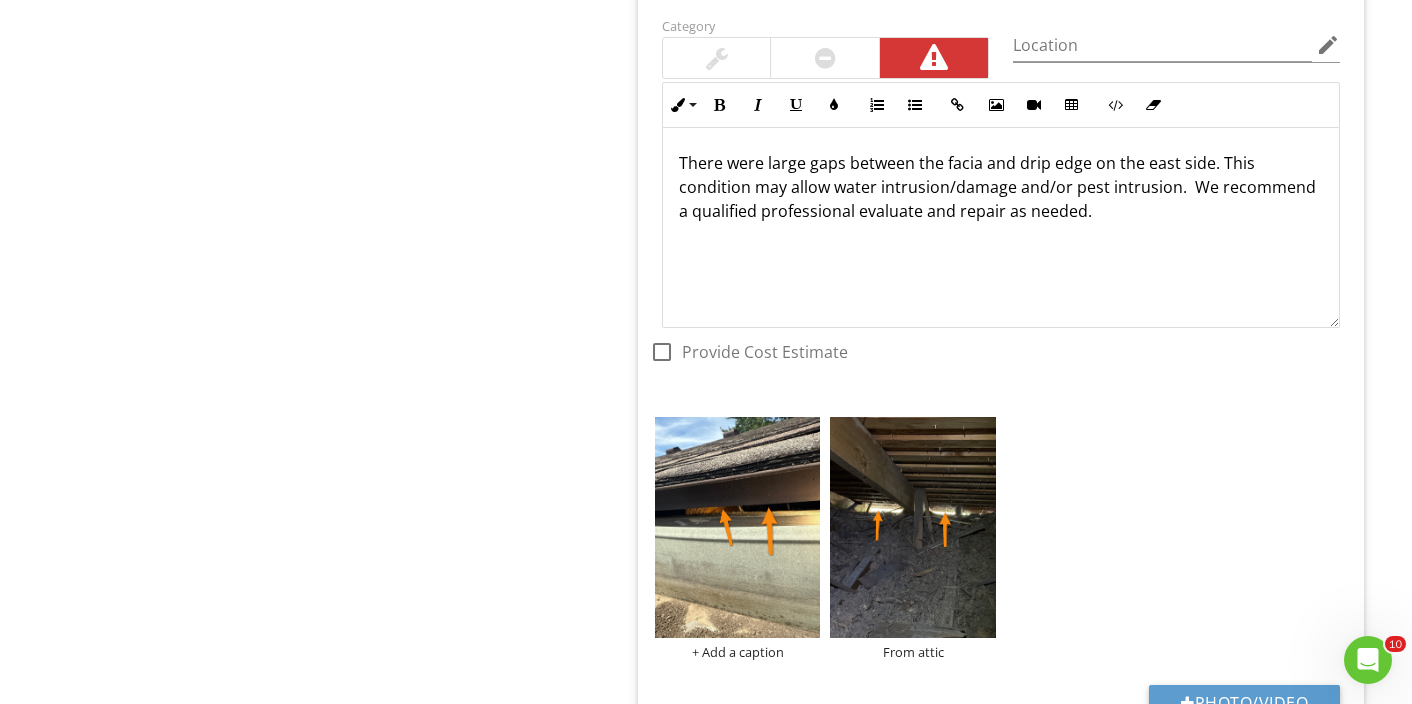click on "There were large gaps between the facia and drip edge on the east side. This condition may allow water intrusion/damage and/or pest intrusion.  We recommend a qualified professional evaluate and repair as needed." at bounding box center [1001, 187] 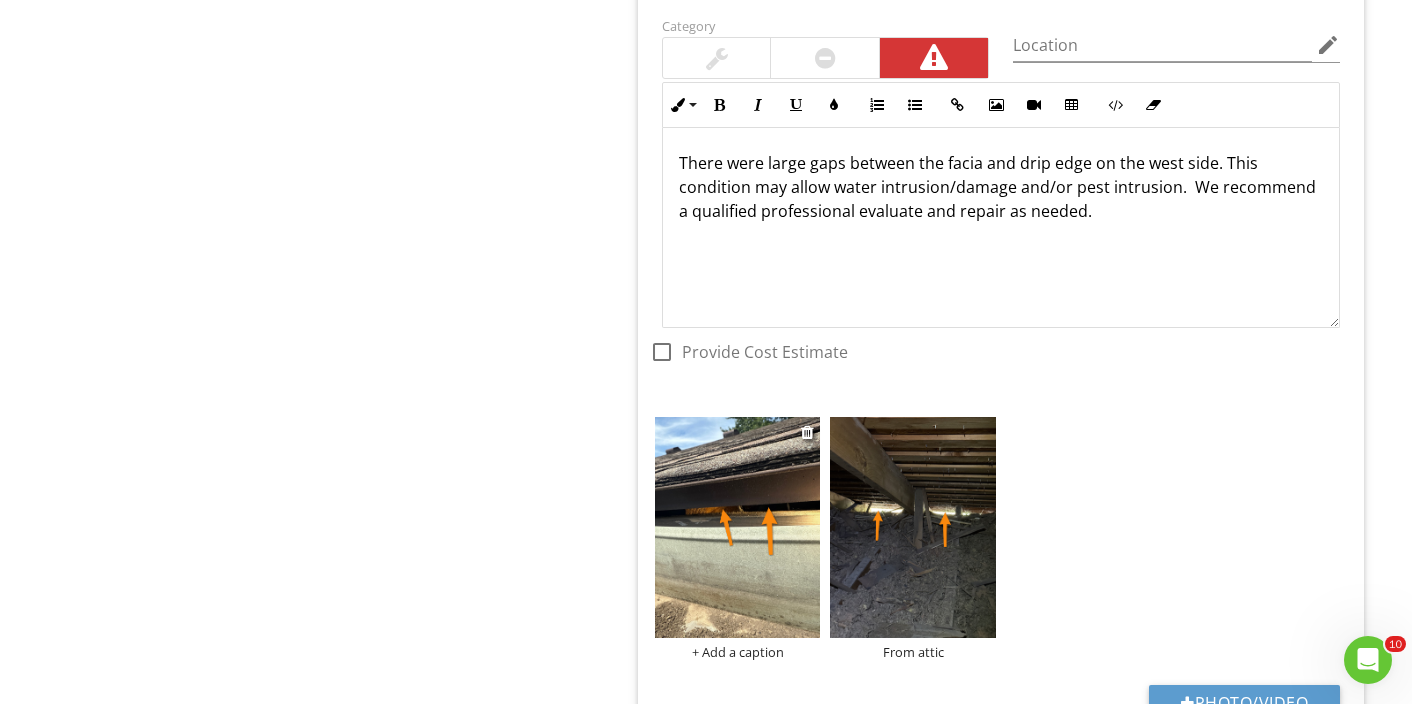 click on "+ Add a caption" at bounding box center (738, 652) 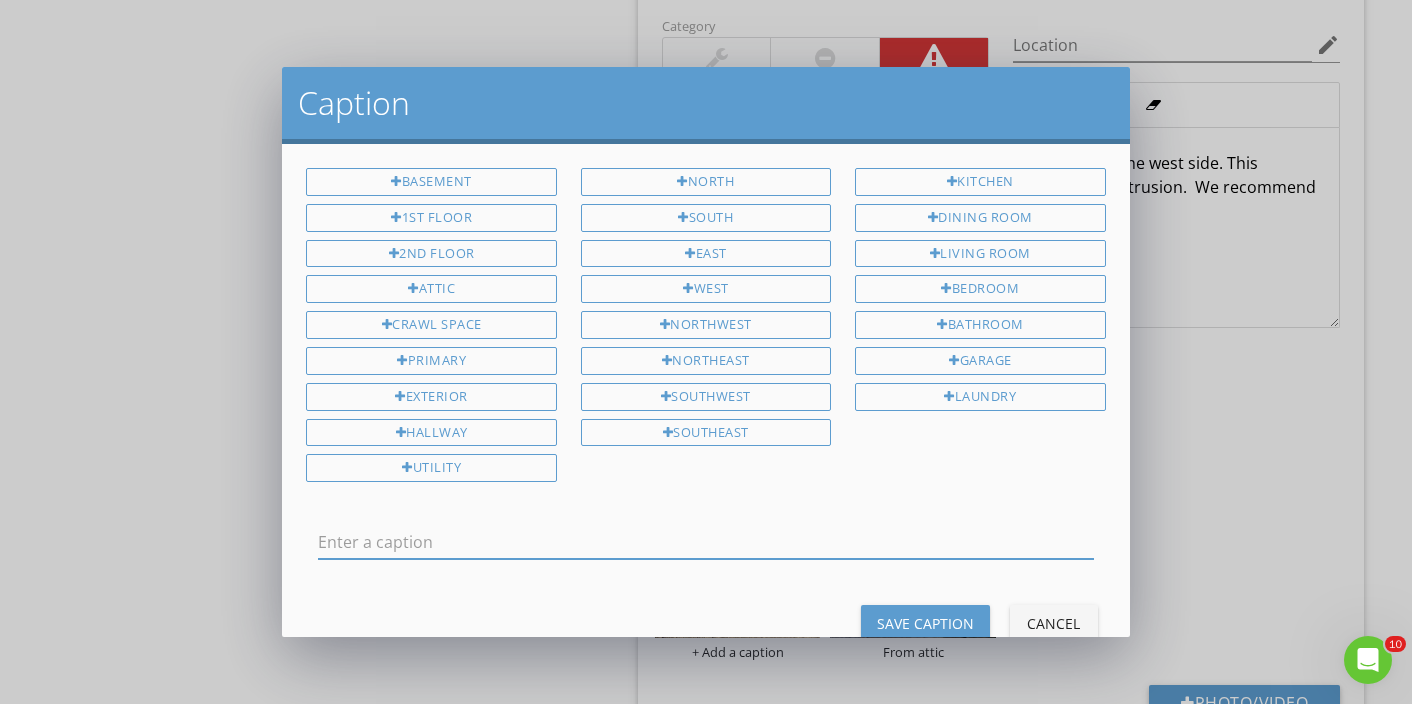 scroll, scrollTop: 0, scrollLeft: 0, axis: both 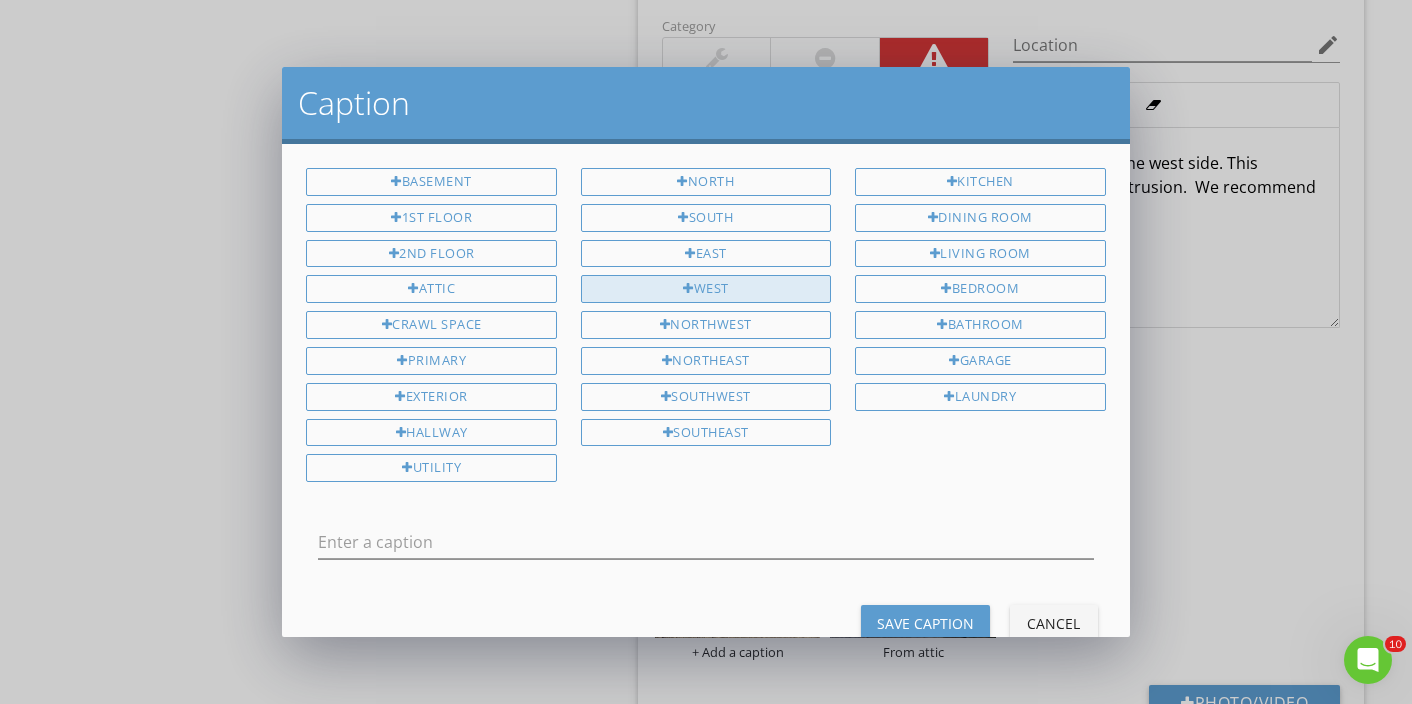 click on "West" at bounding box center (706, 289) 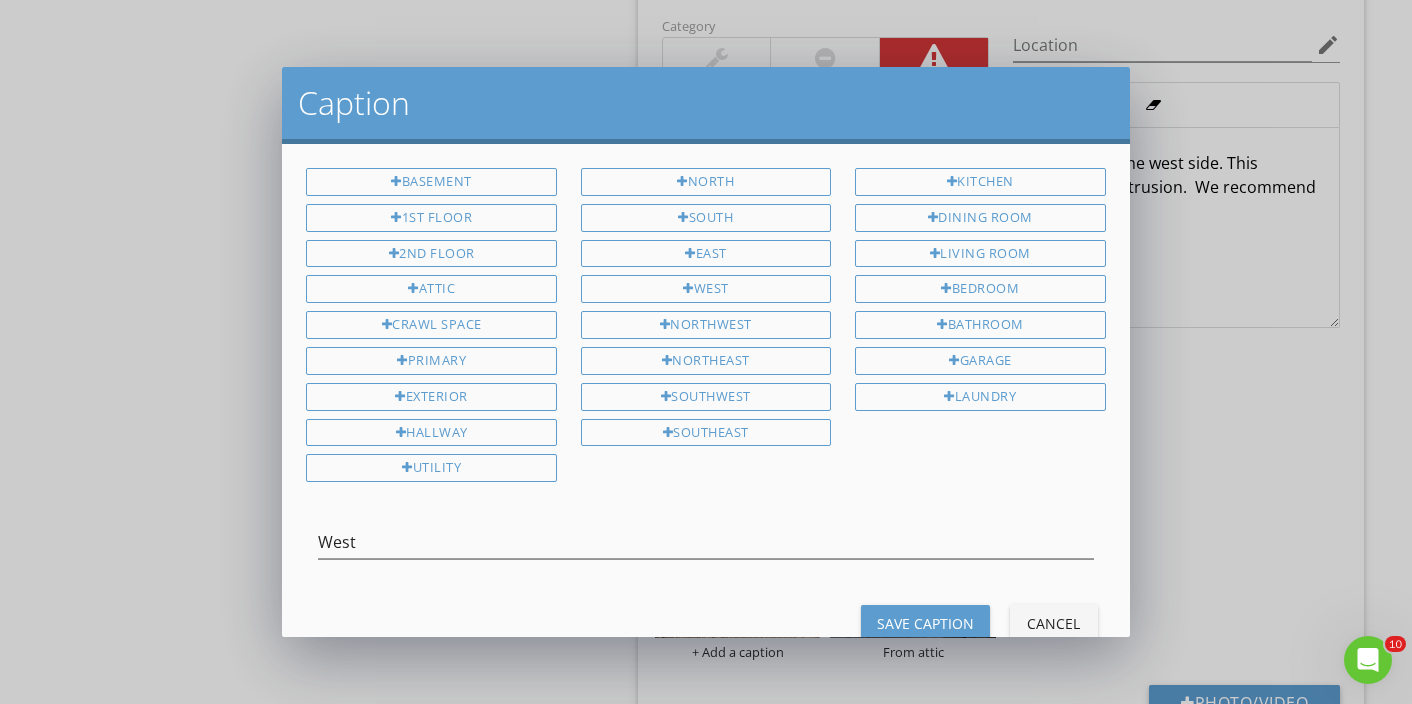 scroll, scrollTop: 49, scrollLeft: 0, axis: vertical 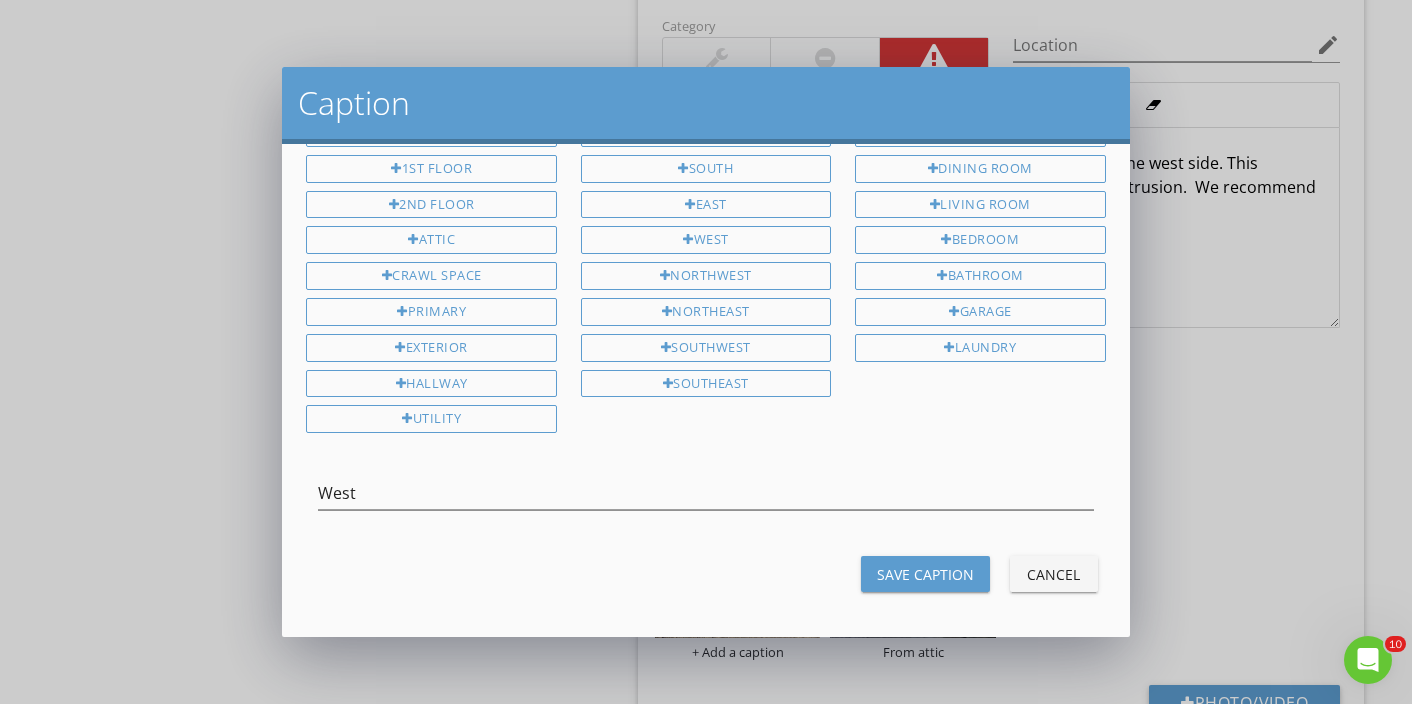 click on "Save Caption" at bounding box center [925, 574] 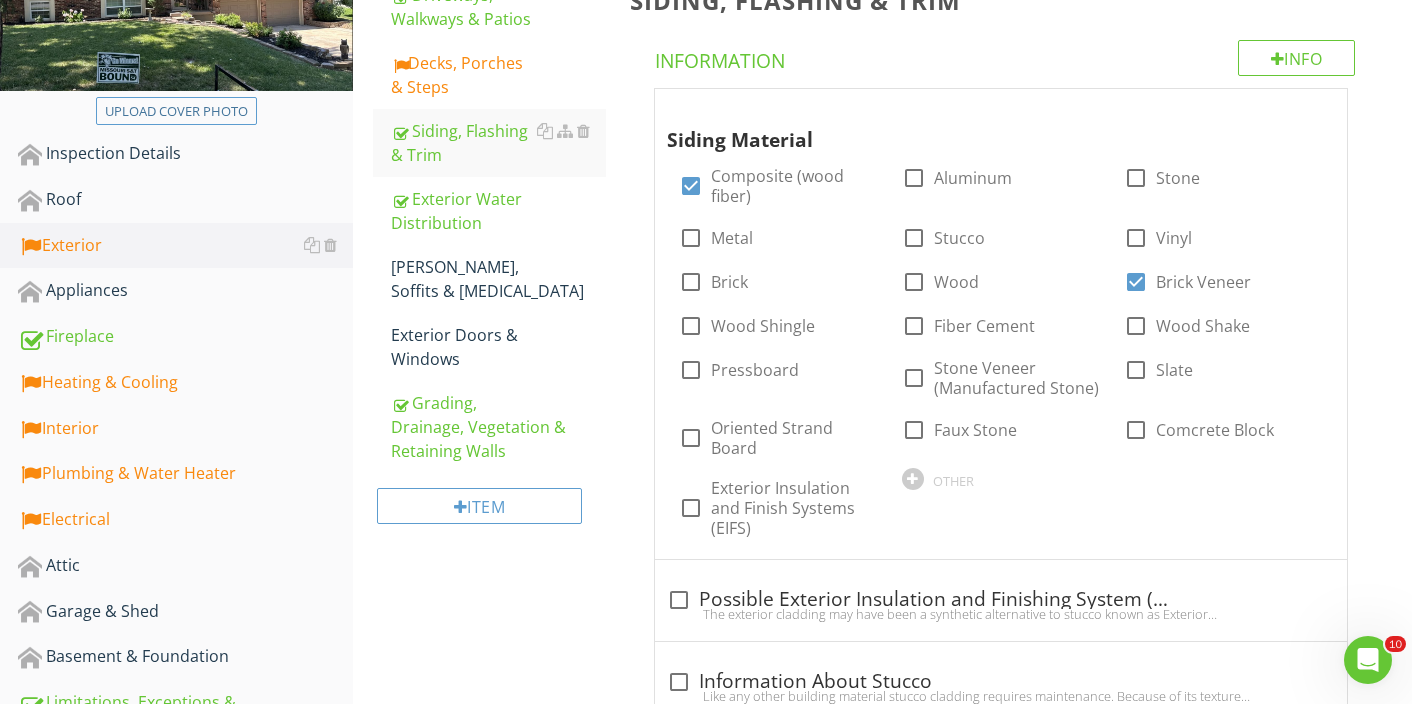 scroll, scrollTop: 328, scrollLeft: 0, axis: vertical 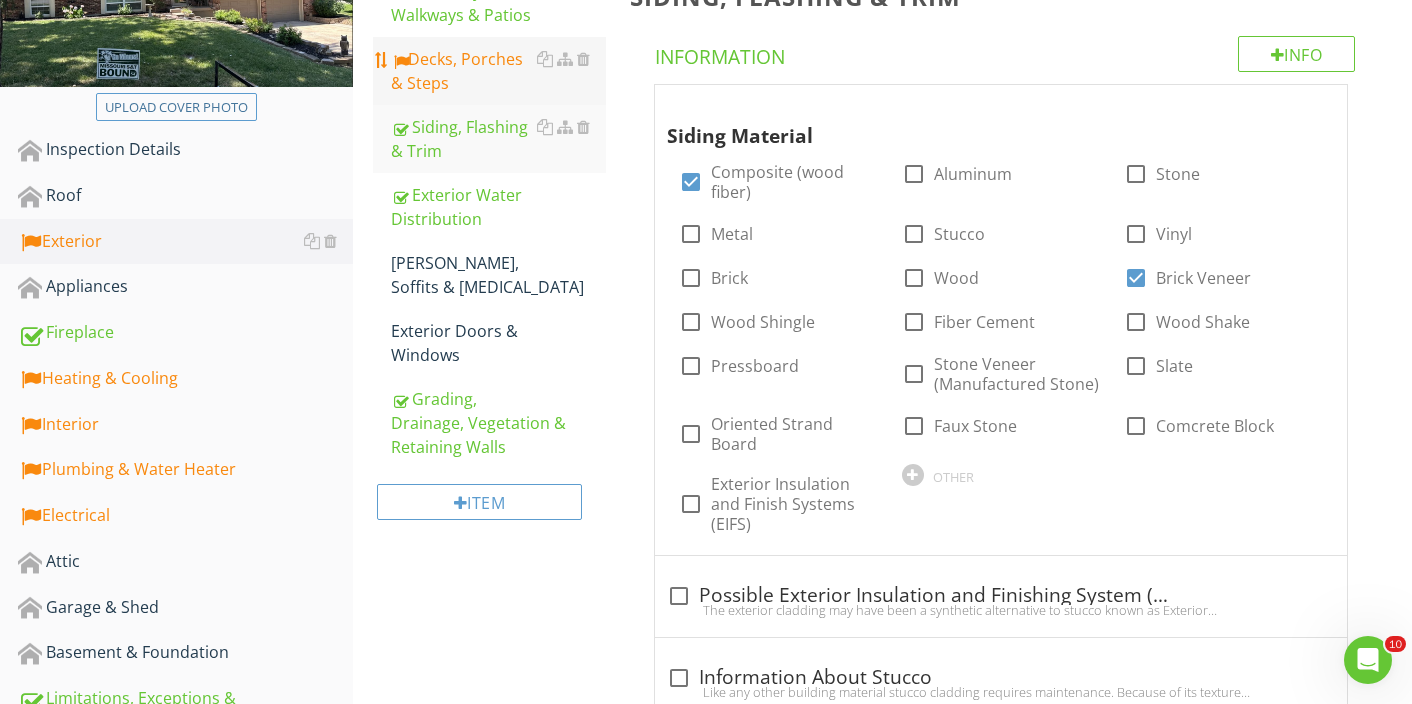 click on "Decks, Porches & Steps" at bounding box center [498, 71] 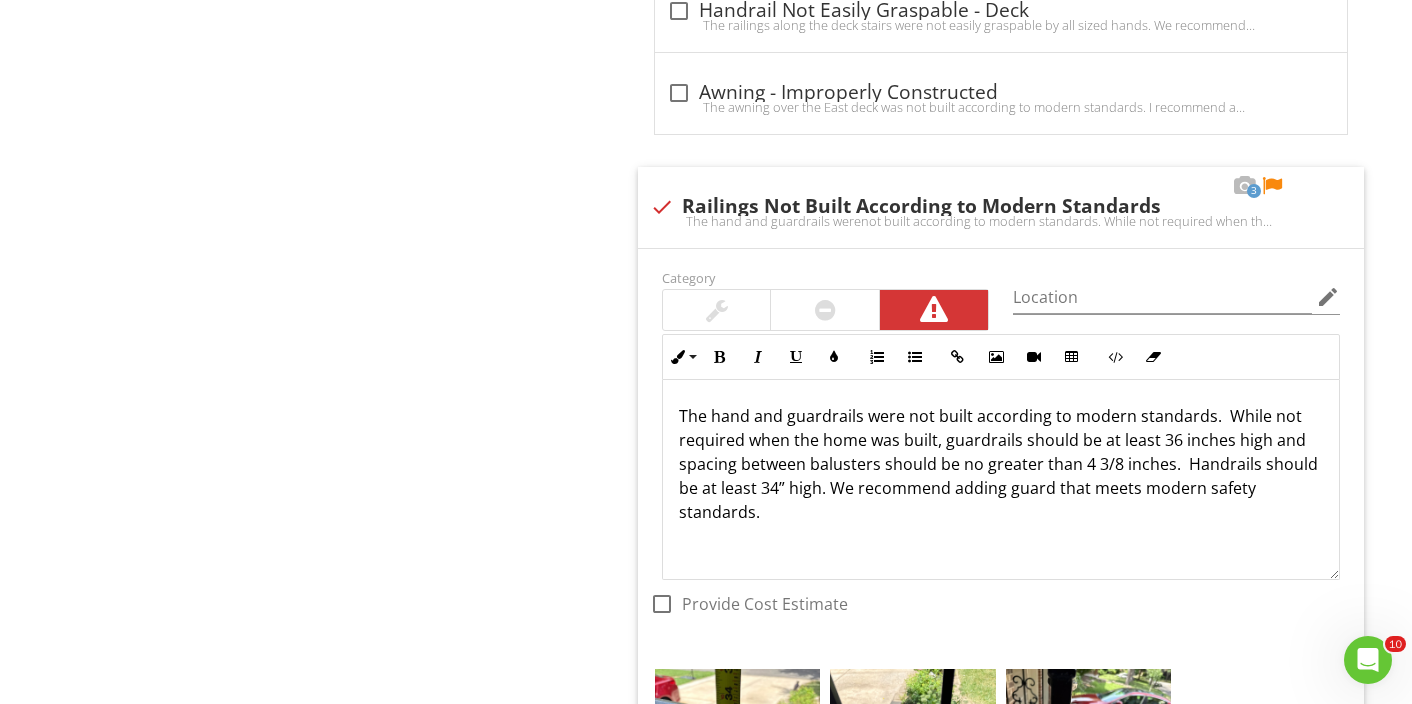 scroll, scrollTop: 10397, scrollLeft: 0, axis: vertical 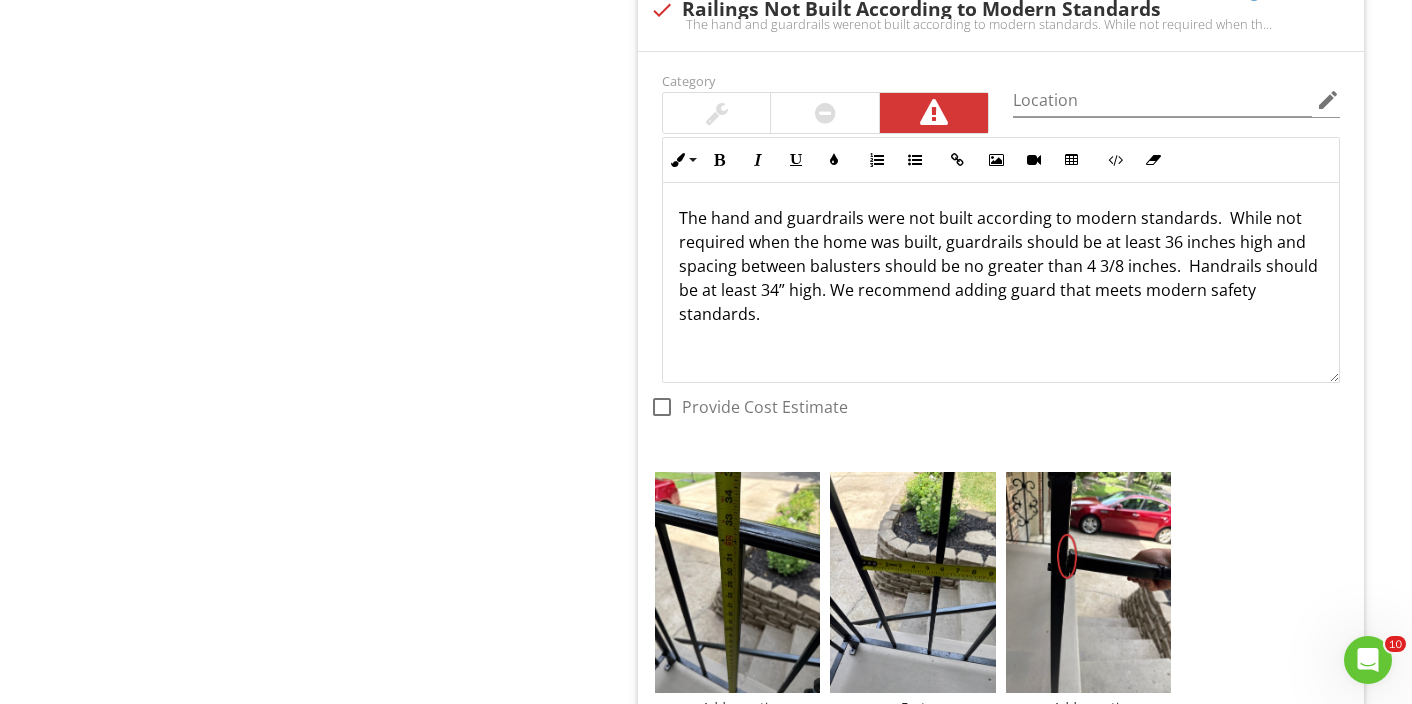 click on "The hand and guardrails were not built according to modern standards.  While not required when the home was built, guardrails should be at least 36 inches high and spacing between balusters should be no greater than 4 3/8 inches.  Handrails should be at least 34” high. We recommend adding guard that meets modern safety standards." at bounding box center (1001, 266) 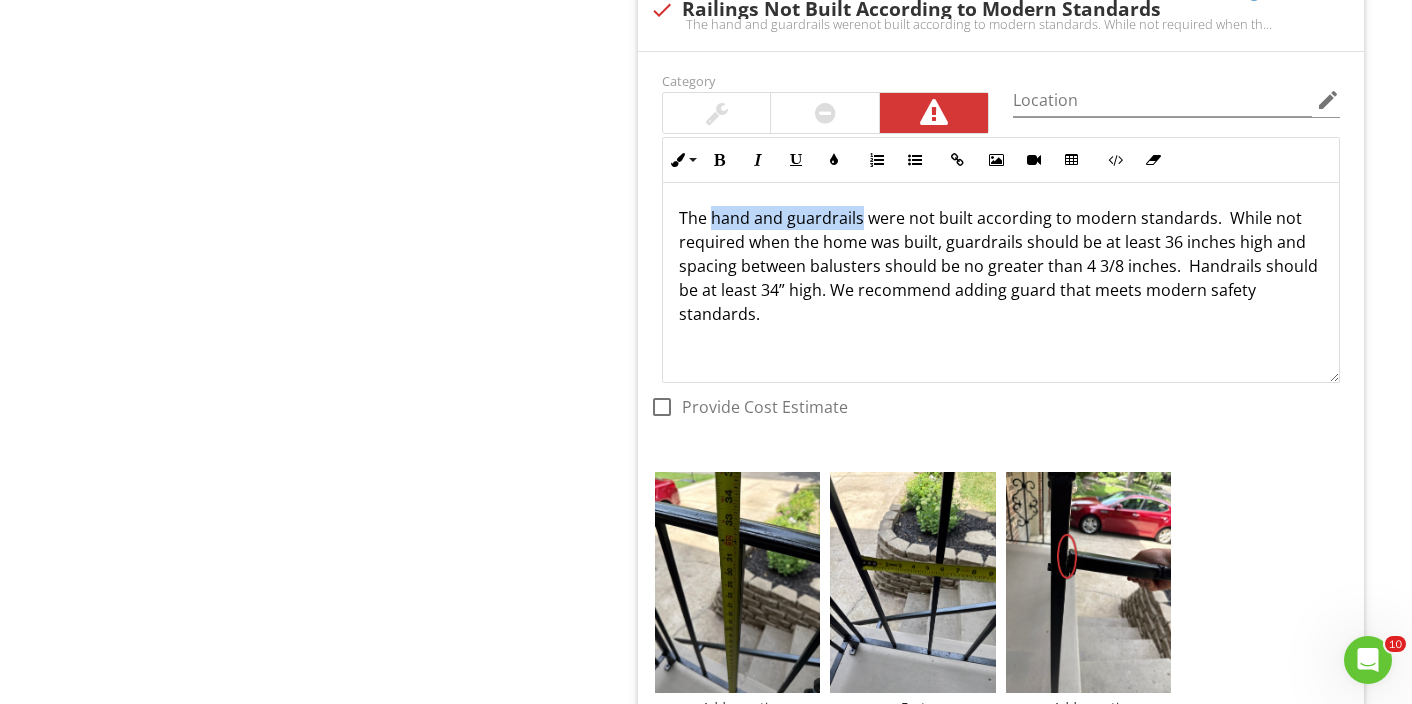 drag, startPoint x: 860, startPoint y: 200, endPoint x: 714, endPoint y: 197, distance: 146.03082 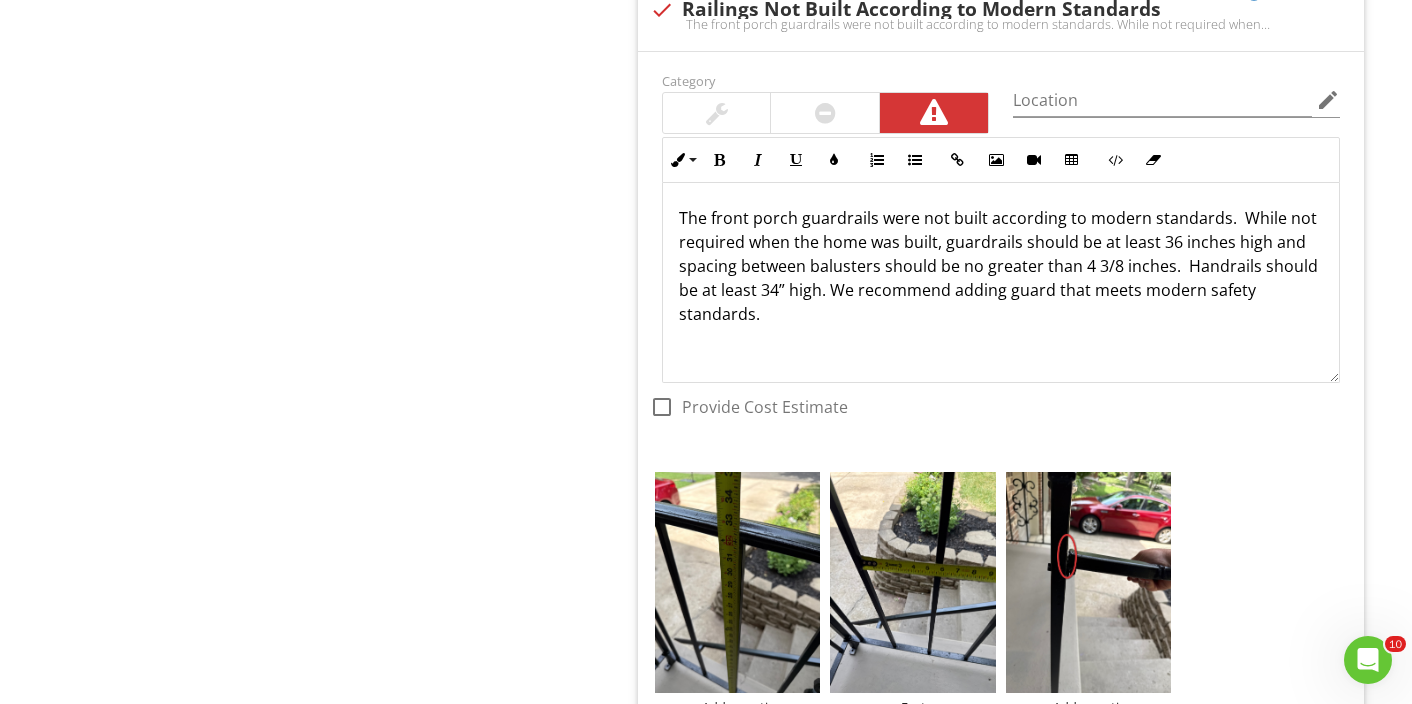 click on "The front porch guardrails were not built according to modern standards.  While not required when the home was built, guardrails should be at least 36 inches high and spacing between balusters should be no greater than 4 3/8 inches.  Handrails should be at least 34” high. We recommend adding guard that meets modern safety standards." at bounding box center [1001, 266] 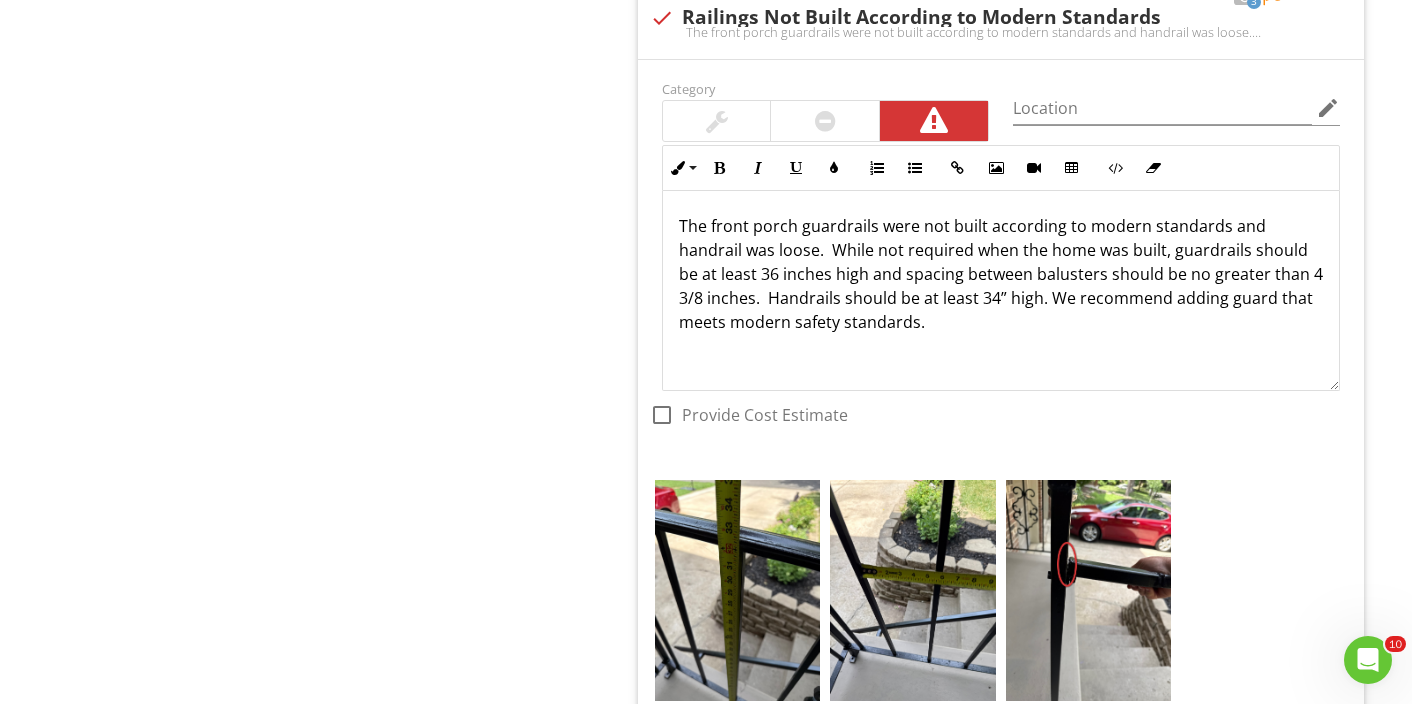 scroll, scrollTop: 10591, scrollLeft: 0, axis: vertical 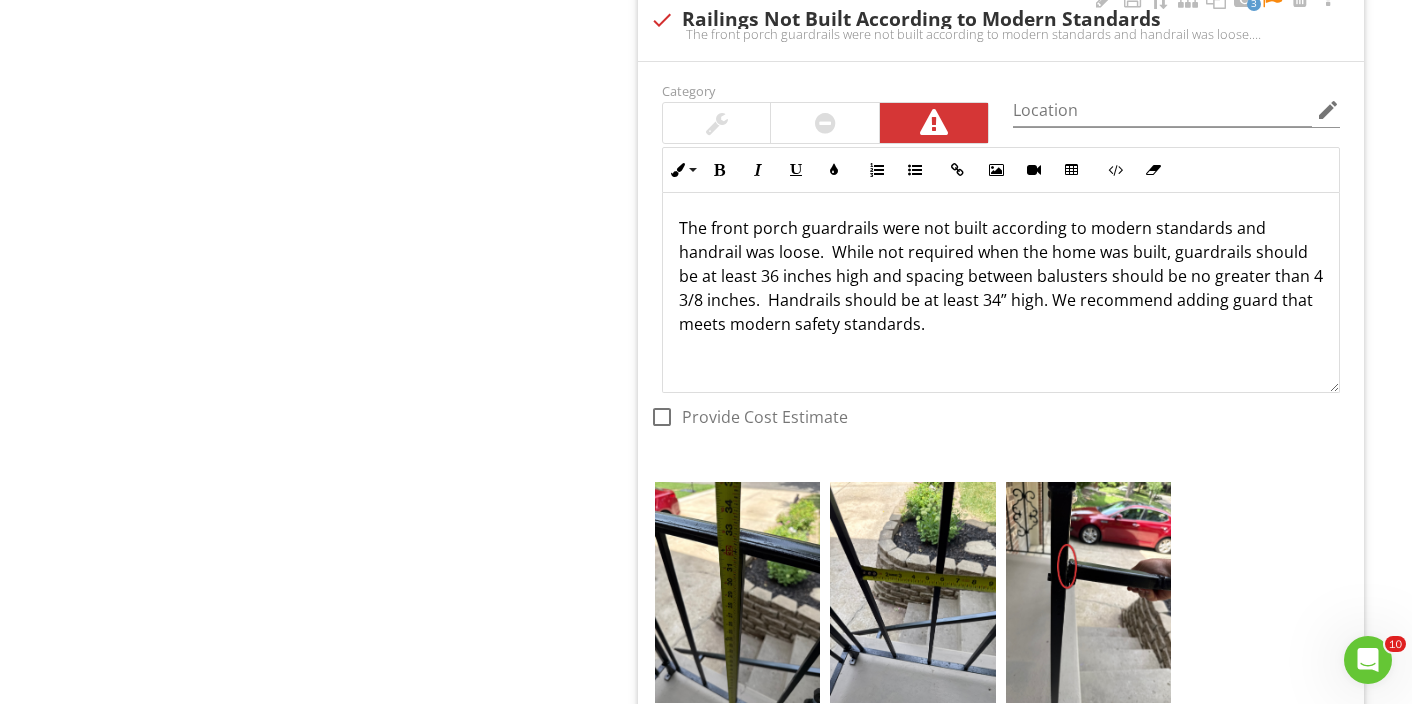 click on "The front porch guardrails were not built according to modern standards and handrail was loose.  While not required when the home was built, guardrails should be at least 36 inches high and spacing between balusters should be no greater than 4 3/8 inches.  Handrails should be at least 34” high. We recommend adding guard that meets modern safety standards." at bounding box center (1001, 276) 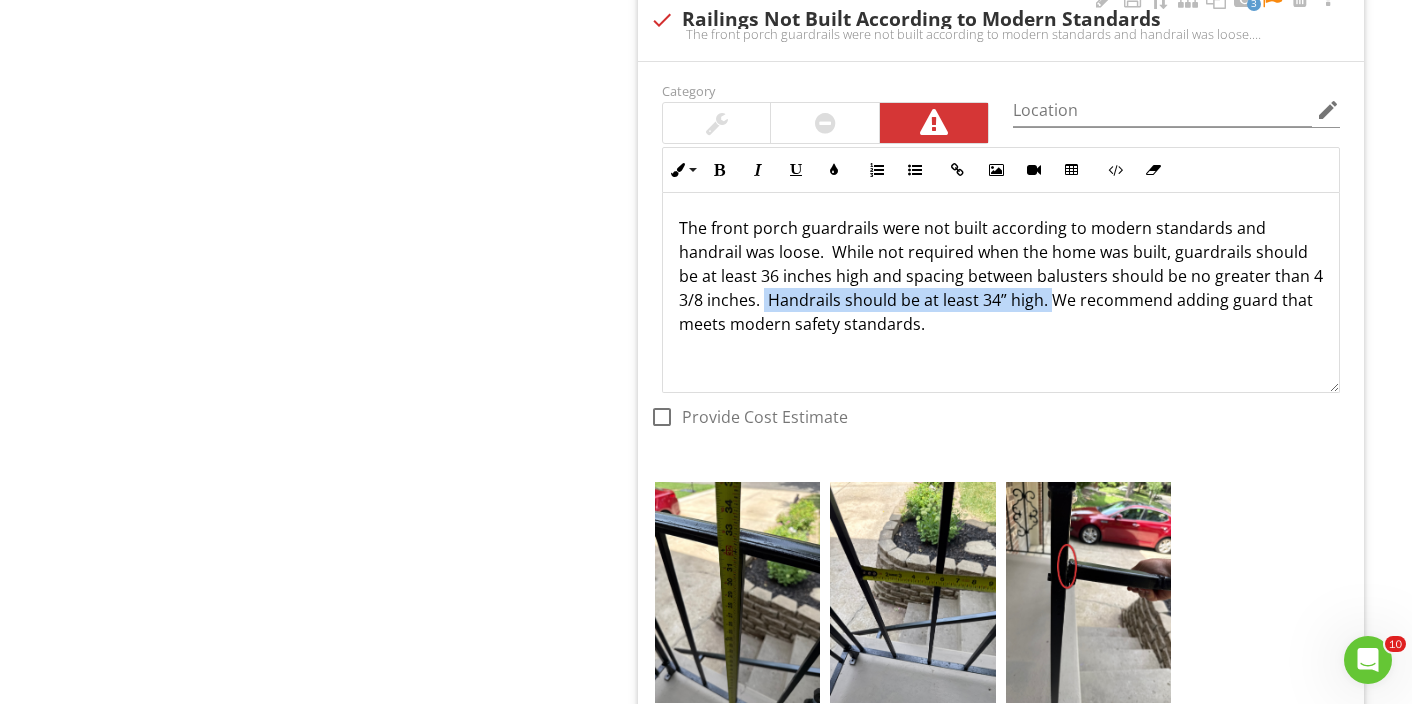 drag, startPoint x: 961, startPoint y: 277, endPoint x: 673, endPoint y: 282, distance: 288.0434 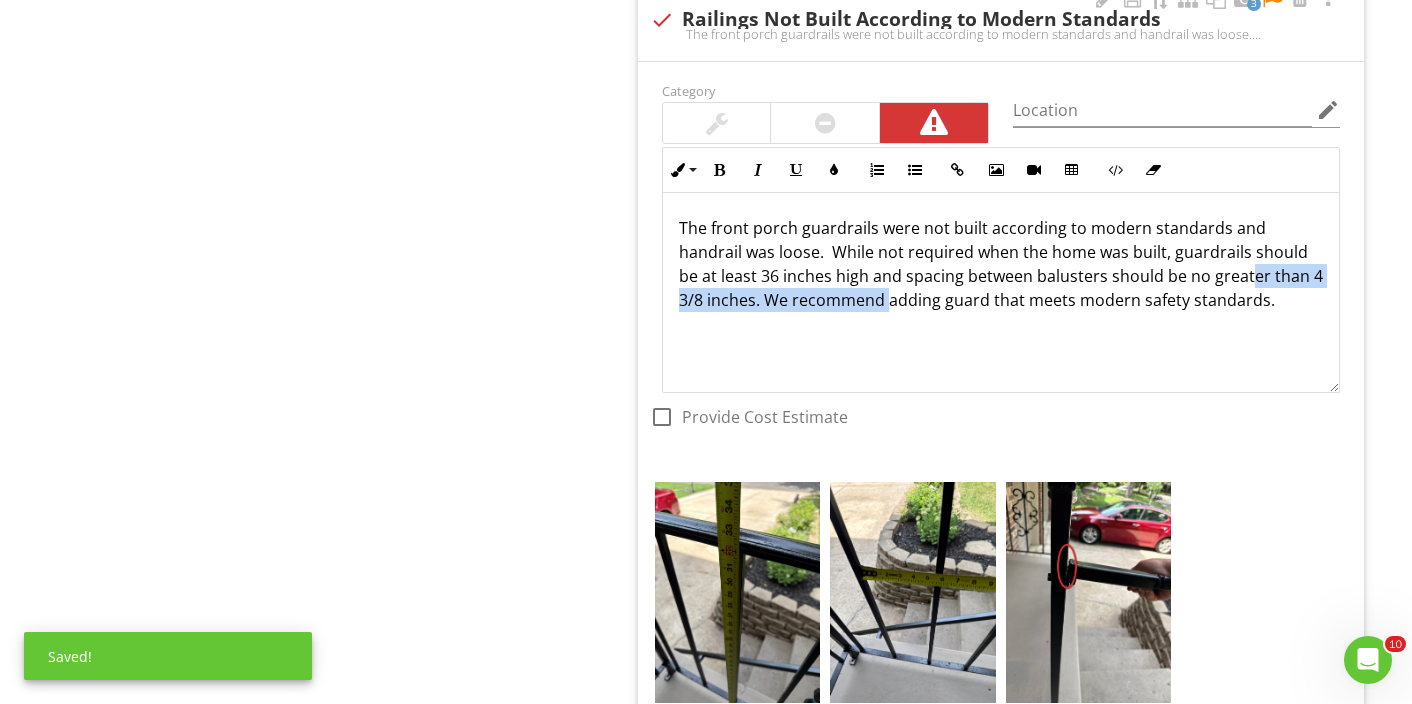 drag, startPoint x: 802, startPoint y: 281, endPoint x: 1164, endPoint y: 261, distance: 362.55206 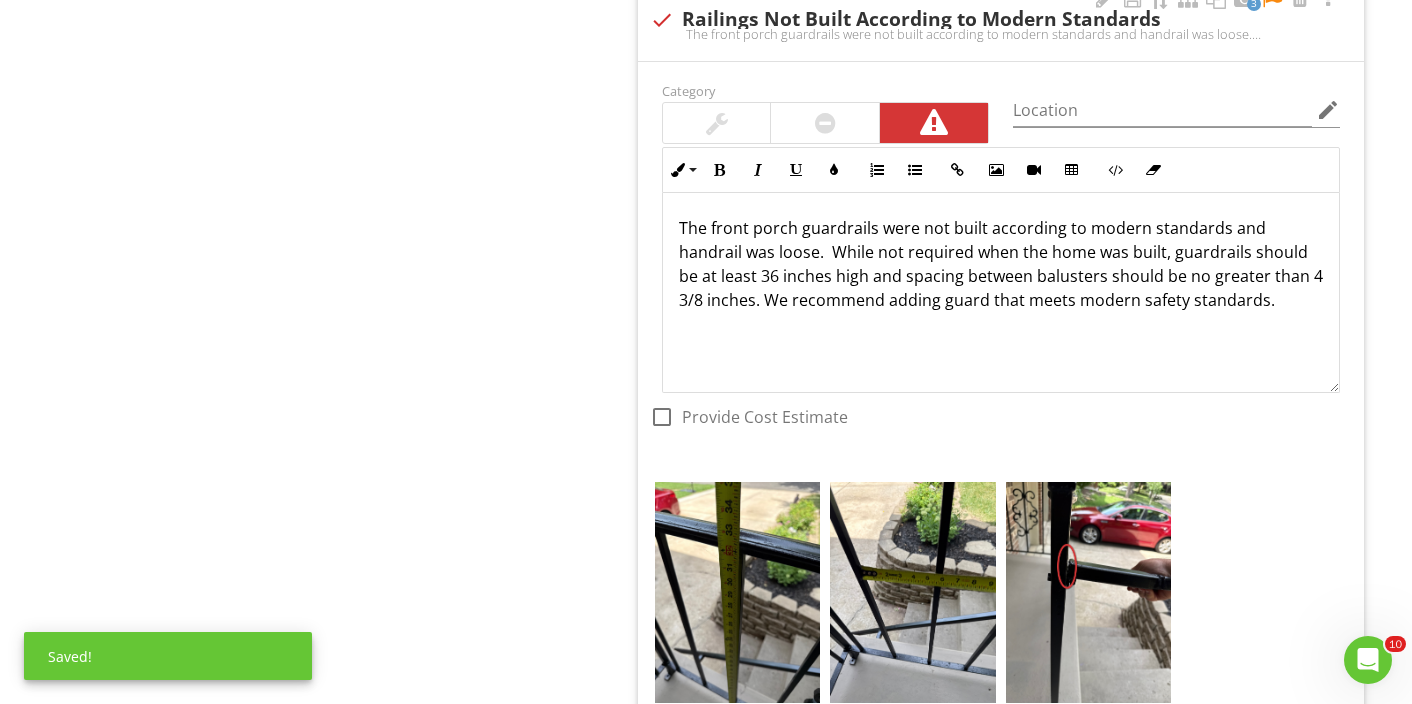 click on "The front porch guardrails were not built according to modern standards and handrail was loose.  While not required when the home was built, guardrails should be at least 36 inches high and spacing between balusters should be no greater than 4 3/8 inches. We recommend adding guard that meets modern safety standards." at bounding box center [1001, 264] 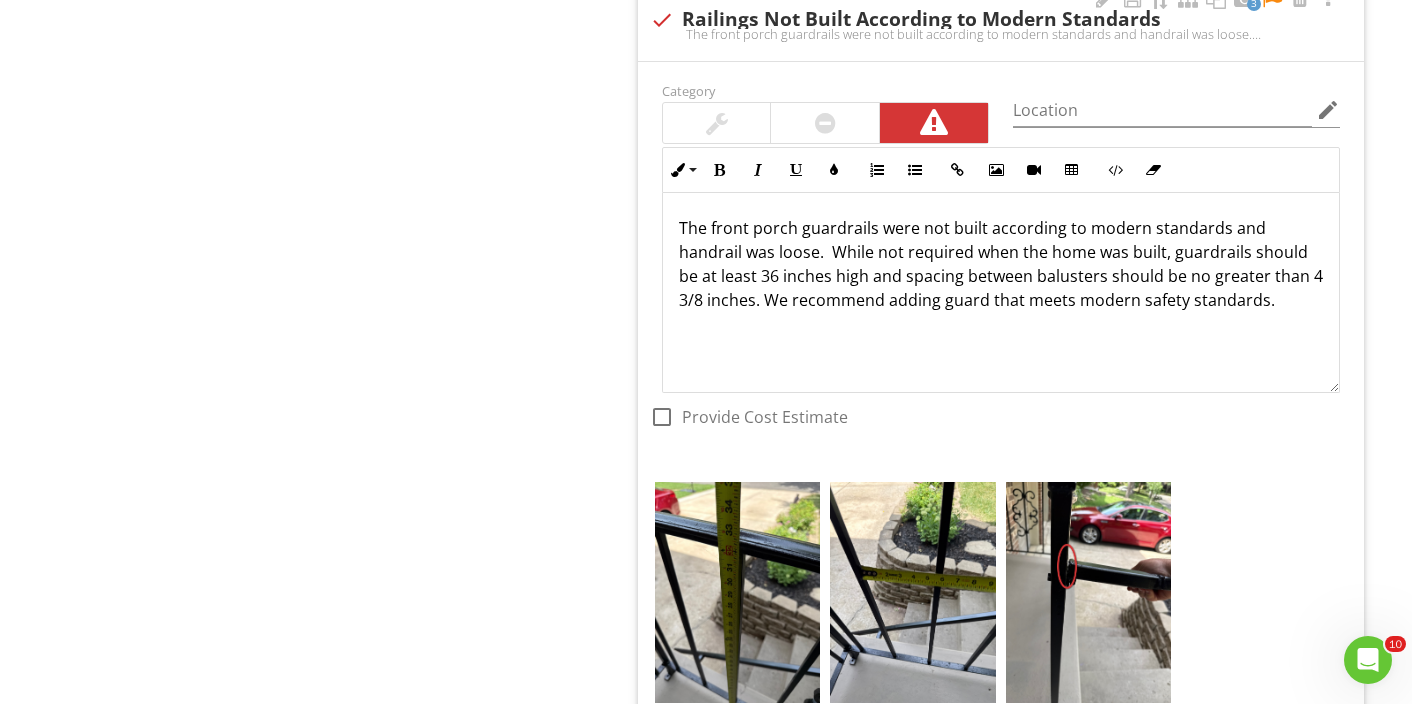 drag, startPoint x: 1192, startPoint y: 288, endPoint x: 807, endPoint y: 286, distance: 385.0052 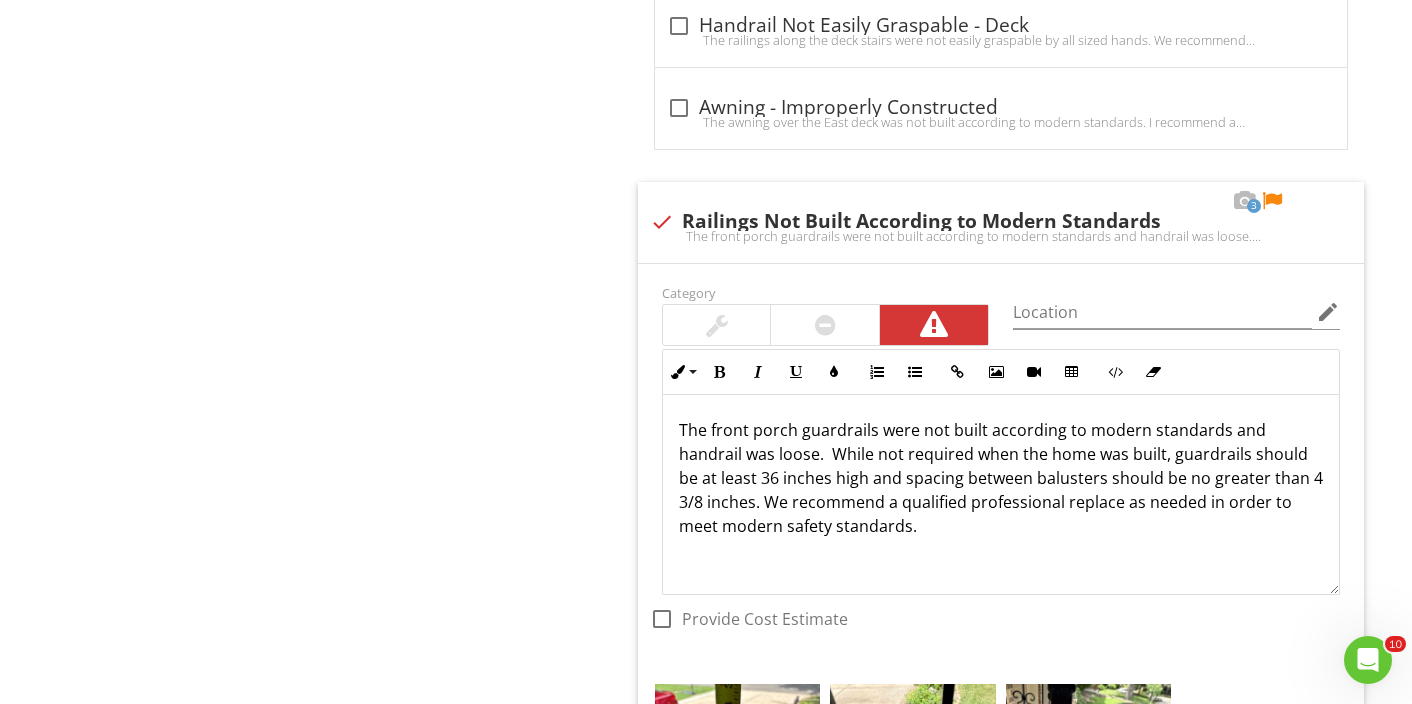 scroll, scrollTop: 10386, scrollLeft: 0, axis: vertical 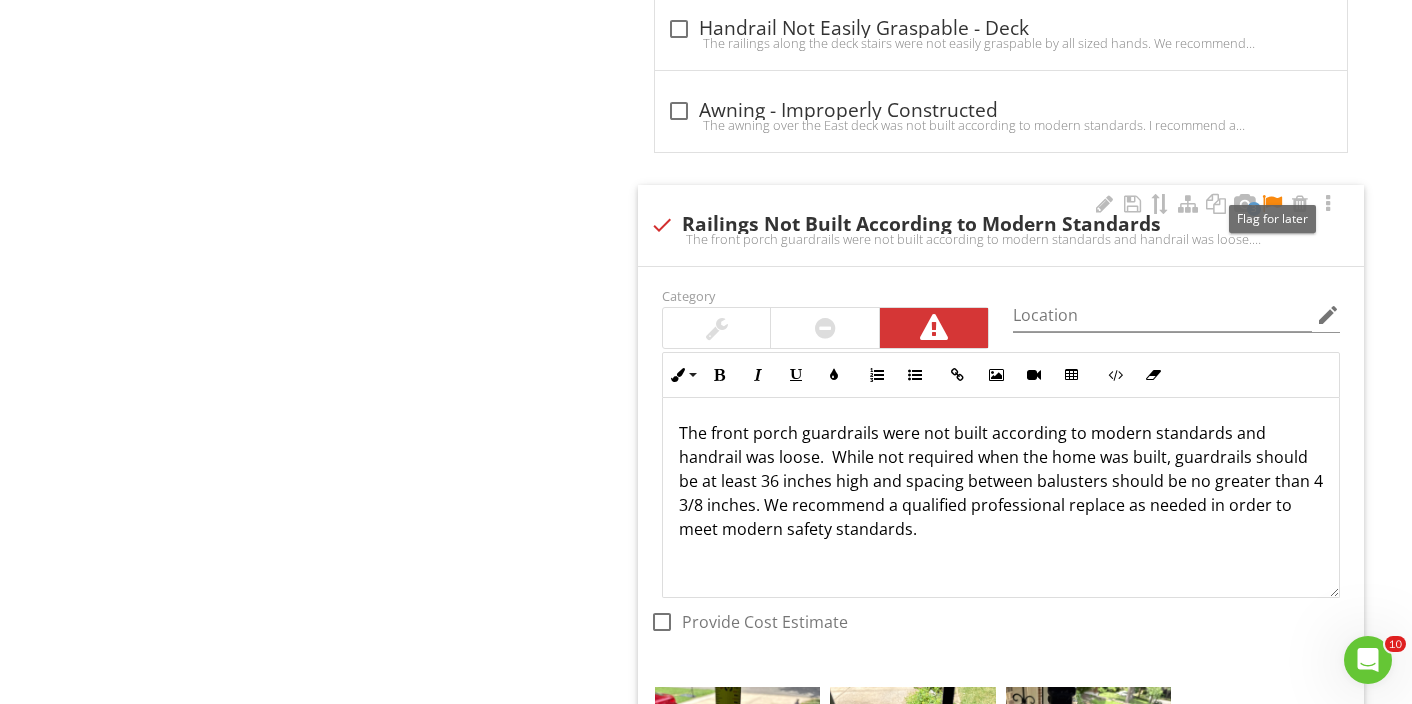 click at bounding box center [1272, 204] 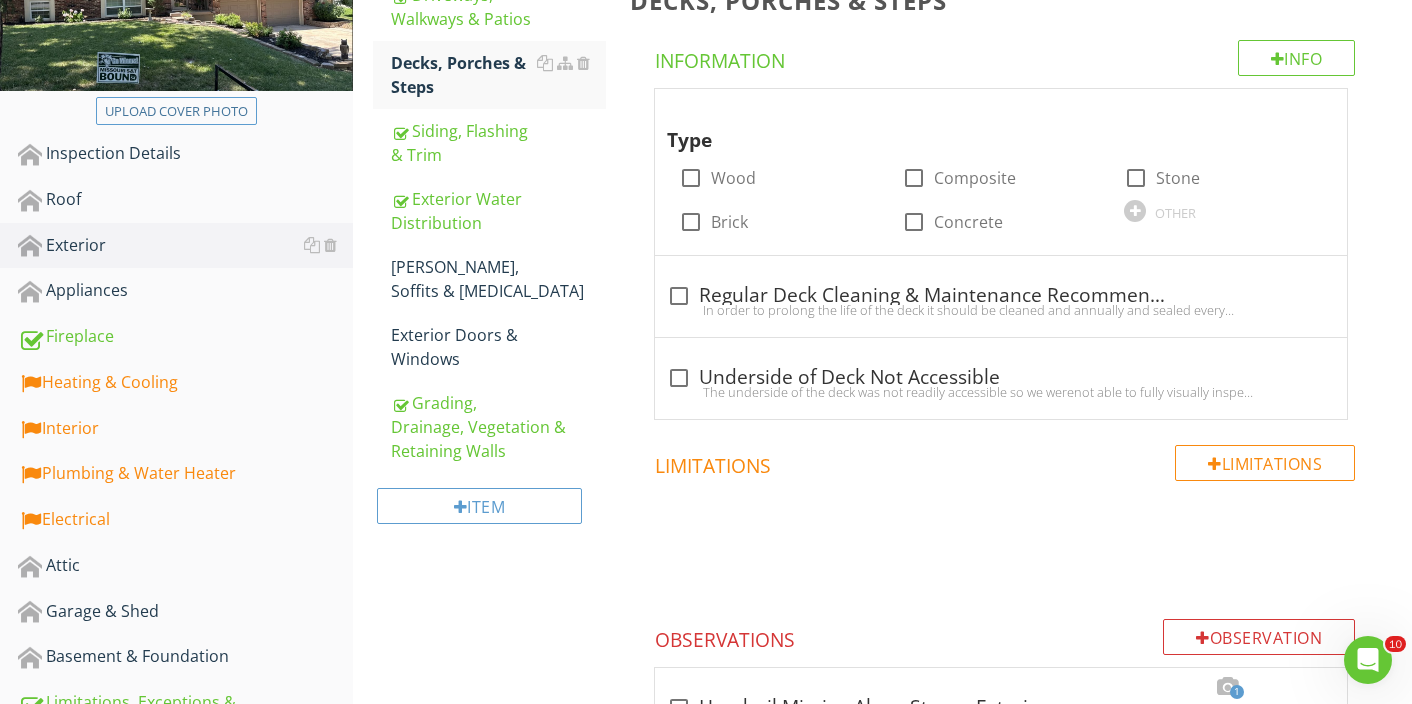 scroll, scrollTop: 383, scrollLeft: 0, axis: vertical 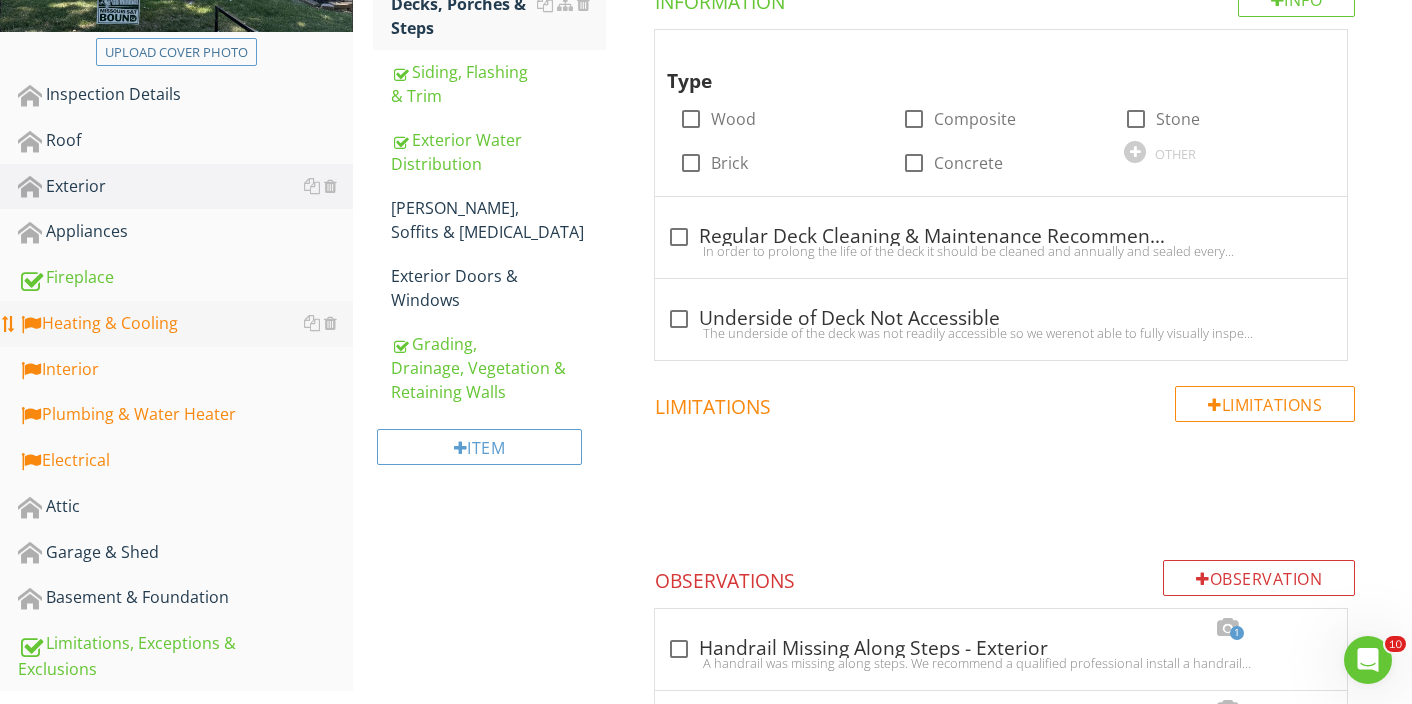 click on "Heating & Cooling" at bounding box center (185, 324) 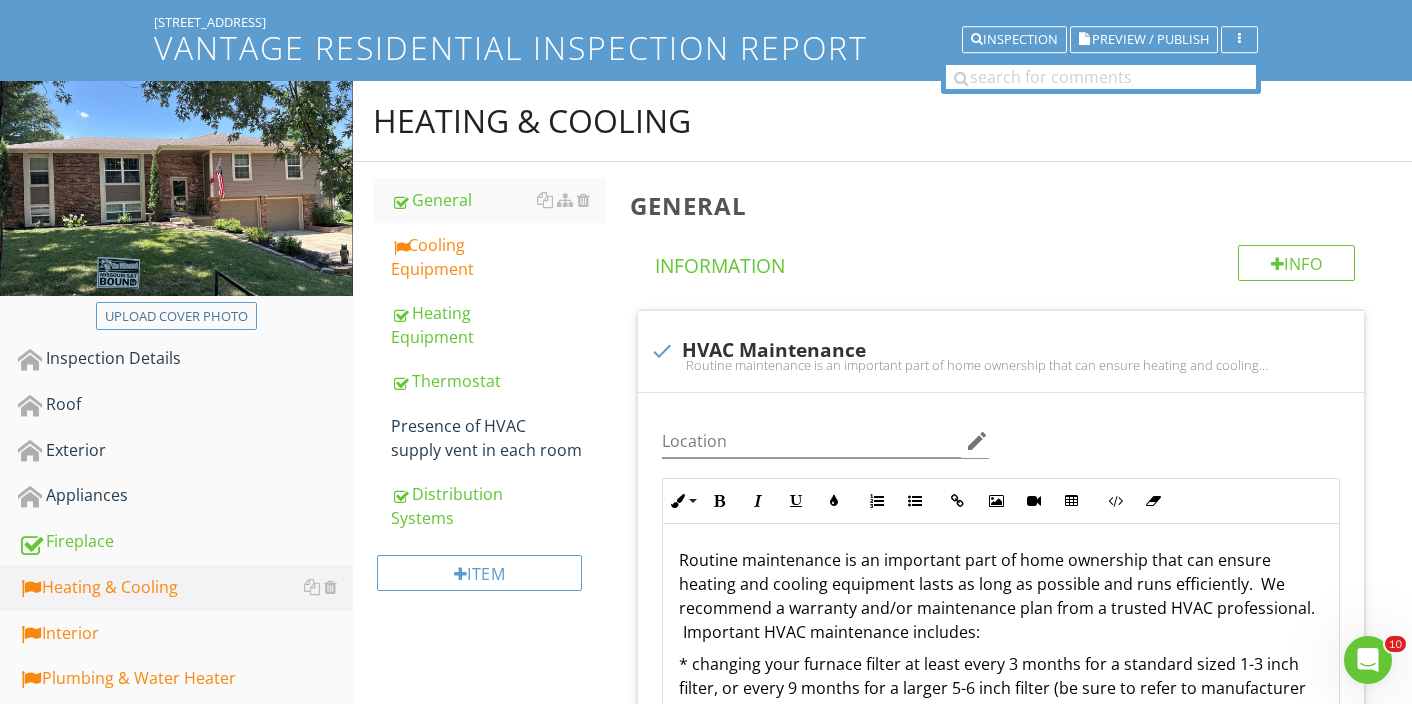 scroll, scrollTop: 120, scrollLeft: 0, axis: vertical 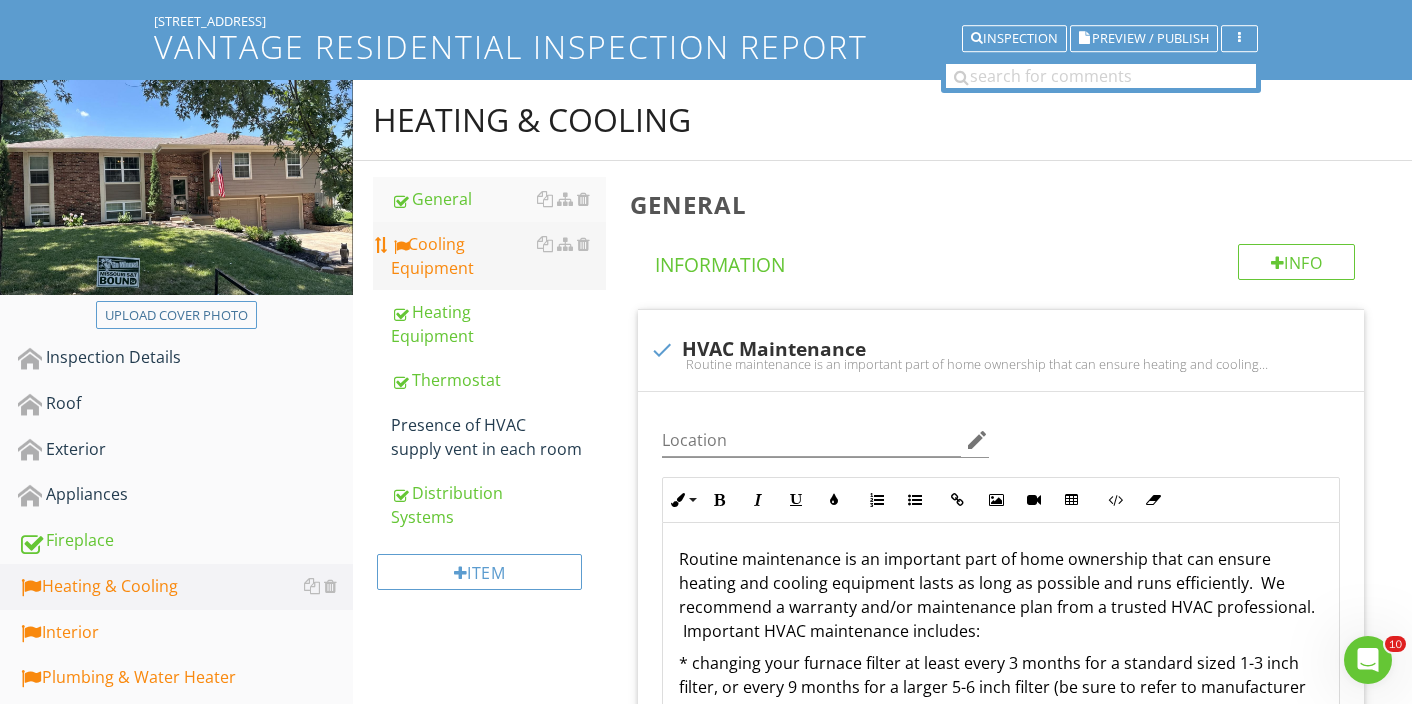 click on "Cooling Equipment" at bounding box center [498, 256] 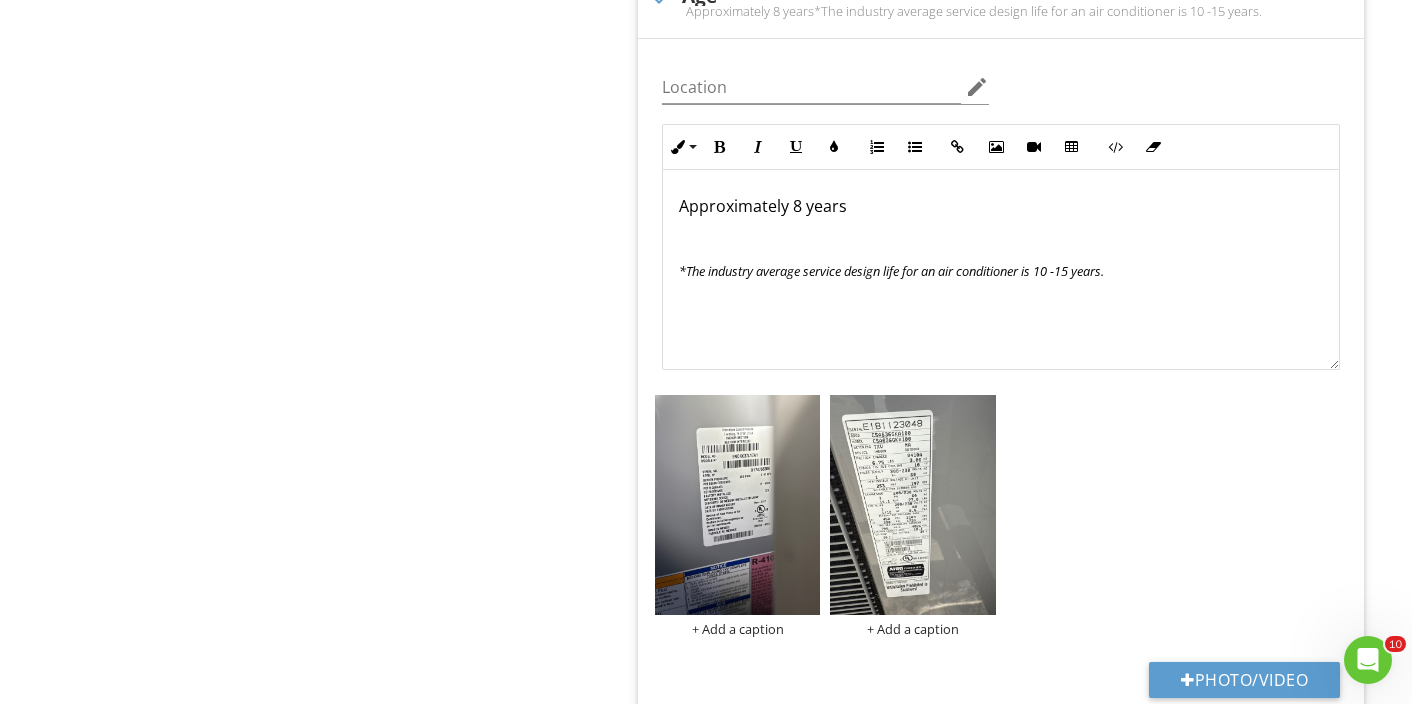 scroll, scrollTop: 1549, scrollLeft: 0, axis: vertical 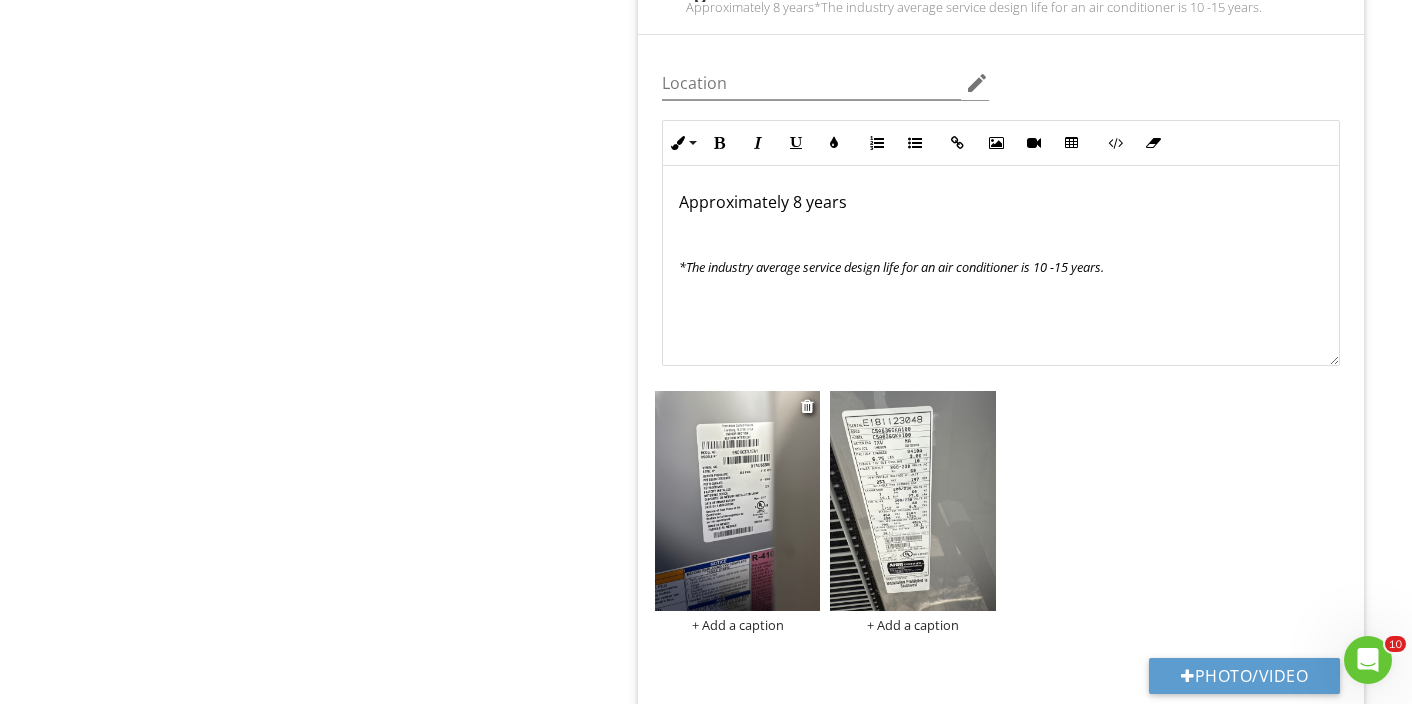 click at bounding box center [738, 501] 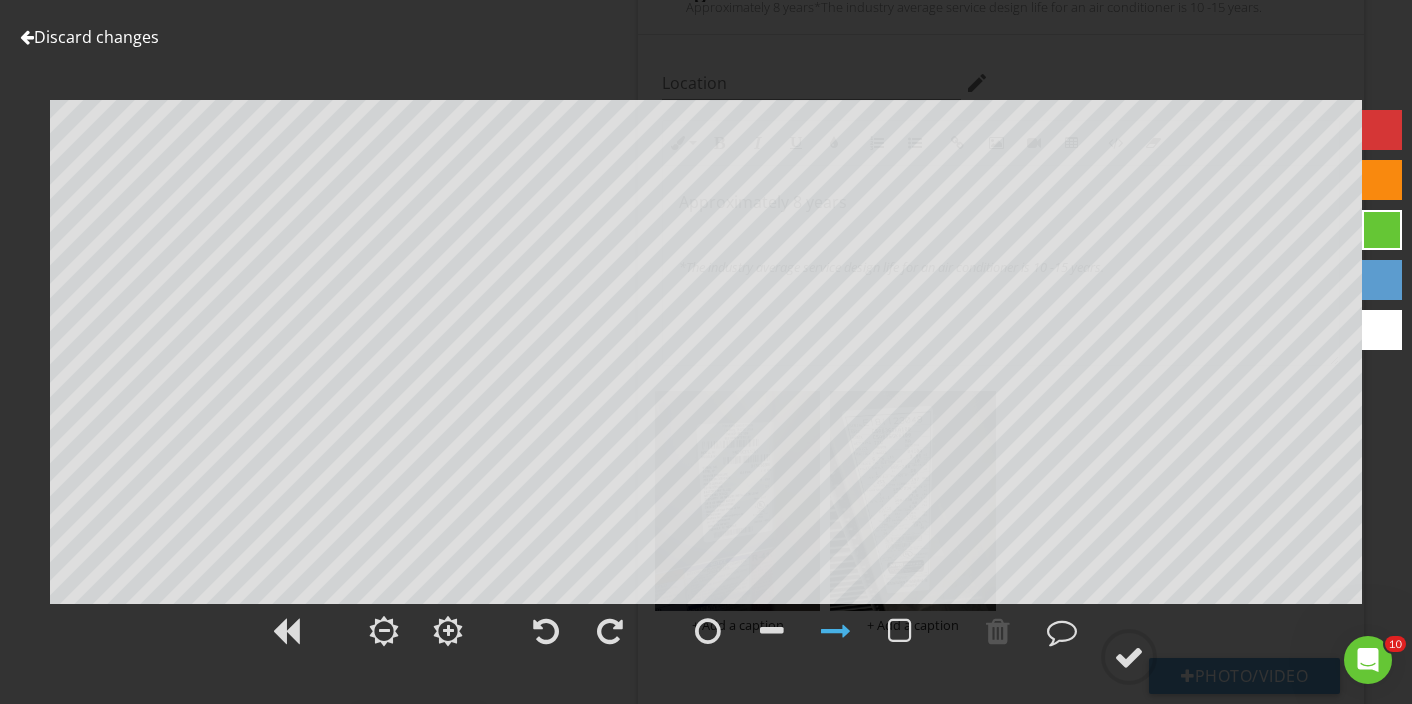 click on "Discard changes" at bounding box center [89, 37] 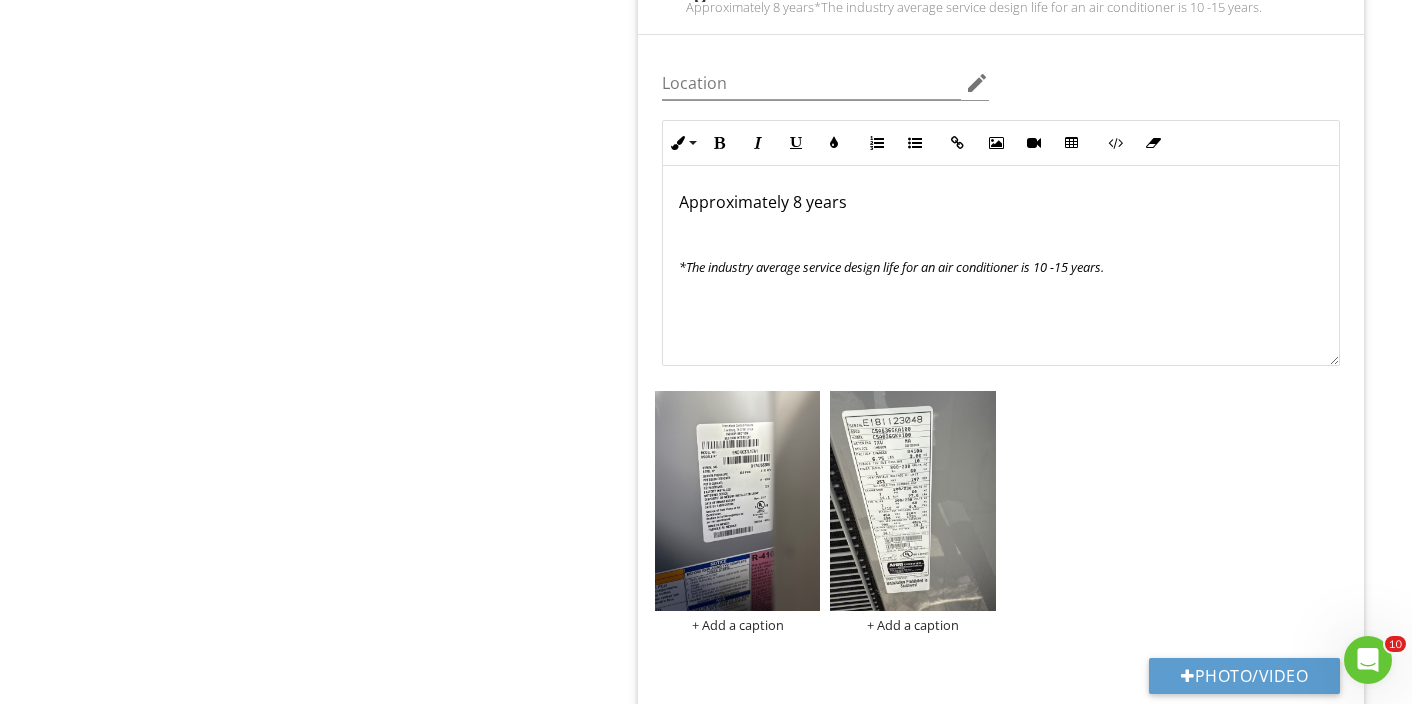 click on "Approximately 8 years" at bounding box center (763, 202) 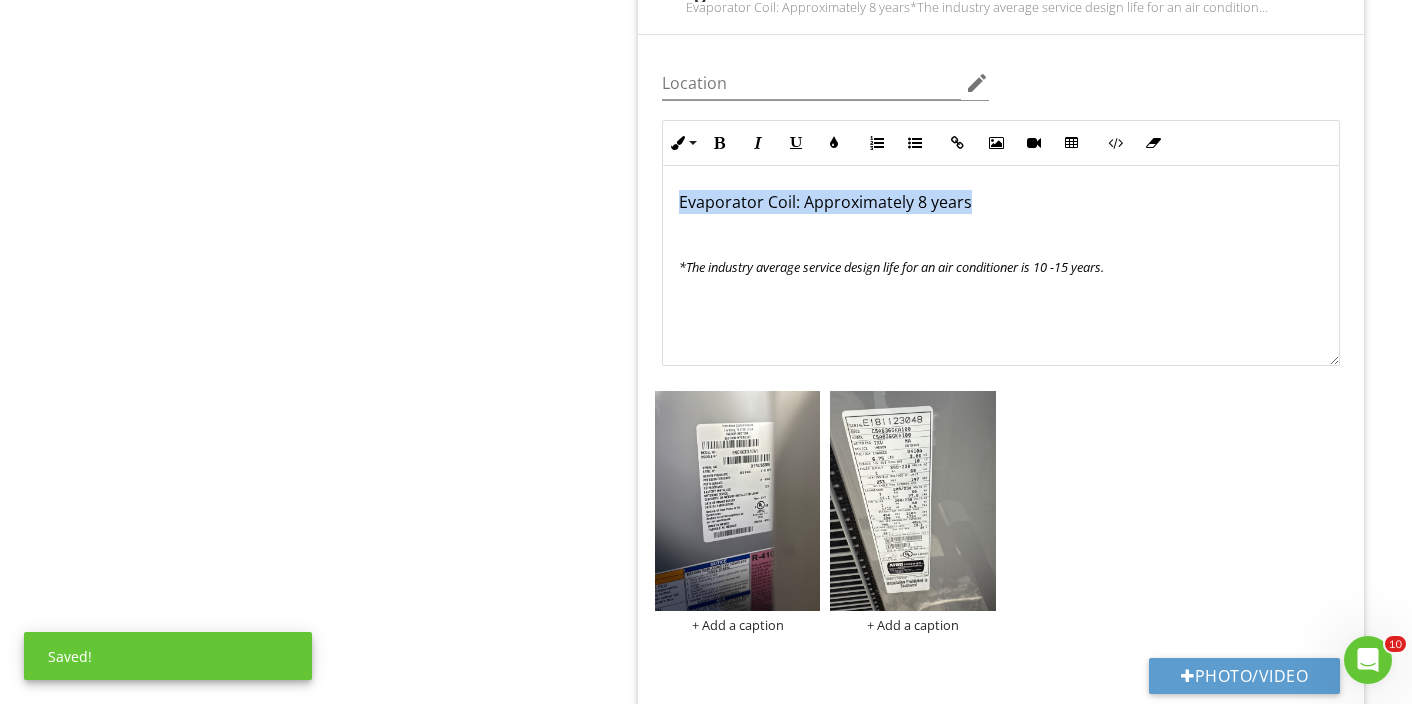 drag, startPoint x: 972, startPoint y: 210, endPoint x: 650, endPoint y: 207, distance: 322.01398 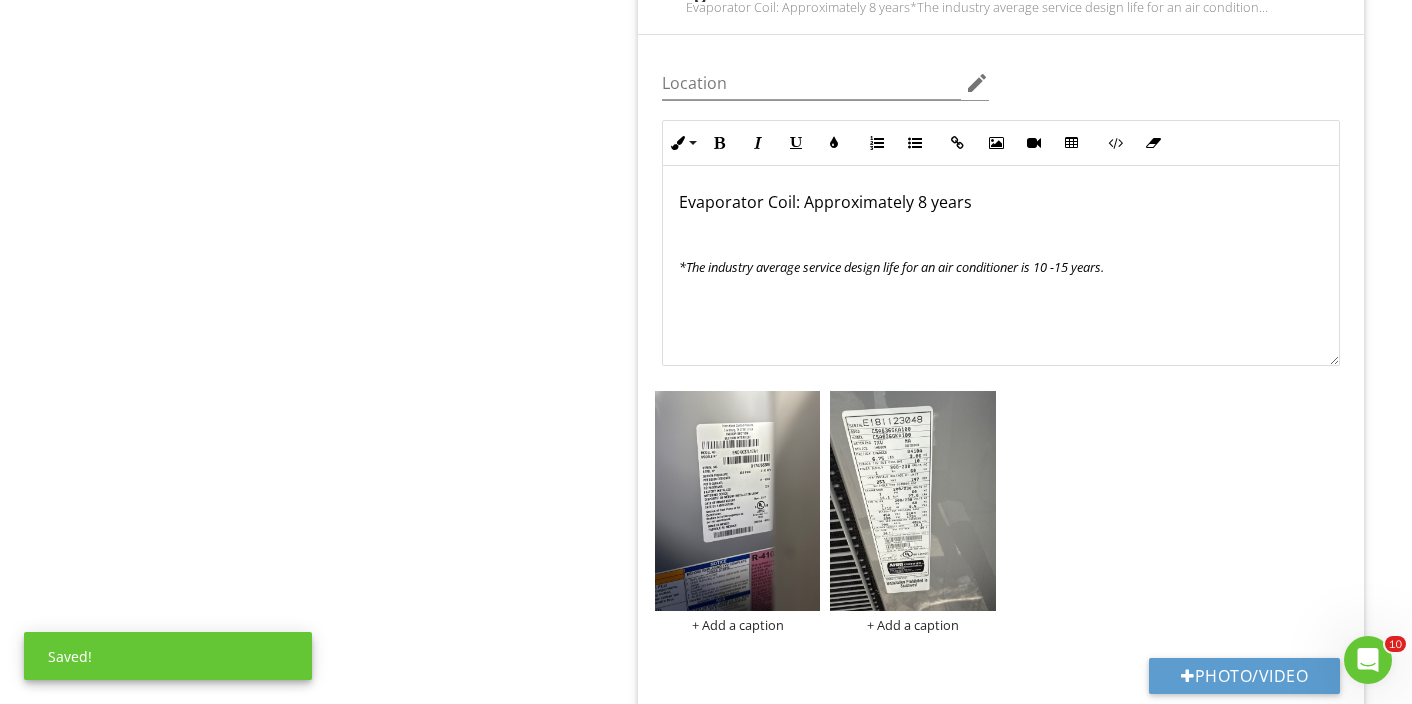 click at bounding box center (1001, 234) 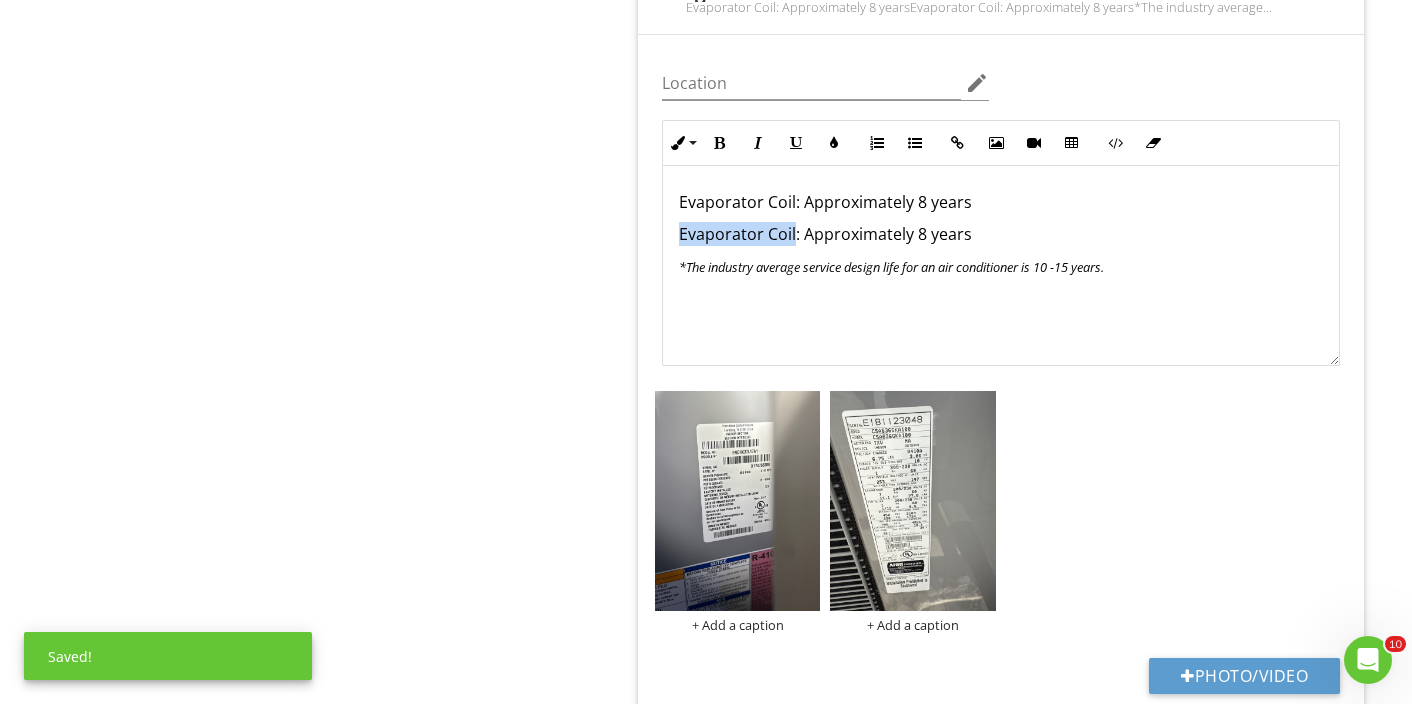 drag, startPoint x: 793, startPoint y: 238, endPoint x: 606, endPoint y: 238, distance: 187 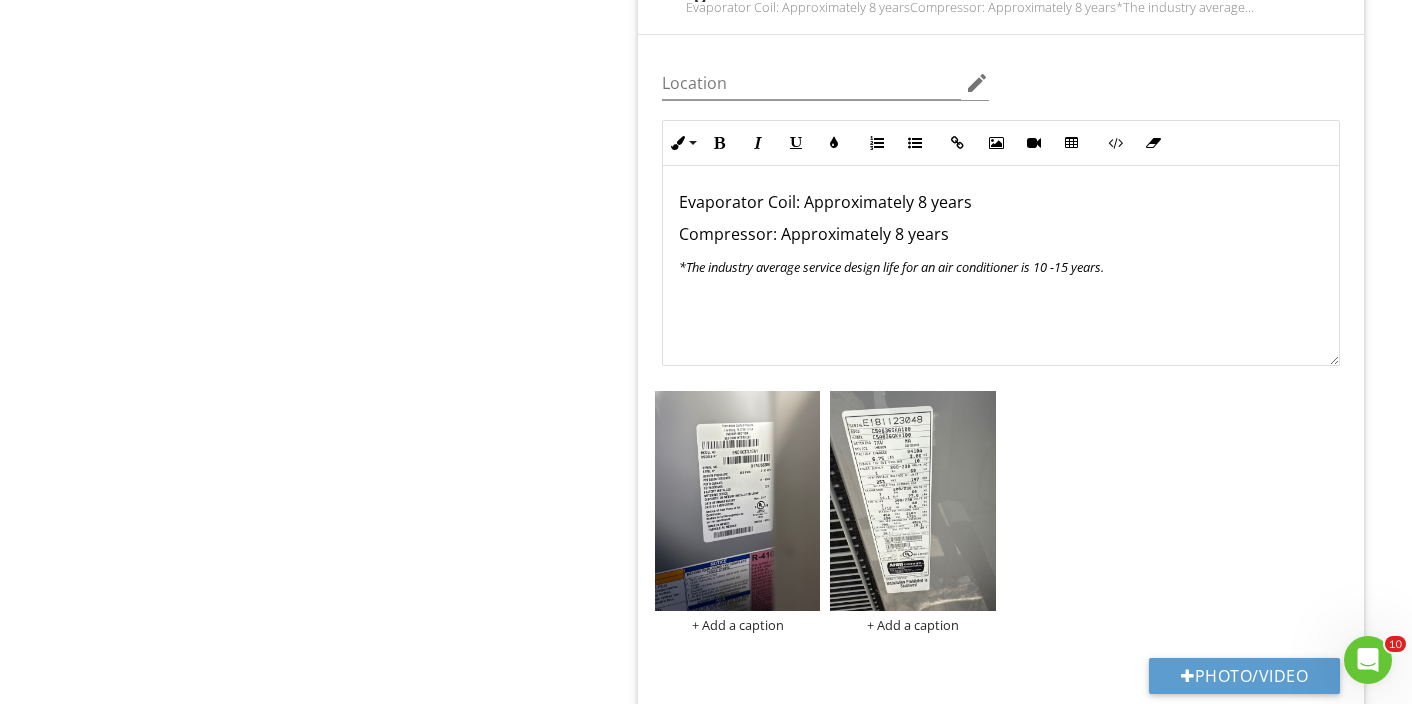 click on "Compressor: Approximately 8 years" at bounding box center [814, 234] 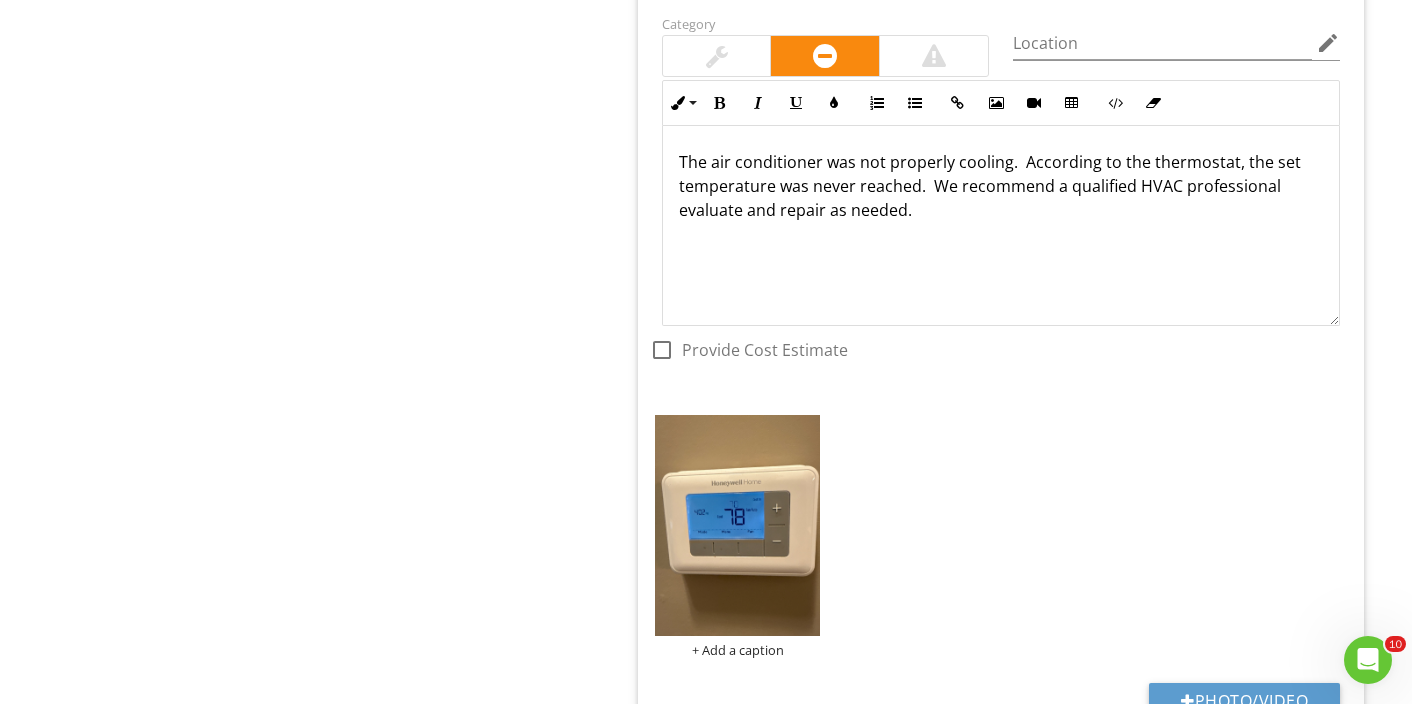 scroll, scrollTop: 5441, scrollLeft: 0, axis: vertical 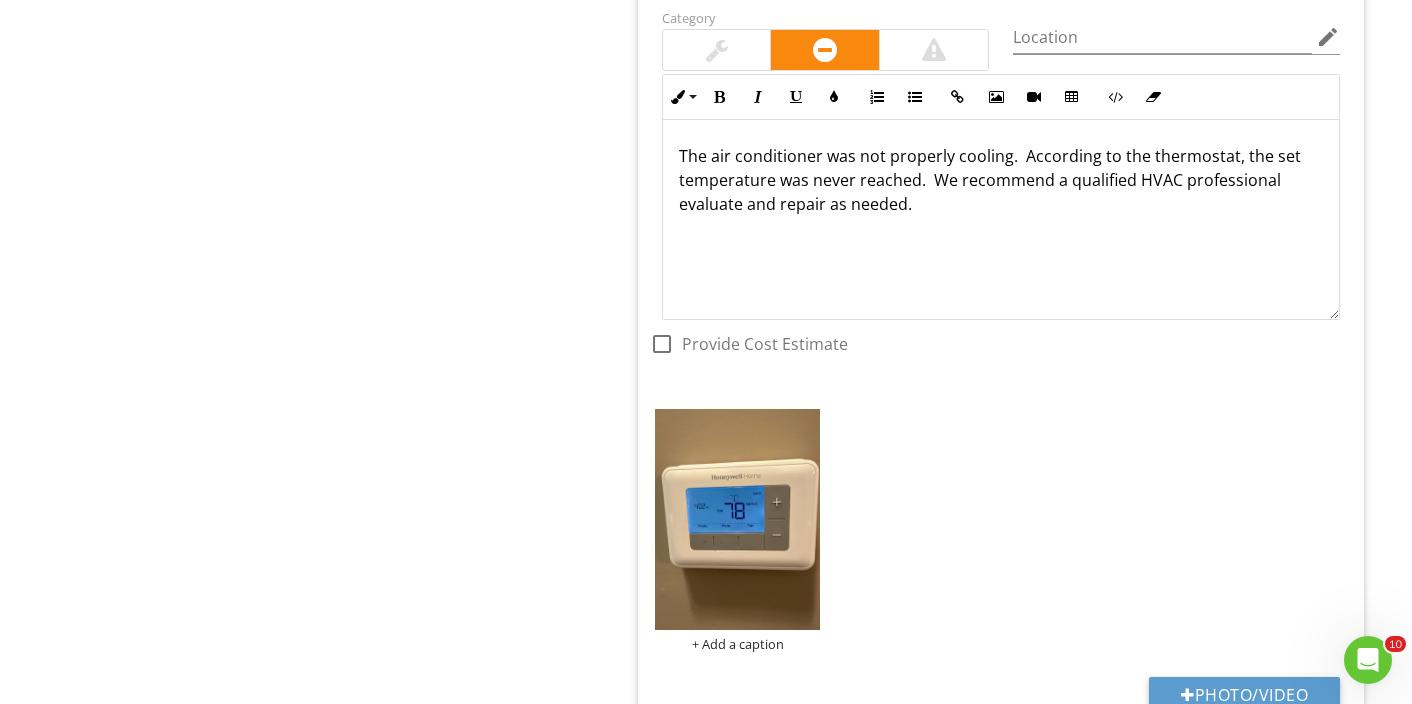click on "The air conditioner was not properly cooling.  According to the thermostat, the set temperature was never reached.  We recommend a qualified HVAC professional evaluate and repair as needed." at bounding box center [1001, 180] 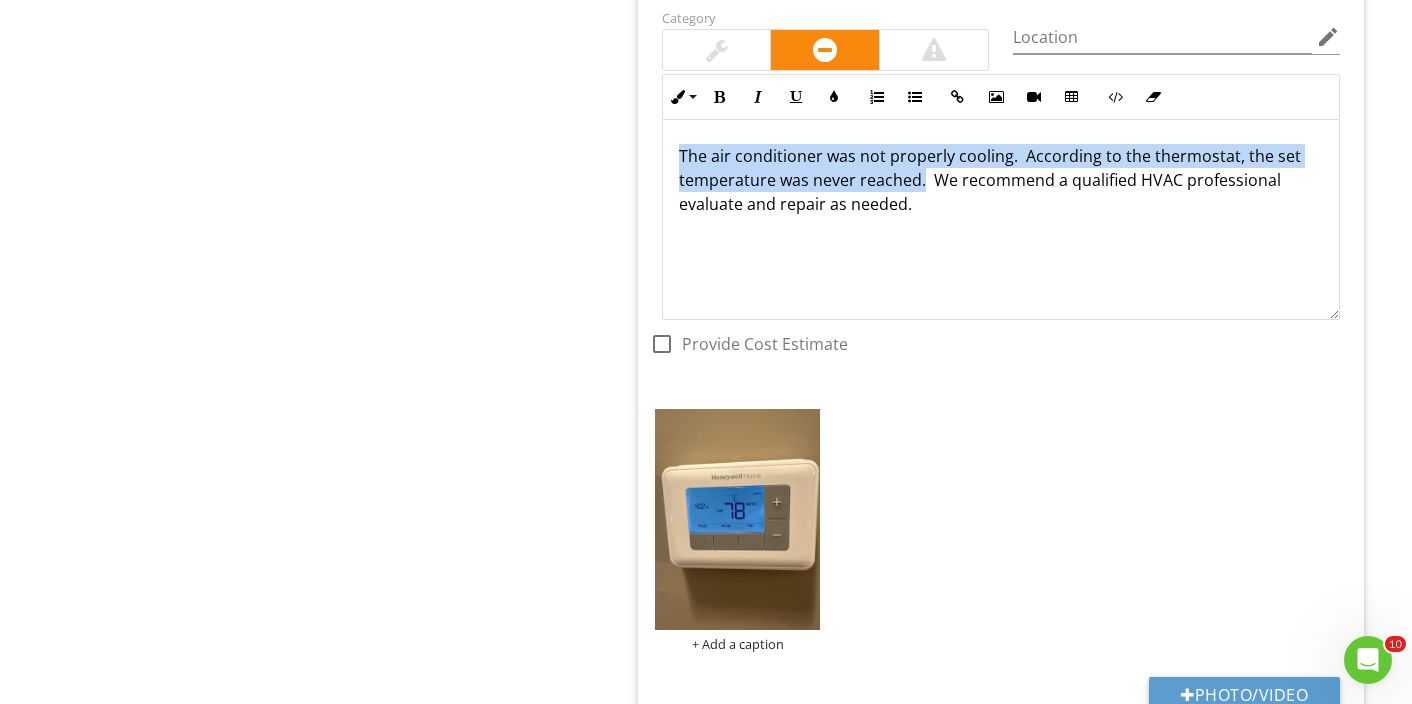 drag, startPoint x: 924, startPoint y: 180, endPoint x: 648, endPoint y: 141, distance: 278.74182 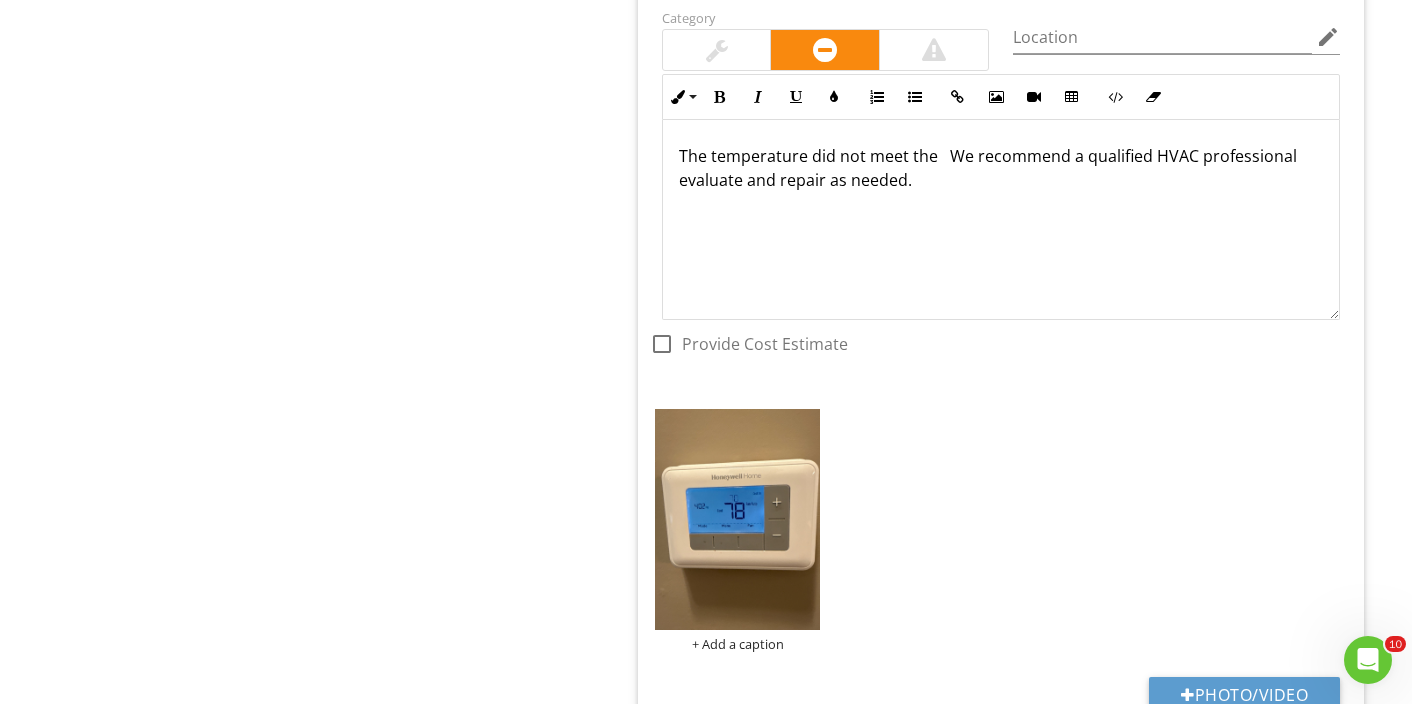 click on "The temperature did not meet the   We recommend a qualified HVAC professional evaluate and repair as needed." at bounding box center (1001, 168) 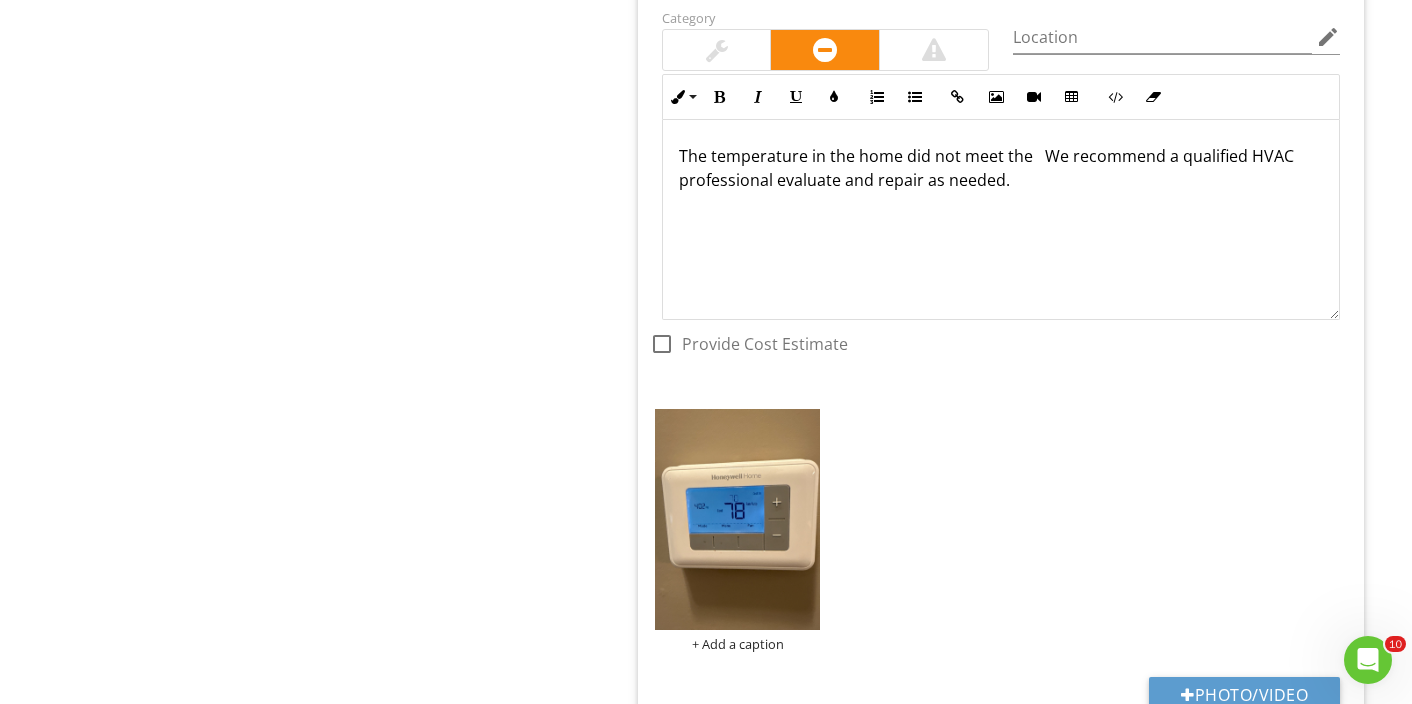 click on "The temperature in the home did not meet the   We recommend a qualified HVAC professional evaluate and repair as needed." at bounding box center [1001, 168] 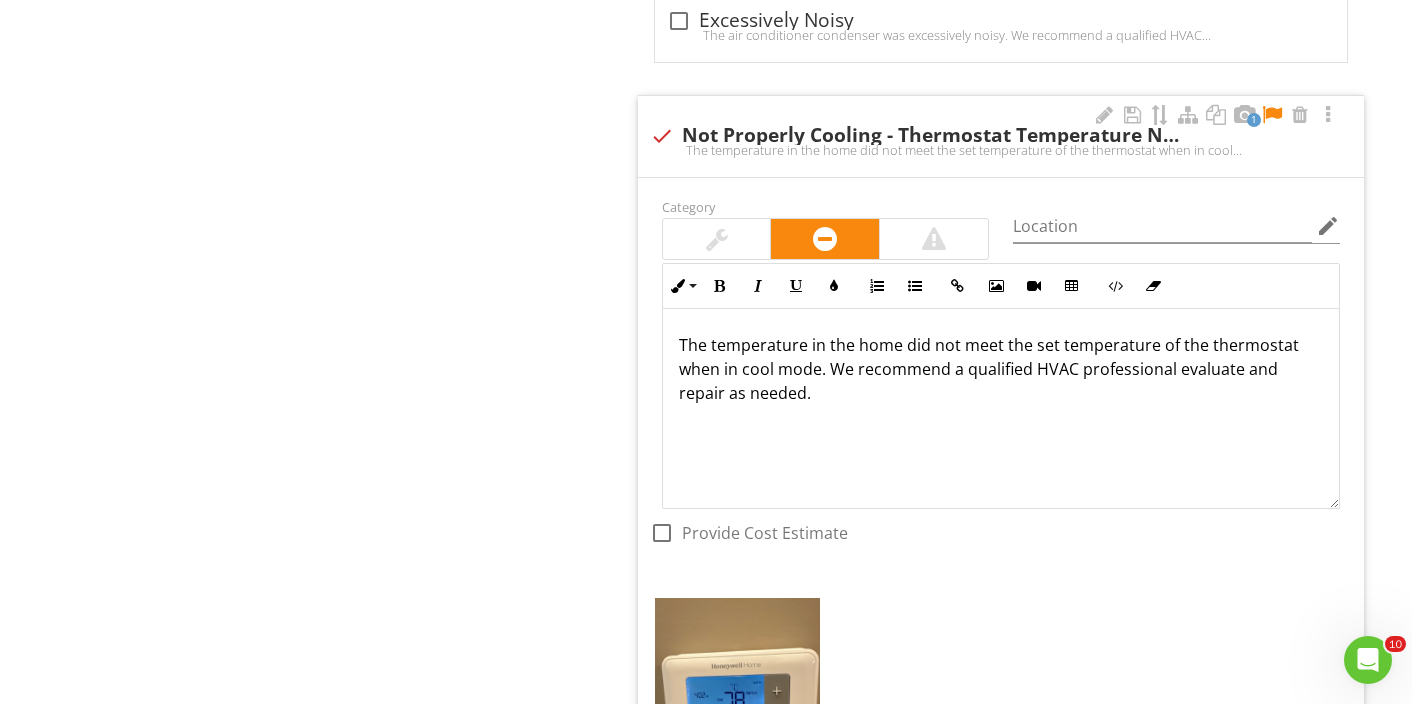 scroll, scrollTop: 5258, scrollLeft: 0, axis: vertical 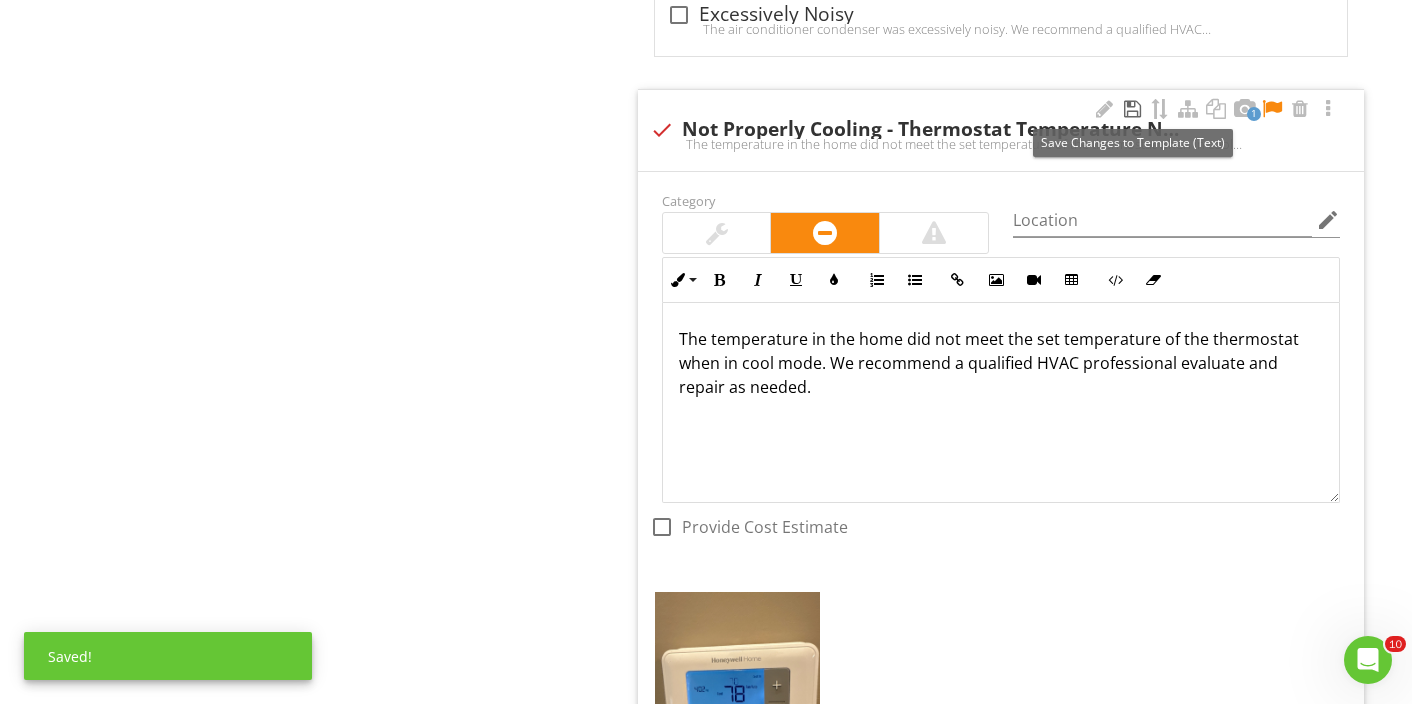 click at bounding box center (1132, 109) 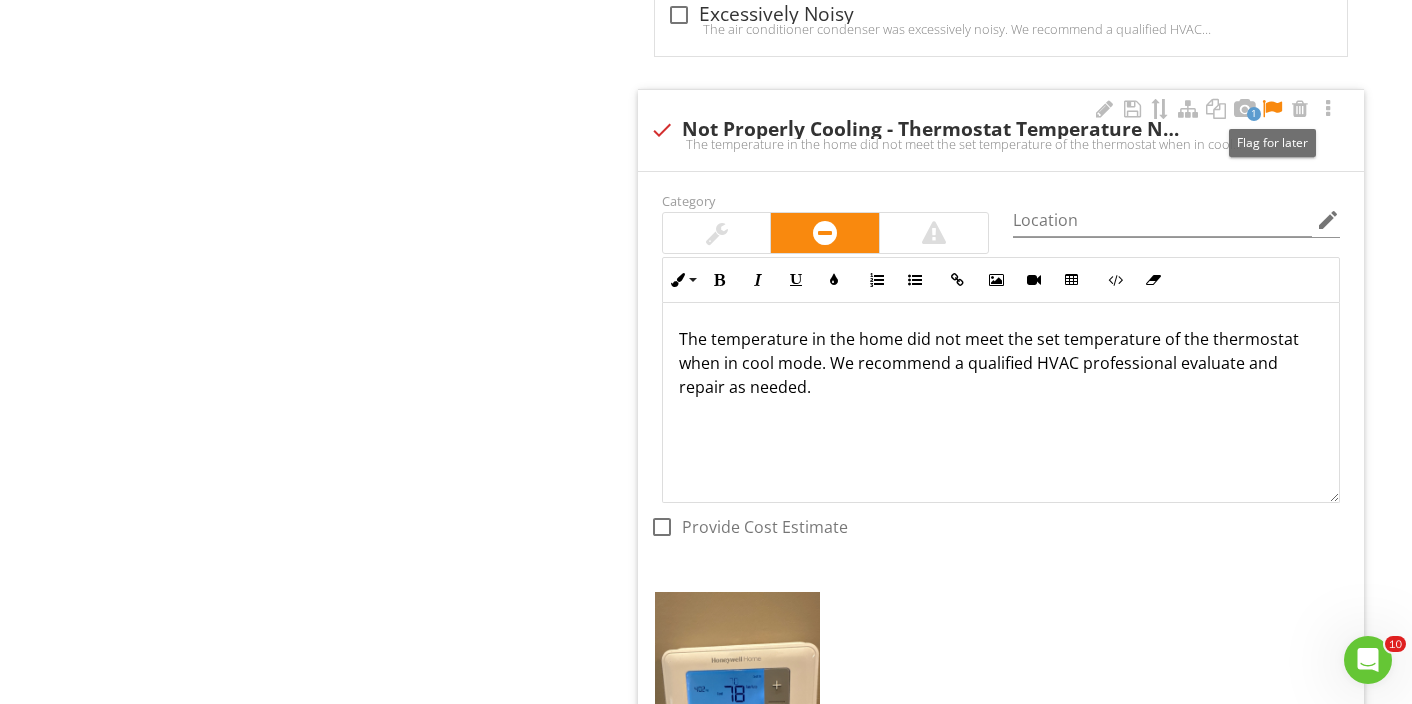 click at bounding box center (1272, 109) 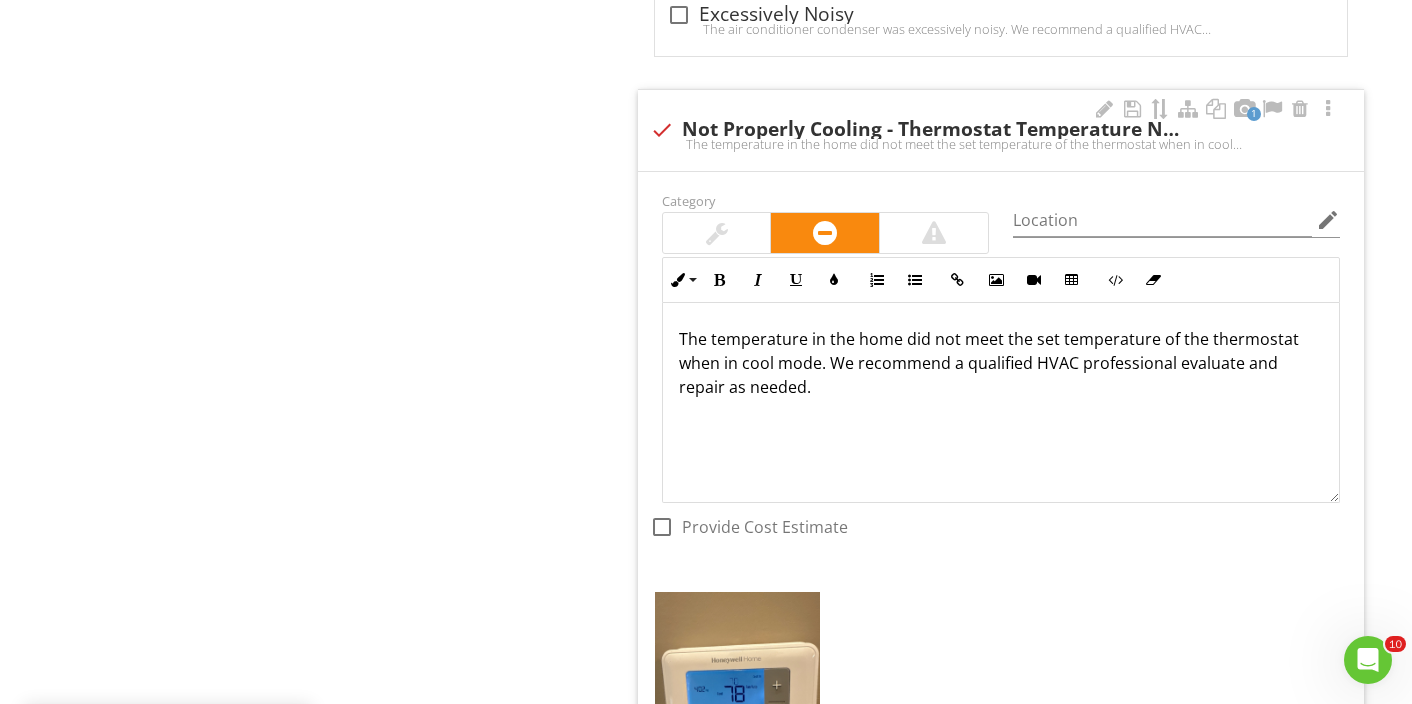 click on "The temperature in the home did not meet the set temperature of the thermostat when in cool mode. We recommend a qualified HVAC professional evaluate and repair as needed." at bounding box center [1001, 363] 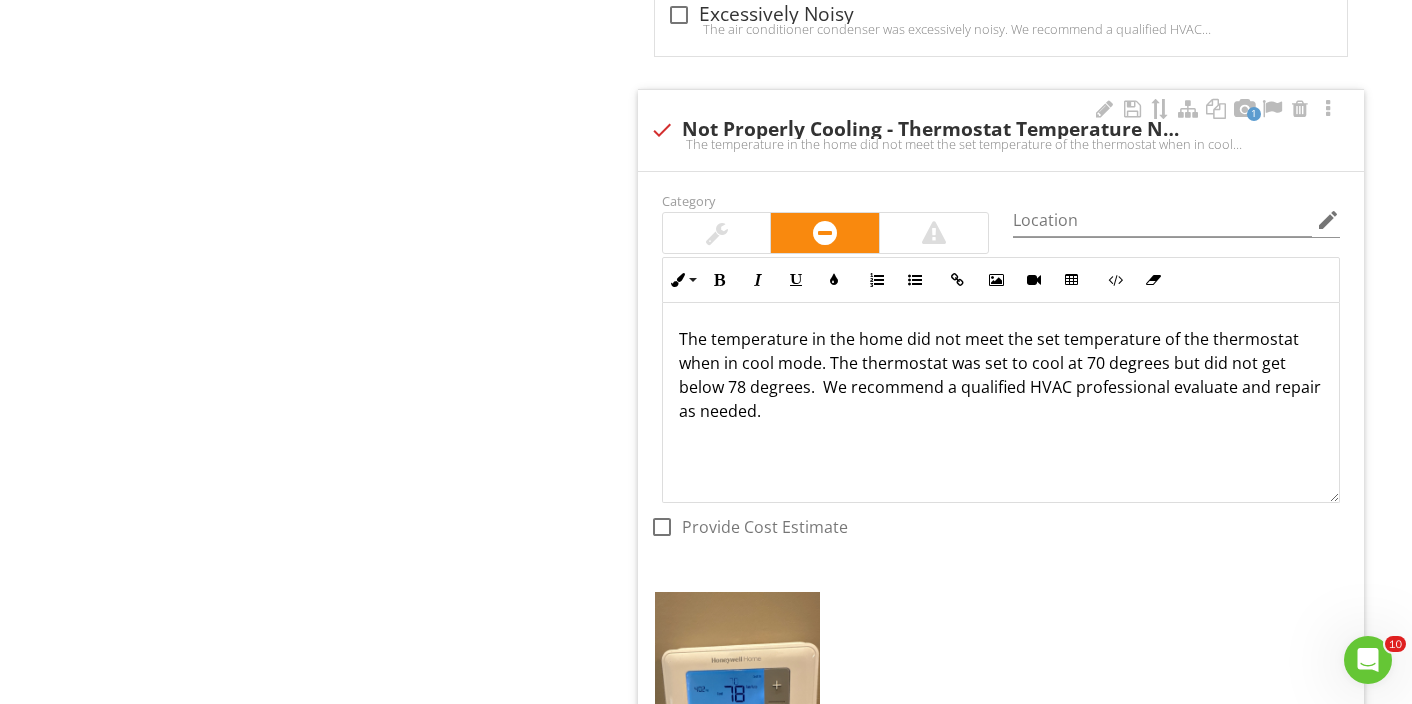 scroll, scrollTop: 5290, scrollLeft: 0, axis: vertical 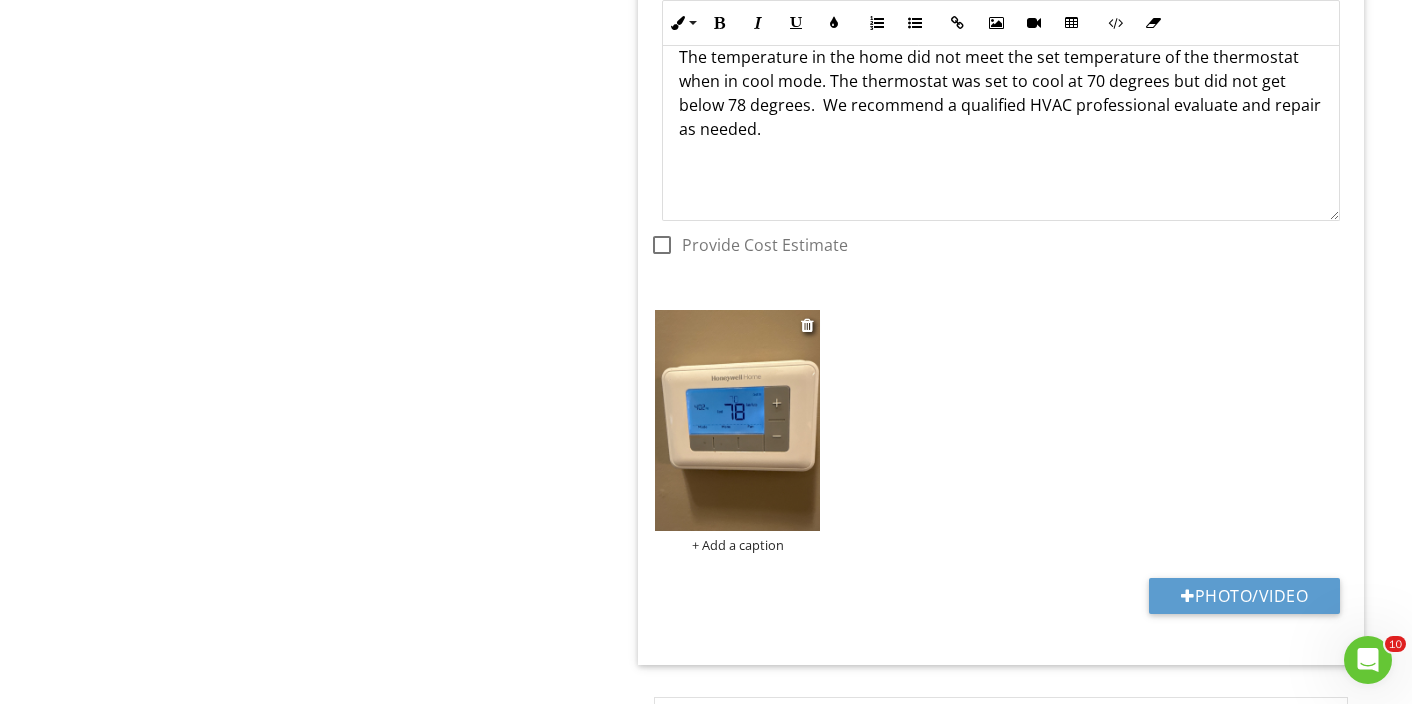 click at bounding box center [738, 420] 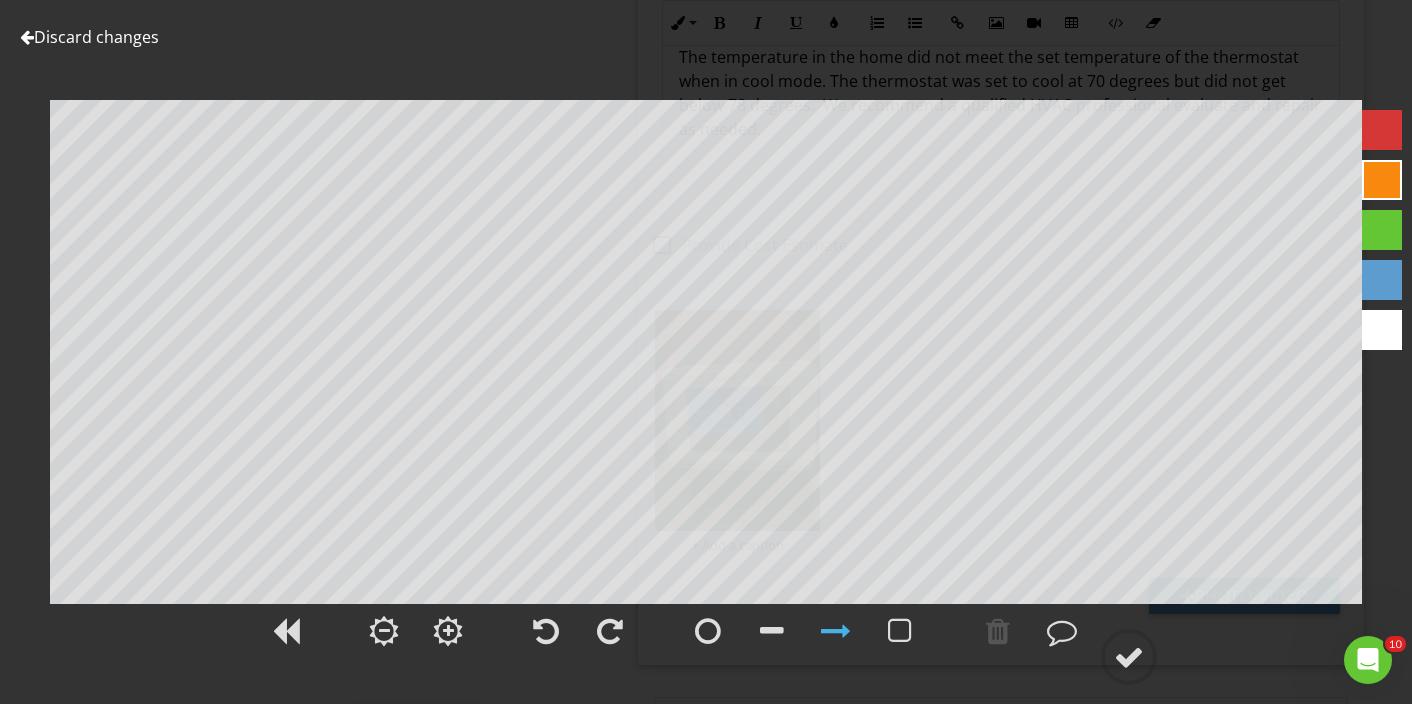 click on "Discard changes" at bounding box center [89, 37] 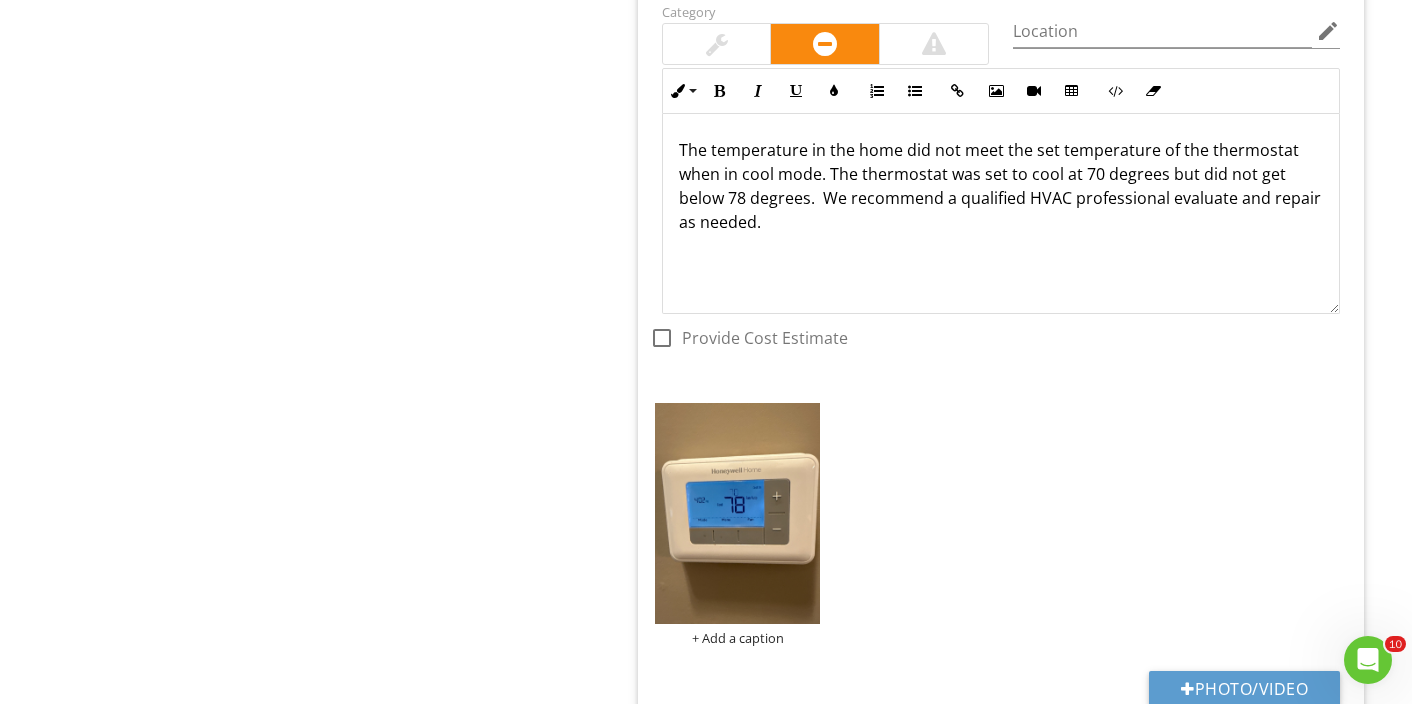 scroll, scrollTop: 5446, scrollLeft: 0, axis: vertical 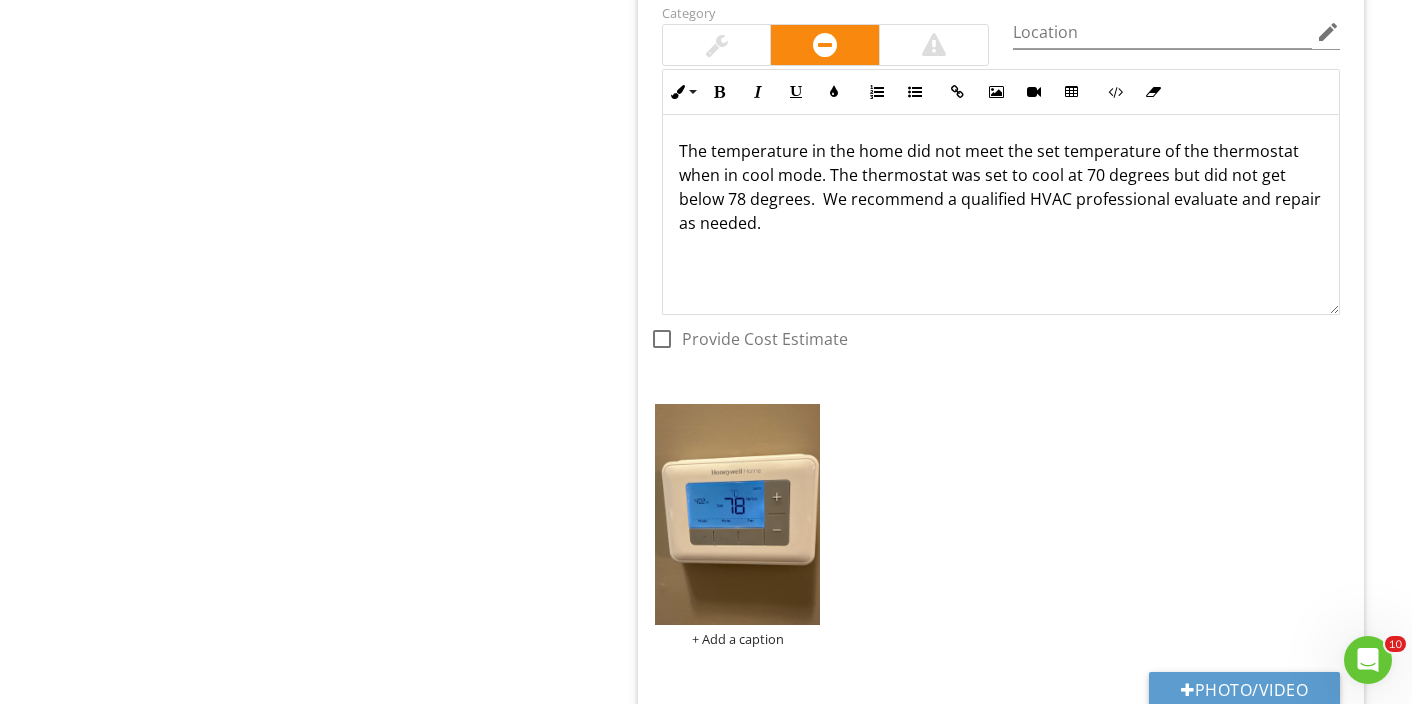 click on "The temperature in the home did not meet the set temperature of the thermostat when in cool mode. The thermostat was set to cool at 70 degrees but did not get below 78 degrees.  We recommend a qualified HVAC professional evaluate and repair as needed." at bounding box center (1001, 215) 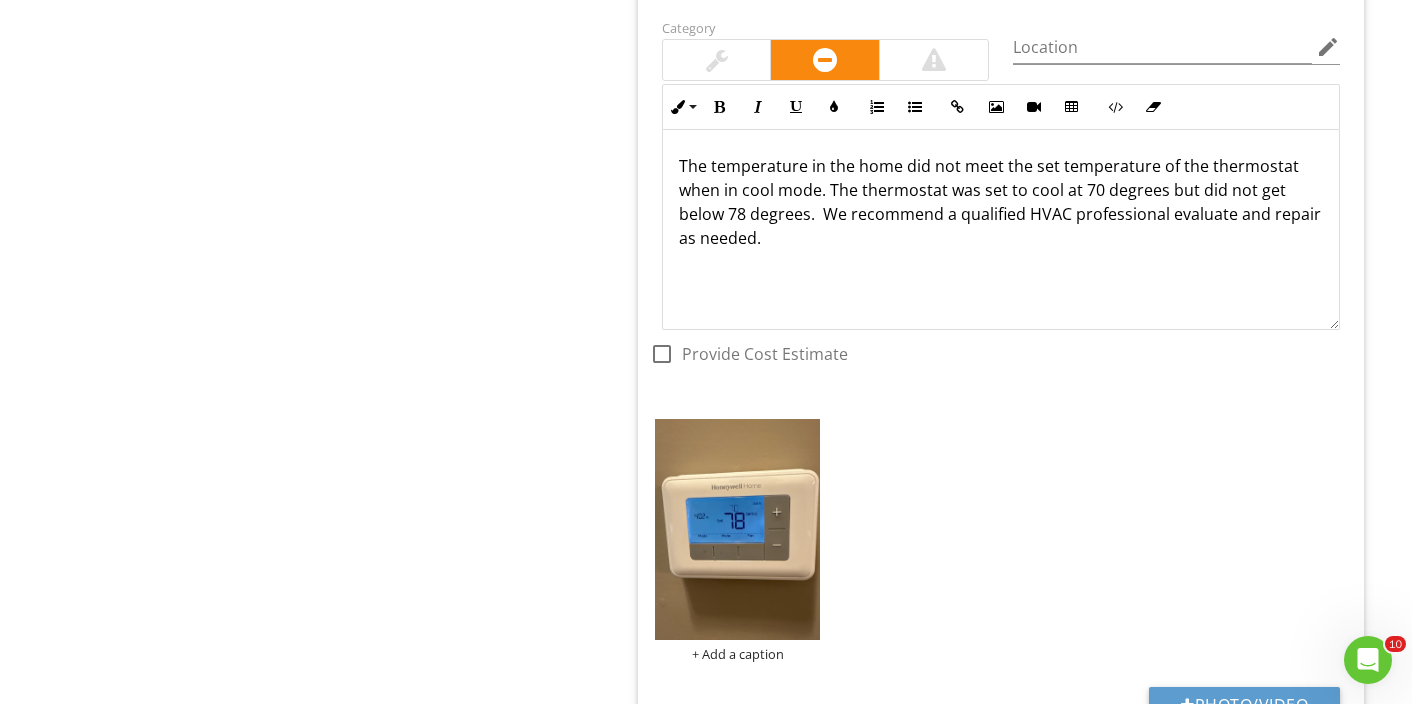 scroll, scrollTop: 5424, scrollLeft: 0, axis: vertical 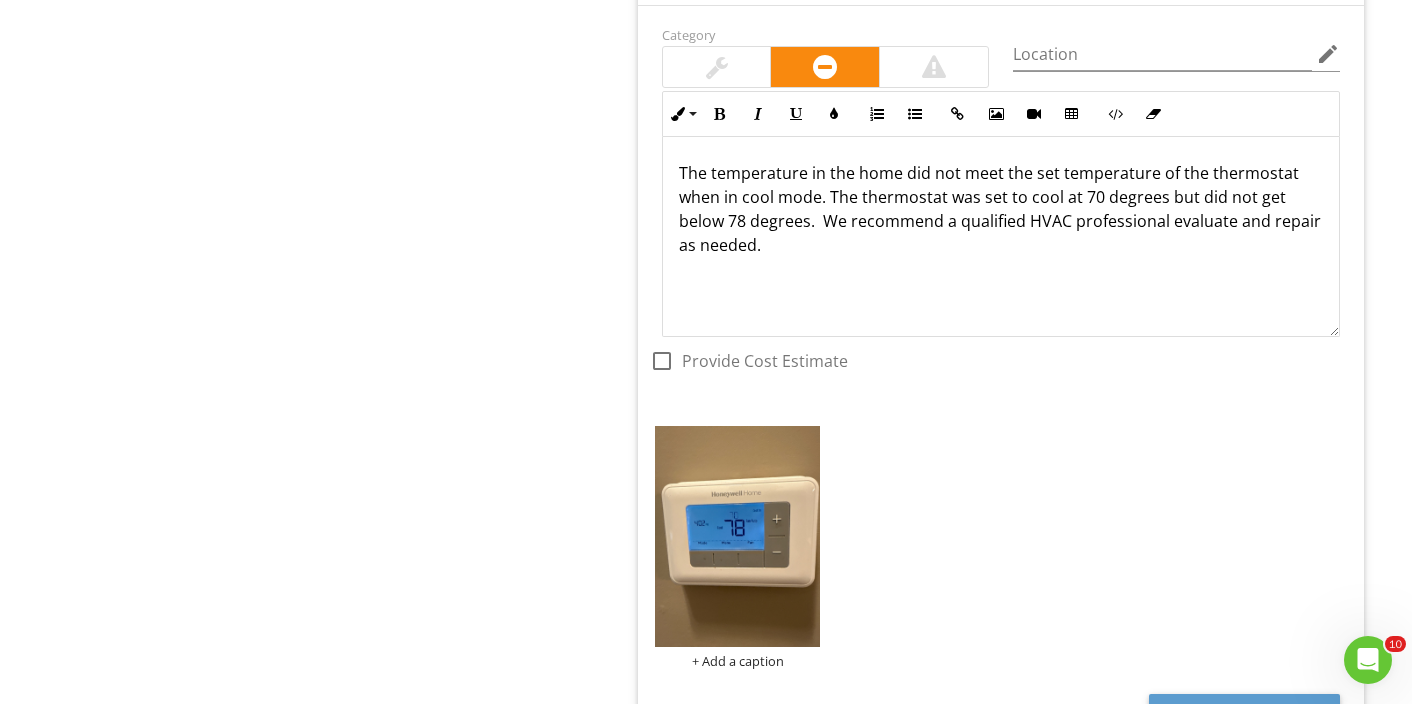 click on "The temperature in the home did not meet the set temperature of the thermostat when in cool mode. The thermostat was set to cool at 70 degrees but did not get below 78 degrees.  We recommend a qualified HVAC professional evaluate and repair as needed." at bounding box center (1001, 209) 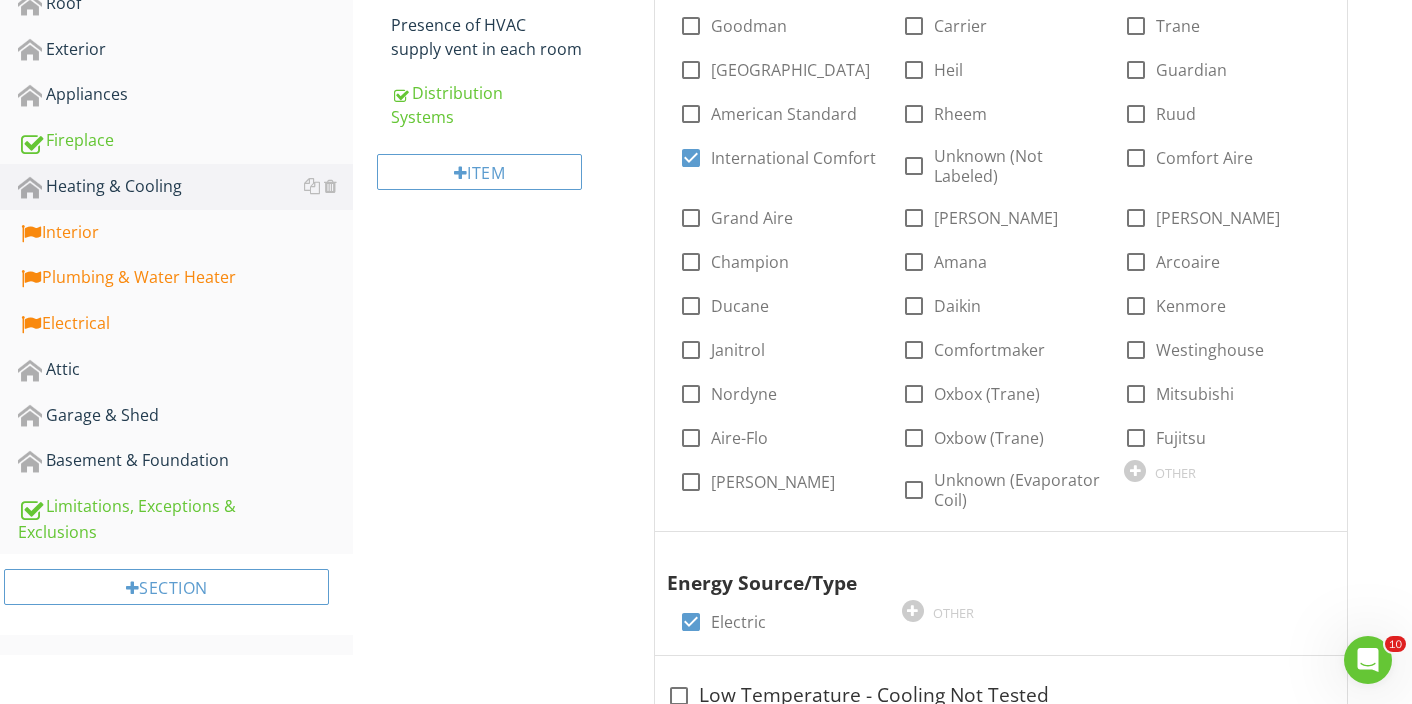 scroll, scrollTop: 522, scrollLeft: 0, axis: vertical 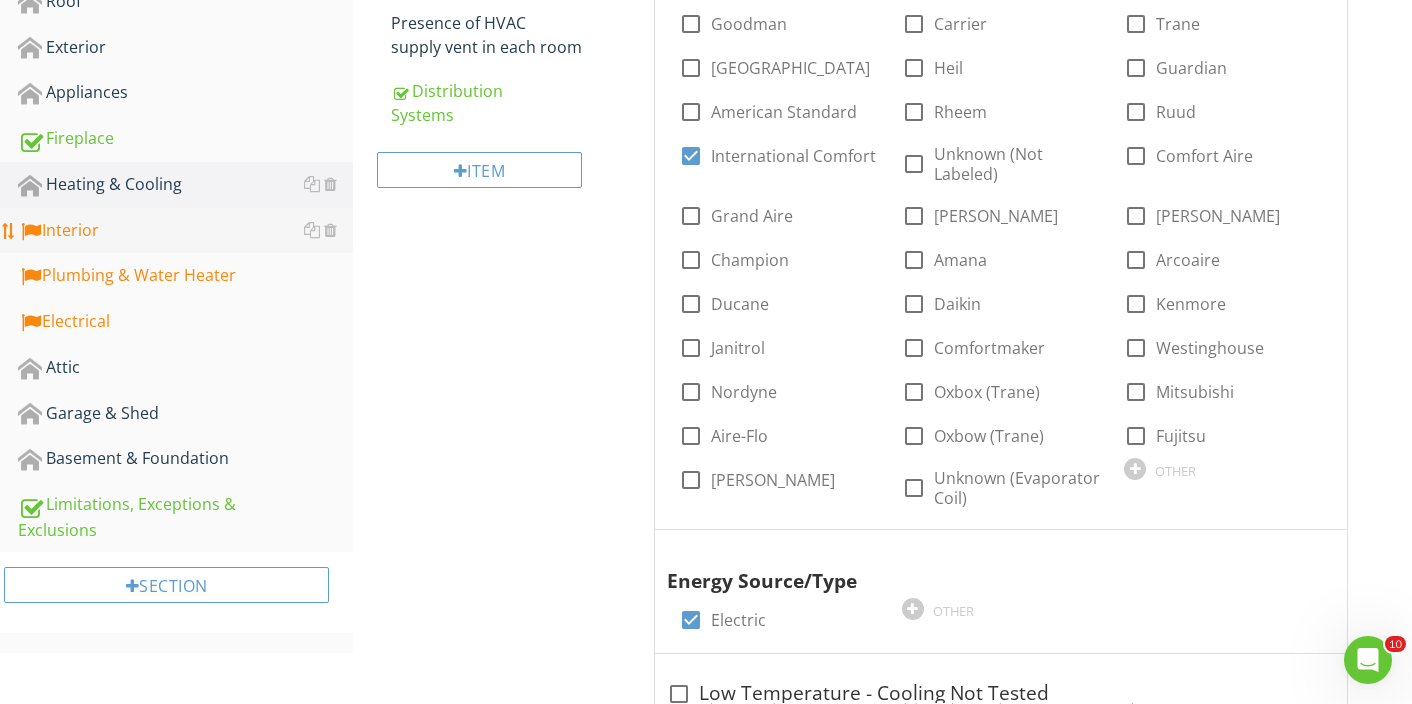 click on "Interior" at bounding box center (185, 231) 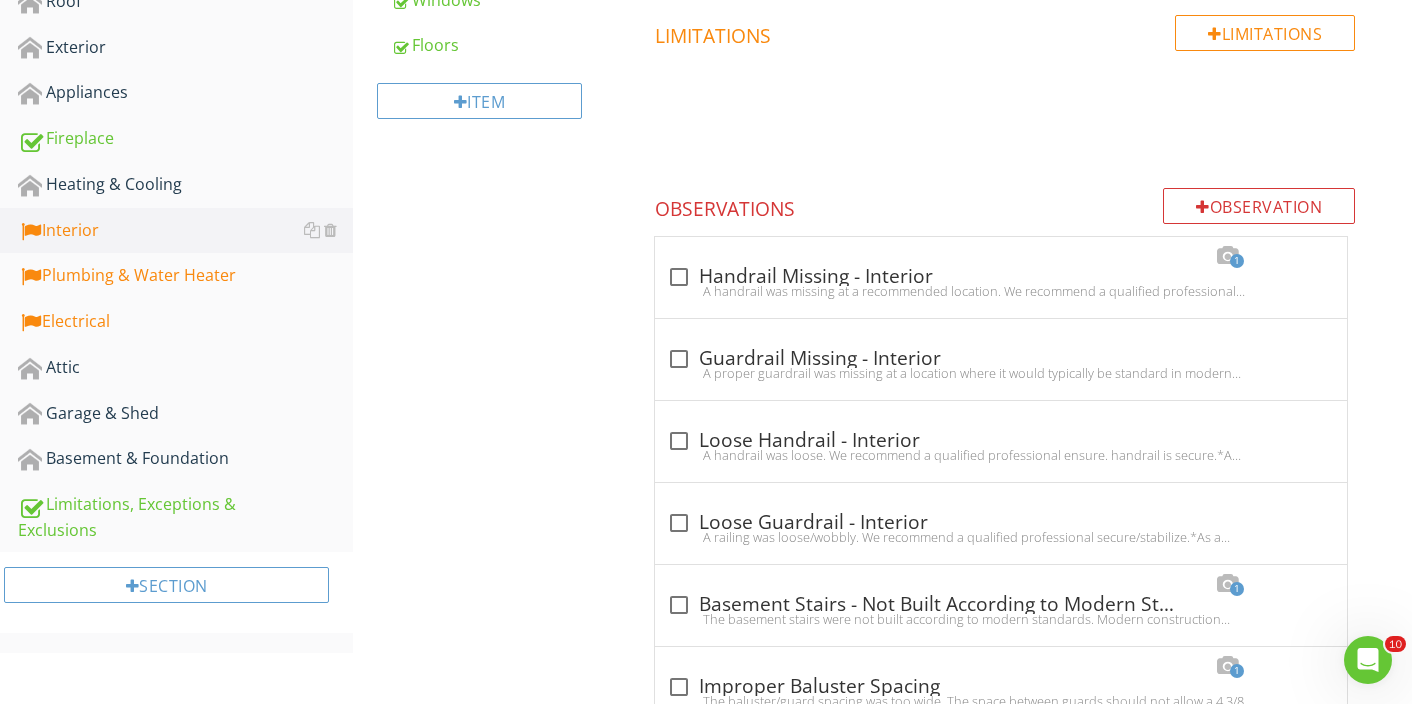 scroll, scrollTop: 0, scrollLeft: 0, axis: both 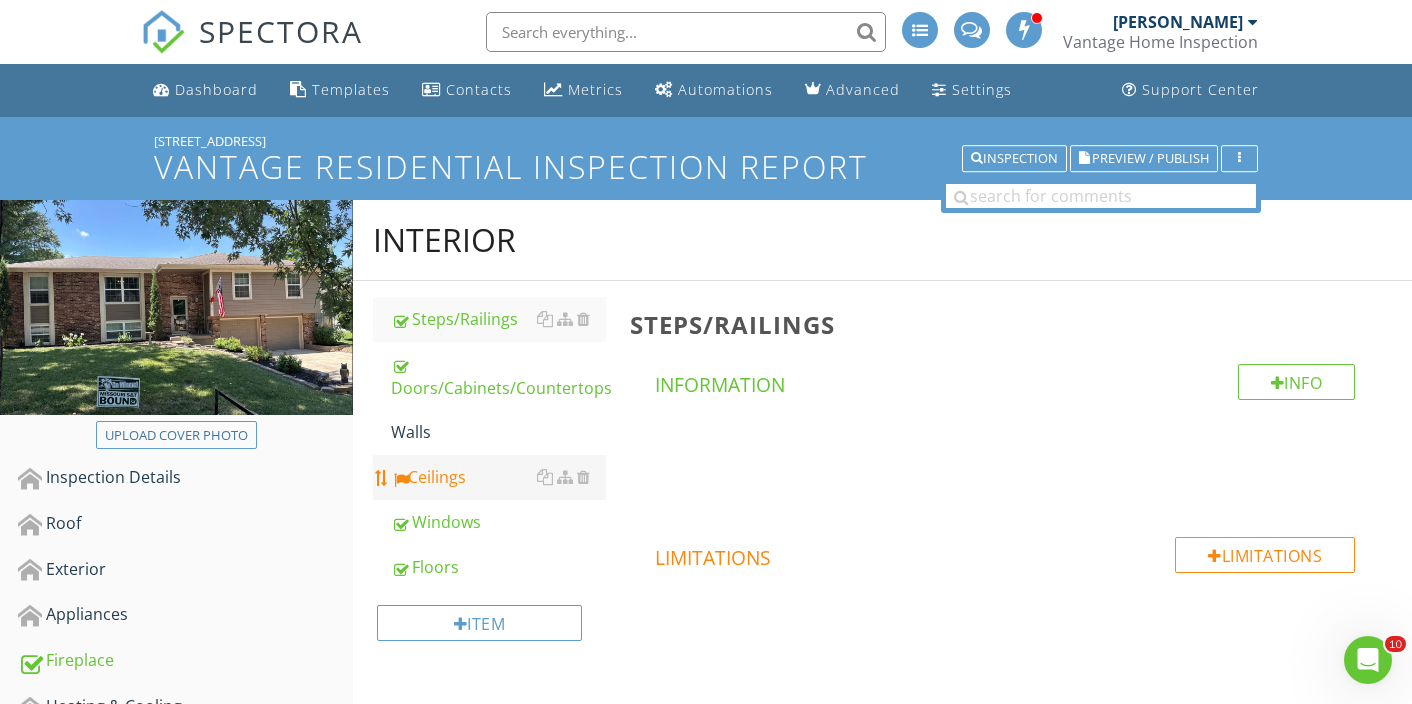 click on "Ceilings" at bounding box center (498, 477) 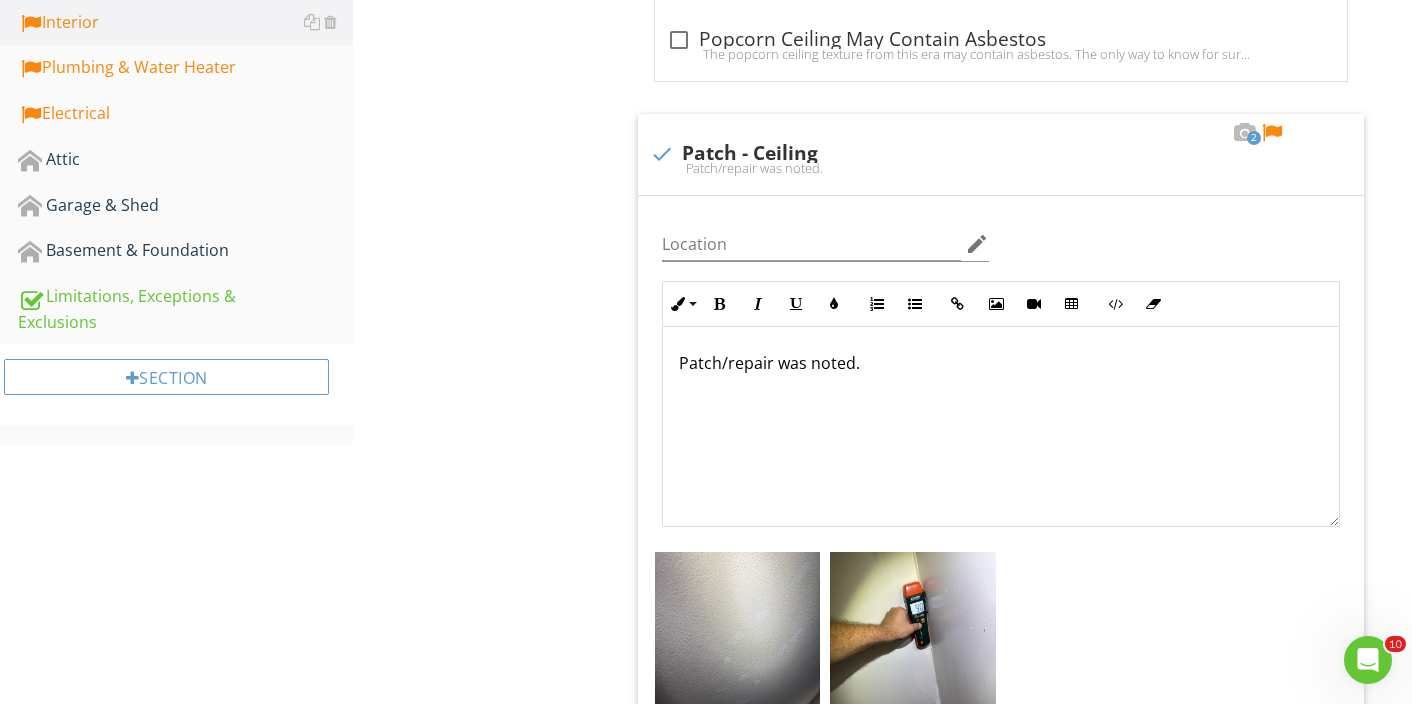 scroll, scrollTop: 727, scrollLeft: 0, axis: vertical 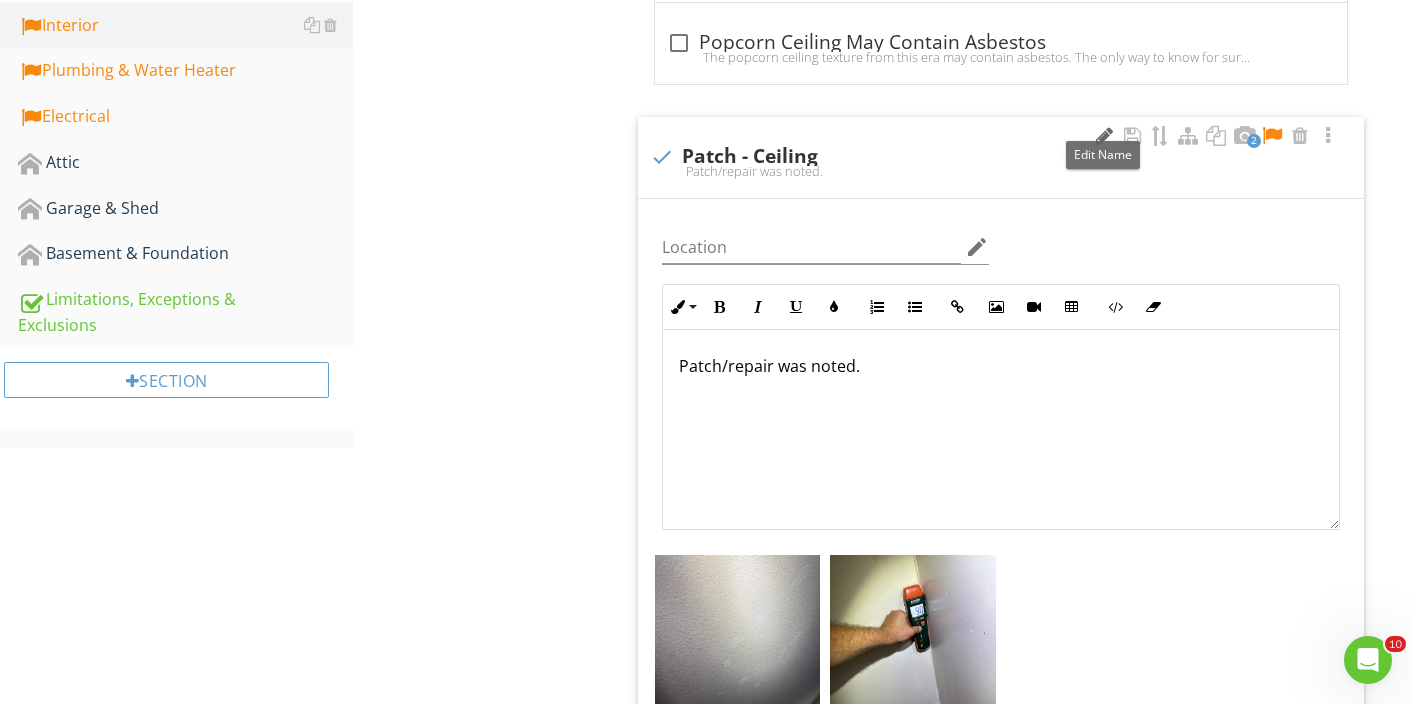 click at bounding box center [1104, 136] 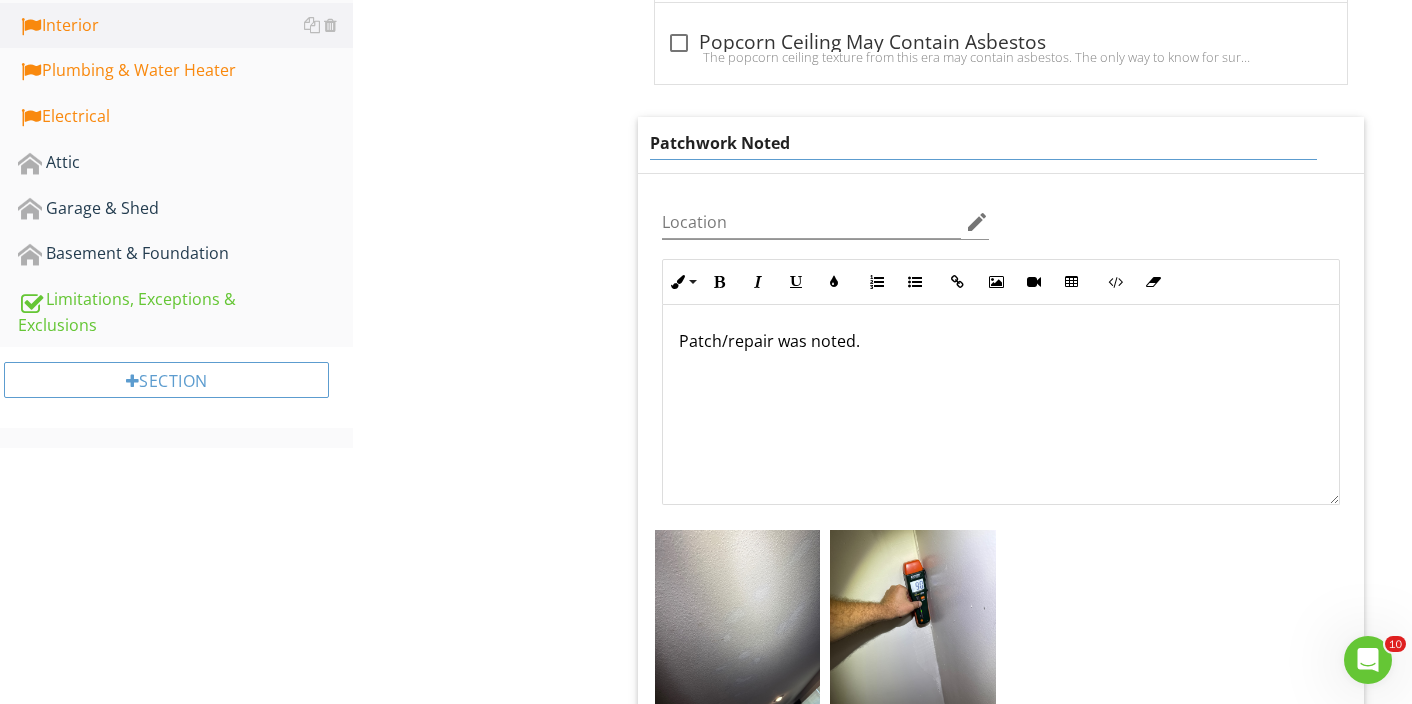click on "Patchwork Noted" at bounding box center [983, 143] 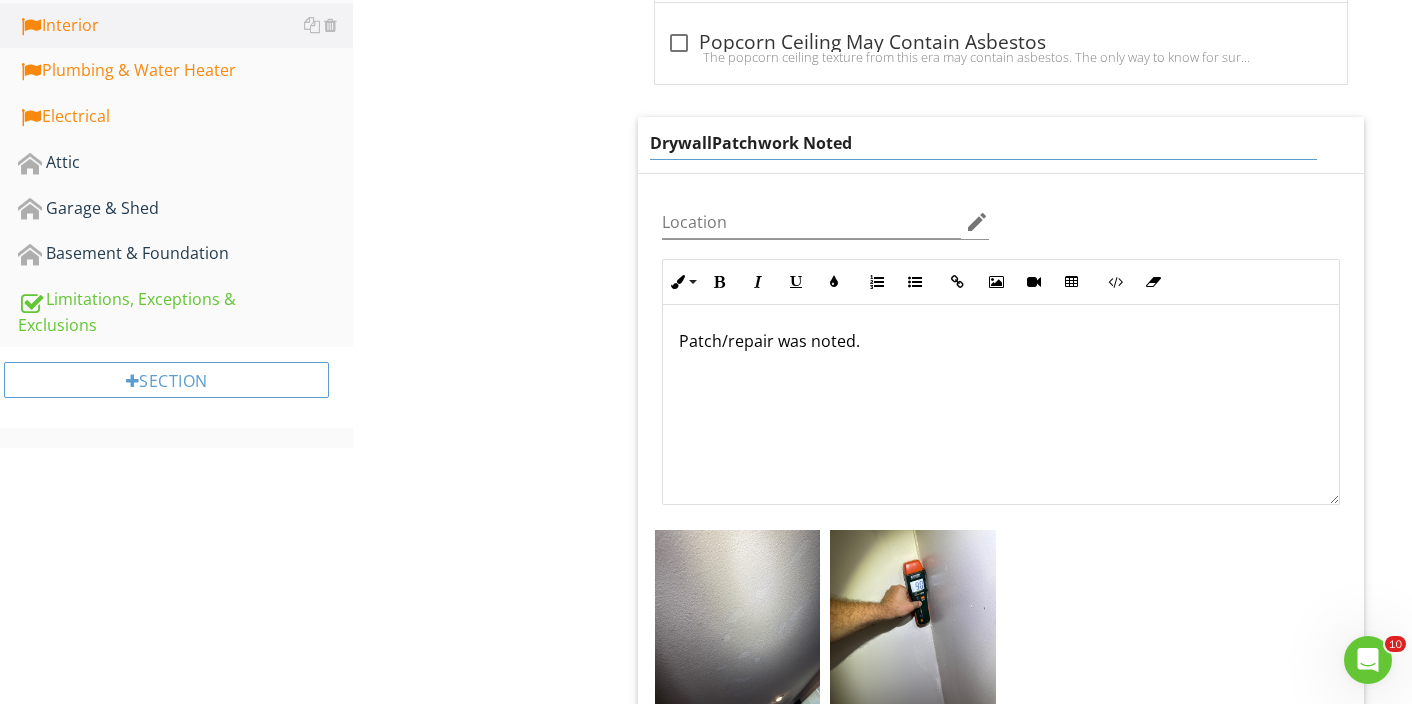 type on "Drywall Patchwork Noted" 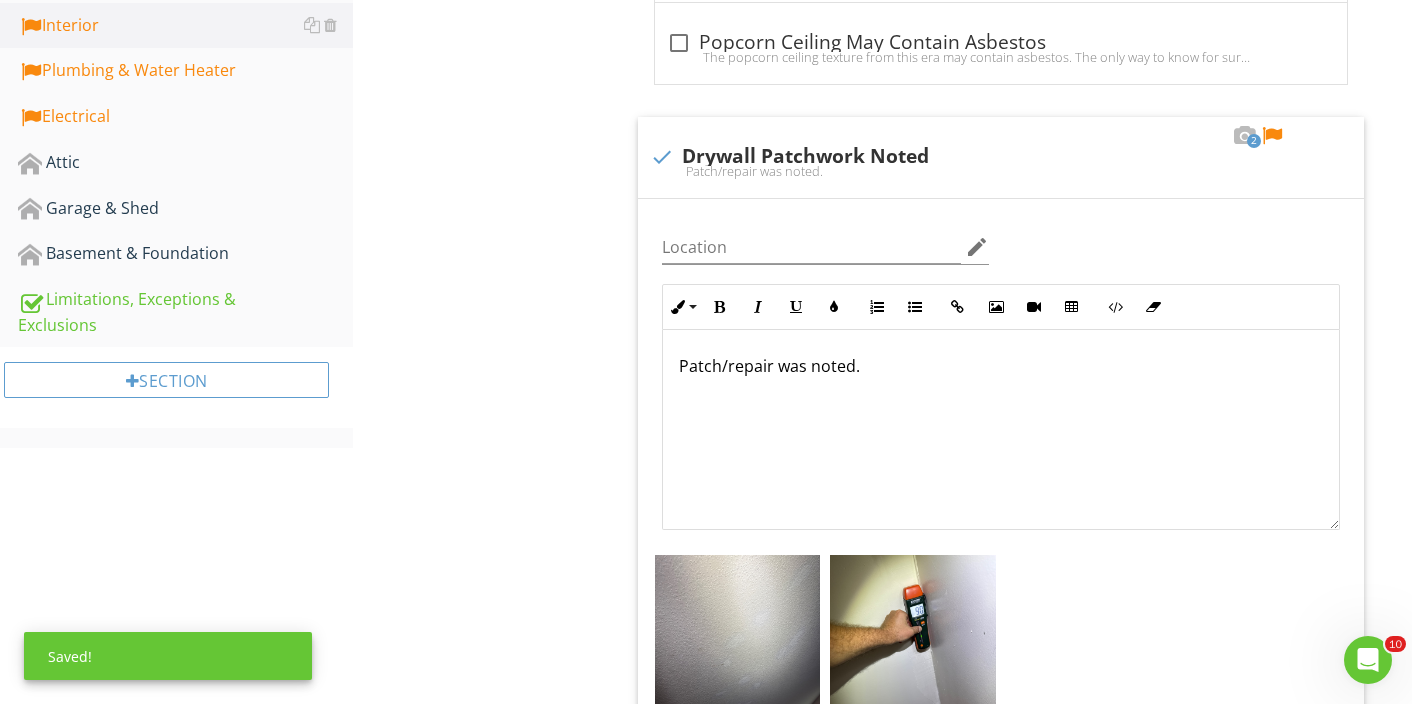 drag, startPoint x: 894, startPoint y: 346, endPoint x: 540, endPoint y: 346, distance: 354 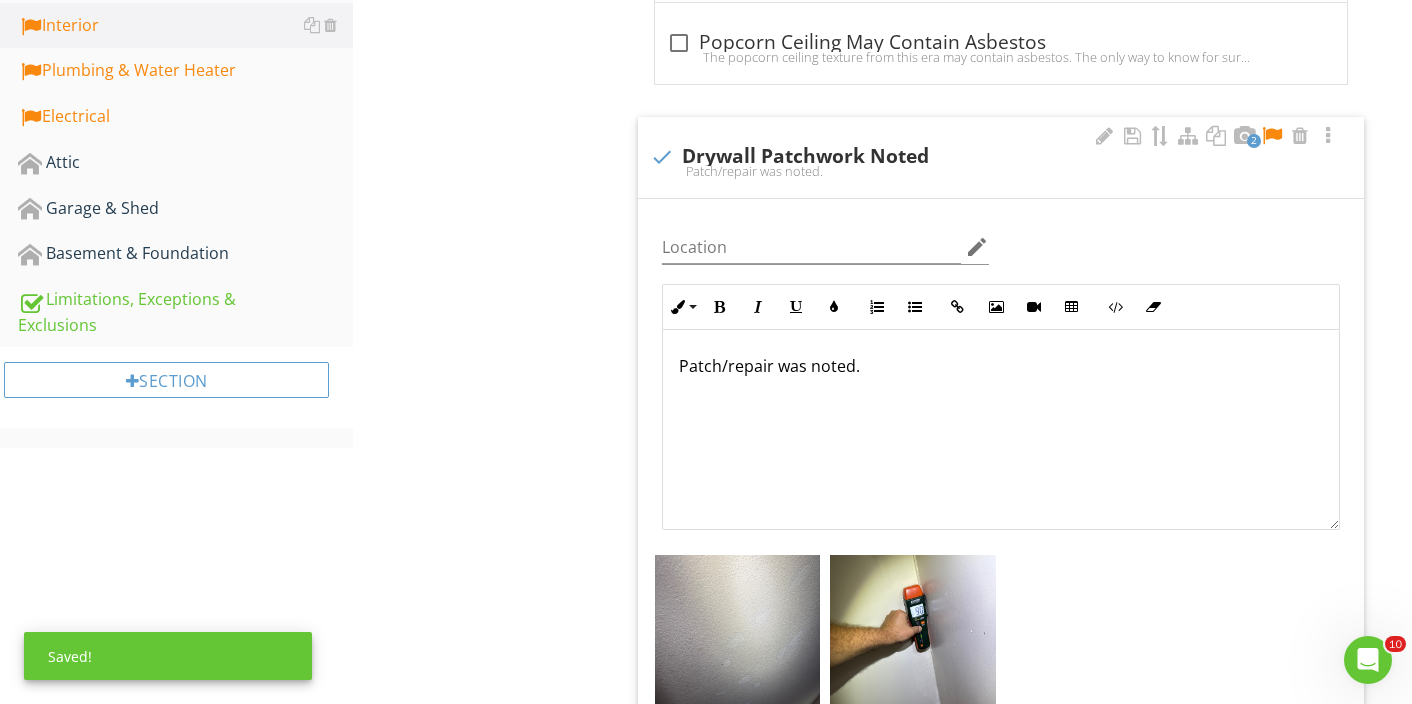 click on "Patch/repair was noted." at bounding box center (1001, 430) 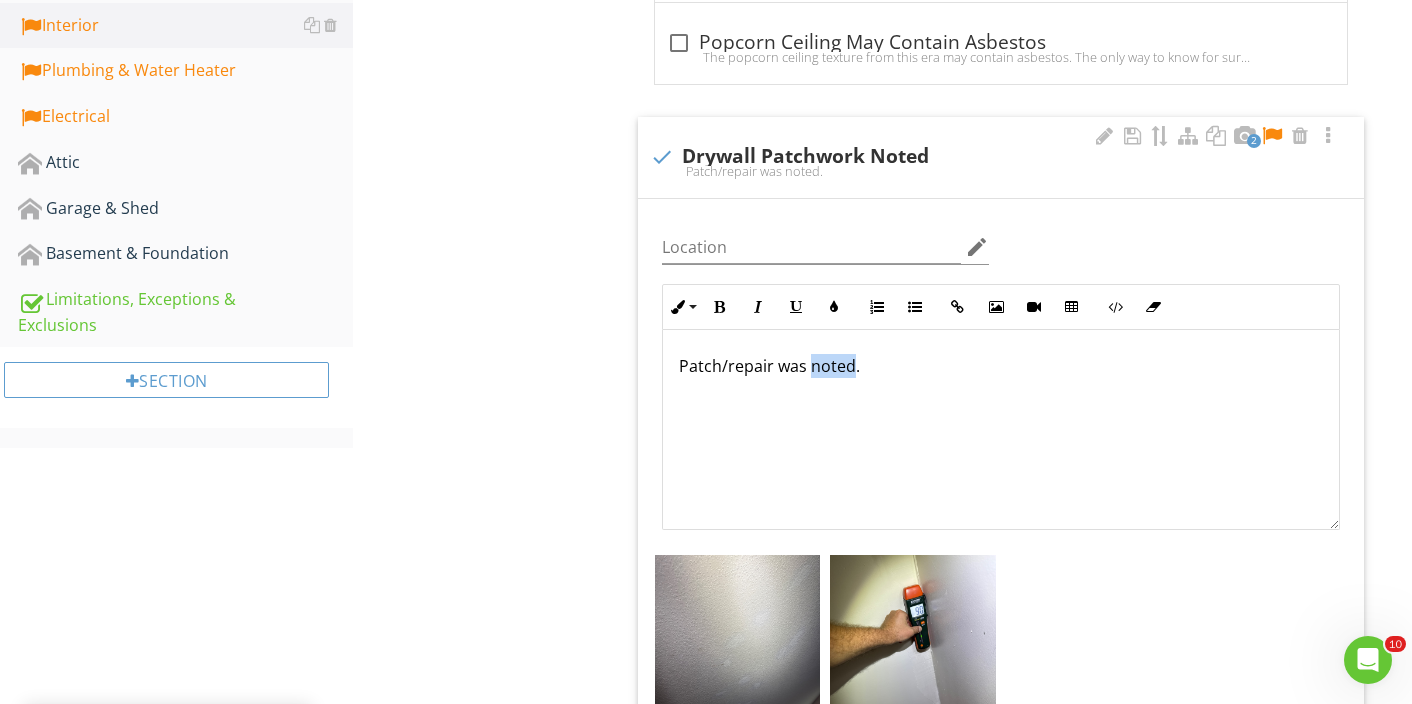 click on "Patch/repair was noted." at bounding box center [1001, 366] 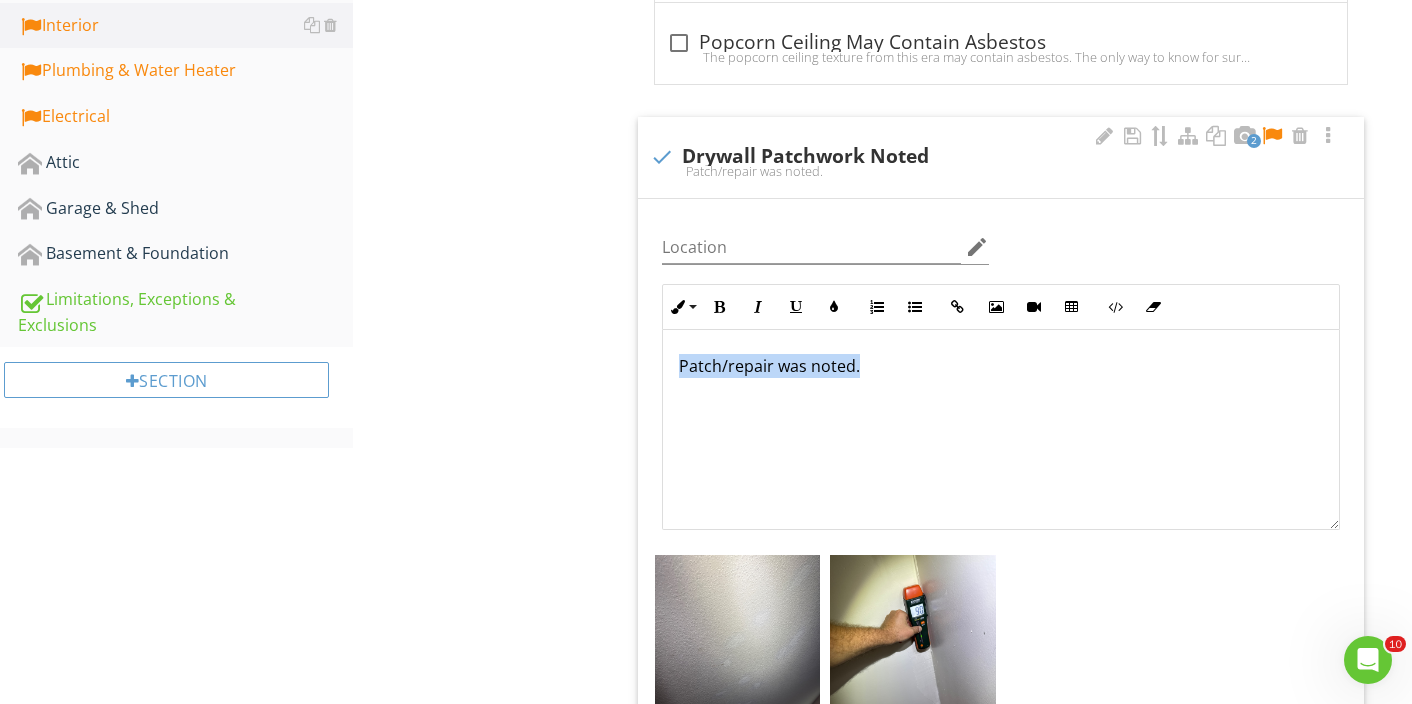 type 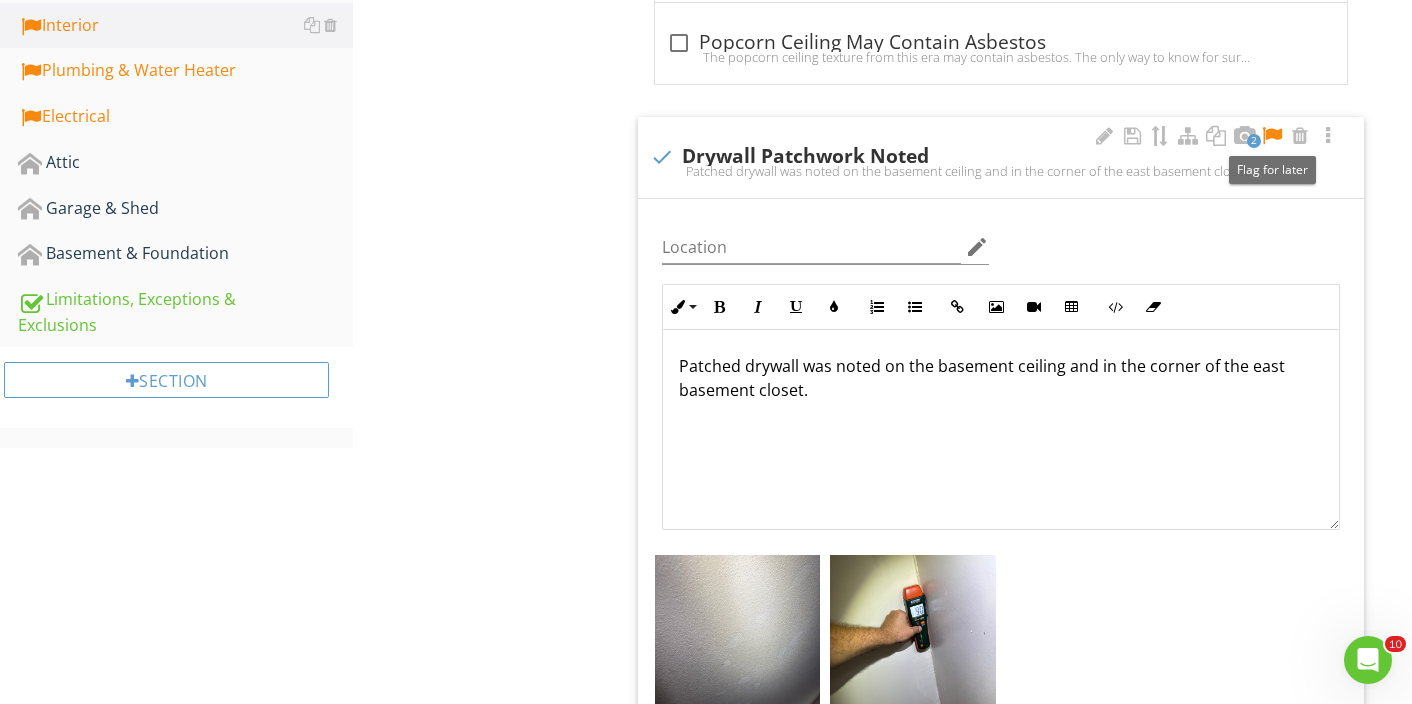 click at bounding box center [1272, 136] 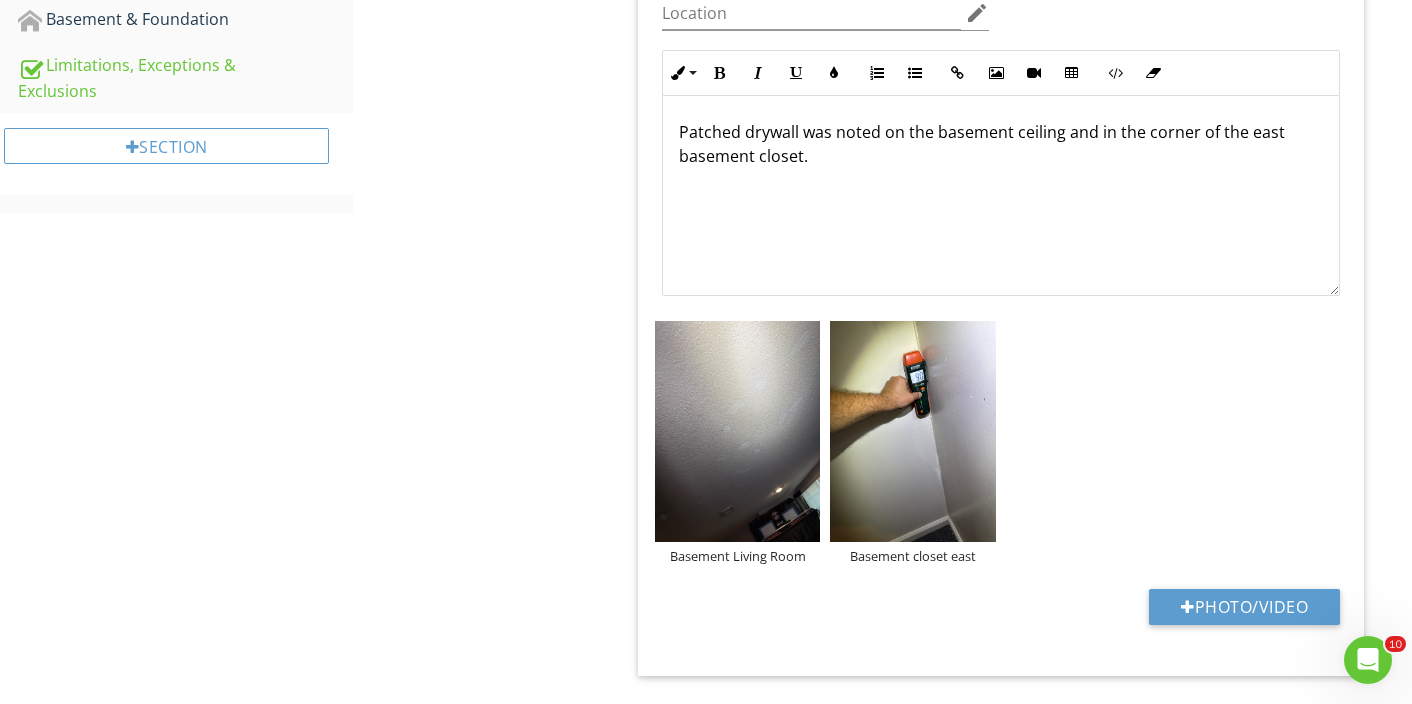 scroll, scrollTop: 956, scrollLeft: 0, axis: vertical 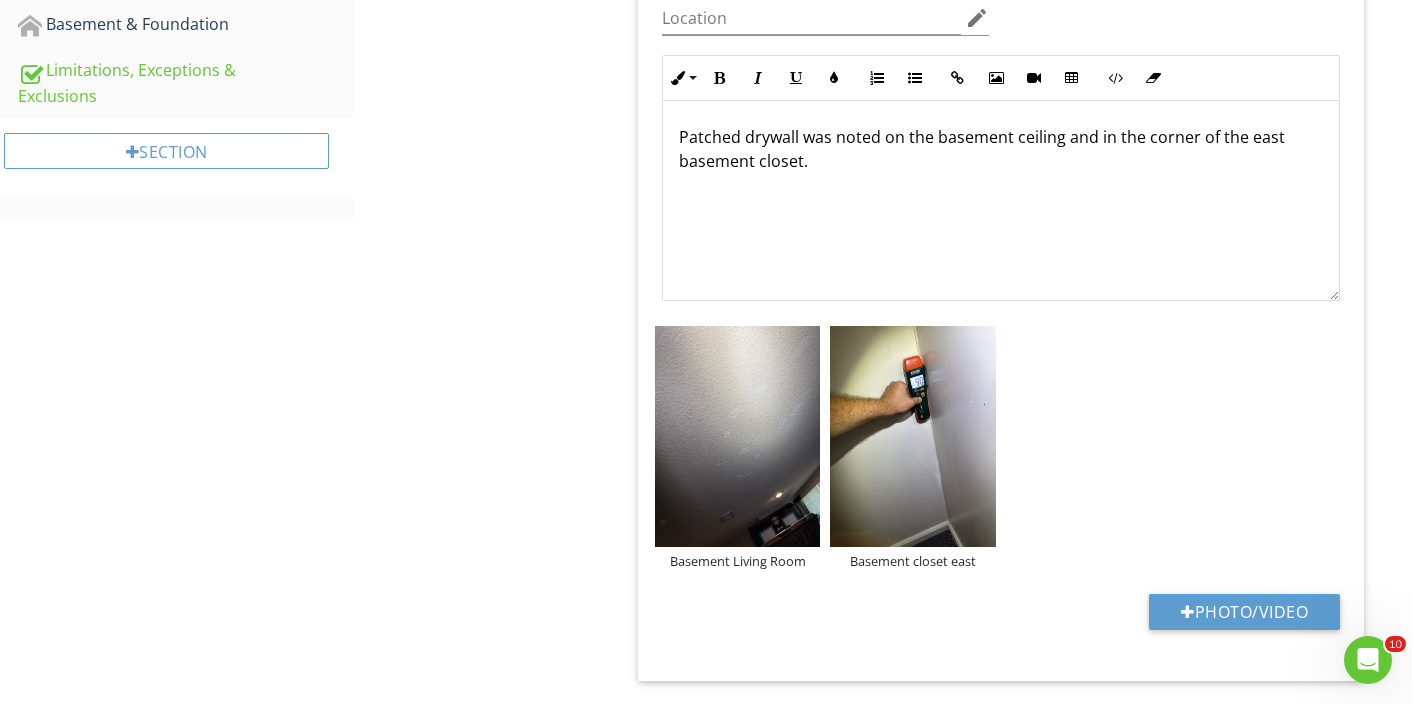 click on "Patched drywall was noted on the basement ceiling and in the corner of the east basement closet." at bounding box center (1001, 149) 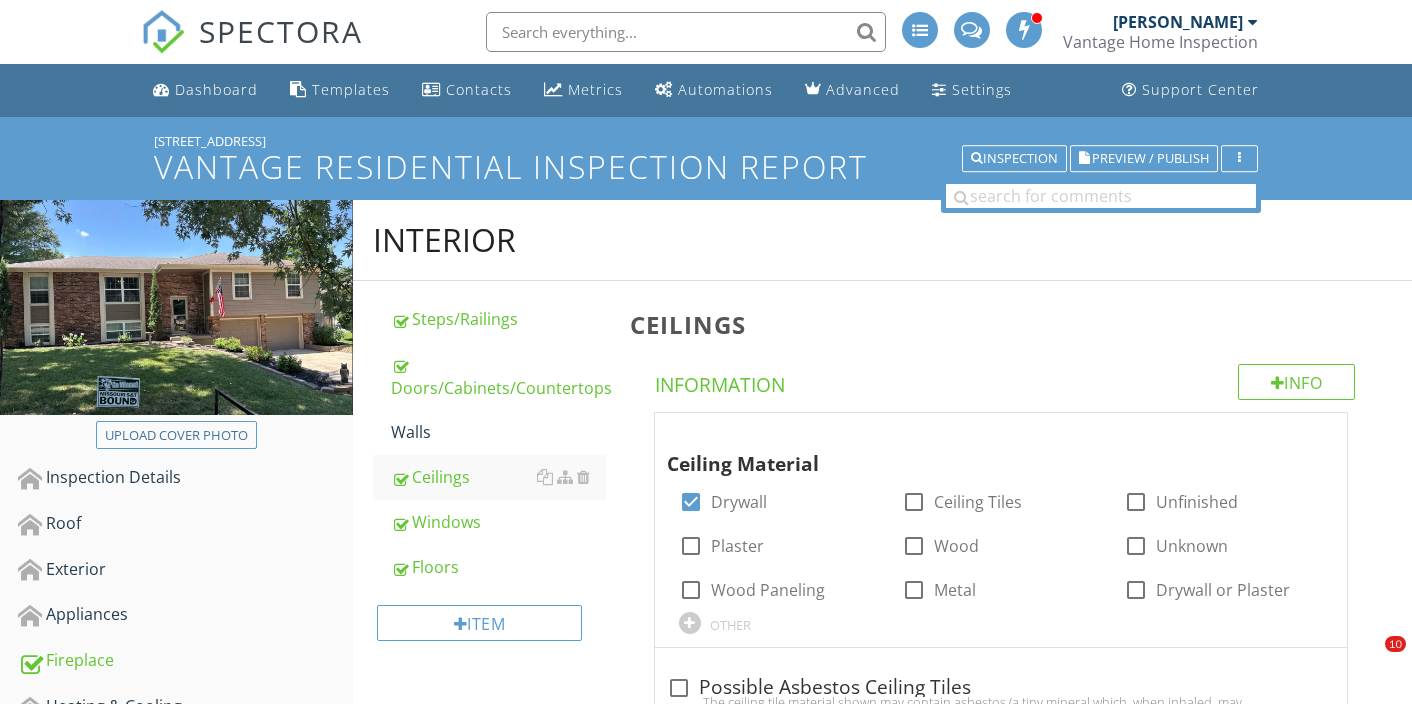 scroll, scrollTop: 956, scrollLeft: 0, axis: vertical 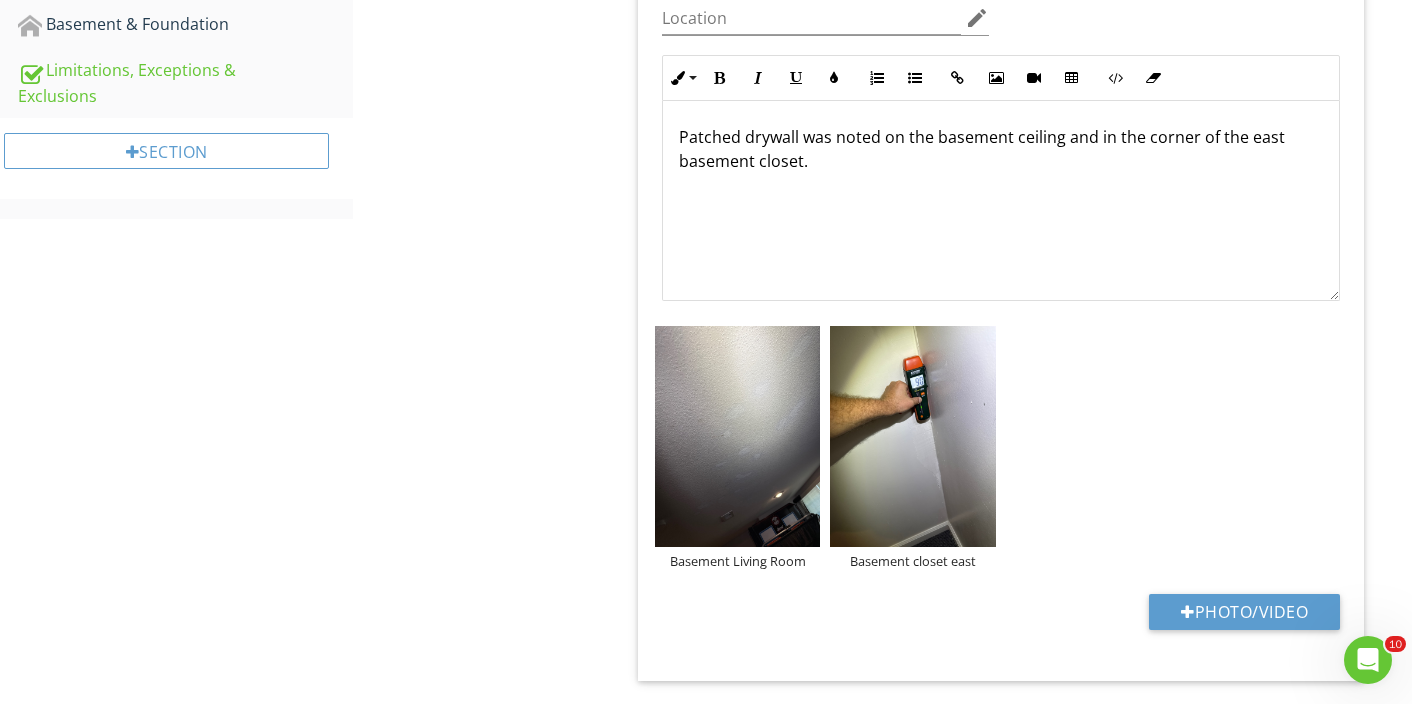 type 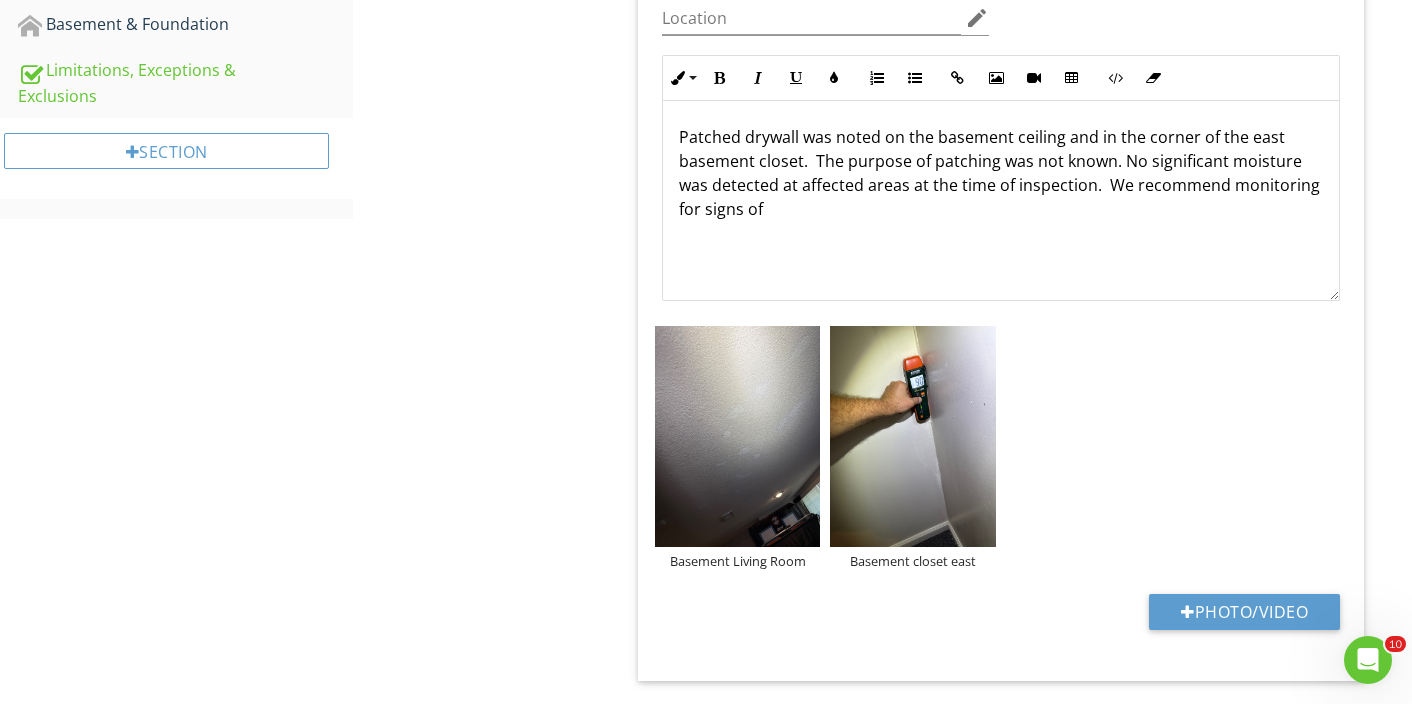 drag, startPoint x: 1109, startPoint y: 190, endPoint x: 1146, endPoint y: 265, distance: 83.630135 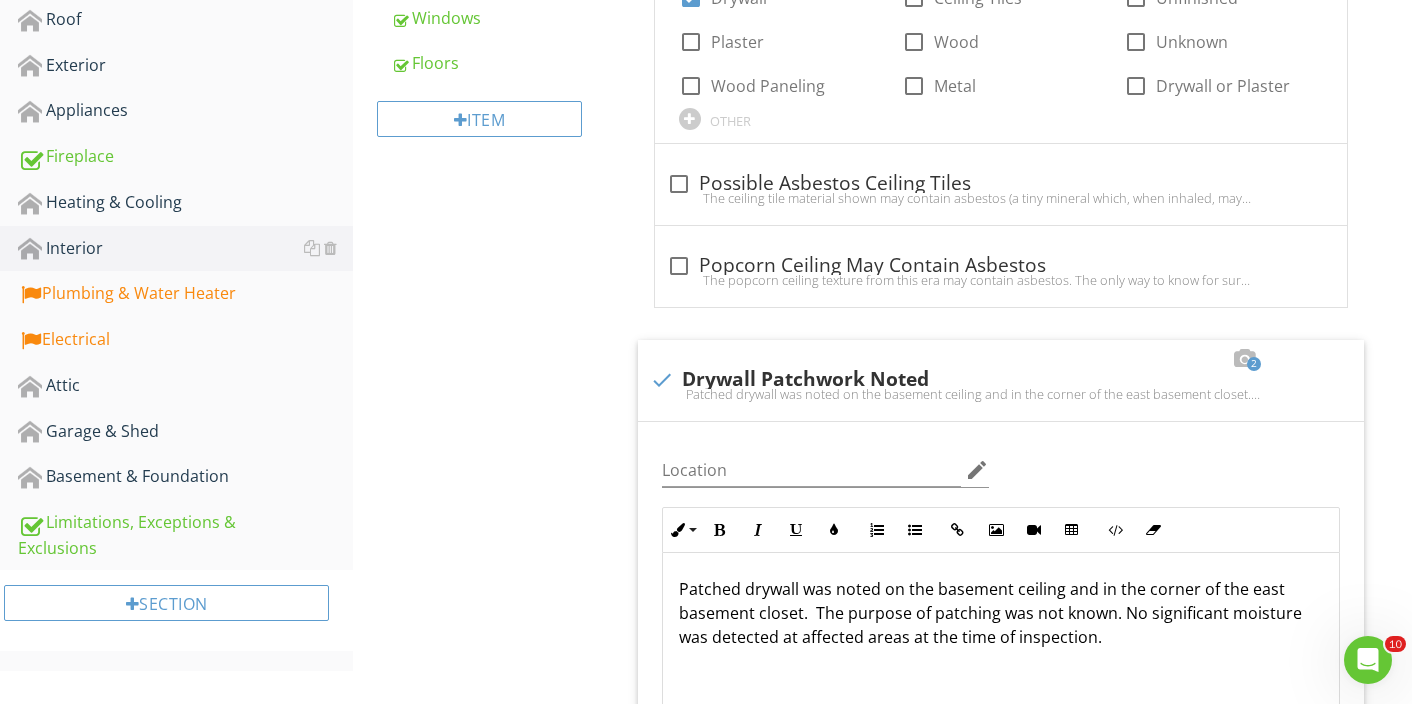 scroll, scrollTop: 502, scrollLeft: 0, axis: vertical 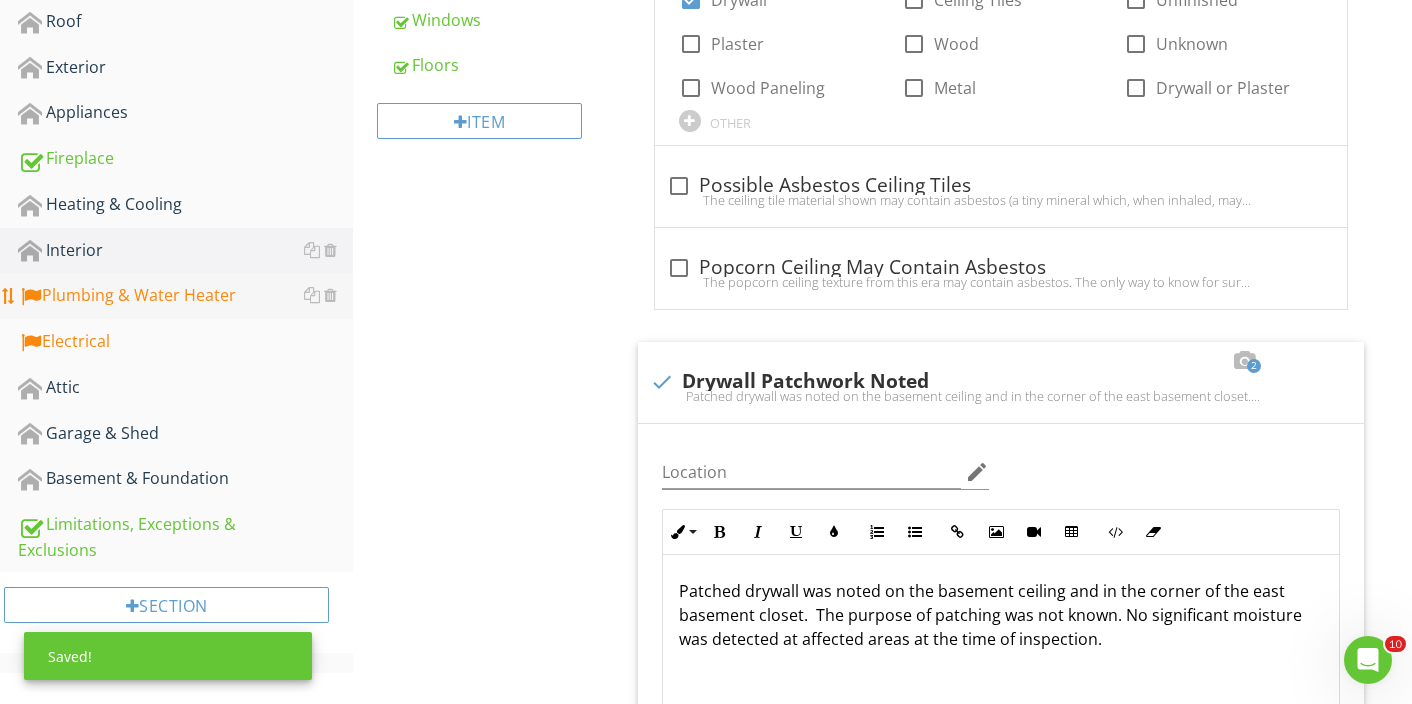 click on "Plumbing & Water Heater" at bounding box center [185, 296] 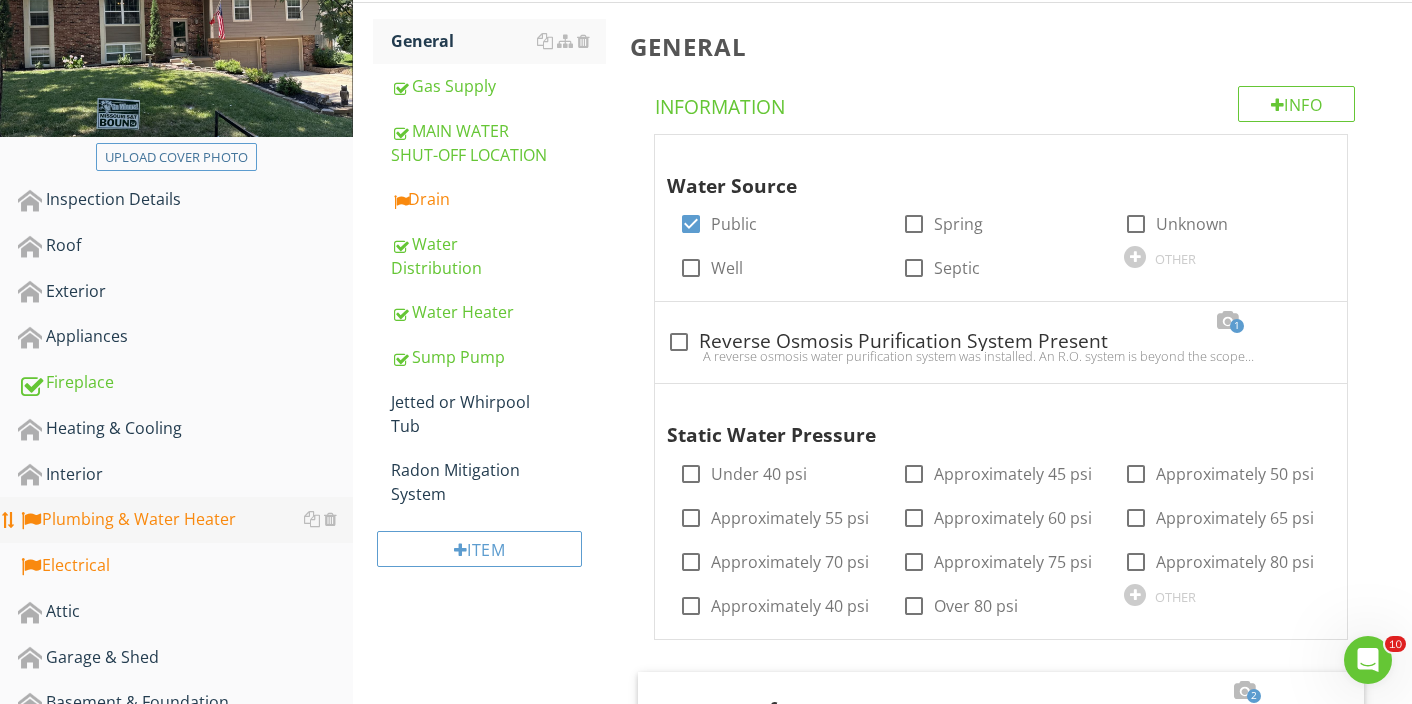 scroll, scrollTop: 267, scrollLeft: 0, axis: vertical 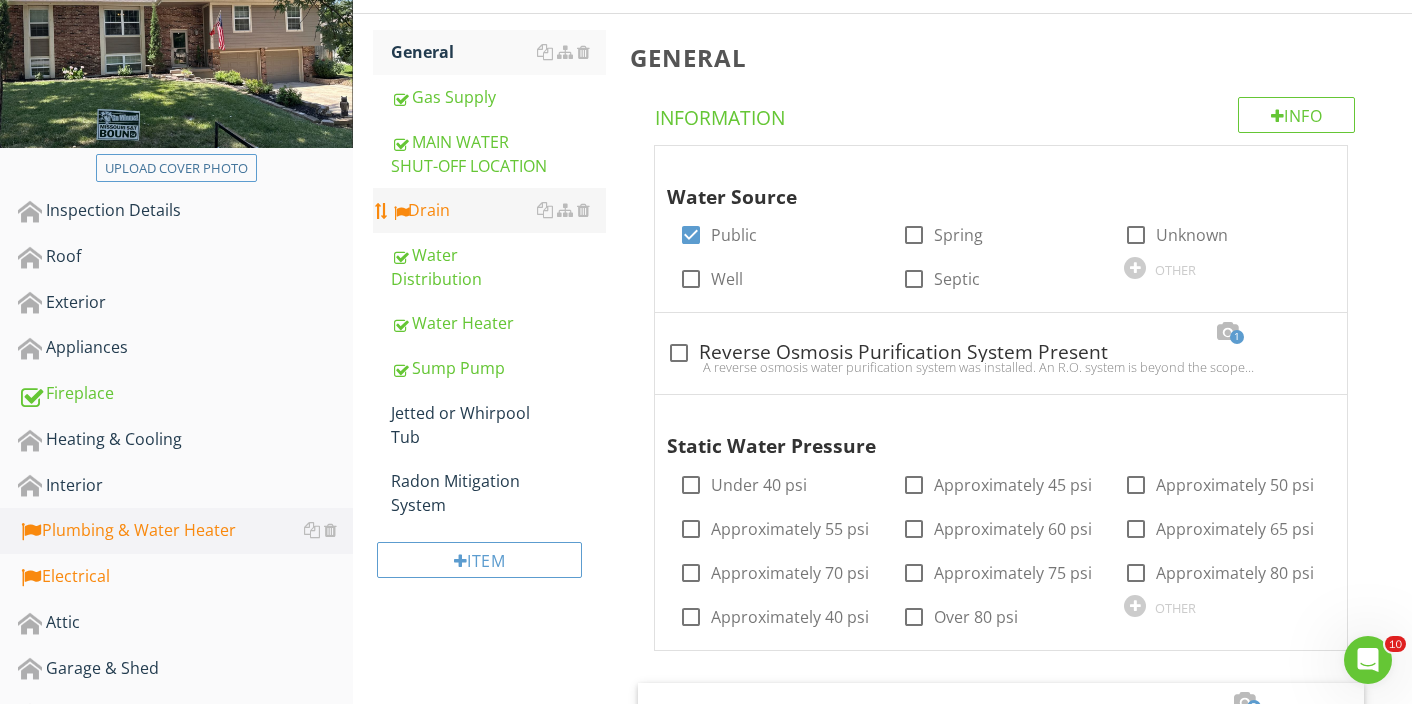click on "Drain" at bounding box center [498, 210] 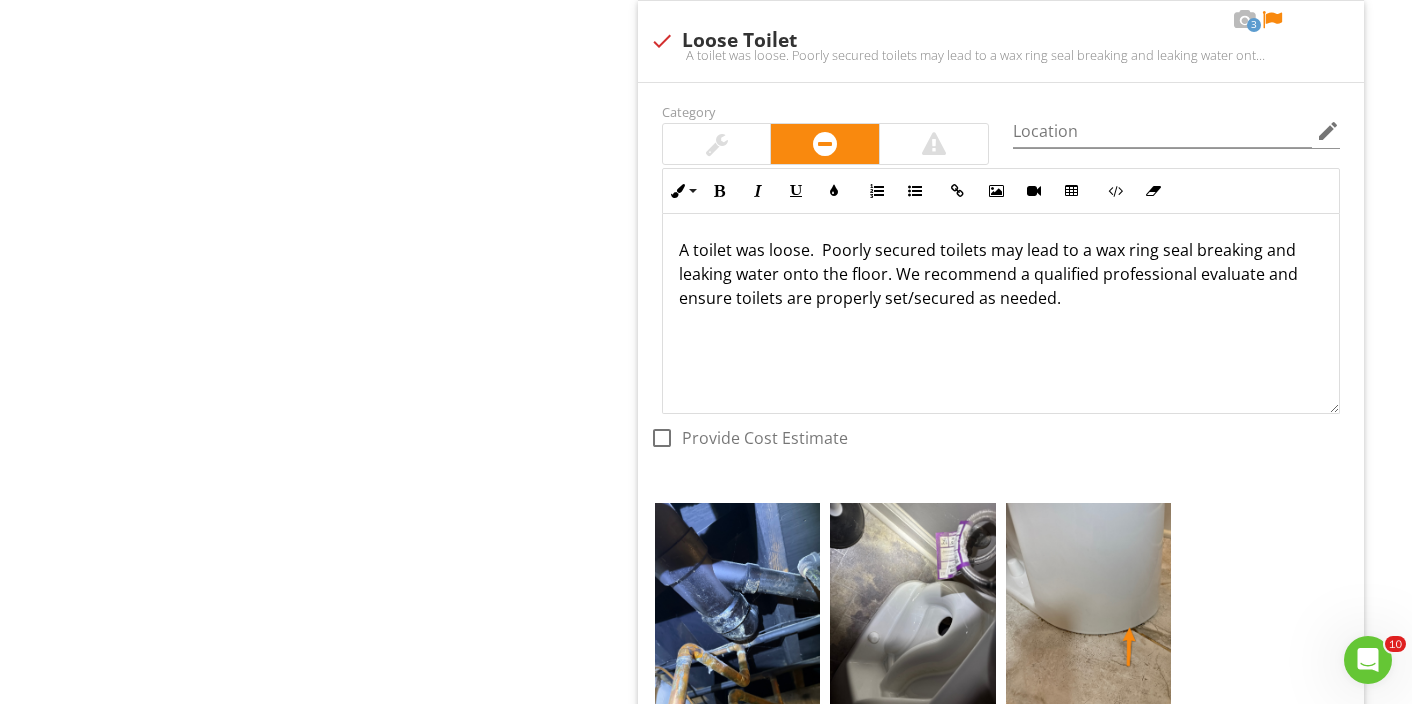 scroll, scrollTop: 1573, scrollLeft: 0, axis: vertical 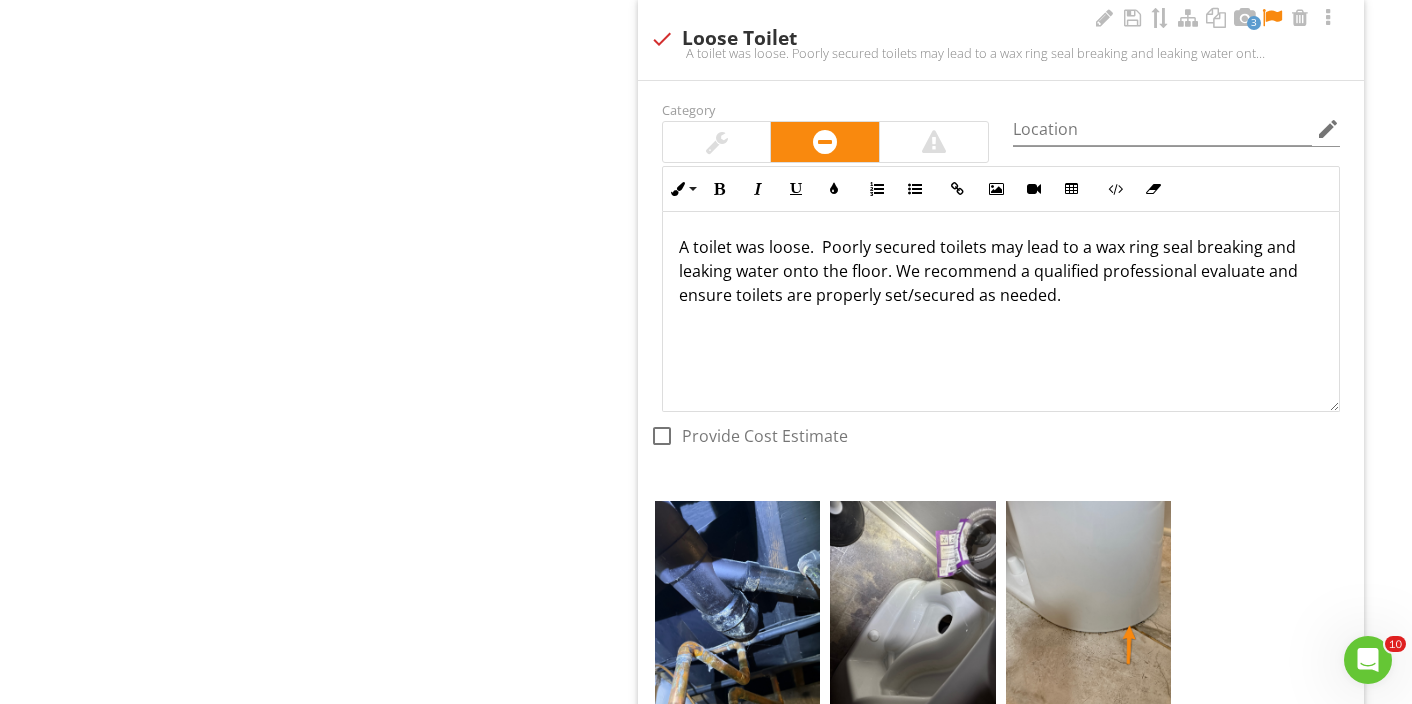 click on "A toilet was loose.  Poorly secured toilets may lead to a wax ring seal breaking and leaking water onto the floor. We recommend a qualified professional evaluate and ensure toilets are properly set/secured as needed." at bounding box center (1001, 271) 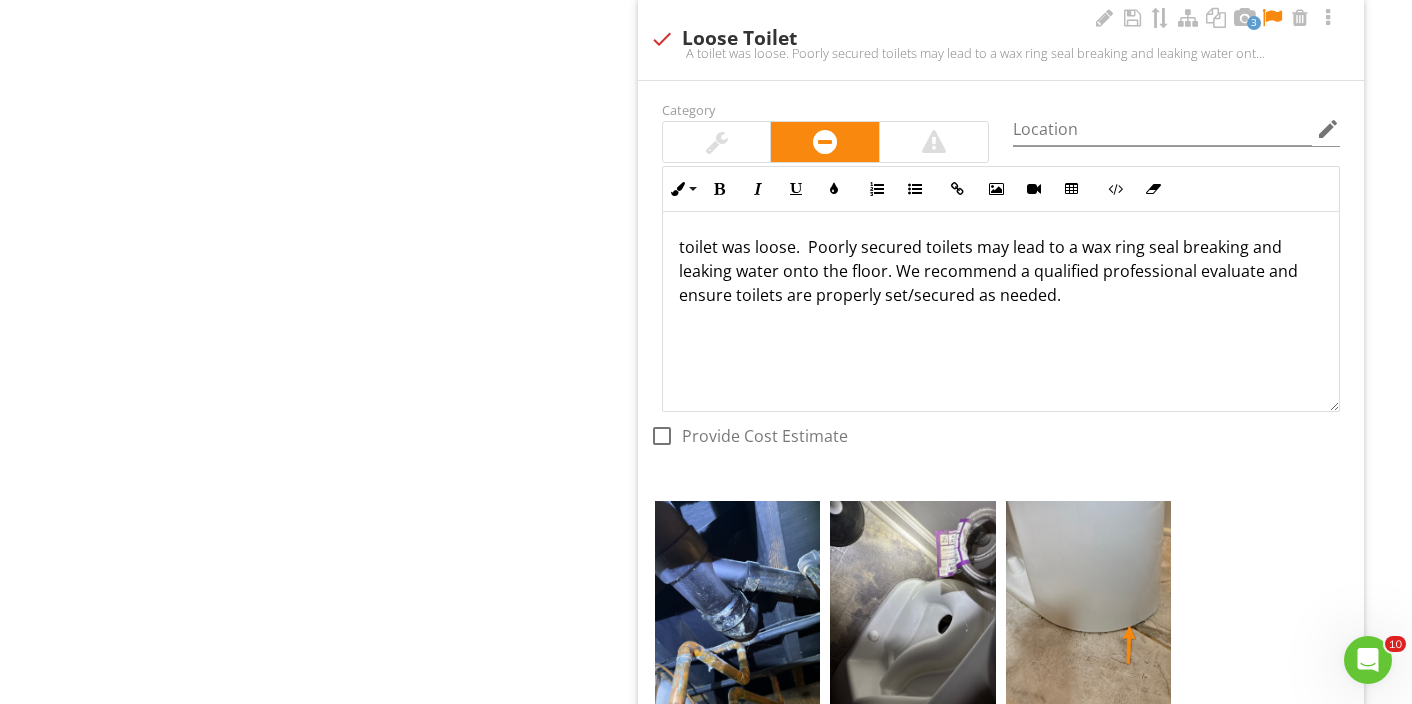 type 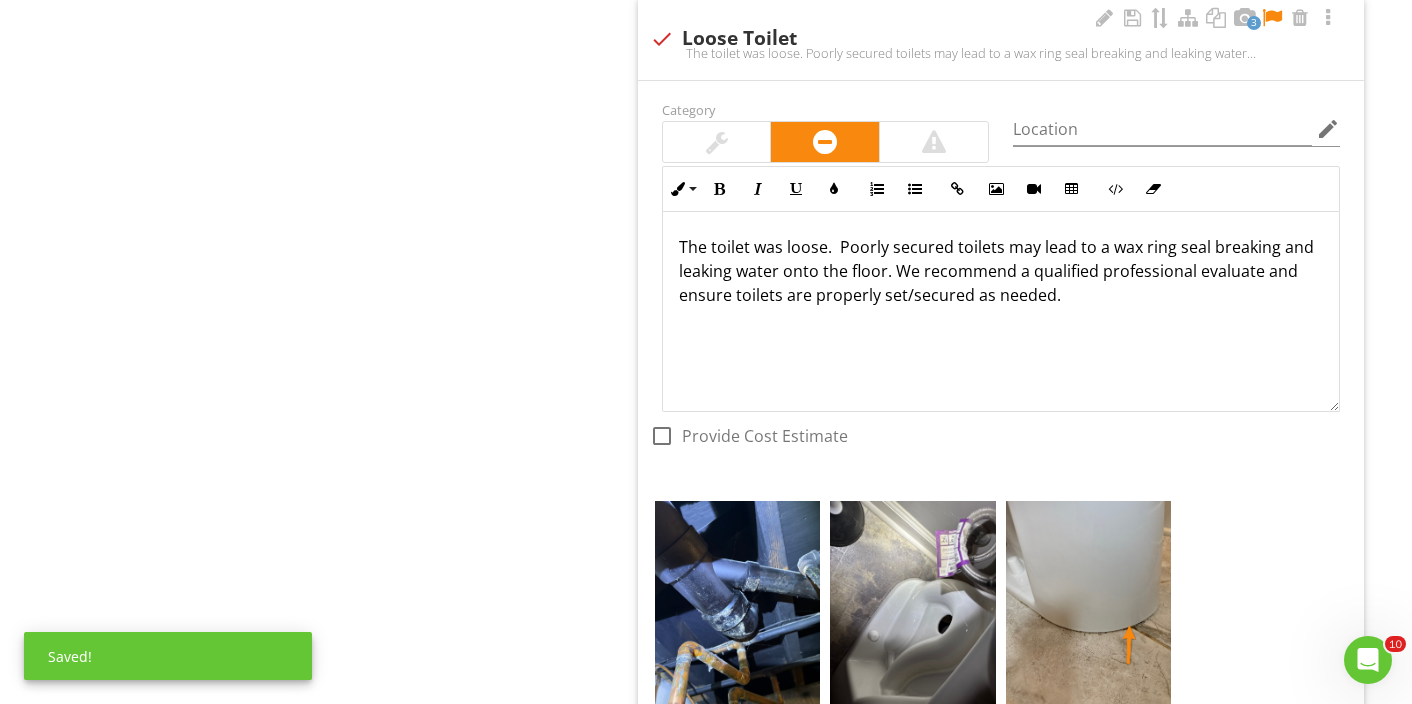 click on "The toilet was loose.  Poorly secured toilets may lead to a wax ring seal breaking and leaking water onto the floor. We recommend a qualified professional evaluate and ensure toilets are properly set/secured as needed." at bounding box center (1001, 271) 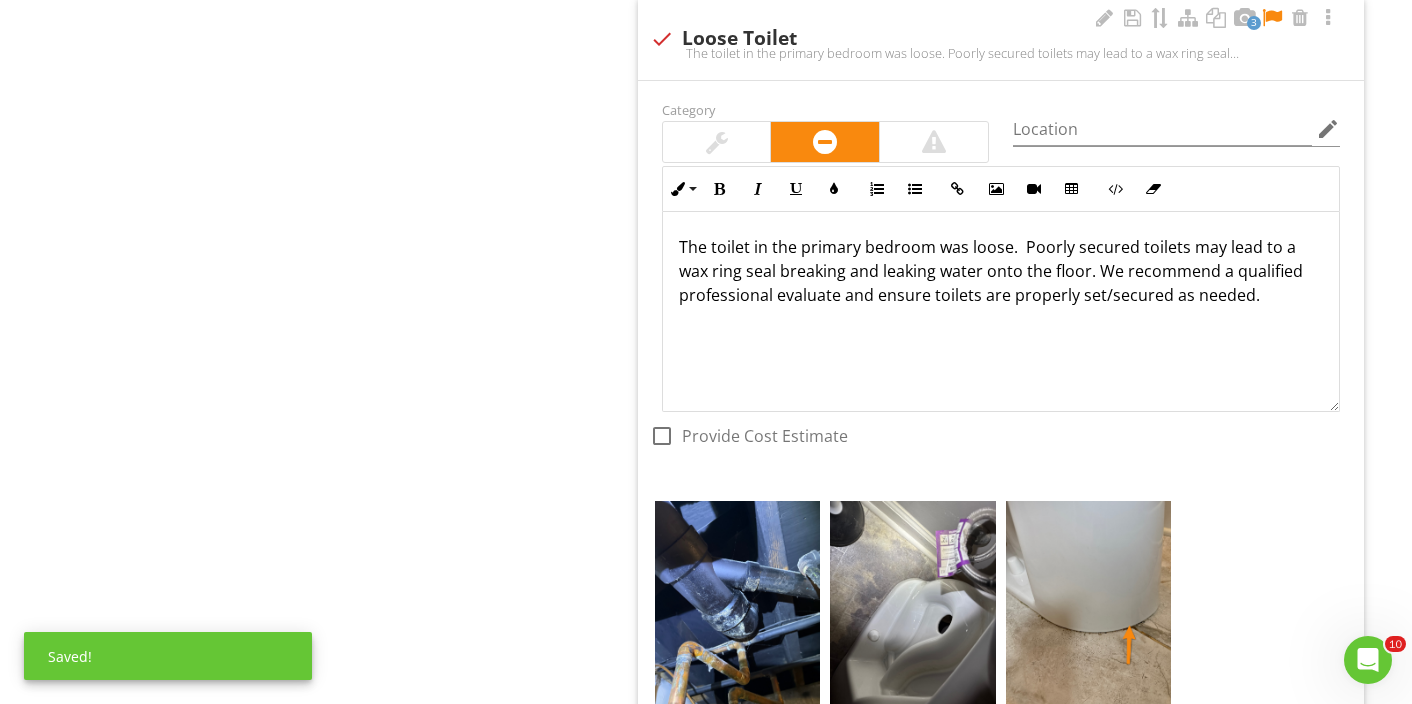 click on "The toilet in the primary bedroom was loose.  Poorly secured toilets may lead to a wax ring seal breaking and leaking water onto the floor. We recommend a qualified professional evaluate and ensure toilets are properly set/secured as needed." at bounding box center (1001, 271) 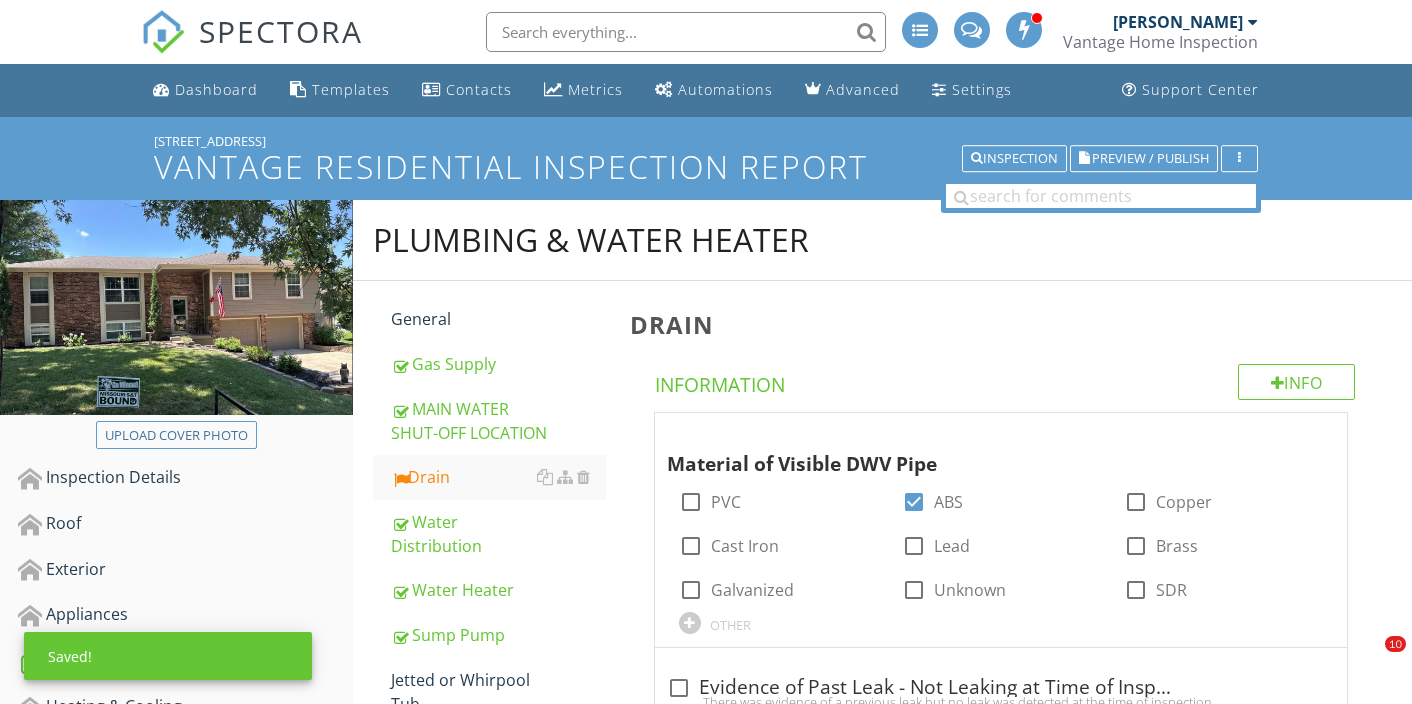 scroll, scrollTop: 1570, scrollLeft: 0, axis: vertical 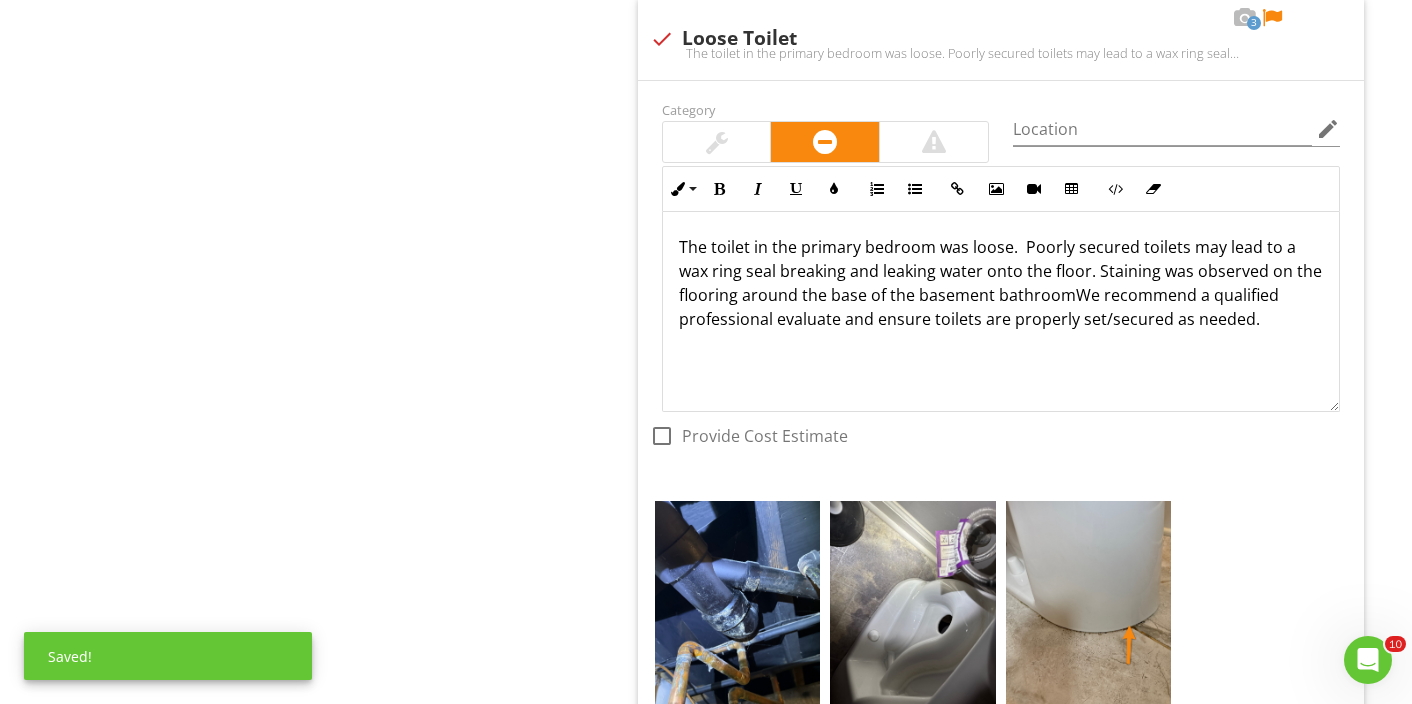 type 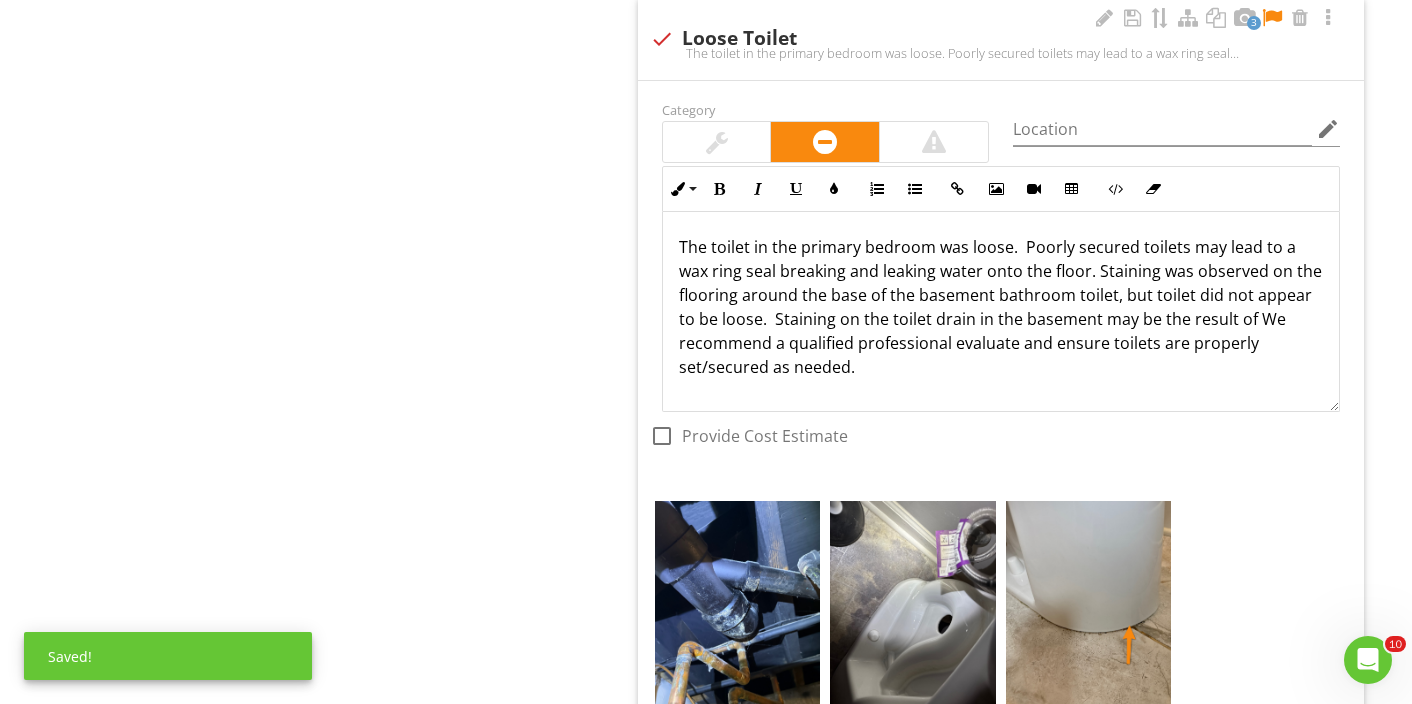 click on "The toilet in the primary bedroom was loose.  Poorly secured toilets may lead to a wax ring seal breaking and leaking water onto the floor. Staining was observed on the flooring around the base of the basement bathroom toilet, but toilet did not appear to be loose.  Staining on the toilet drain in the basement may be the result of We recommend a qualified professional evaluate and ensure toilets are properly set/secured as needed." at bounding box center (1001, 307) 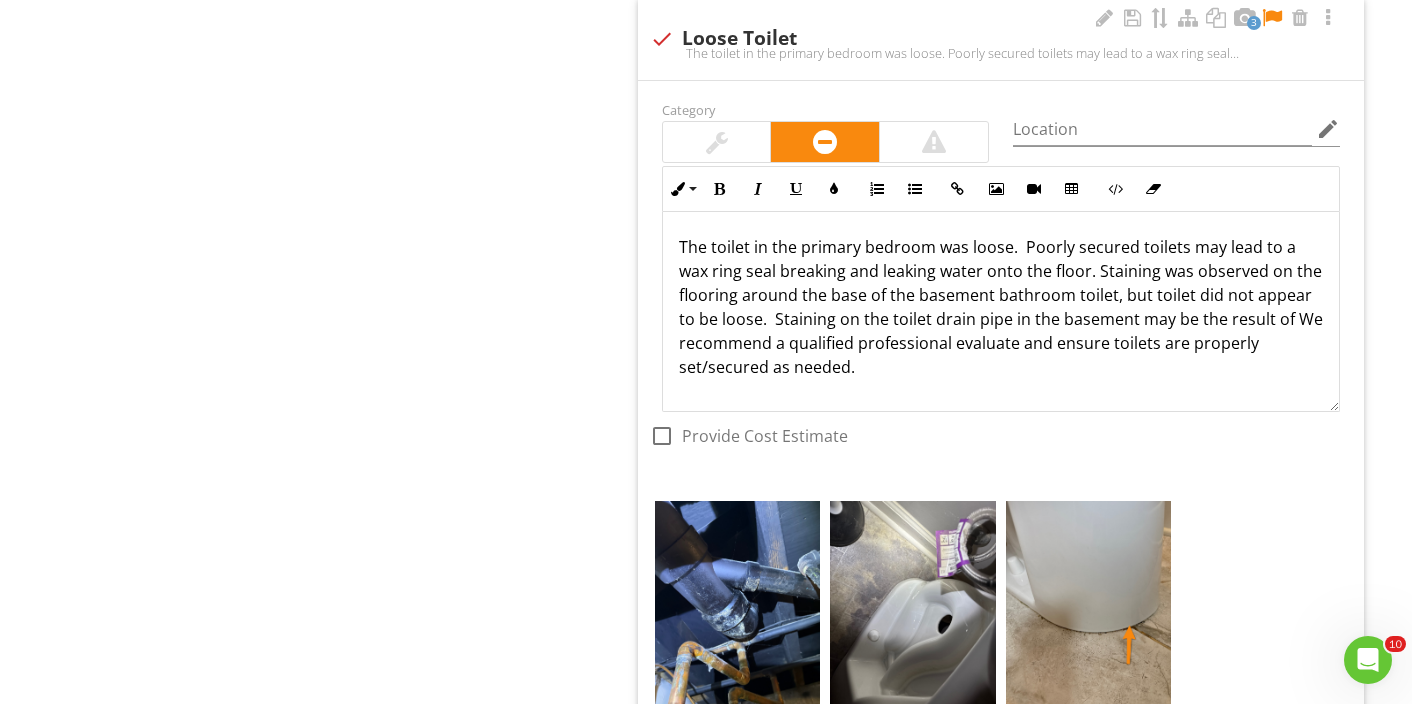click on "The toilet in the primary bedroom was loose.  Poorly secured toilets may lead to a wax ring seal breaking and leaking water onto the floor. Staining was observed on the flooring around the base of the basement bathroom toilet, but toilet did not appear to be loose.  Staining on the toilet drain pipe in the basement may be the result of We recommend a qualified professional evaluate and ensure toilets are properly set/secured as needed." at bounding box center (1001, 307) 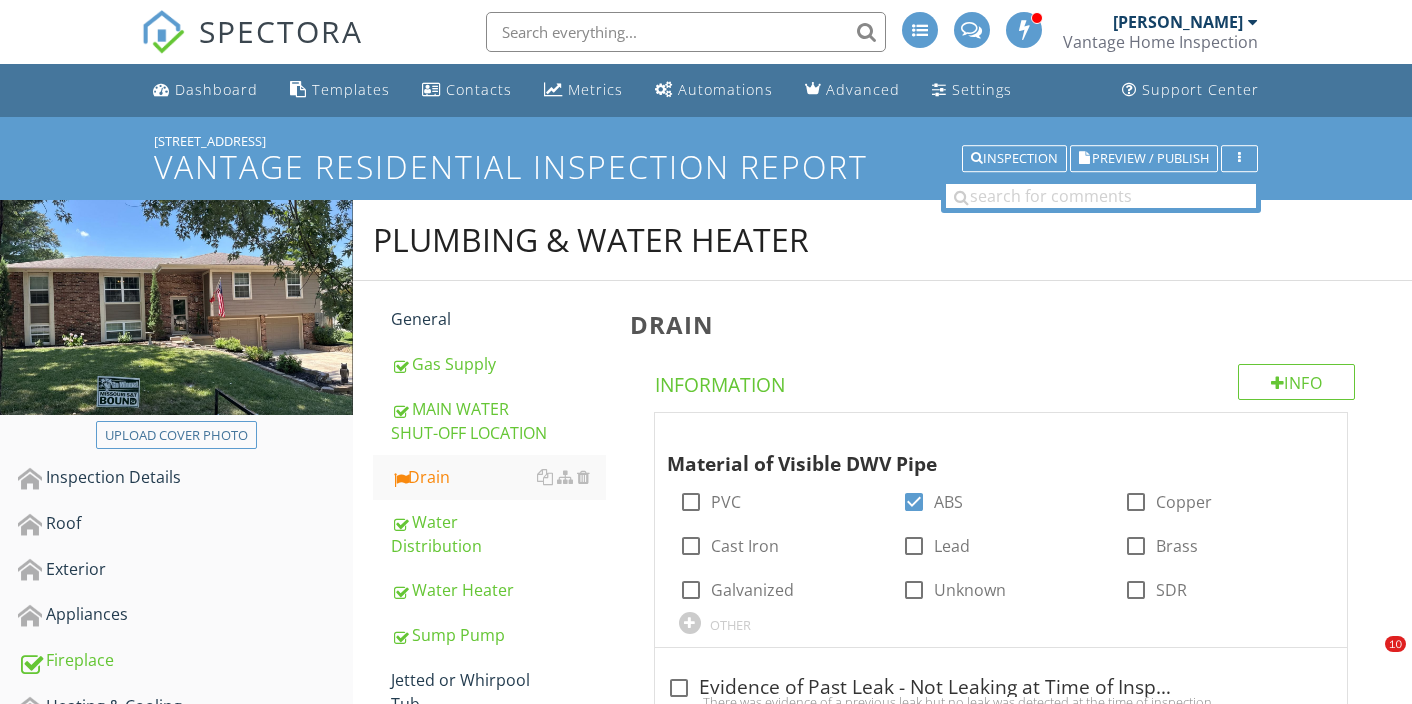 scroll, scrollTop: 1570, scrollLeft: 0, axis: vertical 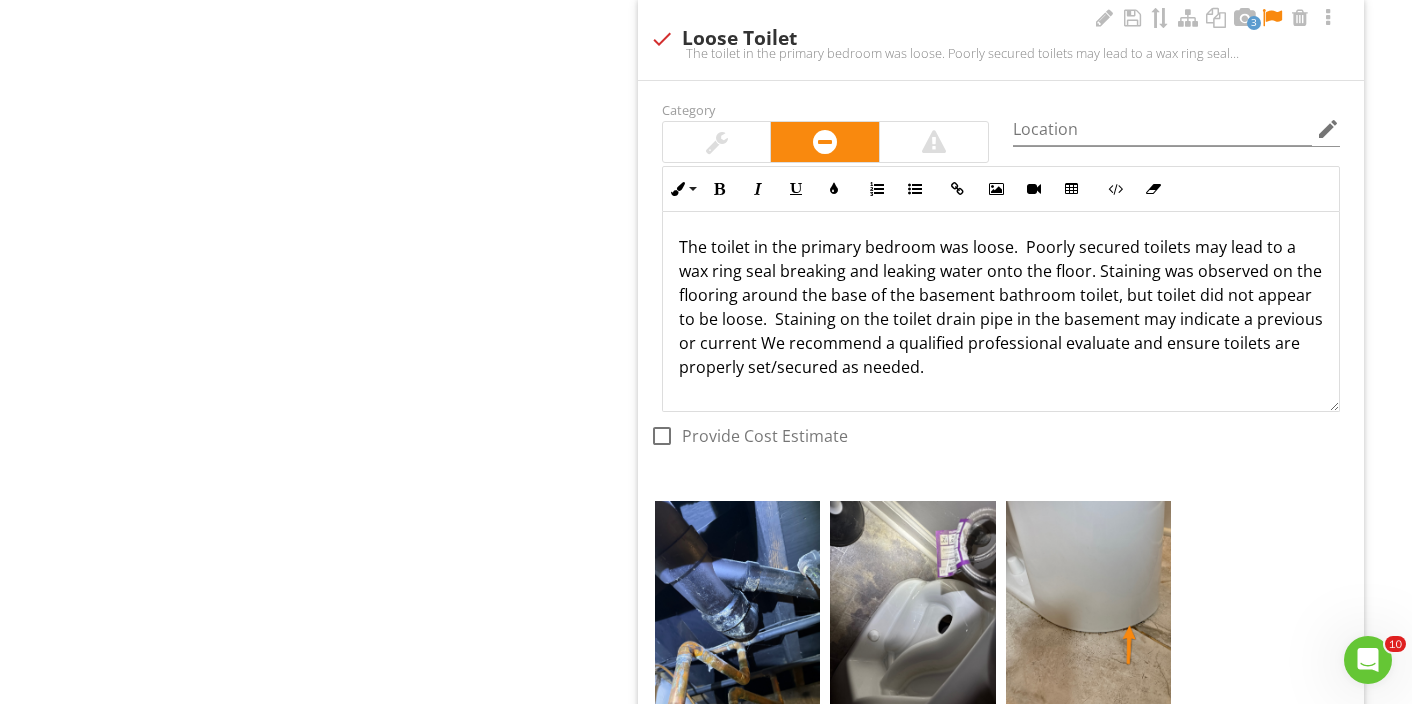 type 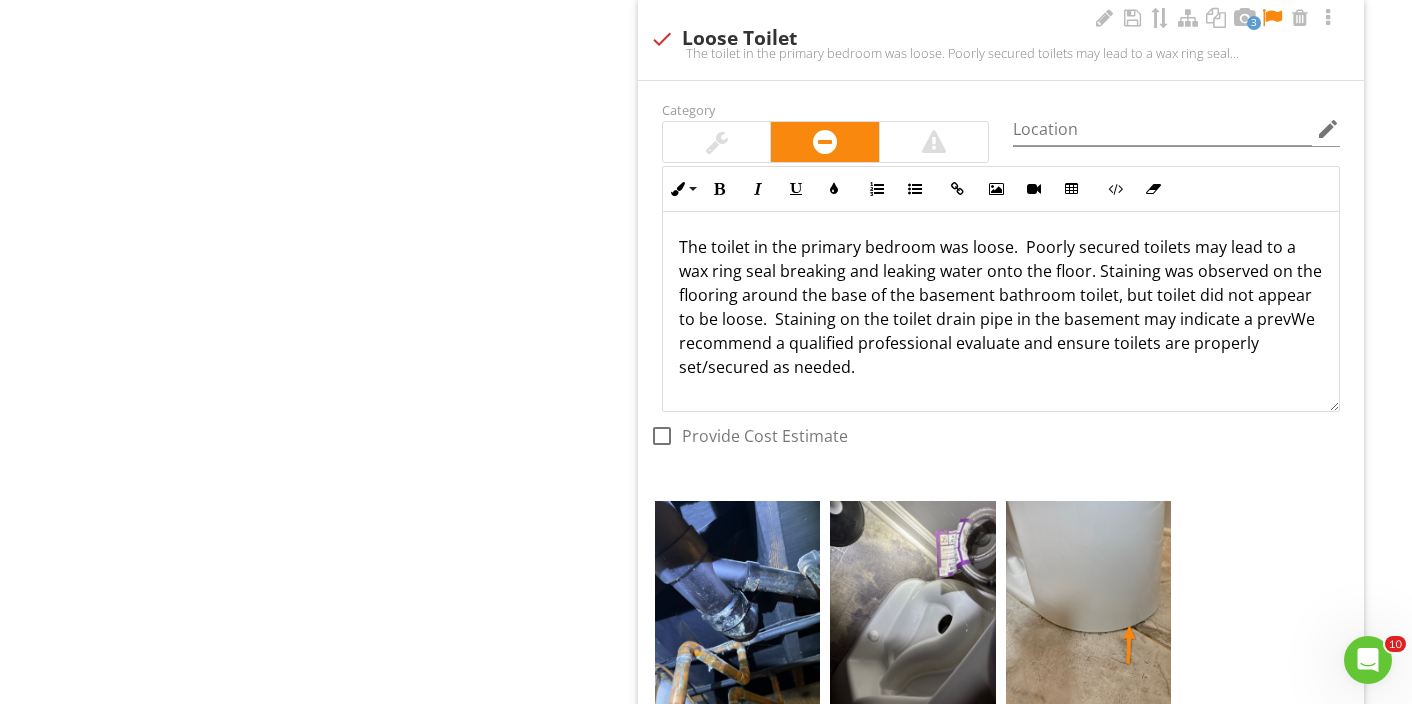 click on "The toilet in the primary bedroom was loose.  Poorly secured toilets may lead to a wax ring seal breaking and leaking water onto the floor. Staining was observed on the flooring around the base of the basement bathroom toilet, but toilet did not appear to be loose.  Staining on the toilet drain pipe in the basement may indicate a prevWe recommend a qualified professional evaluate and ensure toilets are properly set/secured as needed." at bounding box center [1001, 307] 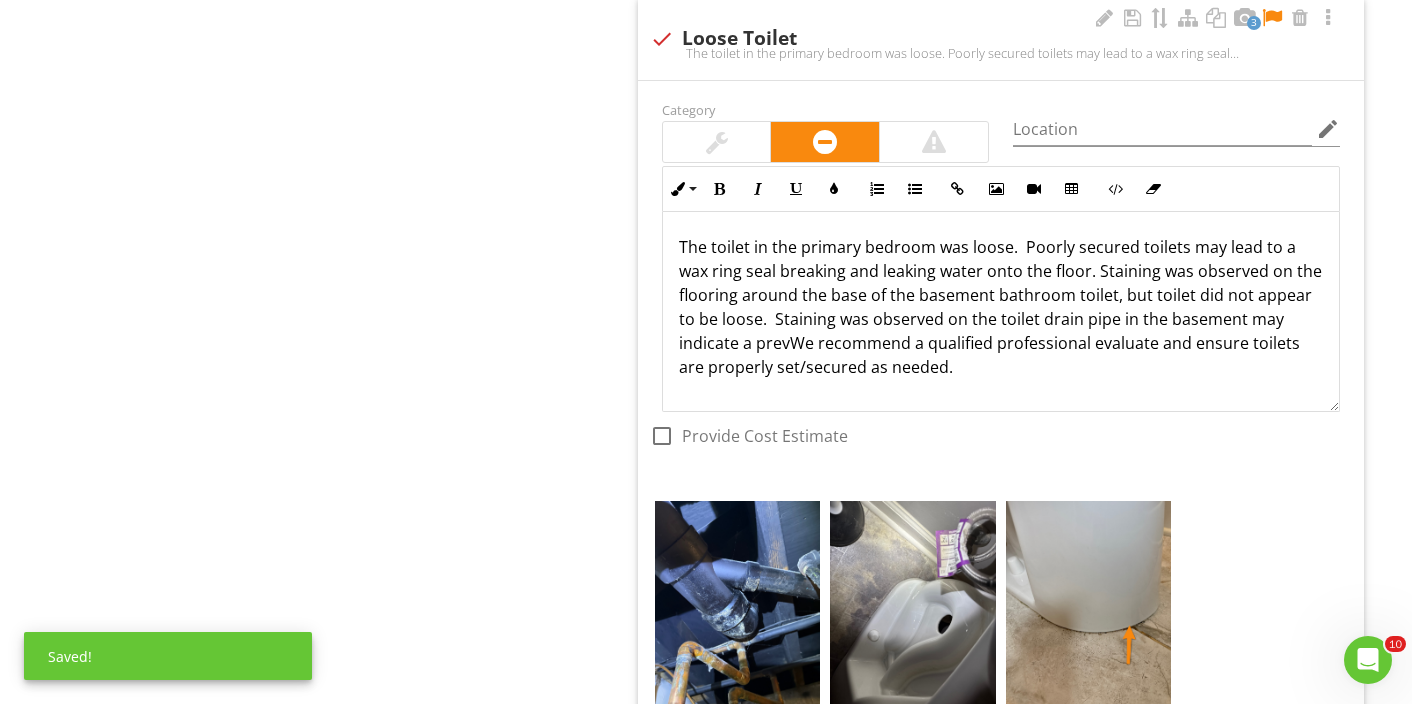 click on "The toilet in the primary bedroom was loose.  Poorly secured toilets may lead to a wax ring seal breaking and leaking water onto the floor. Staining was observed on the flooring around the base of the basement bathroom toilet, but toilet did not appear to be loose.  Staining was observed on the toilet drain pipe in the basement may indicate a prevWe recommend a qualified professional evaluate and ensure toilets are properly set/secured as needed." at bounding box center (1001, 307) 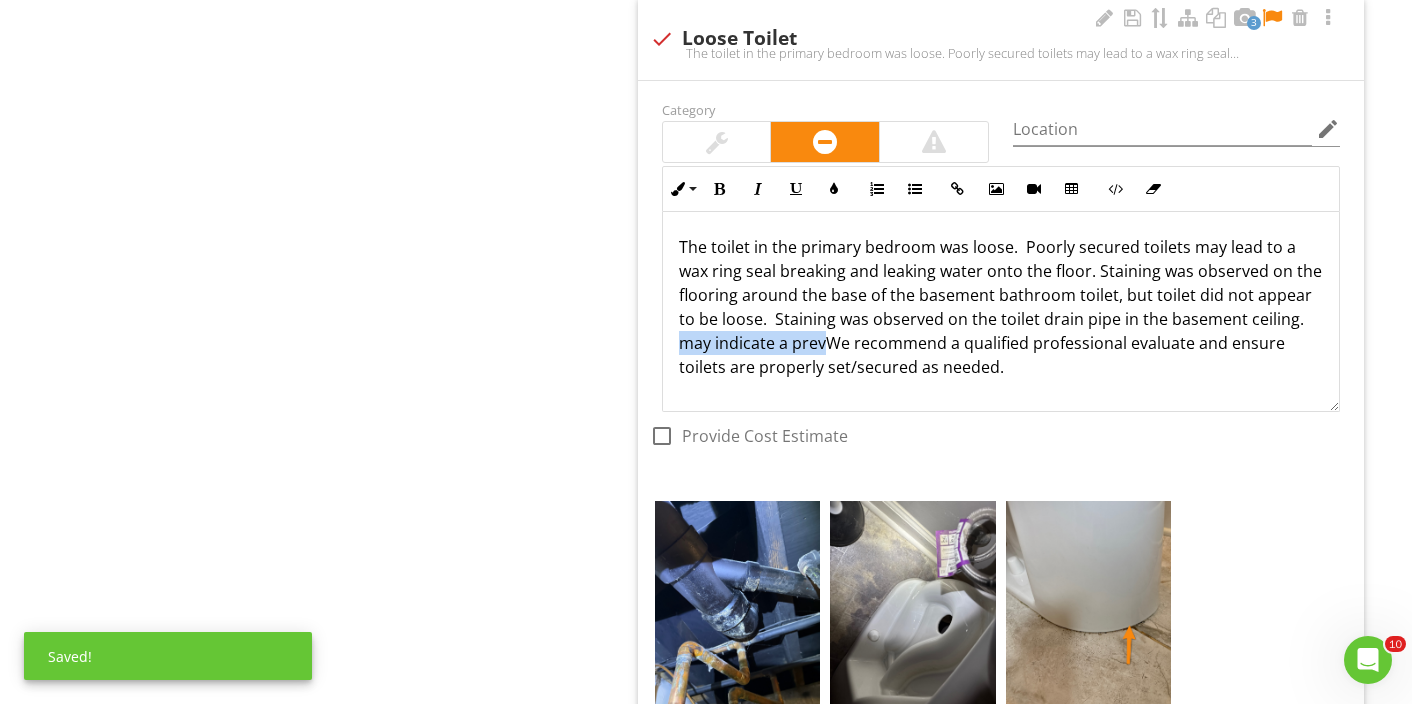 drag, startPoint x: 1284, startPoint y: 321, endPoint x: 787, endPoint y: 353, distance: 498.0291 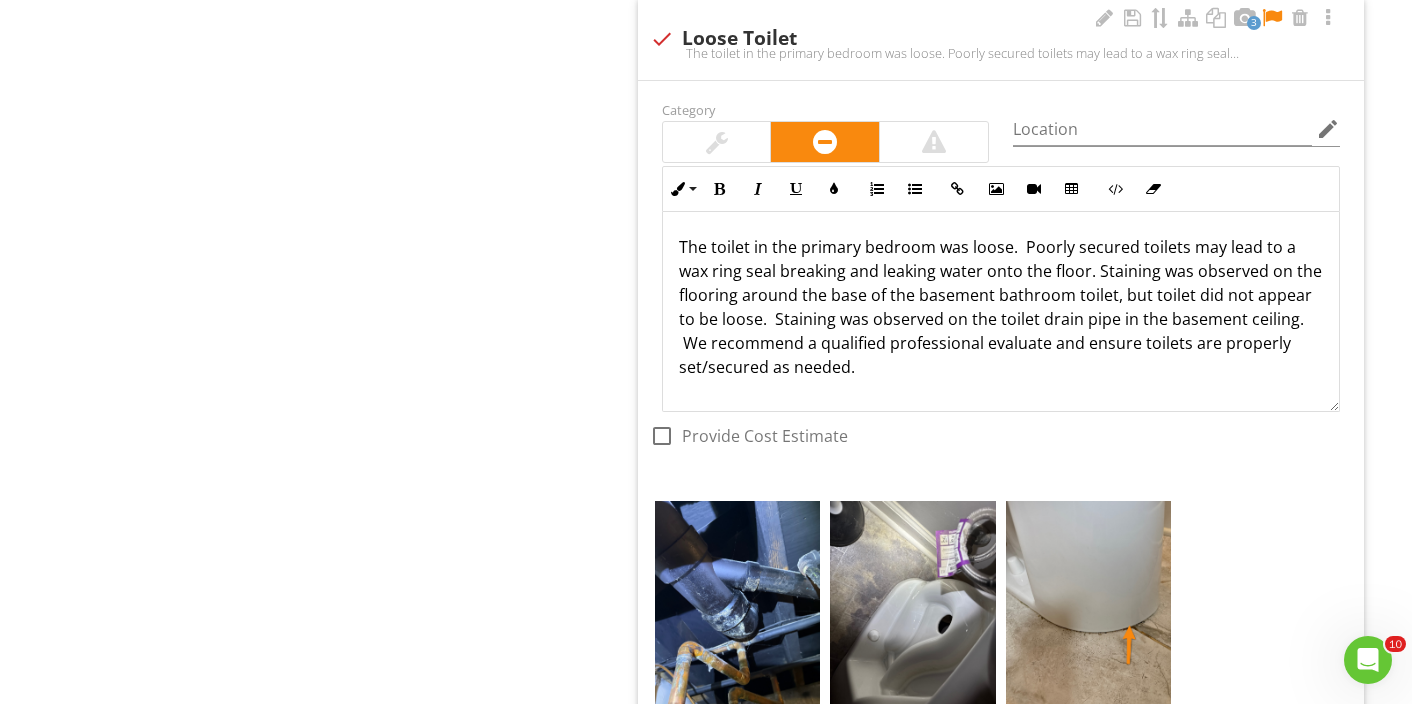 click on "The toilet in the primary bedroom was loose.  Poorly secured toilets may lead to a wax ring seal breaking and leaking water onto the floor. Staining was observed on the flooring around the base of the basement bathroom toilet, but toilet did not appear to be loose.  Staining was observed on the toilet drain pipe in the basement ceiling.  We recommend a qualified professional evaluate and ensure toilets are properly set/secured as needed." at bounding box center [1001, 307] 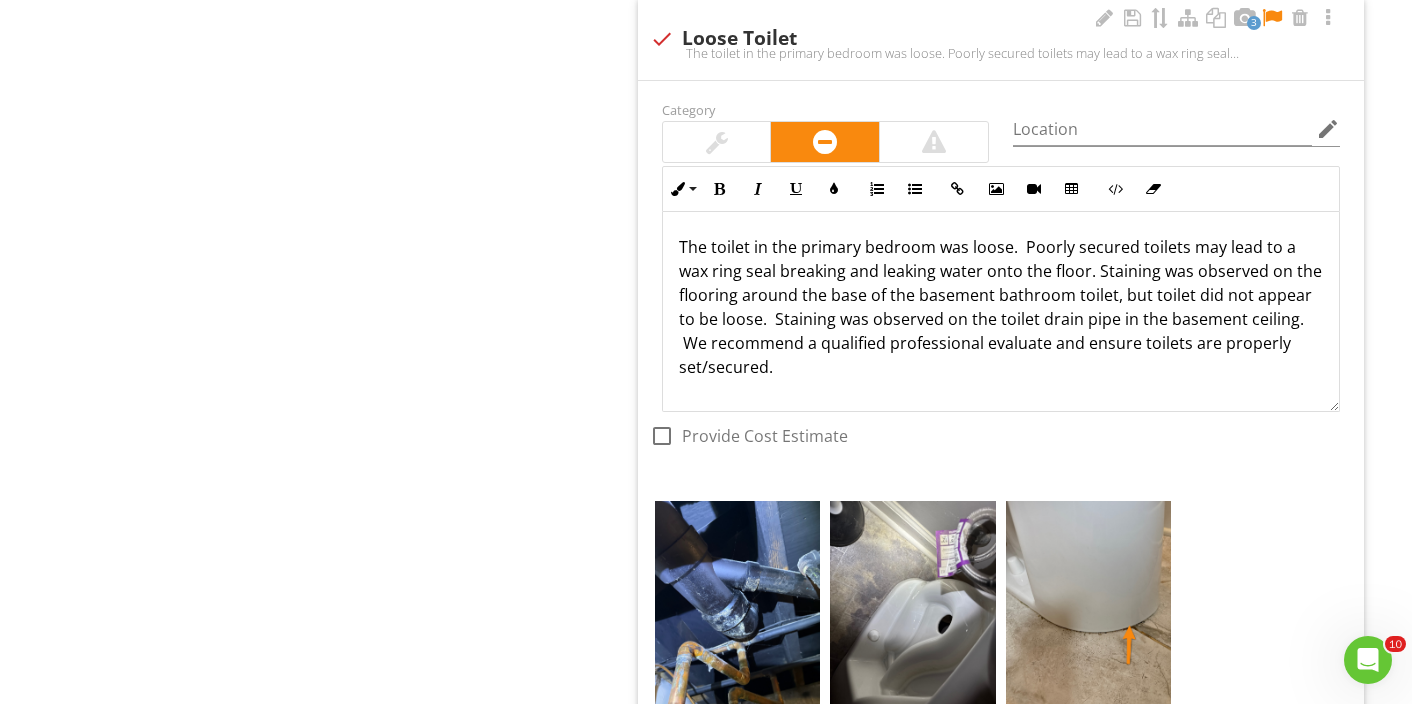 click on "The toilet in the primary bedroom was loose.  Poorly secured toilets may lead to a wax ring seal breaking and leaking water onto the floor. Staining was observed on the flooring around the base of the basement bathroom toilet, but toilet did not appear to be loose.  Staining was observed on the toilet drain pipe in the basement ceiling.  We recommend a qualified professional evaluate and ensure toilets are properly set/secured." at bounding box center [1001, 307] 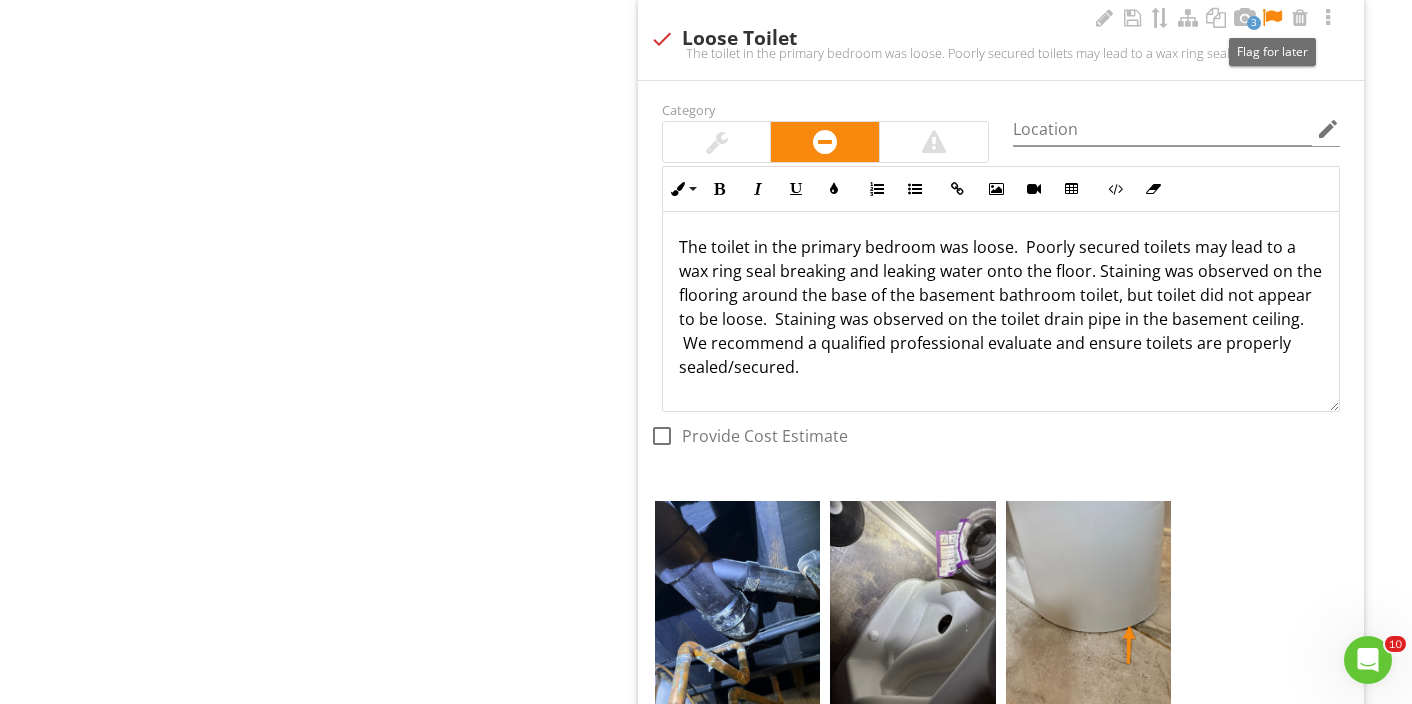 click at bounding box center [1272, 18] 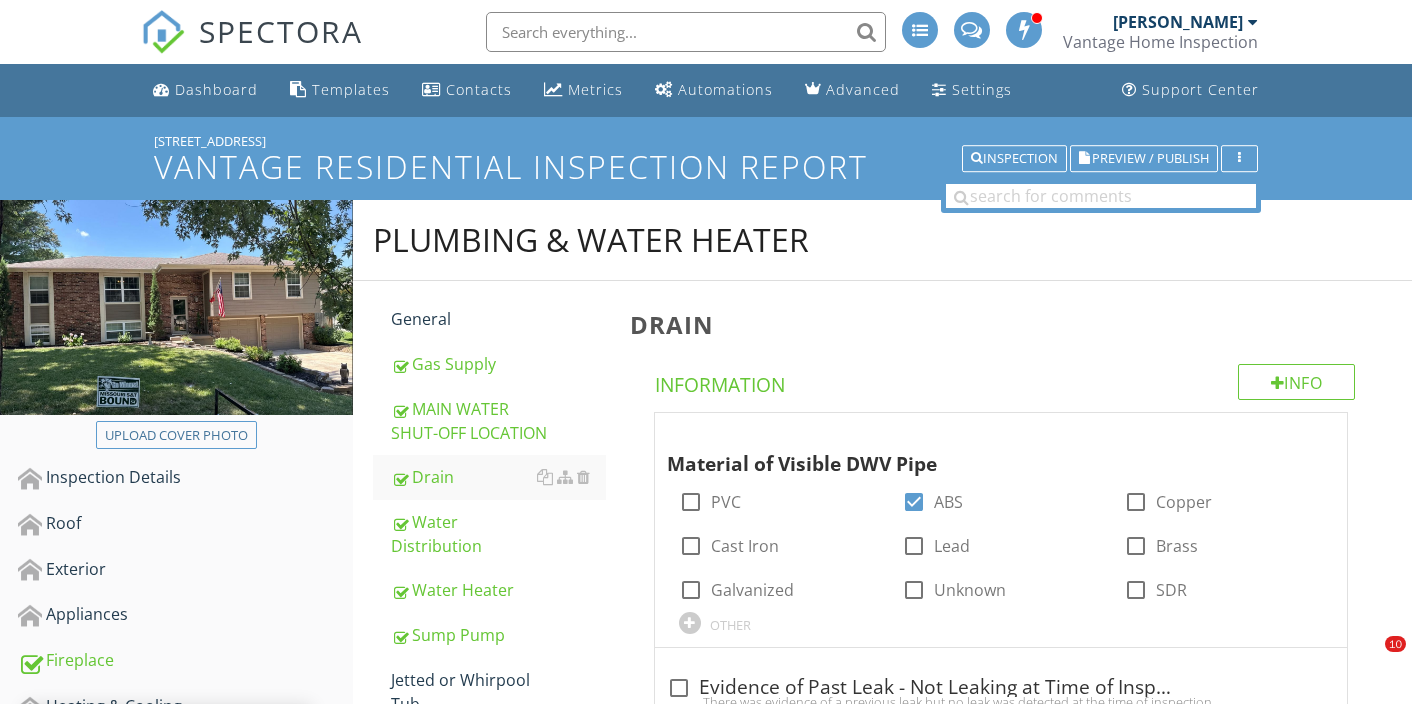 scroll, scrollTop: 1570, scrollLeft: 0, axis: vertical 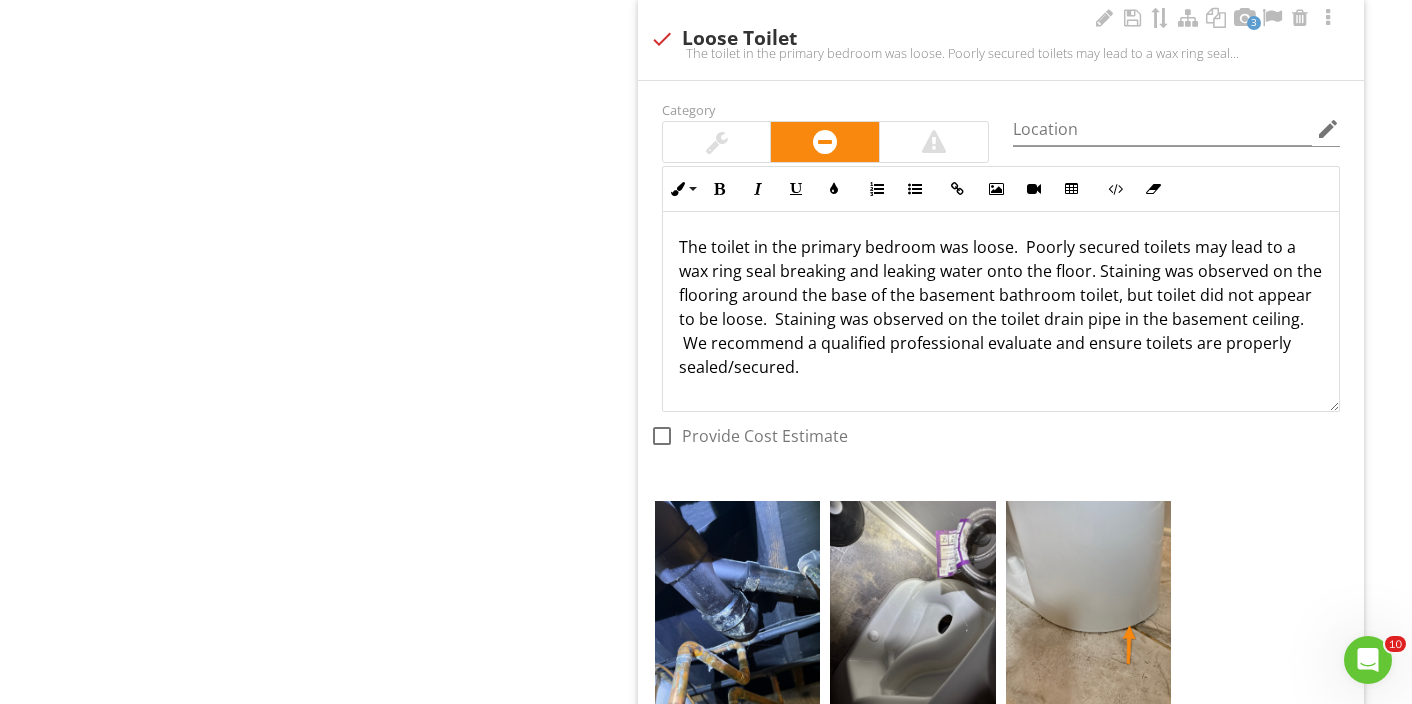 click on "The toilet in the primary bedroom was loose.  Poorly secured toilets may lead to a wax ring seal breaking and leaking water onto the floor. Staining was observed on the flooring around the base of the basement bathroom toilet, but toilet did not appear to be loose.  Staining was observed on the toilet drain pipe in the basement ceiling.  We recommend a qualified professional evaluate and ensure toilets are properly sealed/secured." at bounding box center (1001, 307) 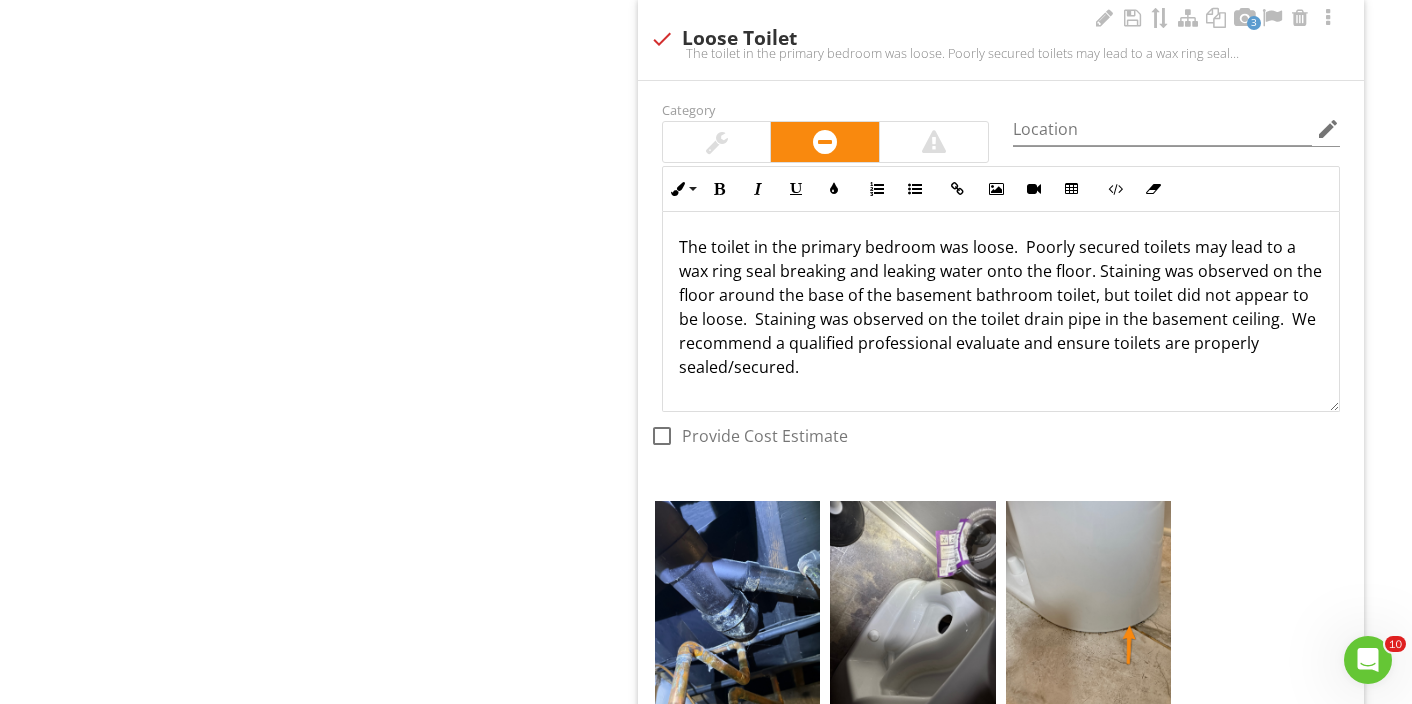 click on "The toilet in the primary bedroom was loose.  Poorly secured toilets may lead to a wax ring seal breaking and leaking water onto the floor. Staining was observed on the floor around the base of the basement bathroom toilet, but toilet did not appear to be loose.  Staining was observed on the toilet drain pipe in the basement ceiling.  We recommend a qualified professional evaluate and ensure toilets are properly sealed/secured." at bounding box center (1001, 307) 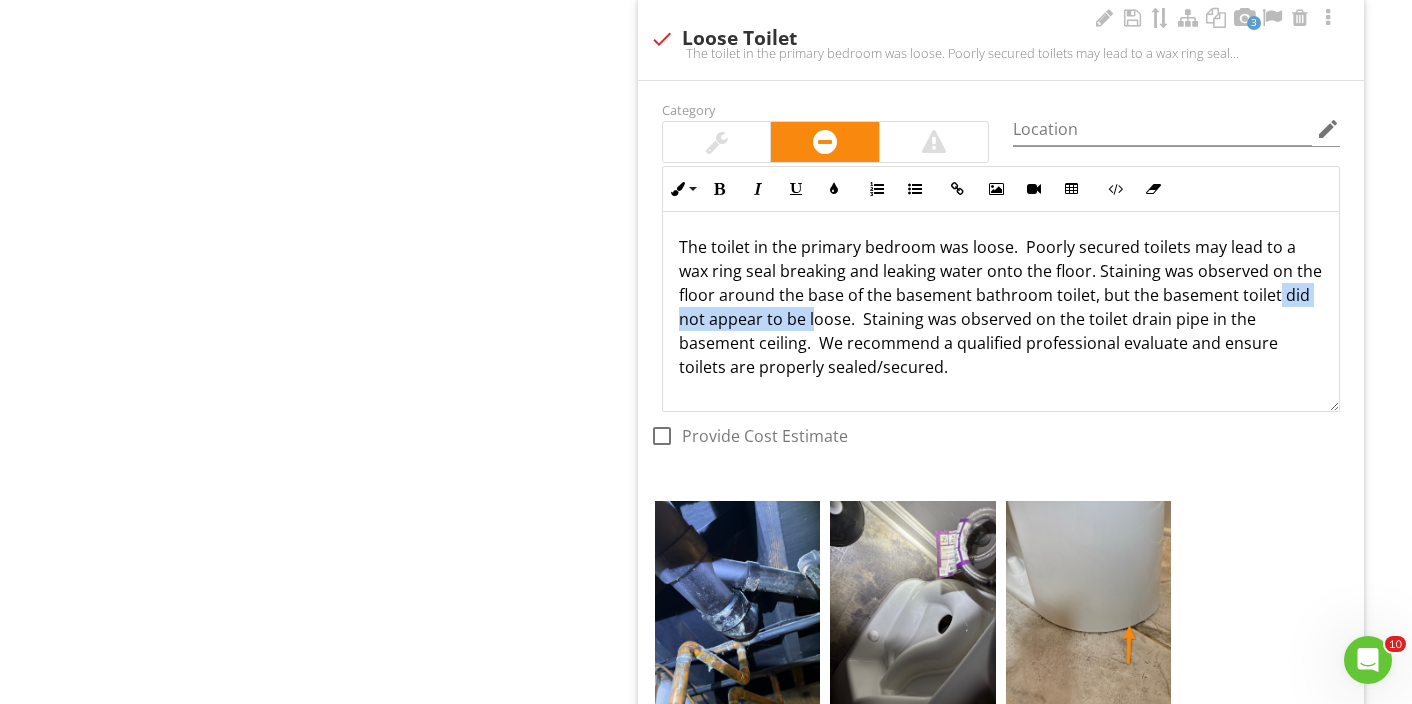 drag, startPoint x: 1234, startPoint y: 295, endPoint x: 785, endPoint y: 323, distance: 449.8722 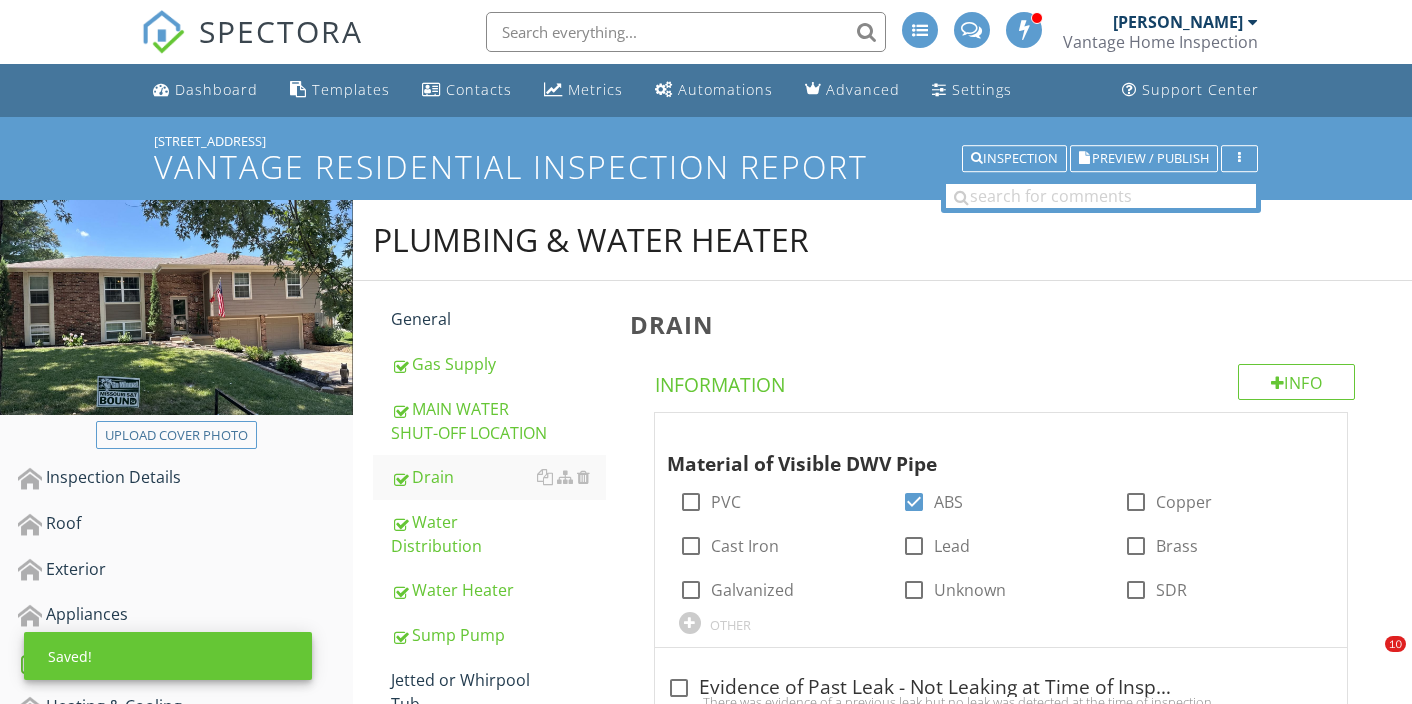 scroll, scrollTop: 1570, scrollLeft: 0, axis: vertical 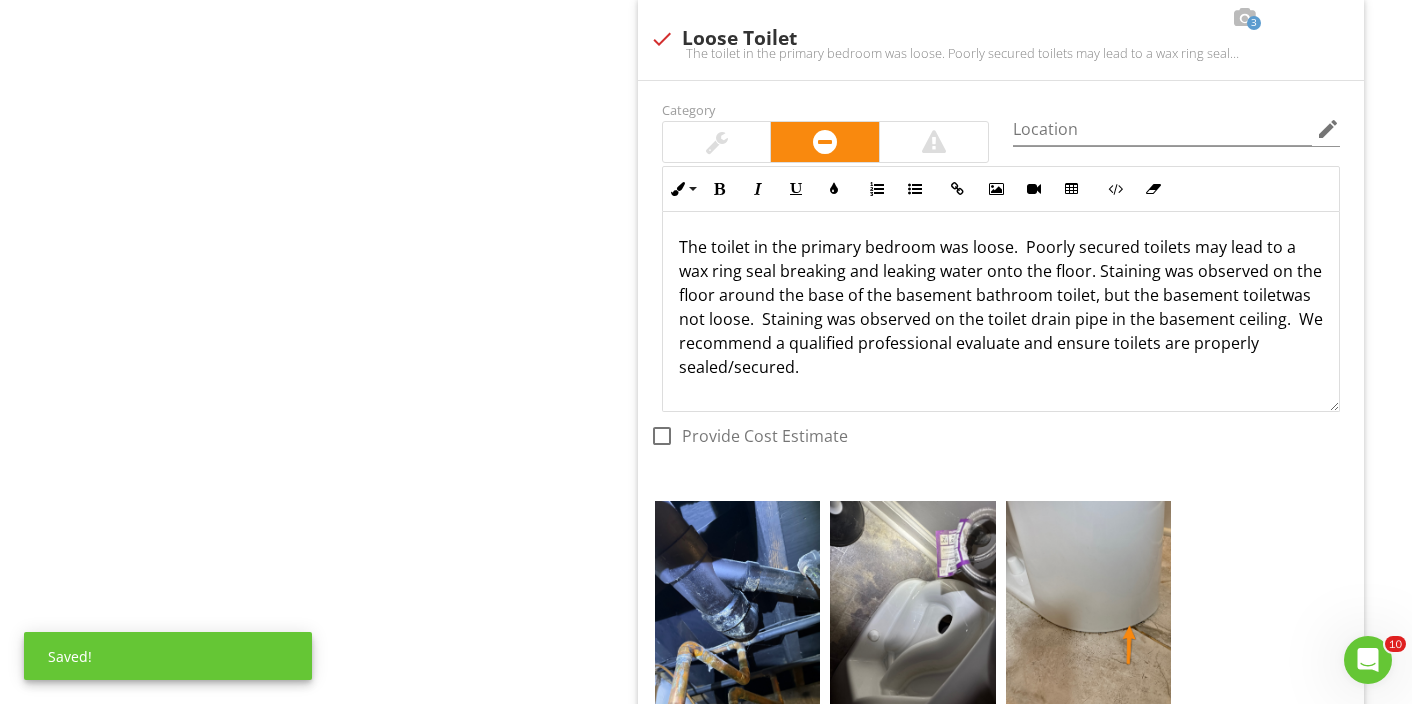 type 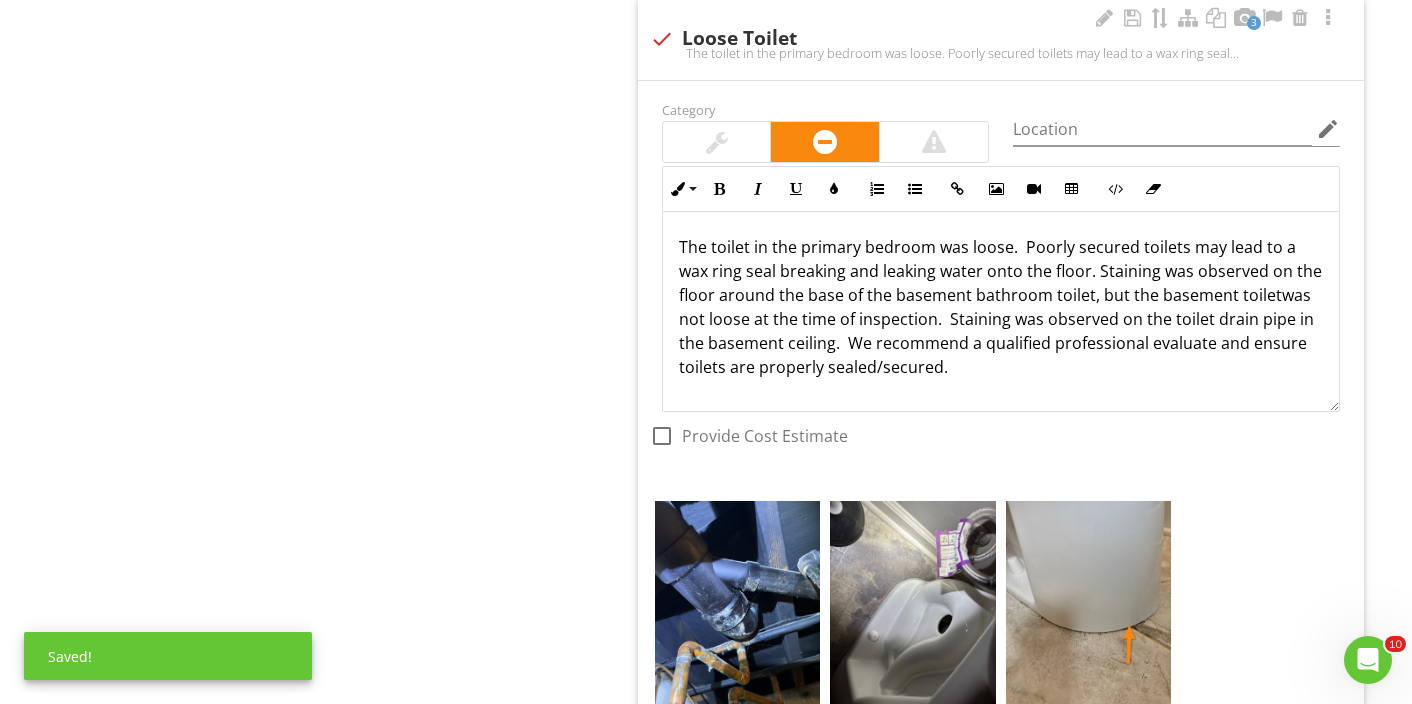 click on "The toilet in the primary bedroom was loose.  Poorly secured toilets may lead to a wax ring seal breaking and leaking water onto the floor. Staining was observed on the floor around the base of the basement bathroom toilet, but the basement toiletwas not loose at the time of inspection.  Staining was observed on the toilet drain pipe in the basement ceiling.  We recommend a qualified professional evaluate and ensure toilets are properly sealed/secured." at bounding box center [1001, 307] 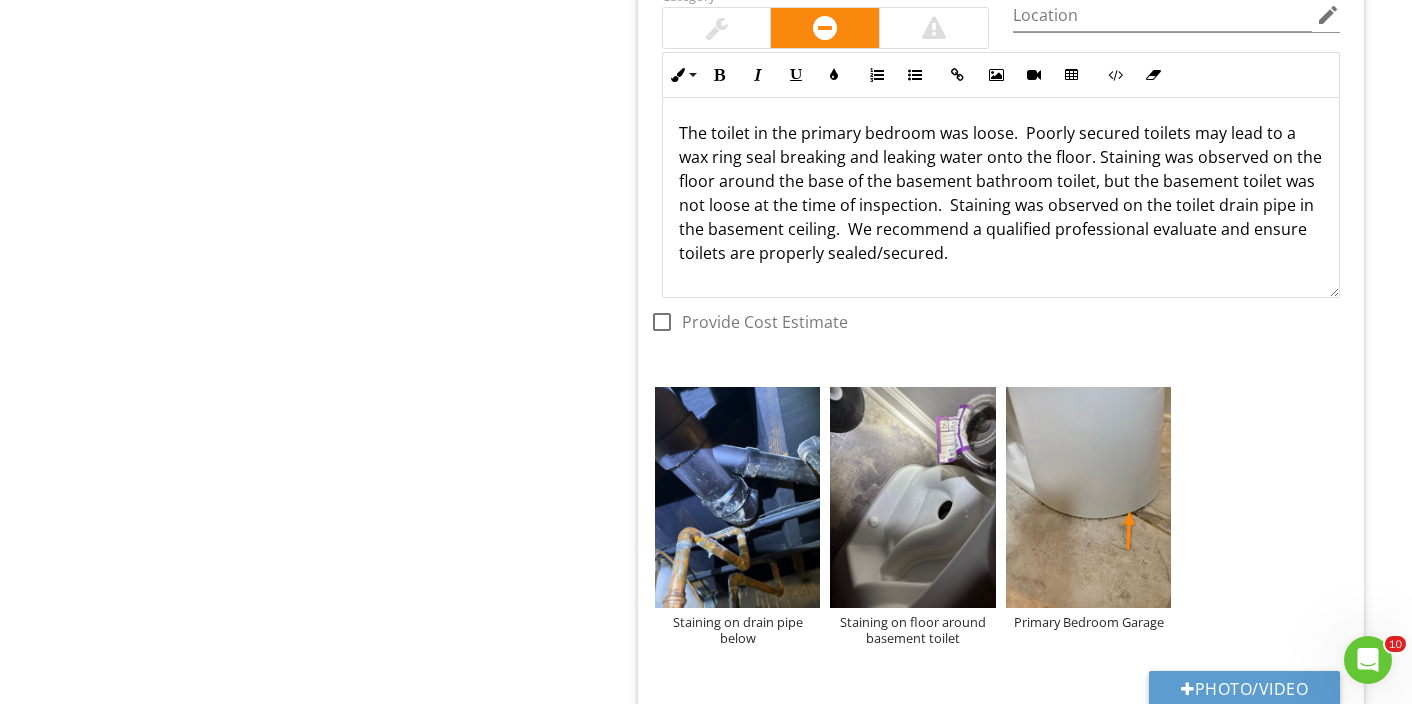 scroll, scrollTop: 1694, scrollLeft: 0, axis: vertical 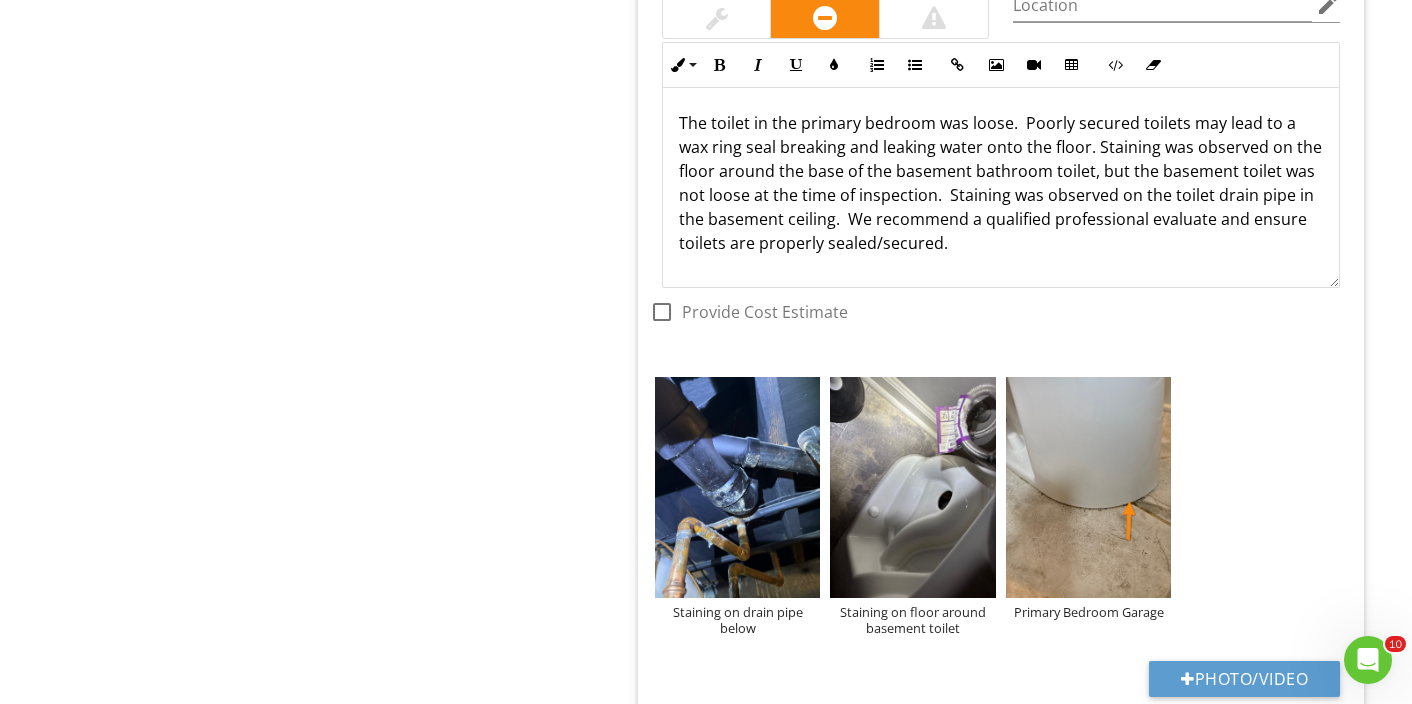 click on "The toilet in the primary bedroom was loose.  Poorly secured toilets may lead to a wax ring seal breaking and leaking water onto the floor. Staining was observed on the floor around the base of the basement bathroom toilet, but the basement toilet was not loose at the time of inspection.  Staining was observed on the toilet drain pipe in the basement ceiling.  We recommend a qualified professional evaluate and ensure toilets are properly sealed/secured." at bounding box center (1001, 183) 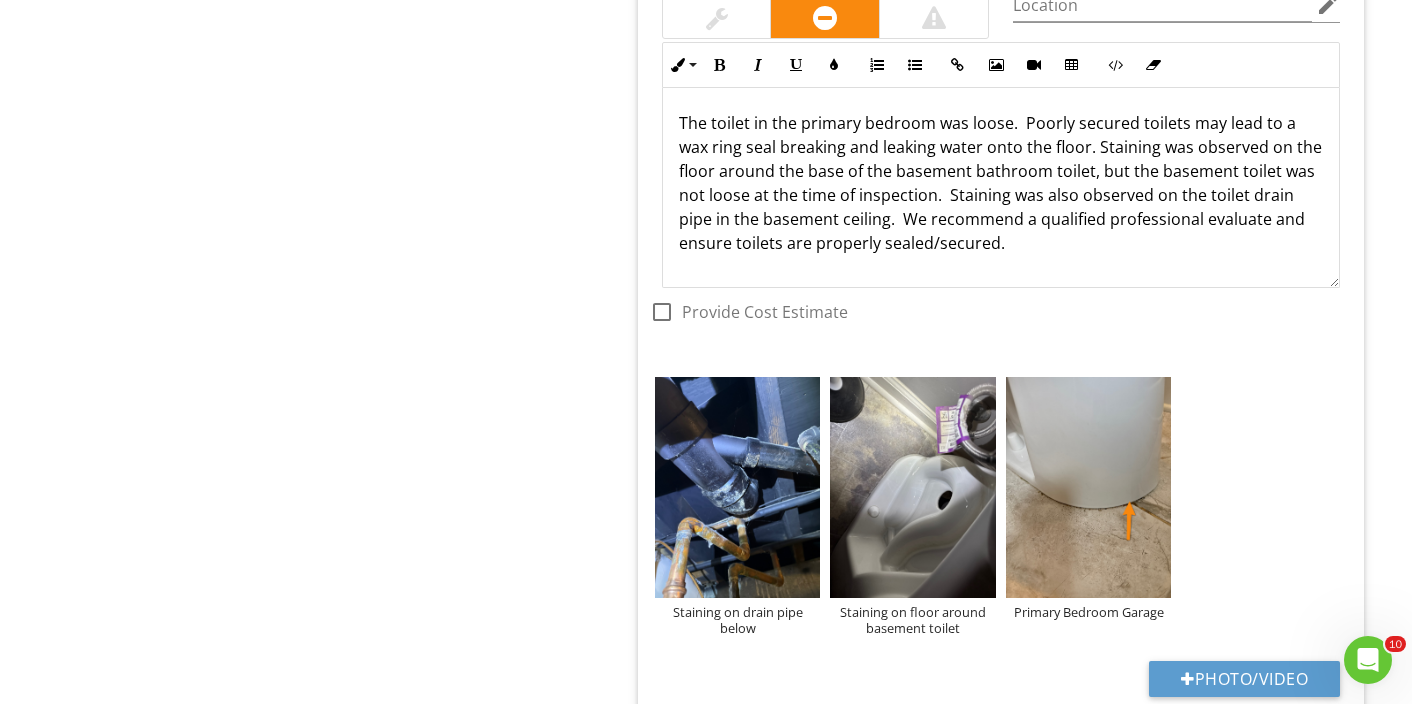 click on "The toilet in the primary bedroom was loose.  Poorly secured toilets may lead to a wax ring seal breaking and leaking water onto the floor. Staining was observed on the floor around the base of the basement bathroom toilet, but the basement toilet was not loose at the time of inspection.  Staining was also observed on the toilet drain pipe in the basement ceiling.  We recommend a qualified professional evaluate and ensure toilets are properly sealed/secured." at bounding box center [1001, 183] 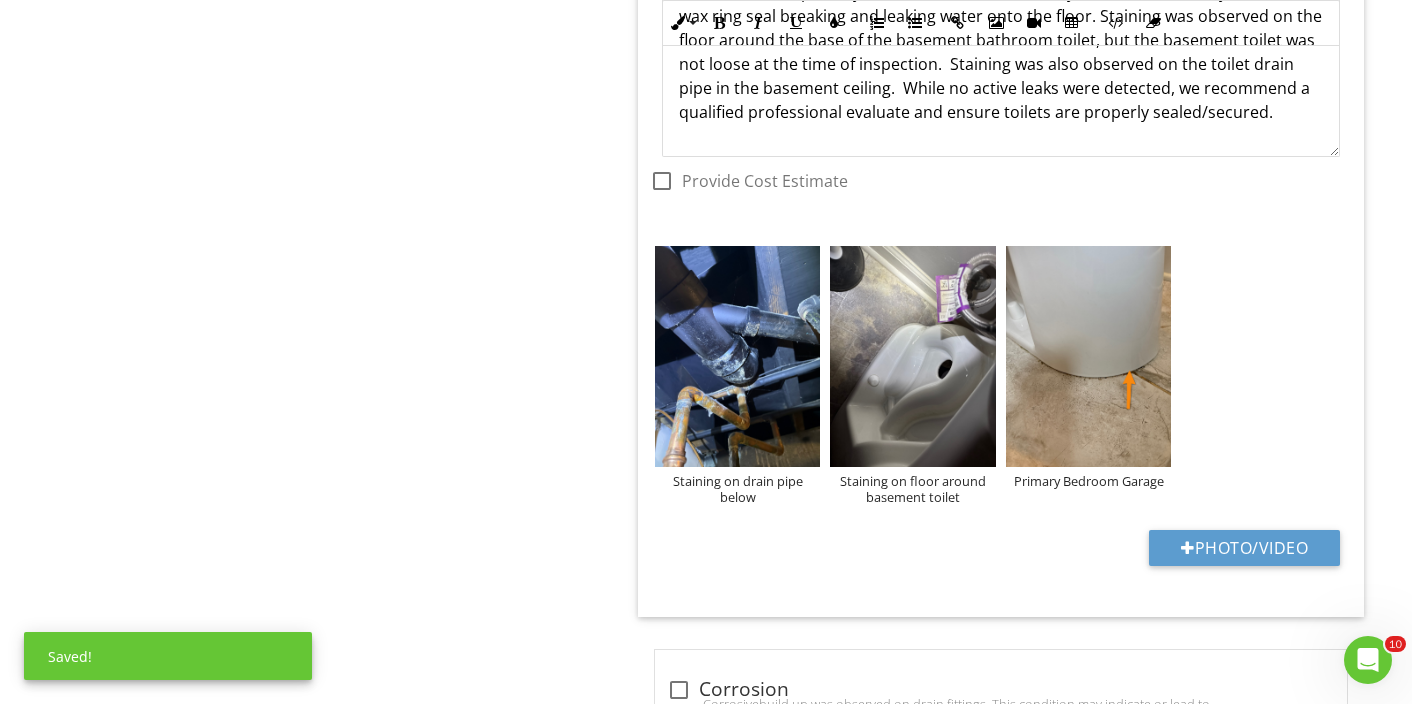 scroll, scrollTop: 1826, scrollLeft: 0, axis: vertical 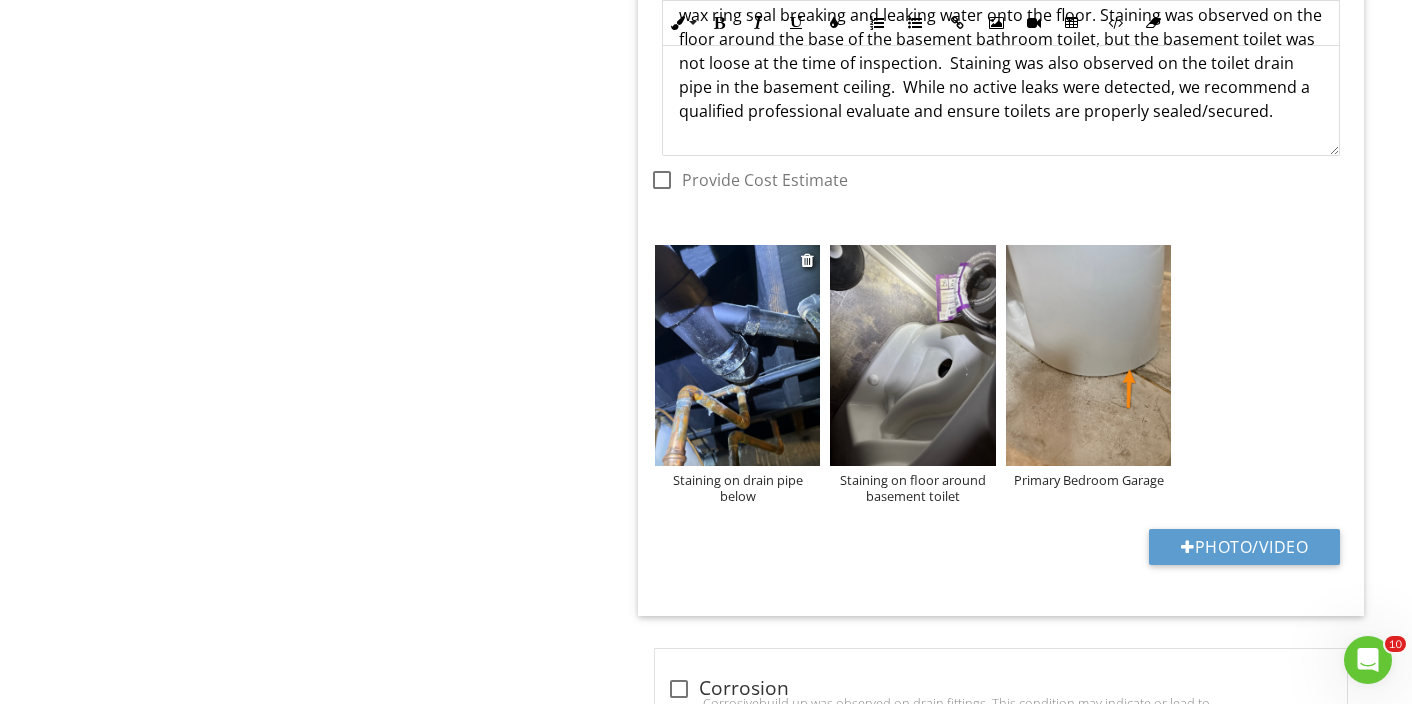click at bounding box center [738, 355] 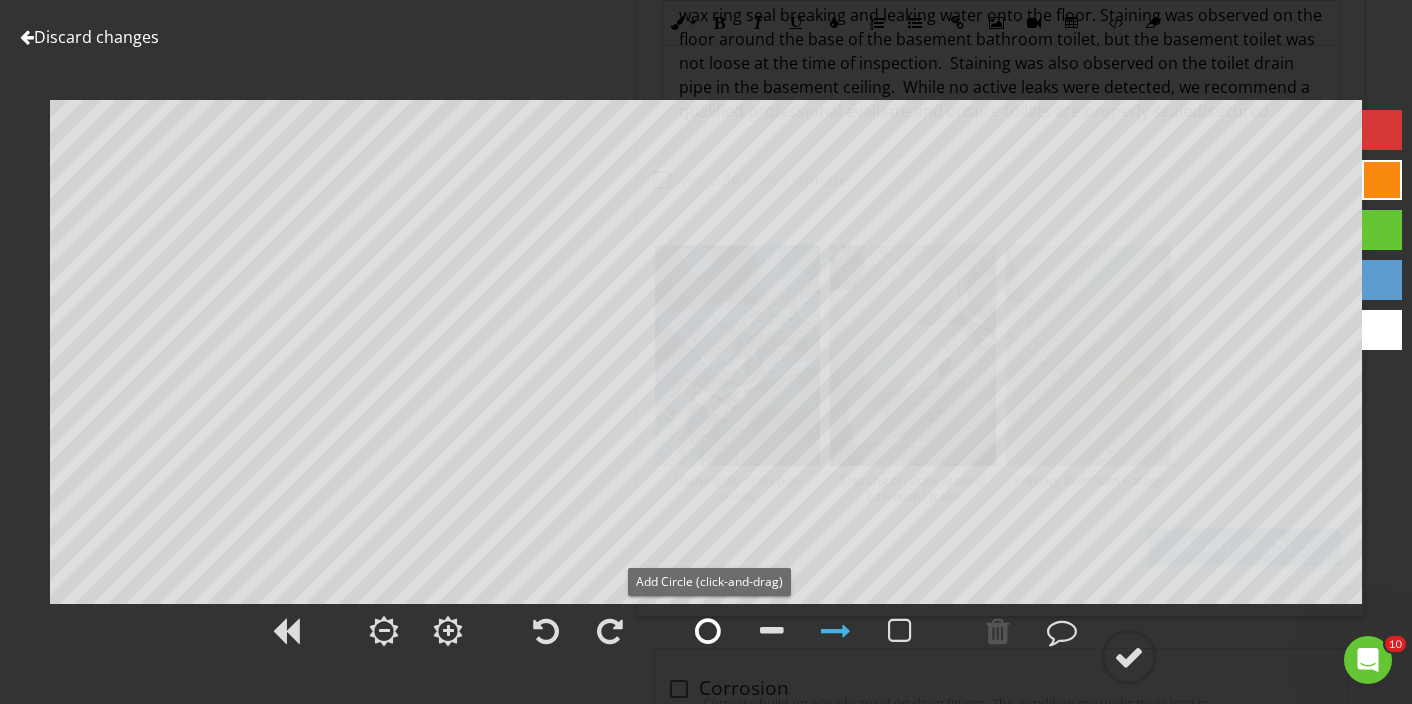 click at bounding box center (708, 631) 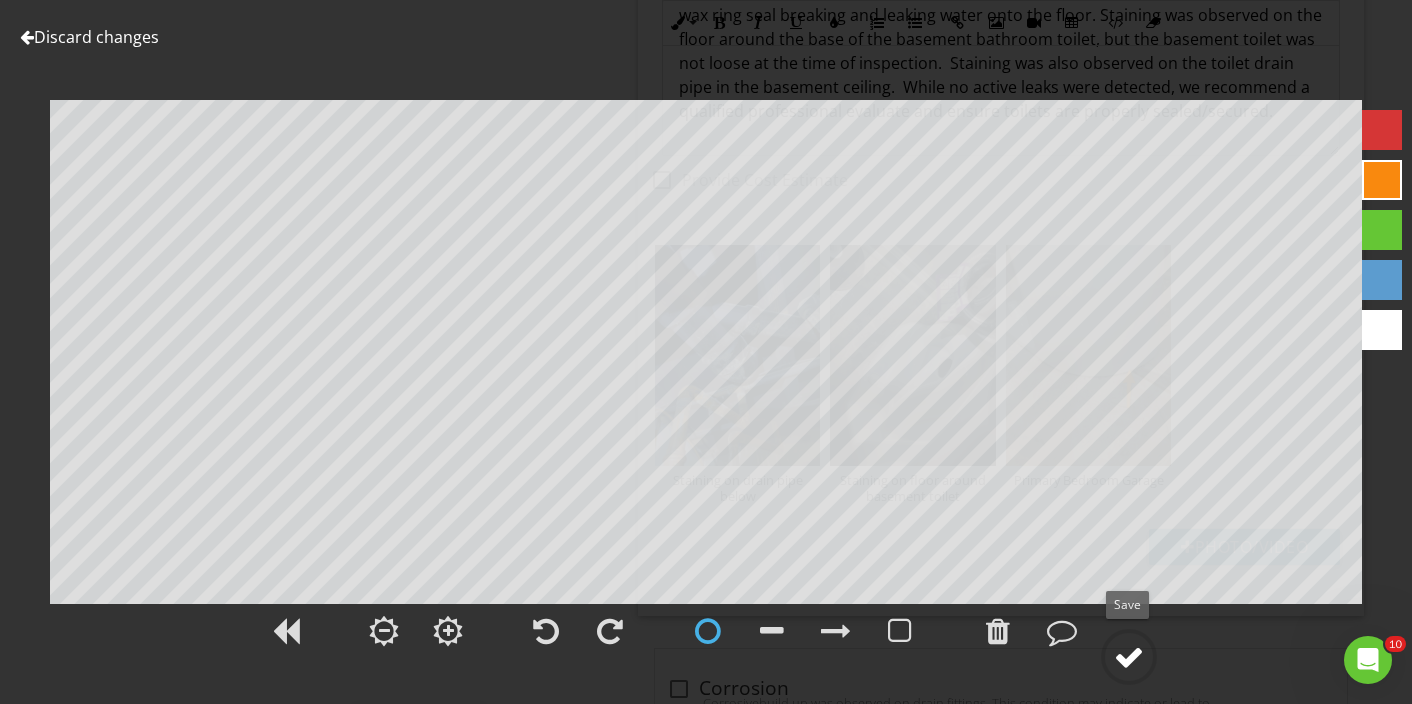 click at bounding box center [1129, 657] 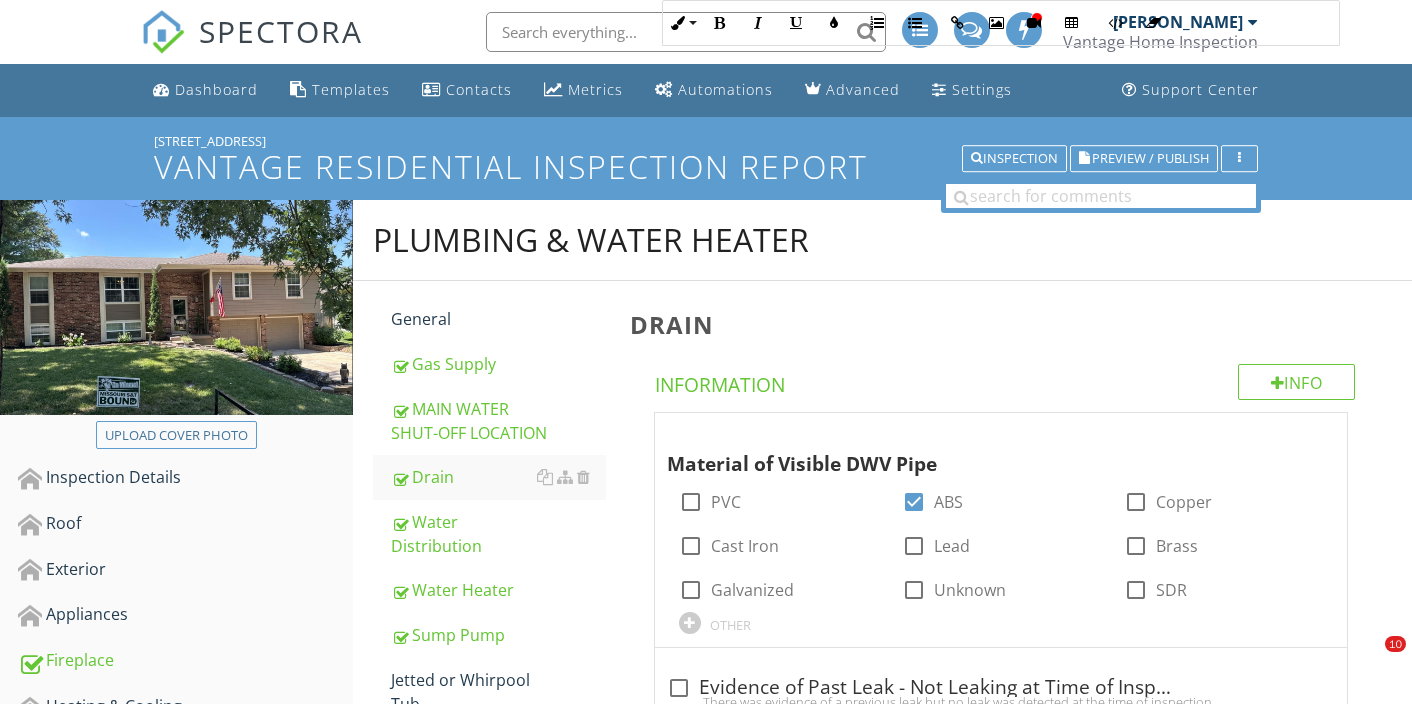 scroll, scrollTop: 1826, scrollLeft: 0, axis: vertical 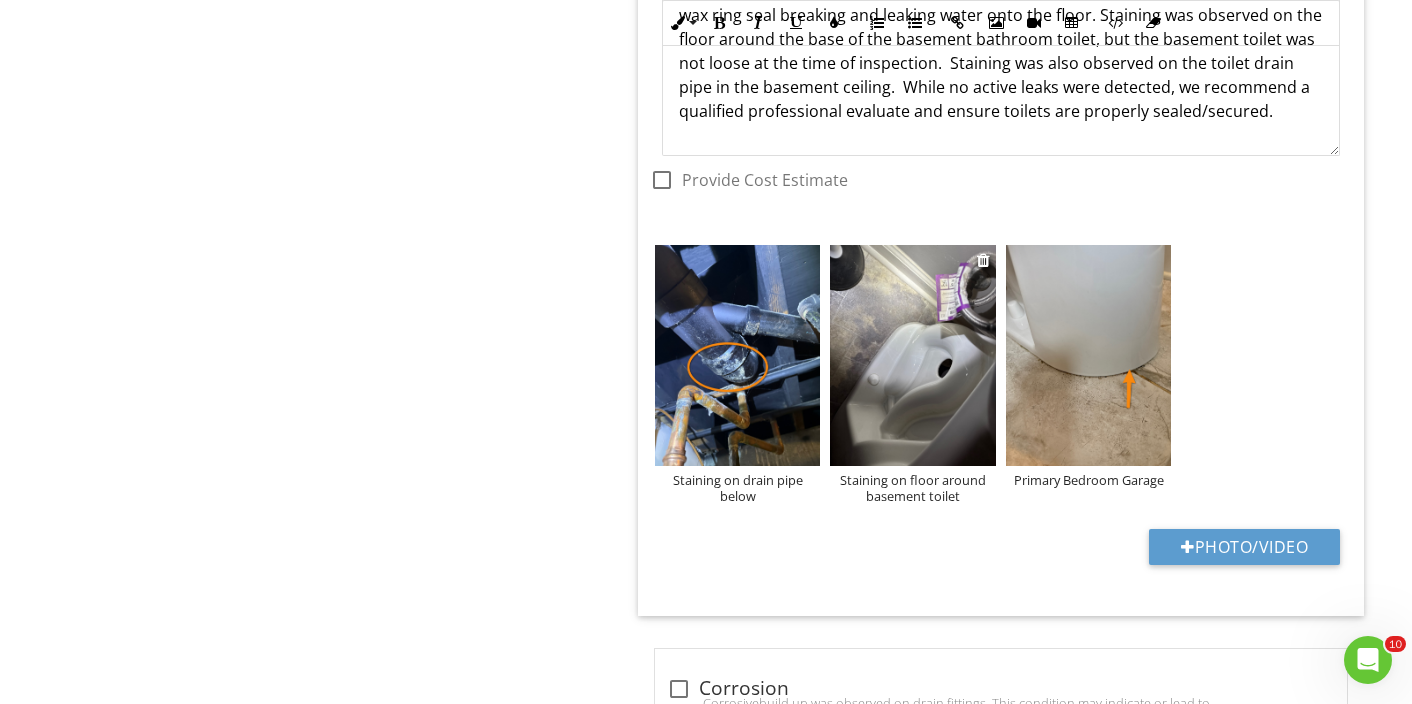 click at bounding box center (913, 355) 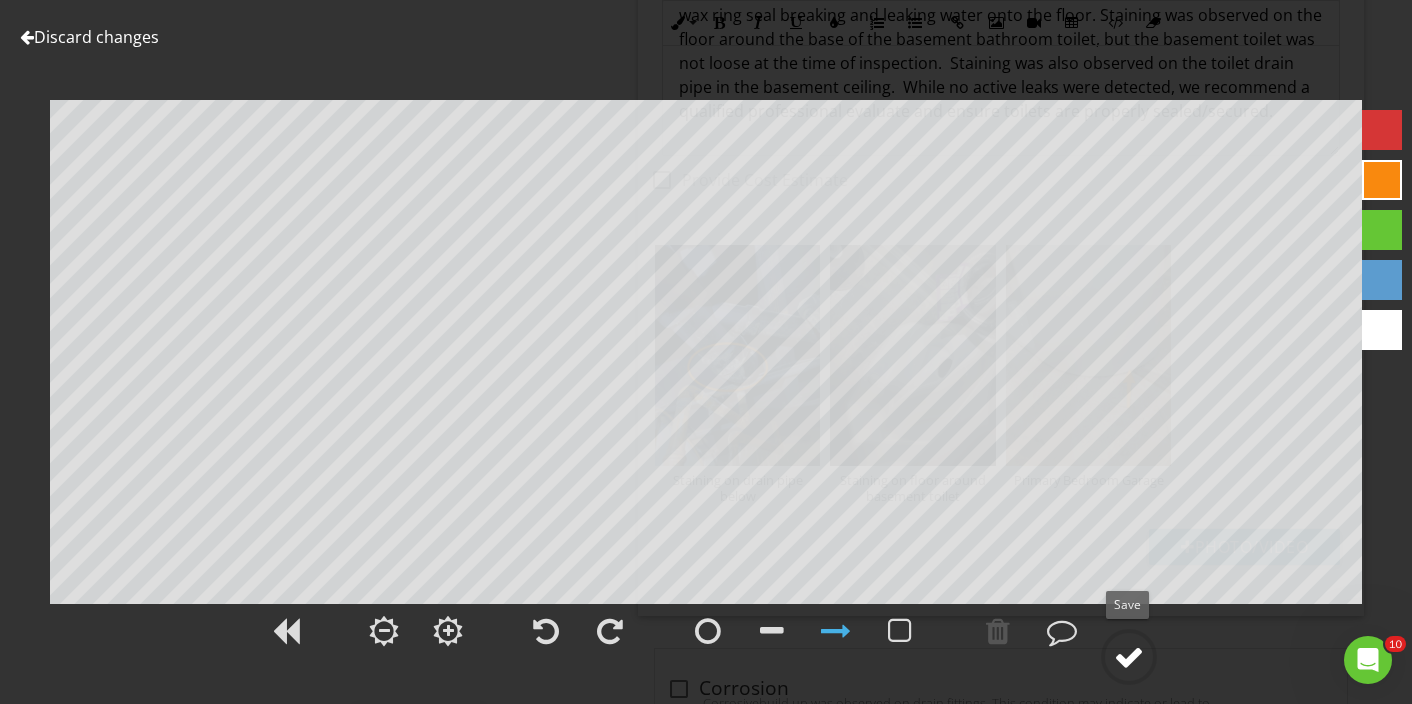 click at bounding box center (1129, 657) 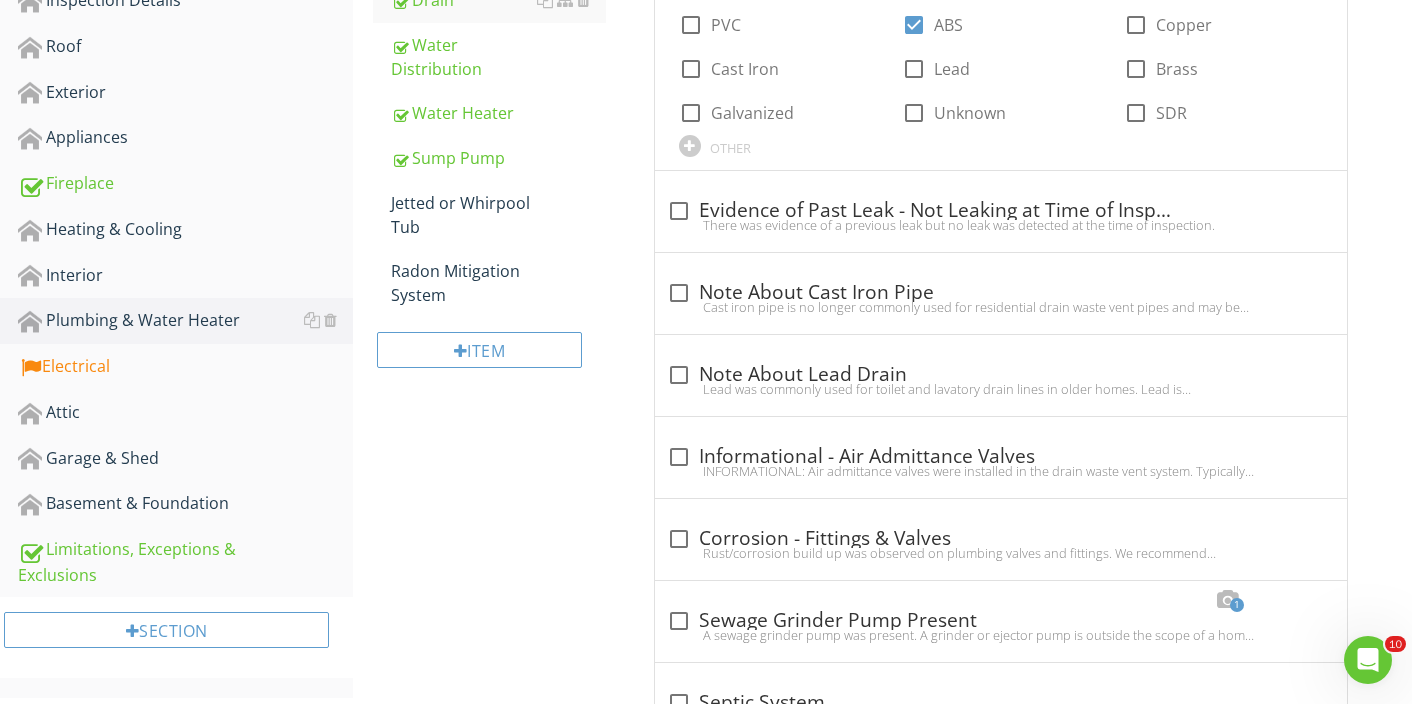 scroll, scrollTop: 485, scrollLeft: 0, axis: vertical 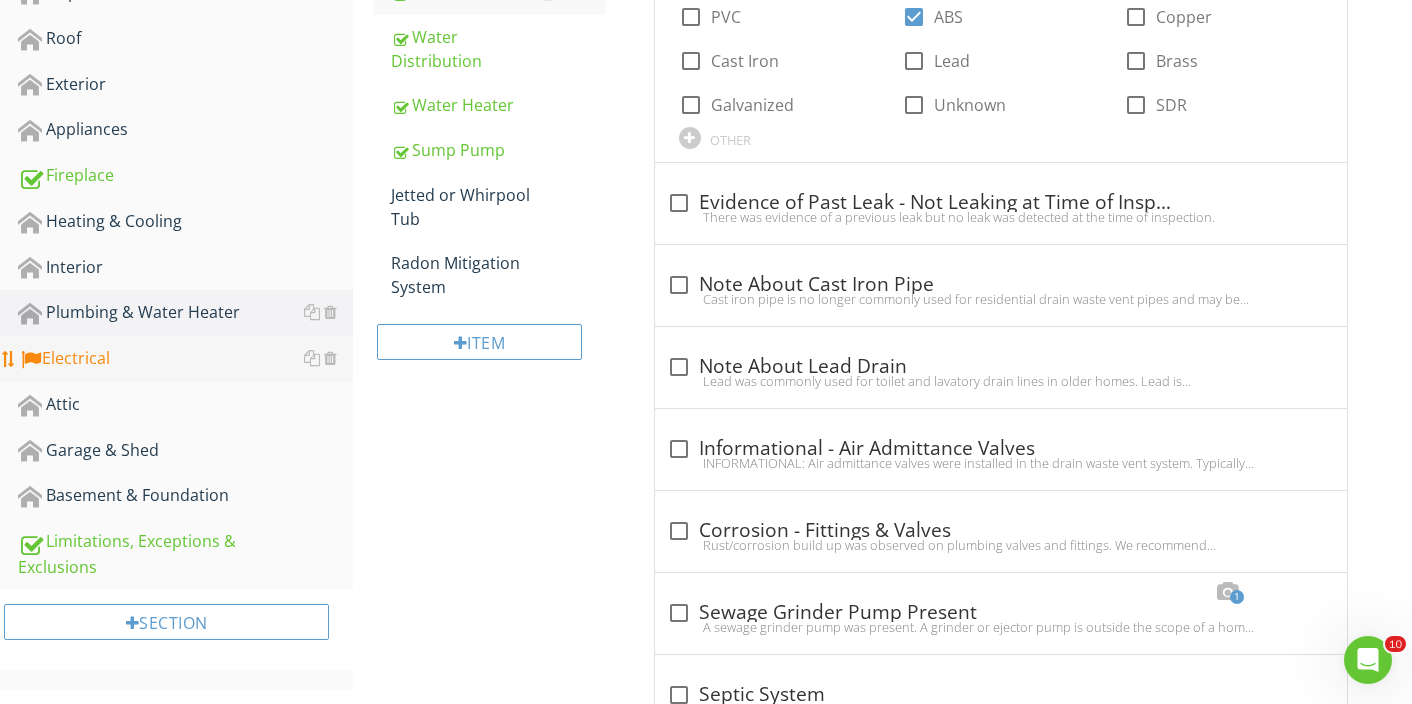 click on "Electrical" at bounding box center [185, 359] 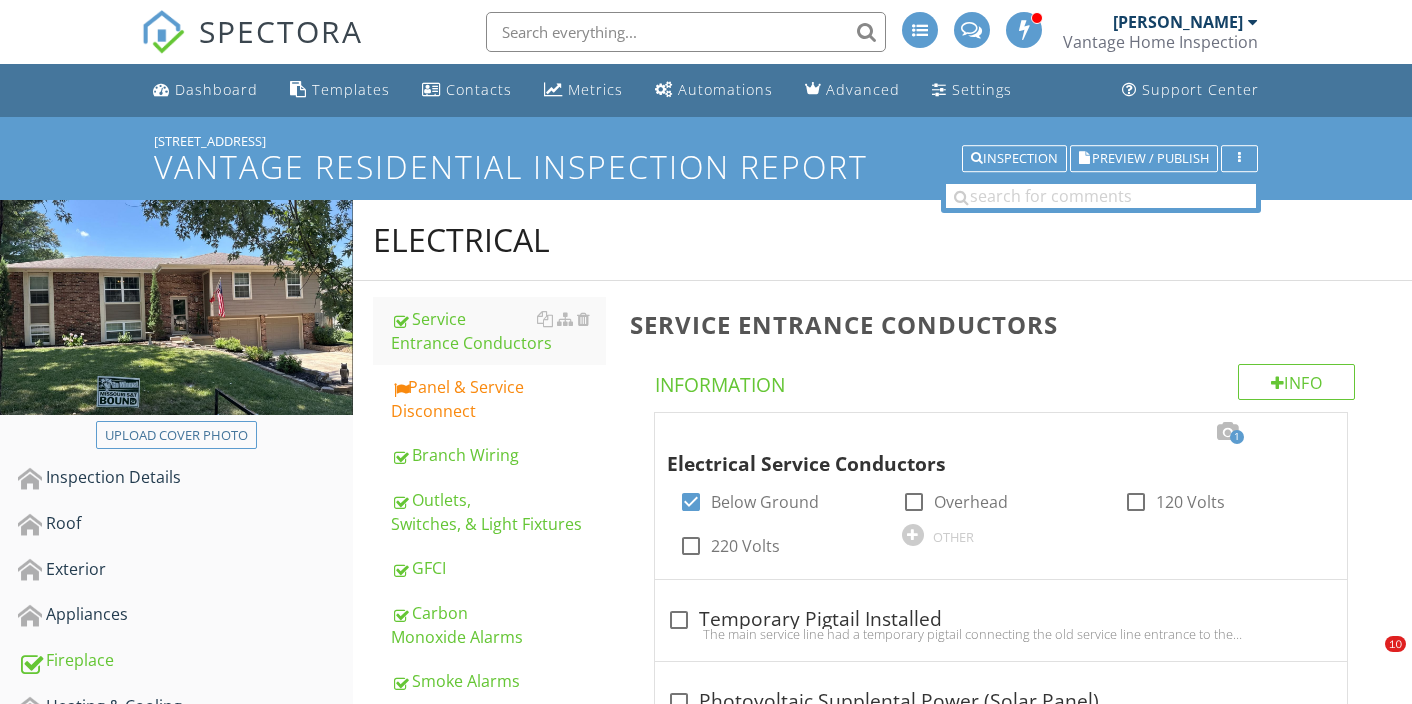 scroll, scrollTop: 485, scrollLeft: 0, axis: vertical 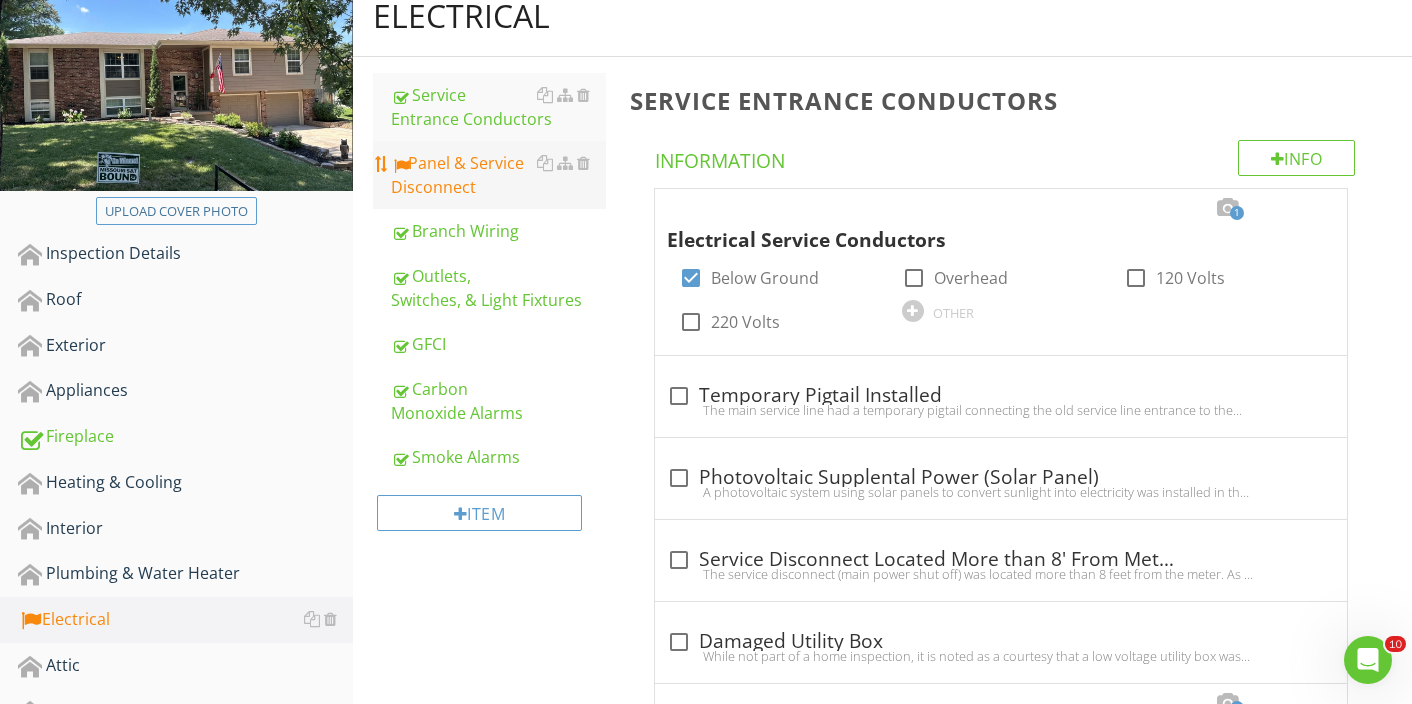 click on "Panel & Service Disconnect" at bounding box center [498, 175] 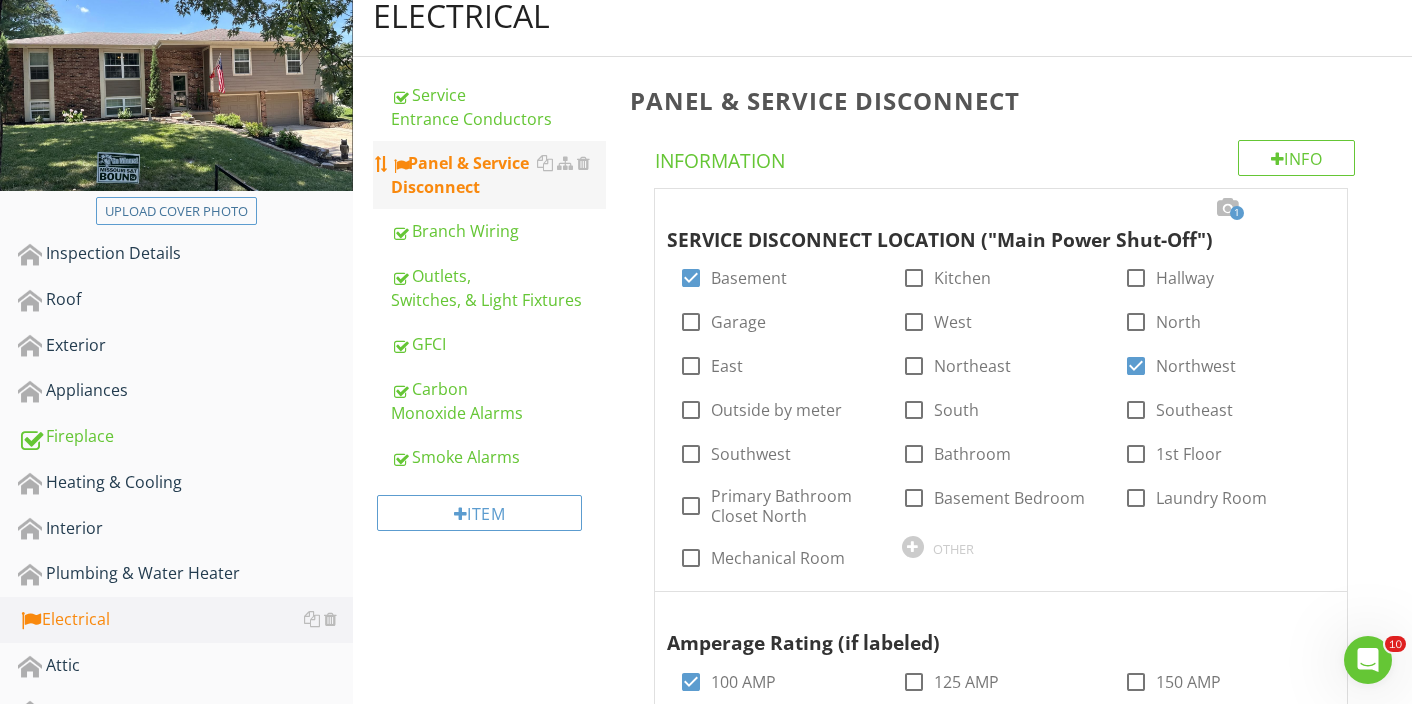 click on "Panel & Service Disconnect" at bounding box center [498, 175] 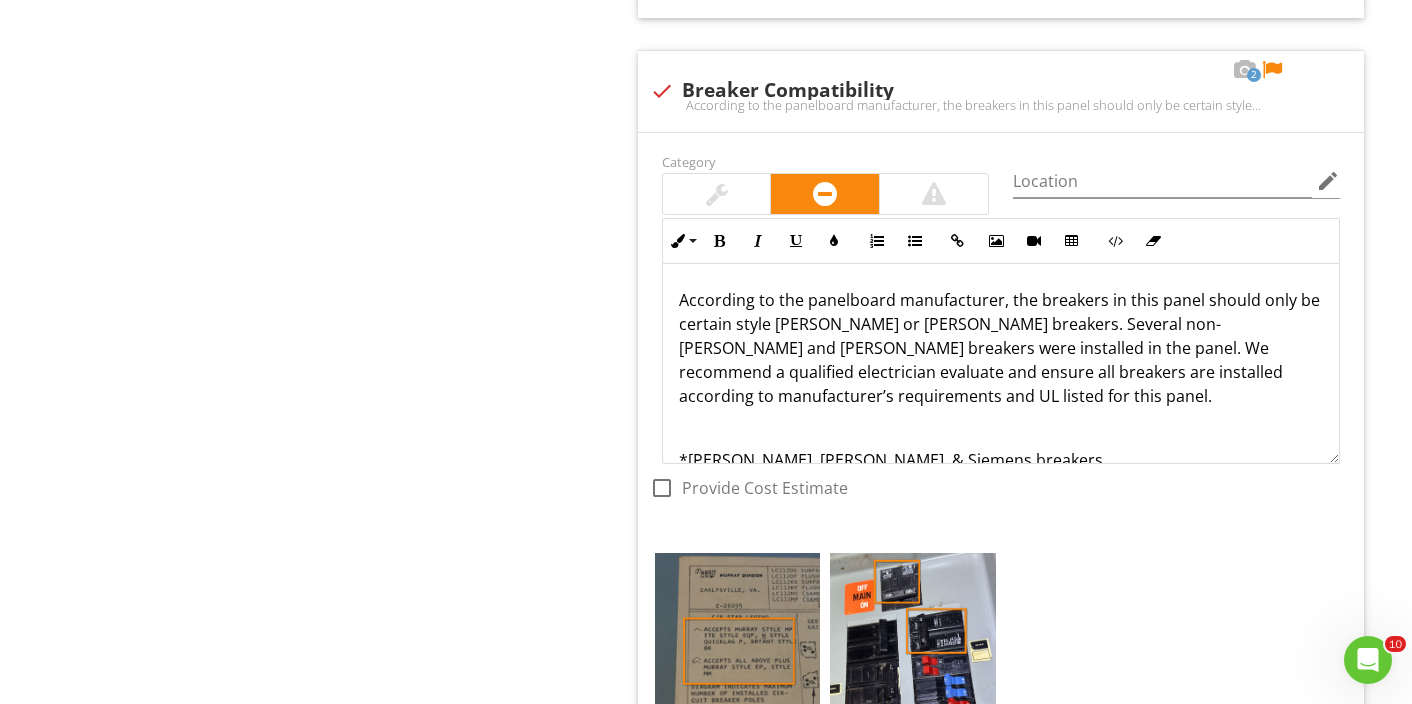 scroll, scrollTop: 5906, scrollLeft: 0, axis: vertical 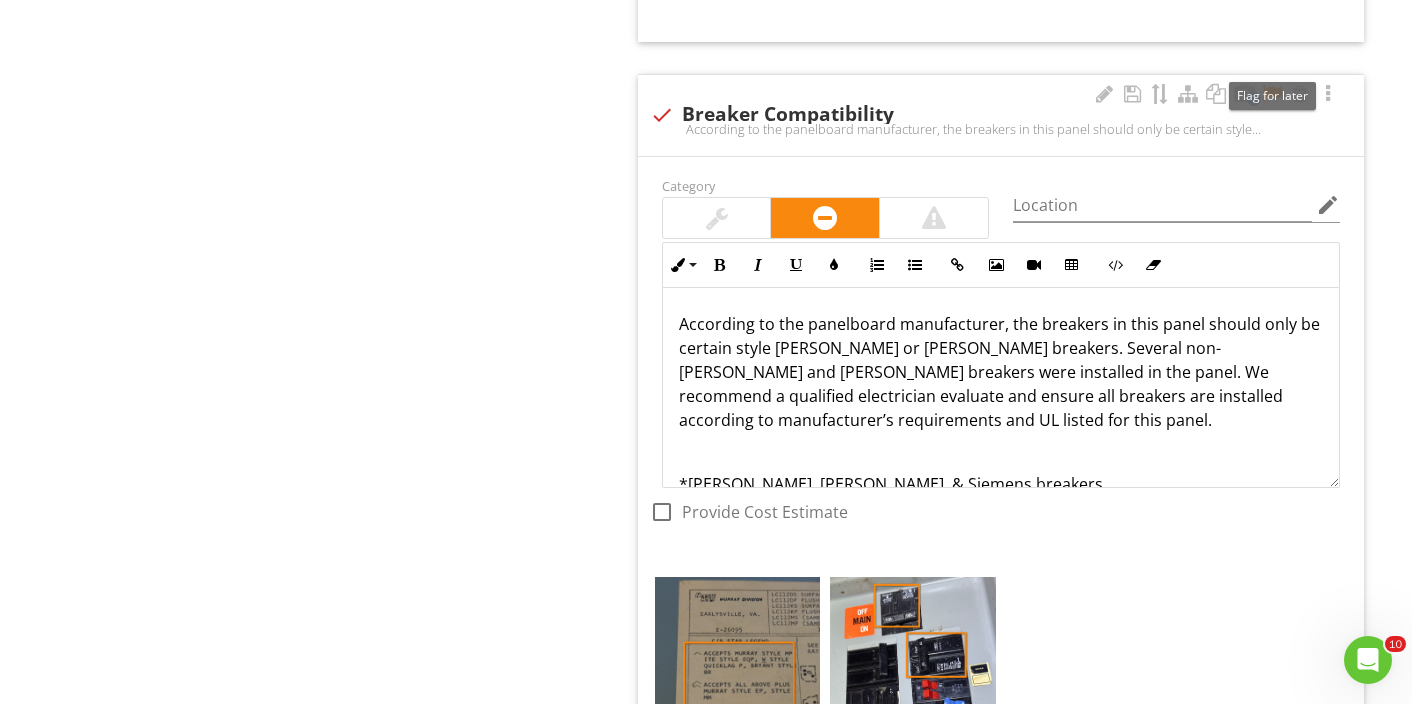 click at bounding box center (1272, 94) 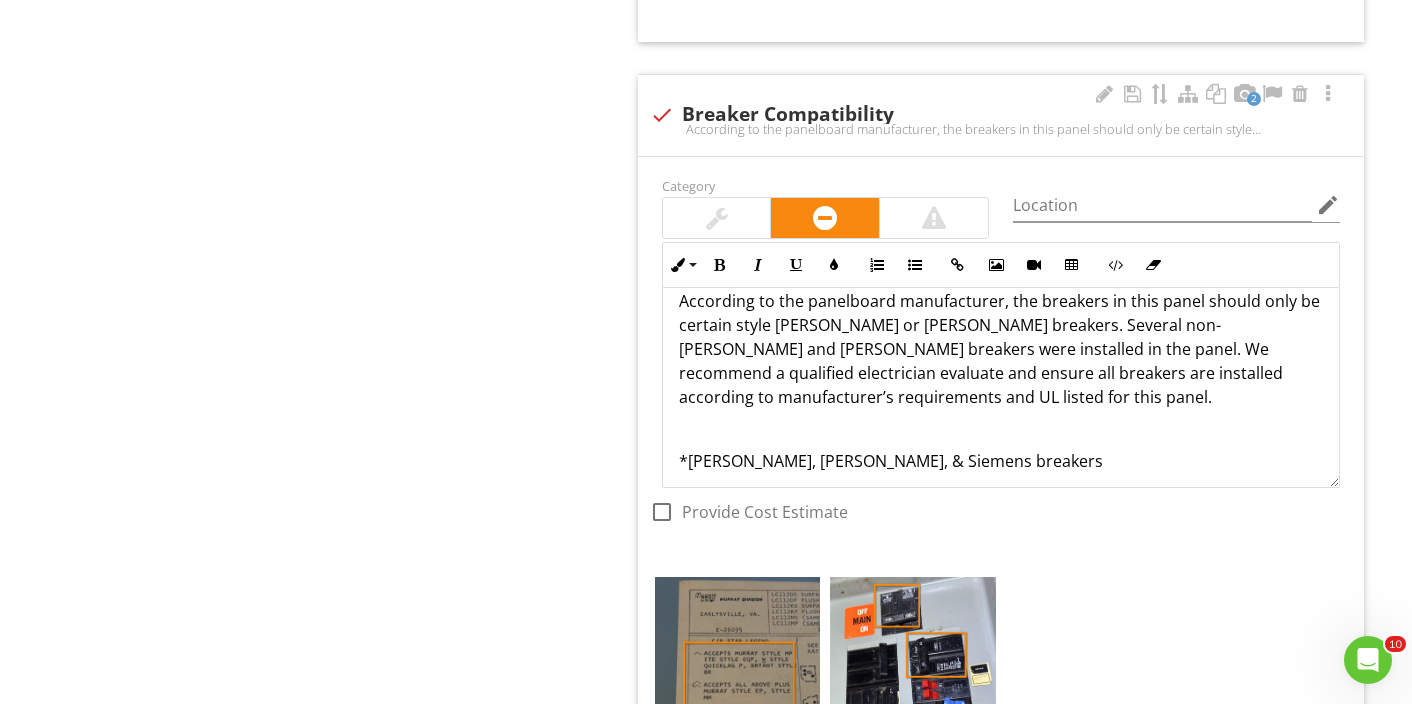 scroll, scrollTop: 33, scrollLeft: 0, axis: vertical 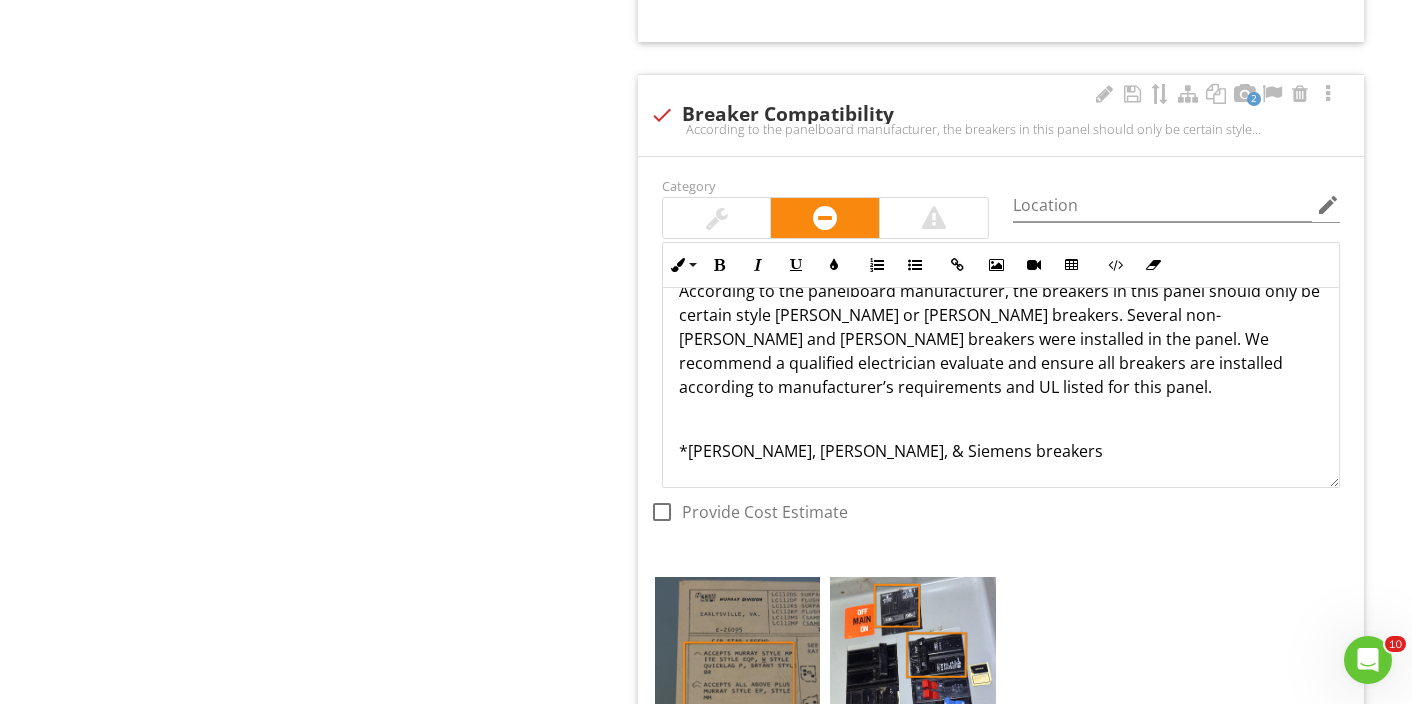 click on "According to the panelboard manufacturer, the breakers in this panel should only be certain style Murray or Bryant breakers. Several non-Murray and Bryant breakers were installed in the panel. We recommend a qualified electrician evaluate and ensure all breakers are installed according to manufacturer’s requirements and UL listed for this panel." at bounding box center [1001, 339] 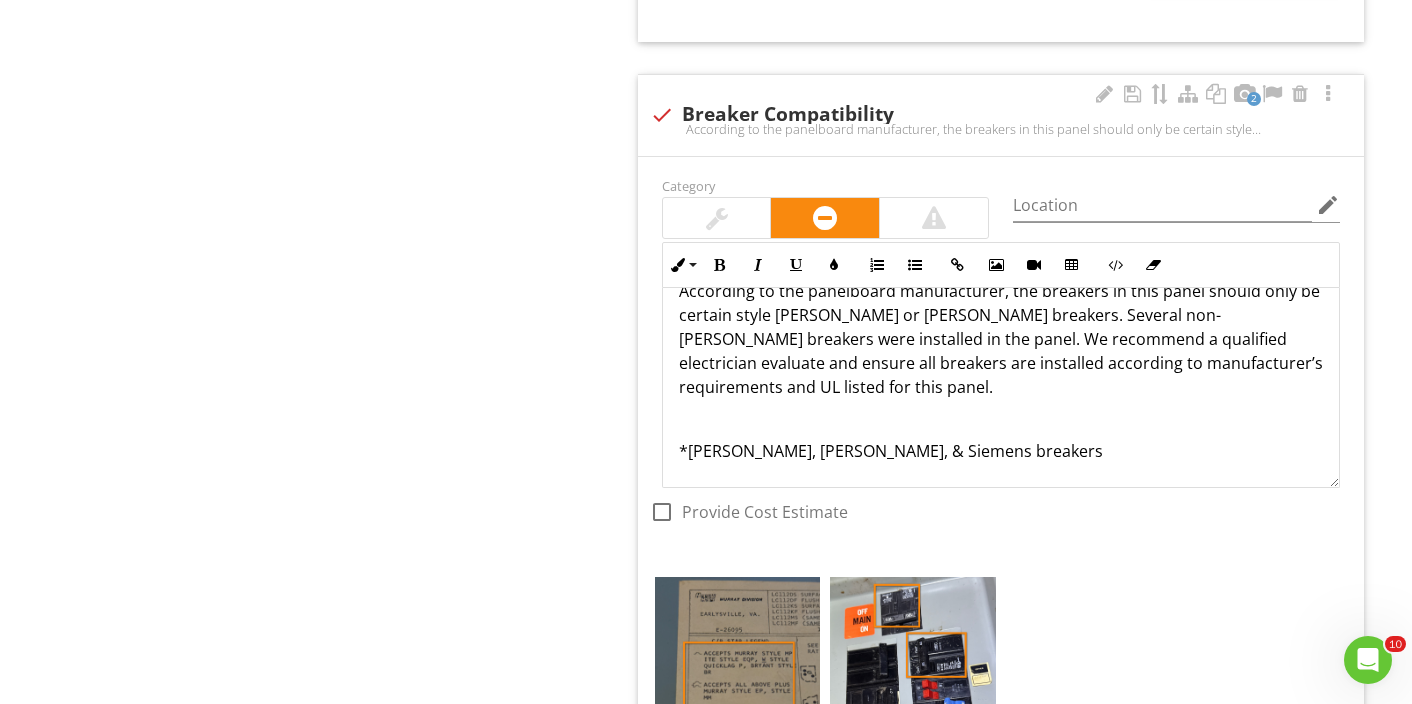 type 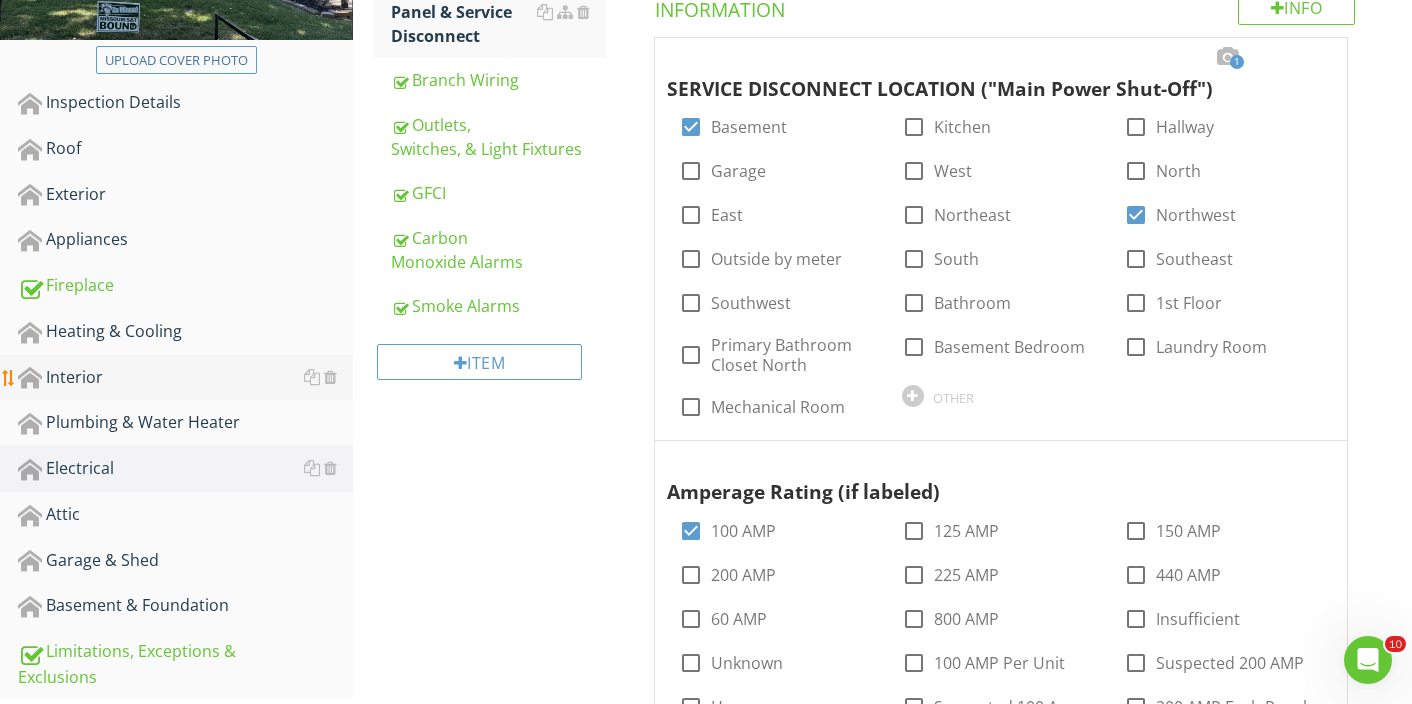 scroll, scrollTop: 374, scrollLeft: 0, axis: vertical 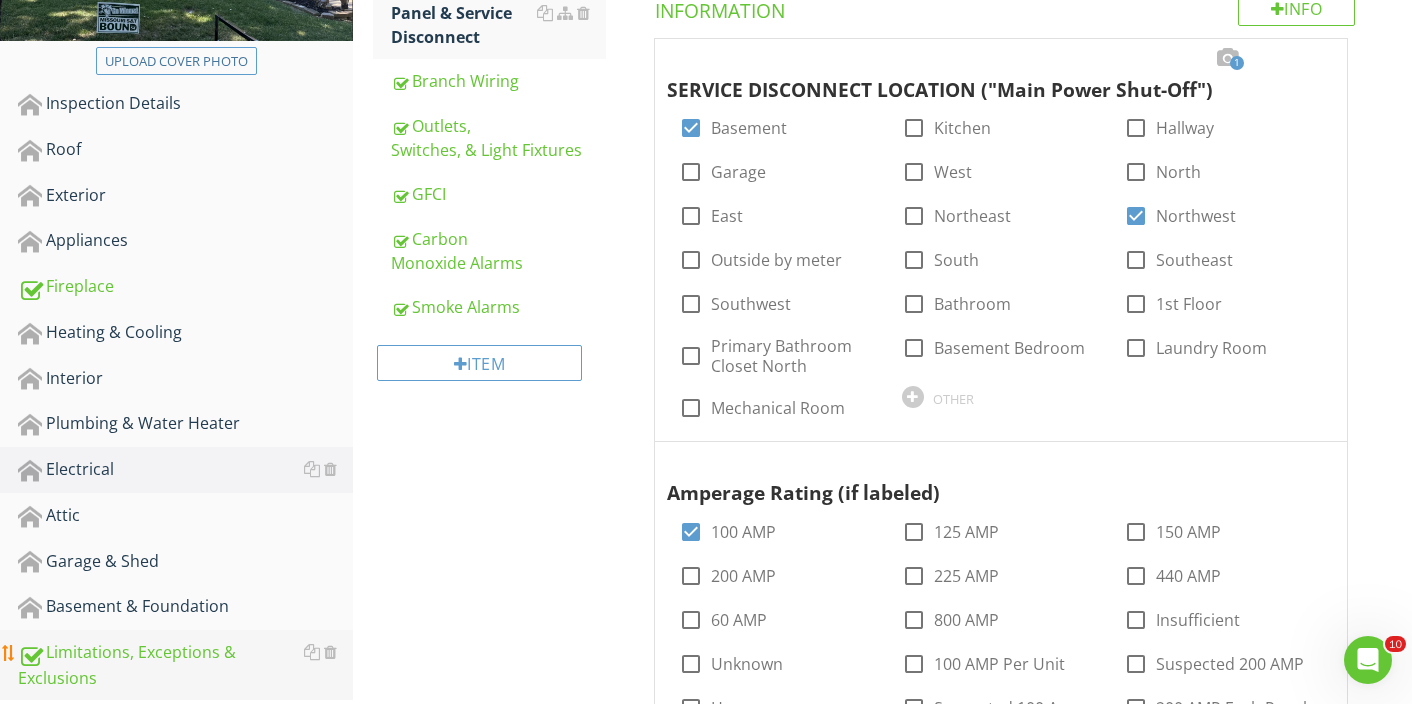 click on "Limitations, Exceptions & Exclusions" at bounding box center (185, 665) 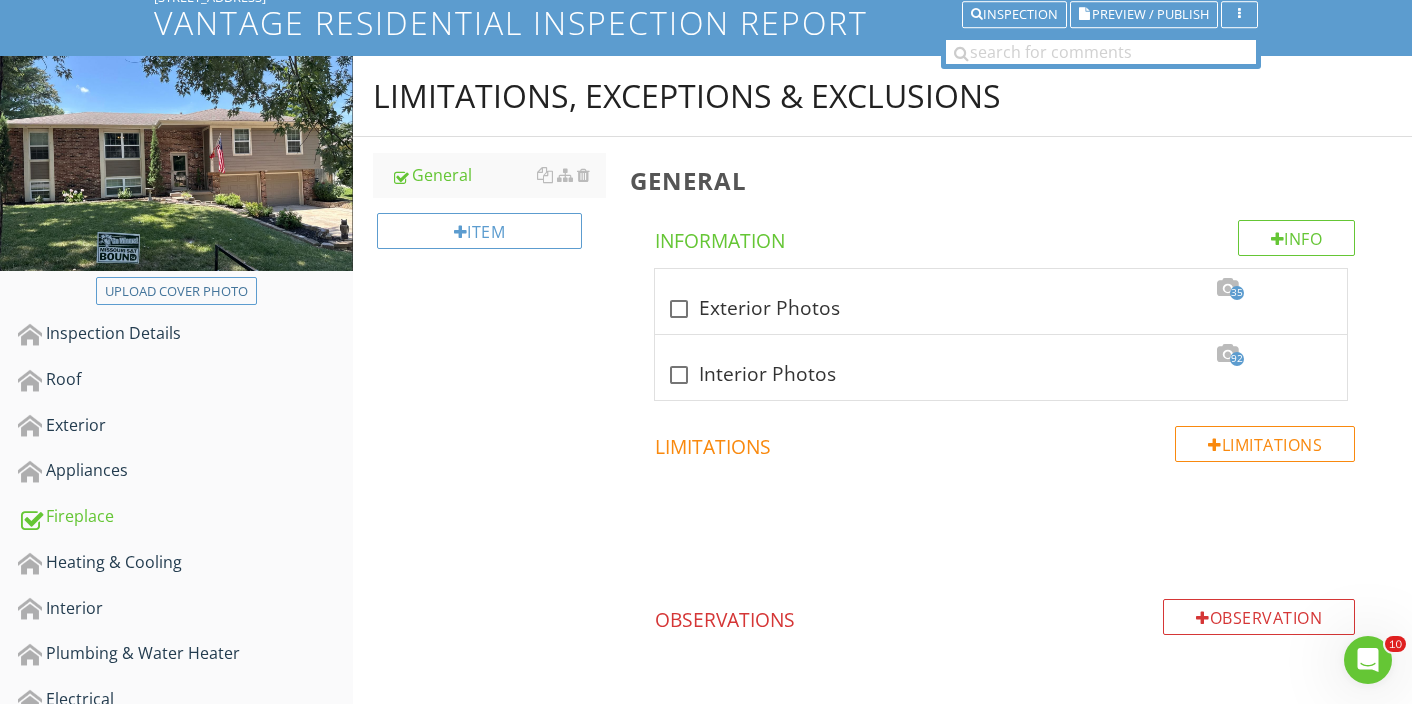scroll, scrollTop: 142, scrollLeft: 0, axis: vertical 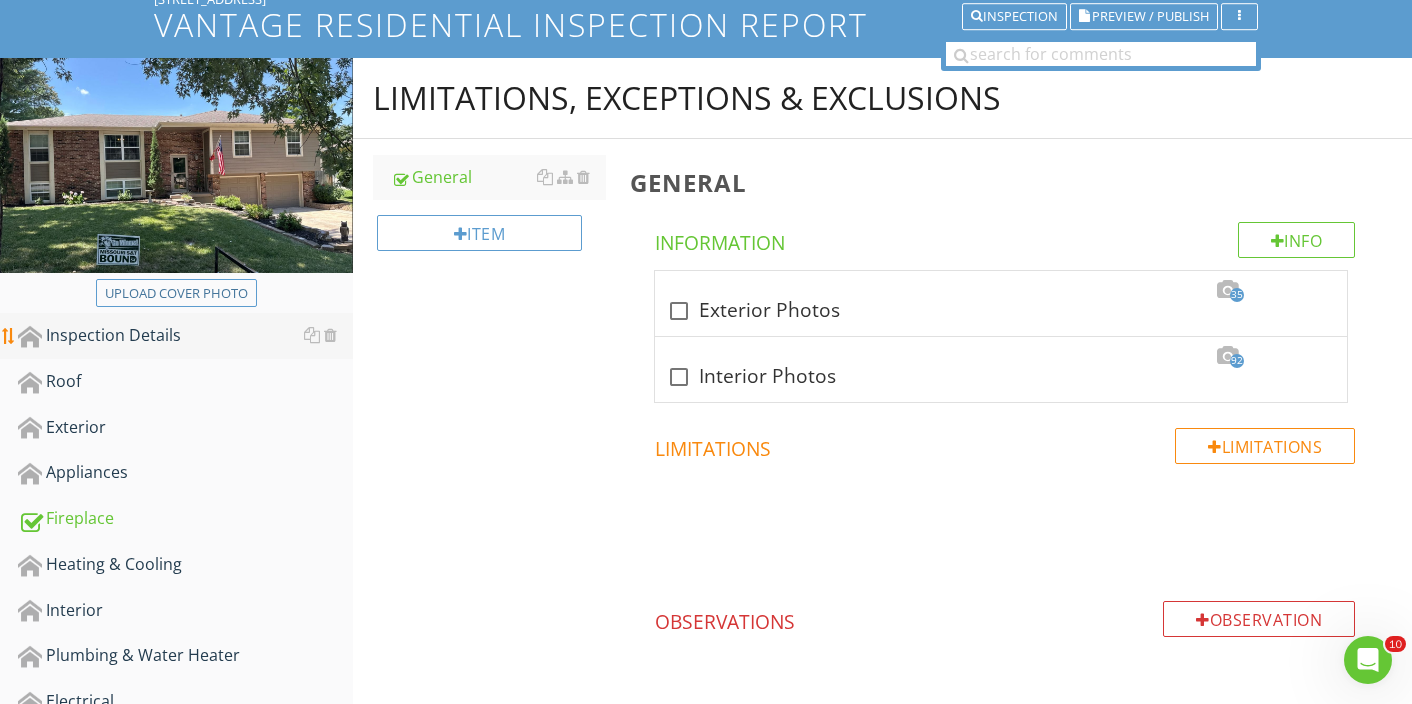 click on "Inspection Details" at bounding box center (185, 336) 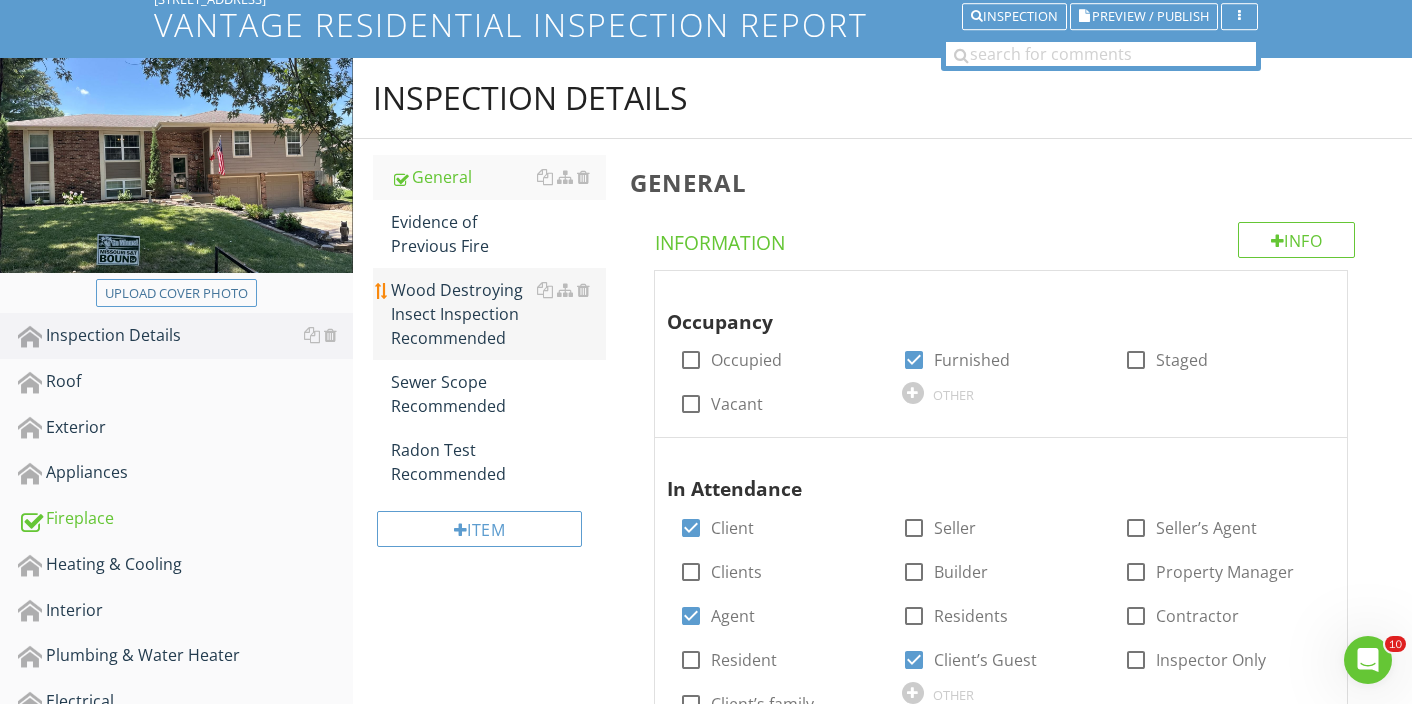 click on "Wood Destroying Insect Inspection Recommended" at bounding box center (498, 314) 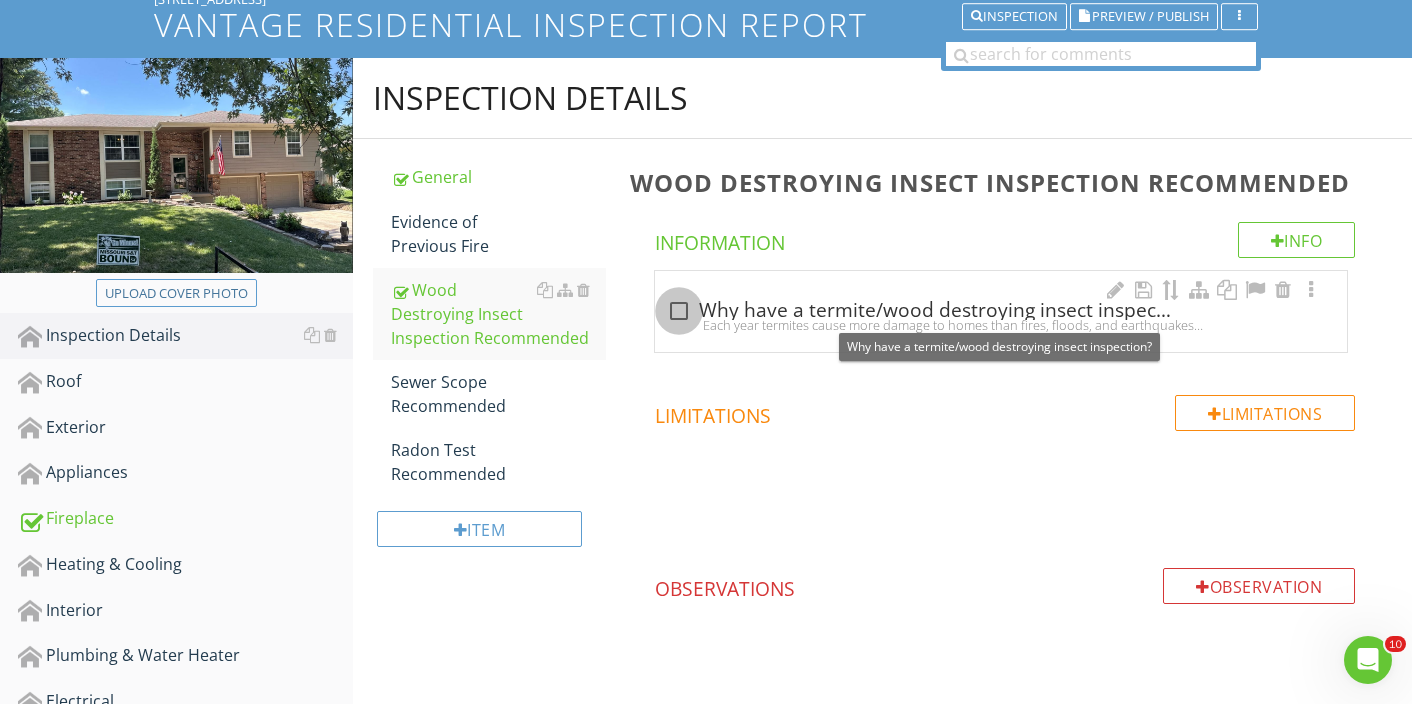 click at bounding box center (679, 311) 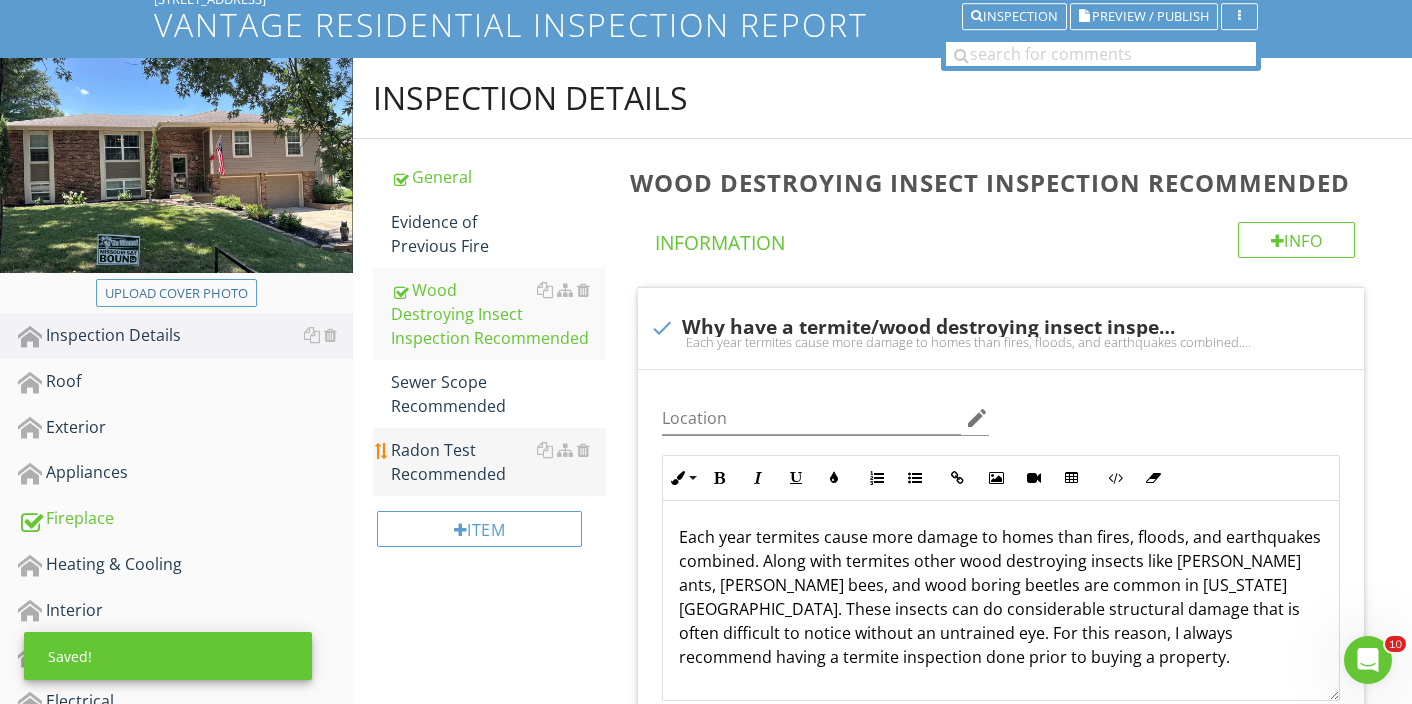 click on "Radon Test Recommended" at bounding box center (498, 462) 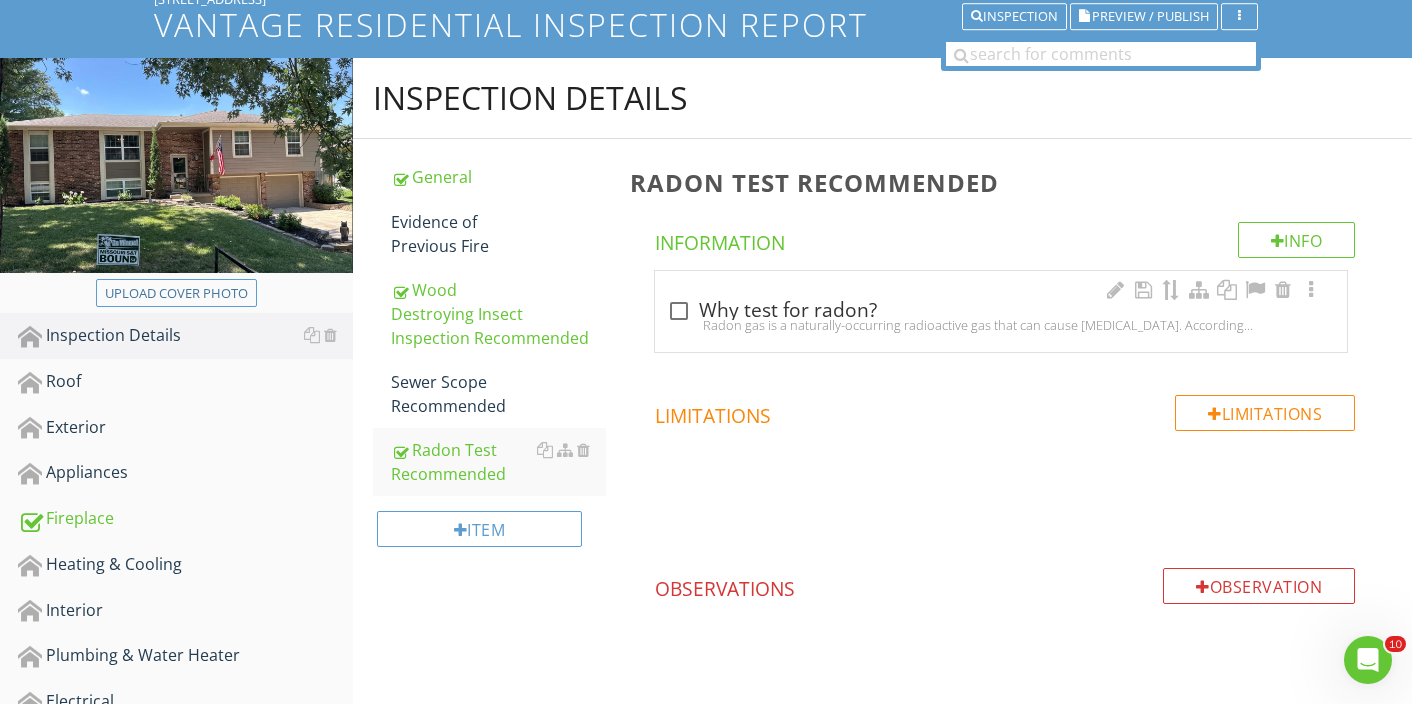 click on "Radon gas is a naturally-occurring radioactive gas that can cause lung cancer. According to the EPA nearly 1 in 15 homes in the United States has a high level of radon. The EPA has designated most of the Kansas City metro as “Zone 1” radon areas. For this reason, we recommend testing for radon prior to buying a property." at bounding box center (1001, 325) 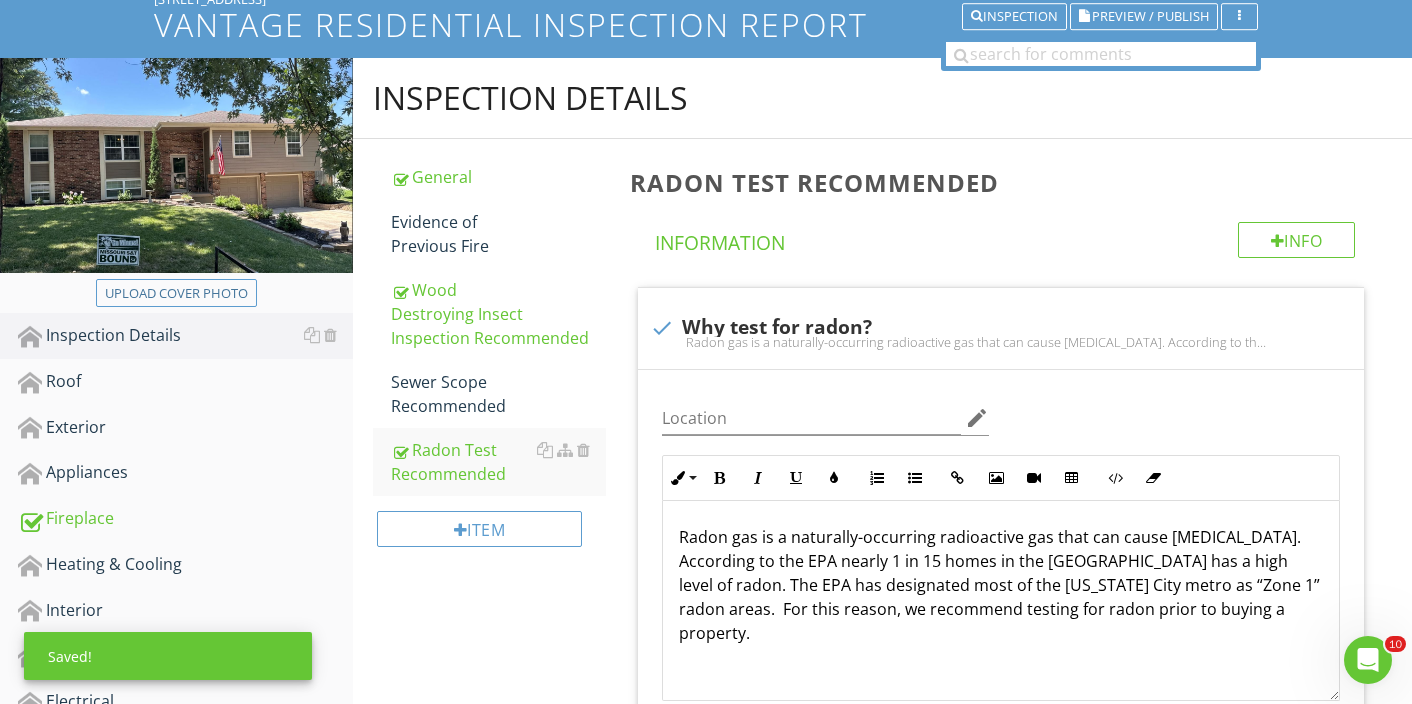 scroll, scrollTop: 30, scrollLeft: 0, axis: vertical 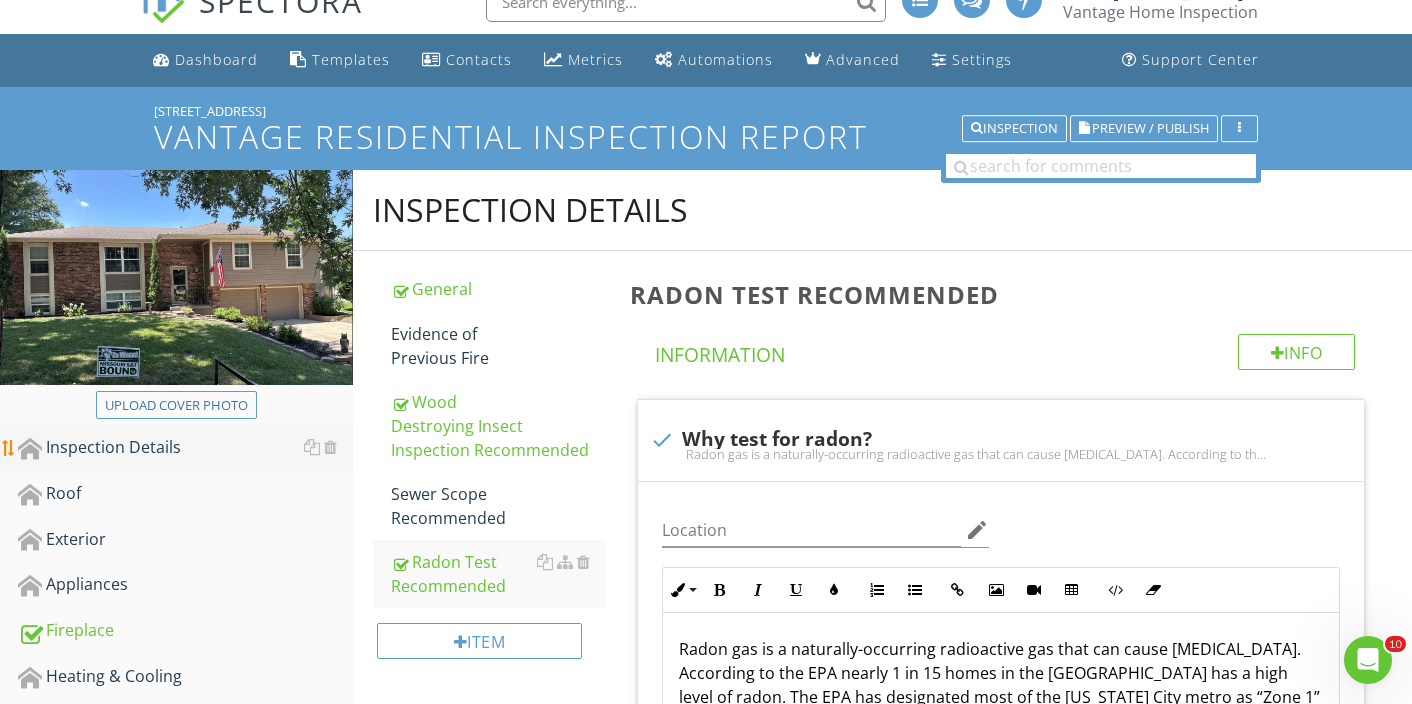click on "Inspection Details" at bounding box center [185, 448] 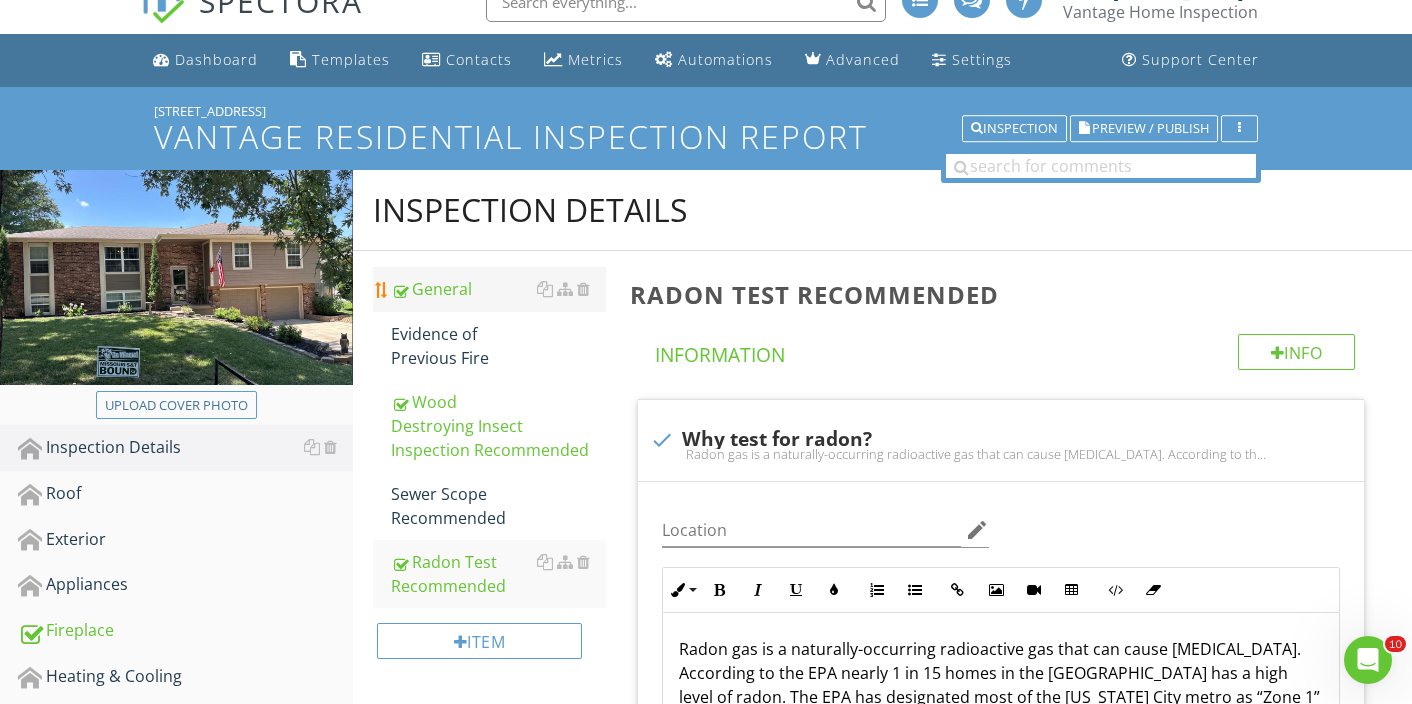 click on "General" at bounding box center [498, 289] 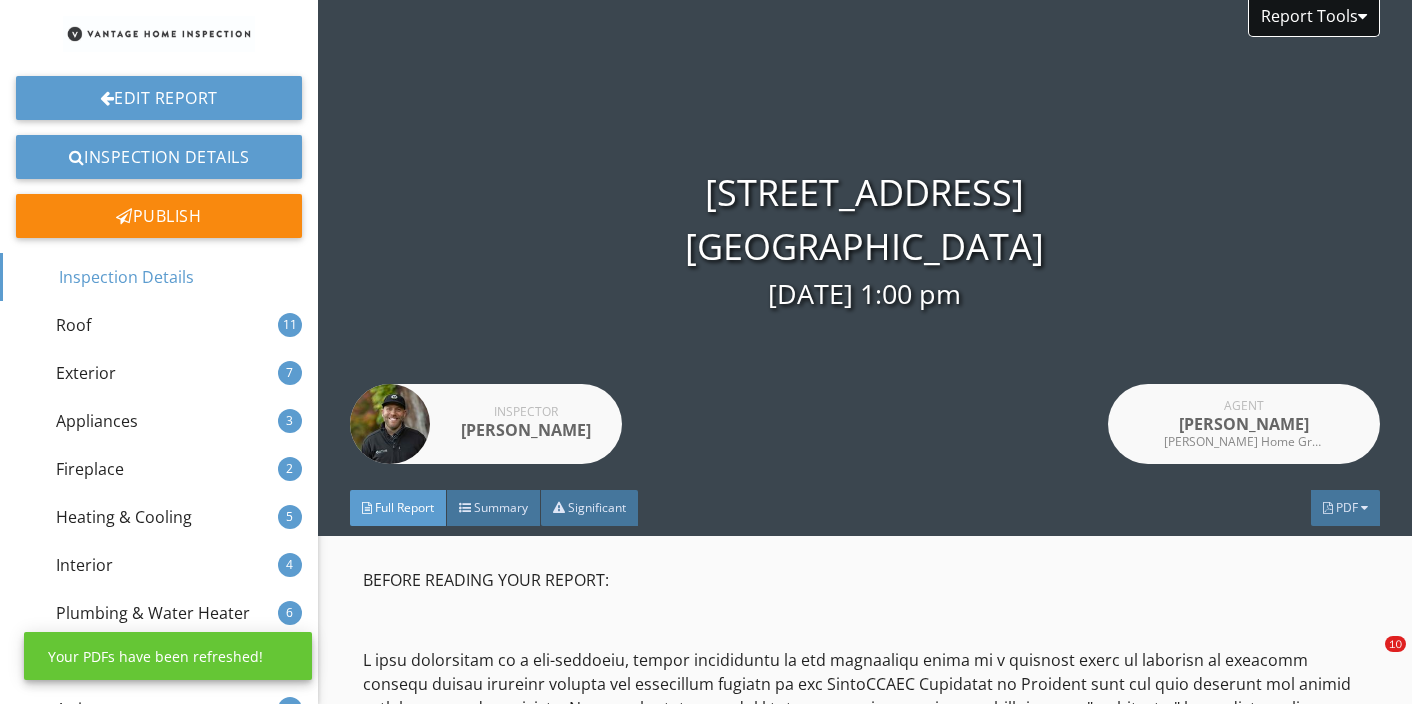 scroll, scrollTop: 0, scrollLeft: 0, axis: both 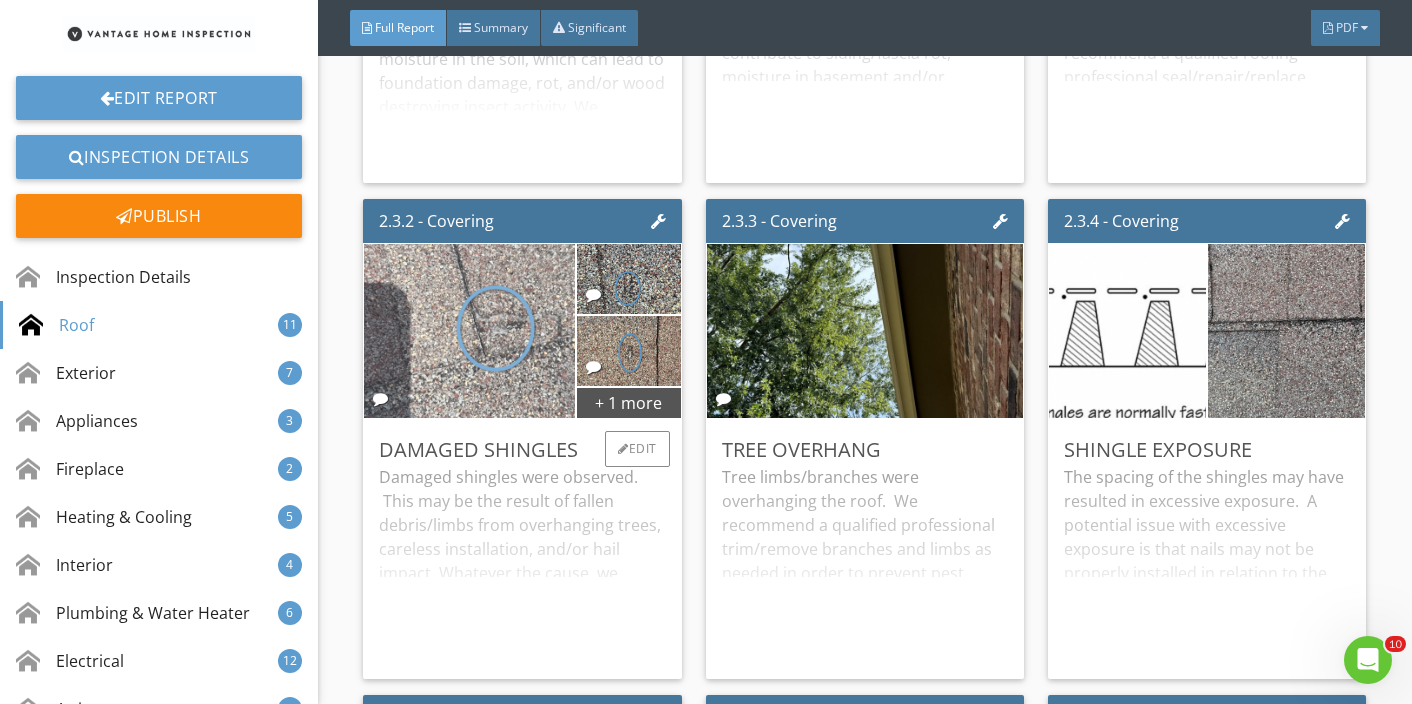 click at bounding box center (470, 331) 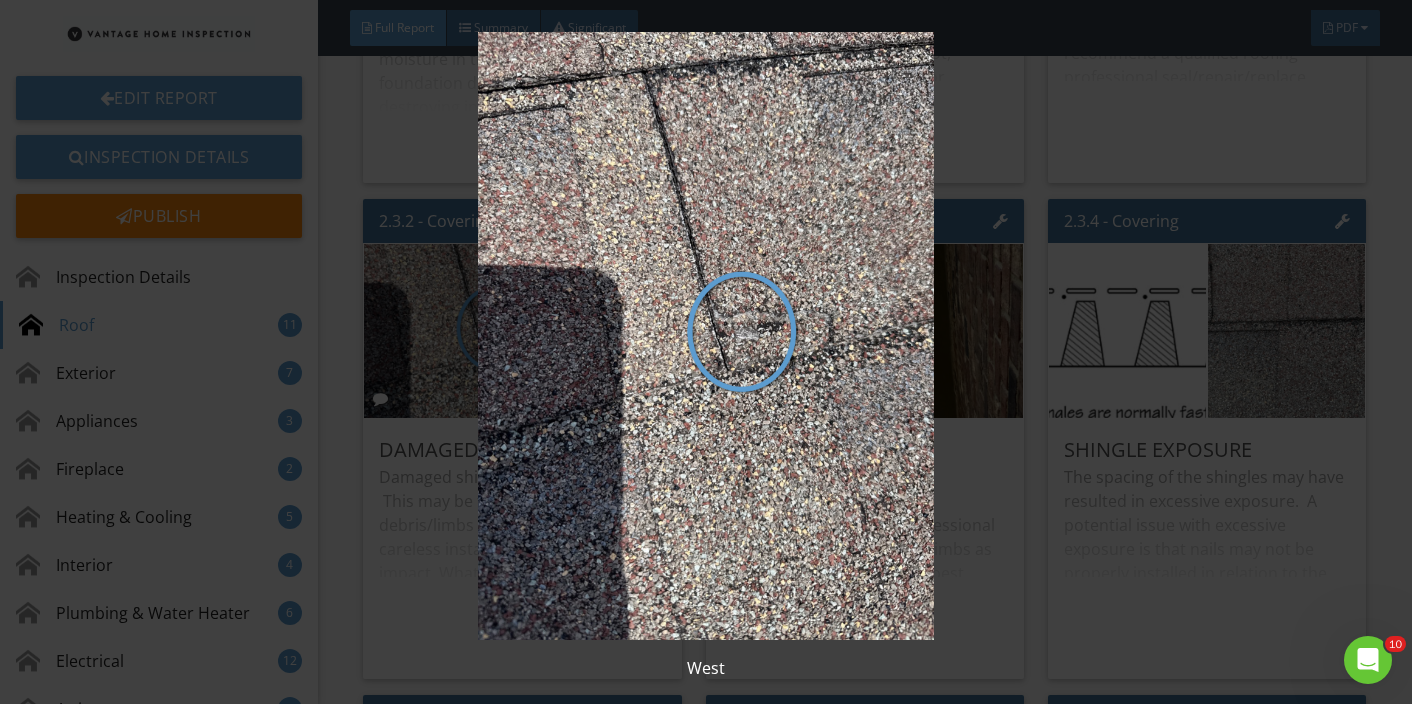 click at bounding box center [706, 336] 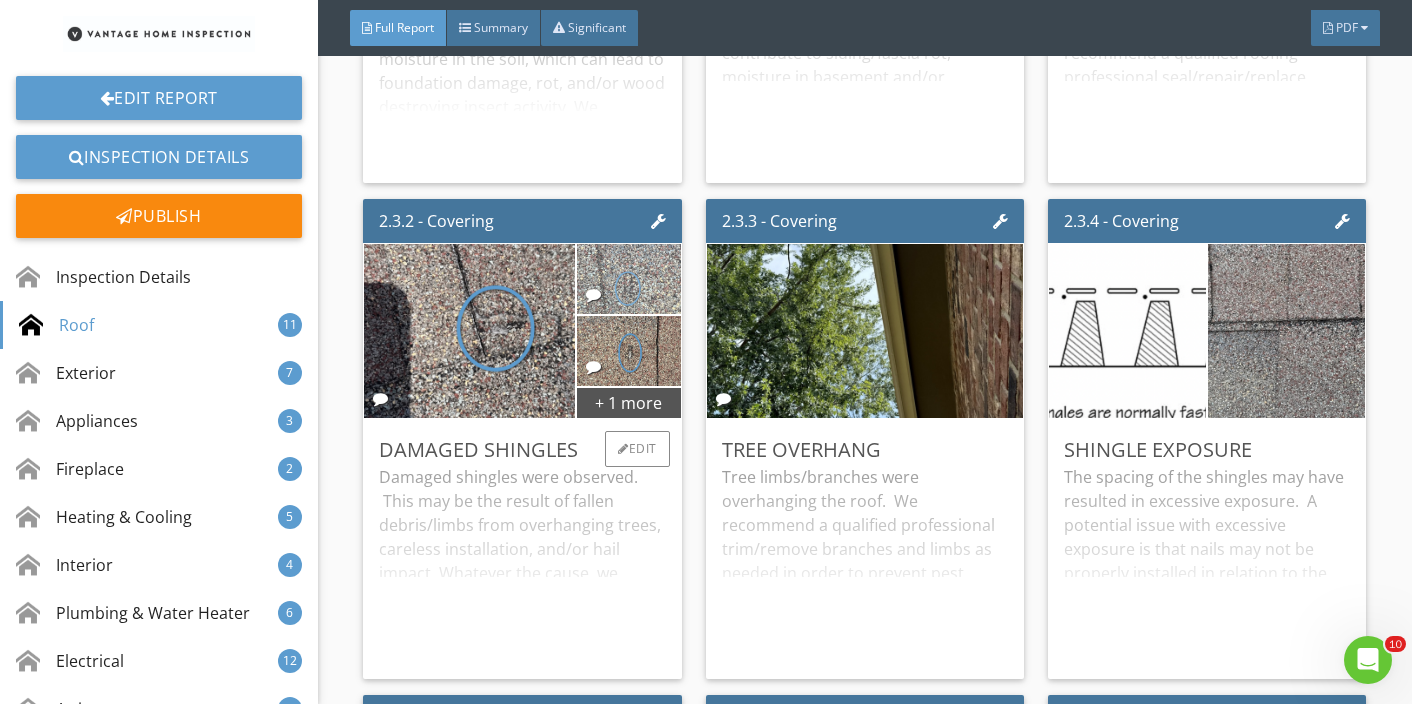 click at bounding box center [628, 279] 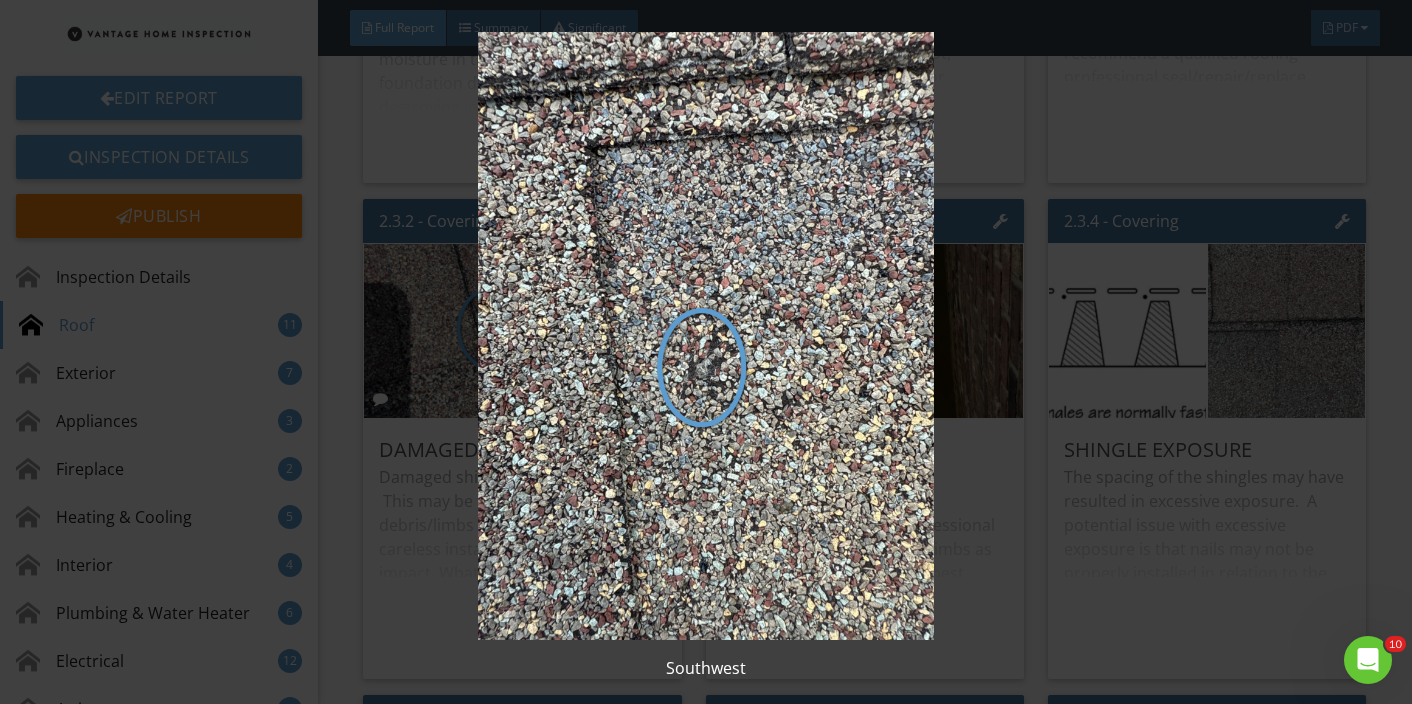 click at bounding box center [706, 336] 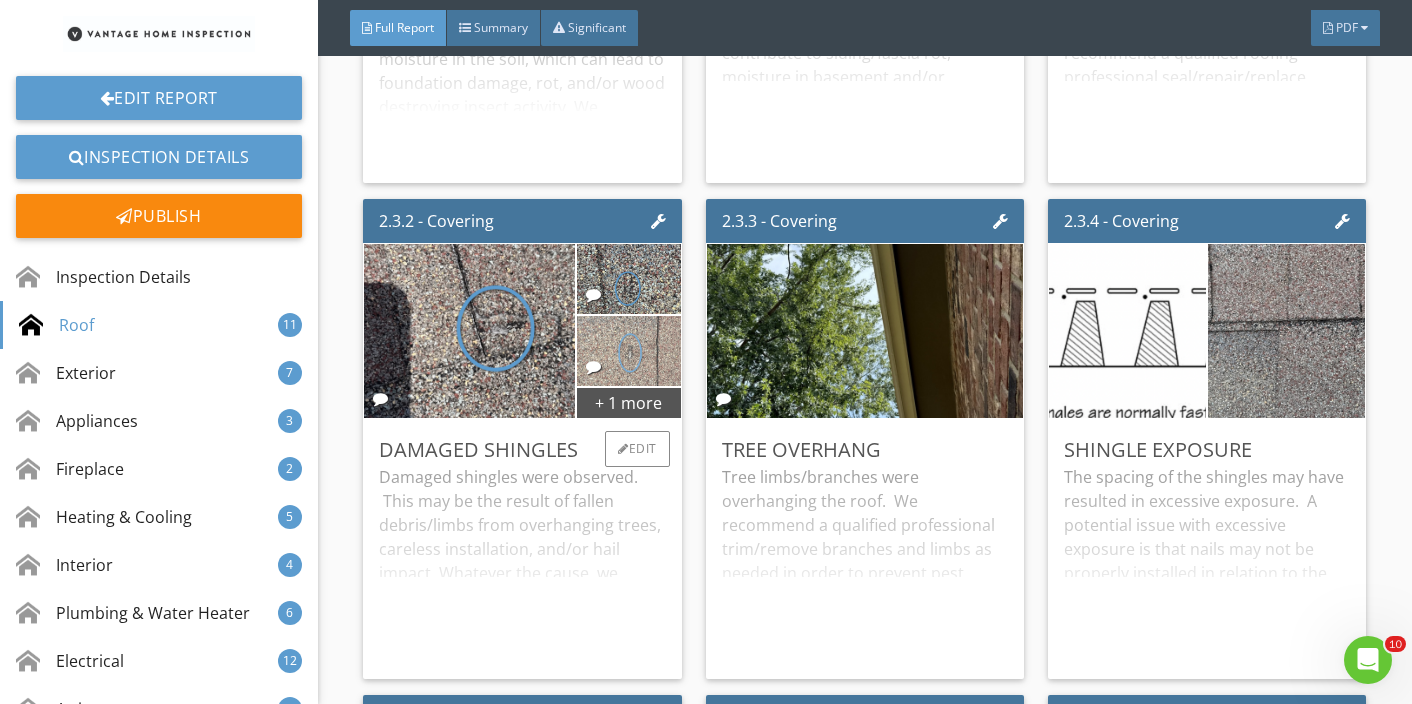 click at bounding box center (628, 351) 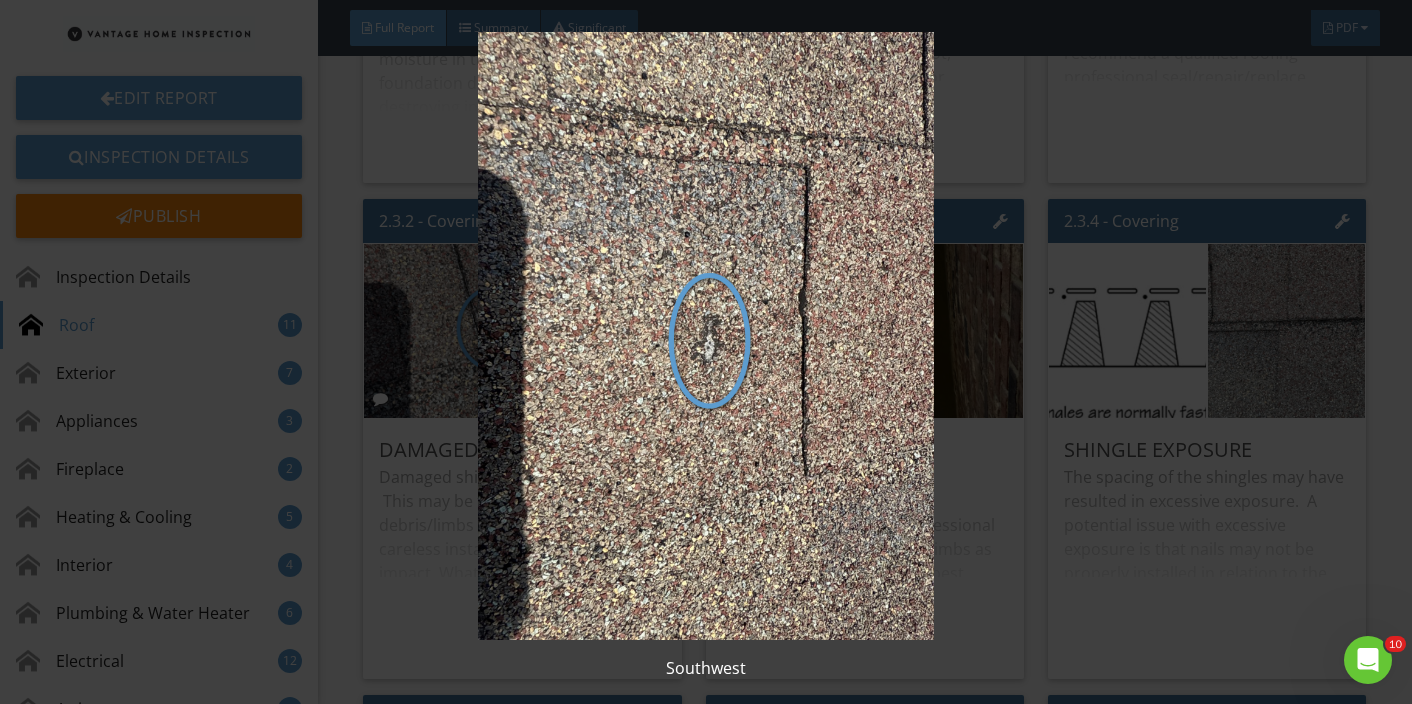 click at bounding box center (706, 336) 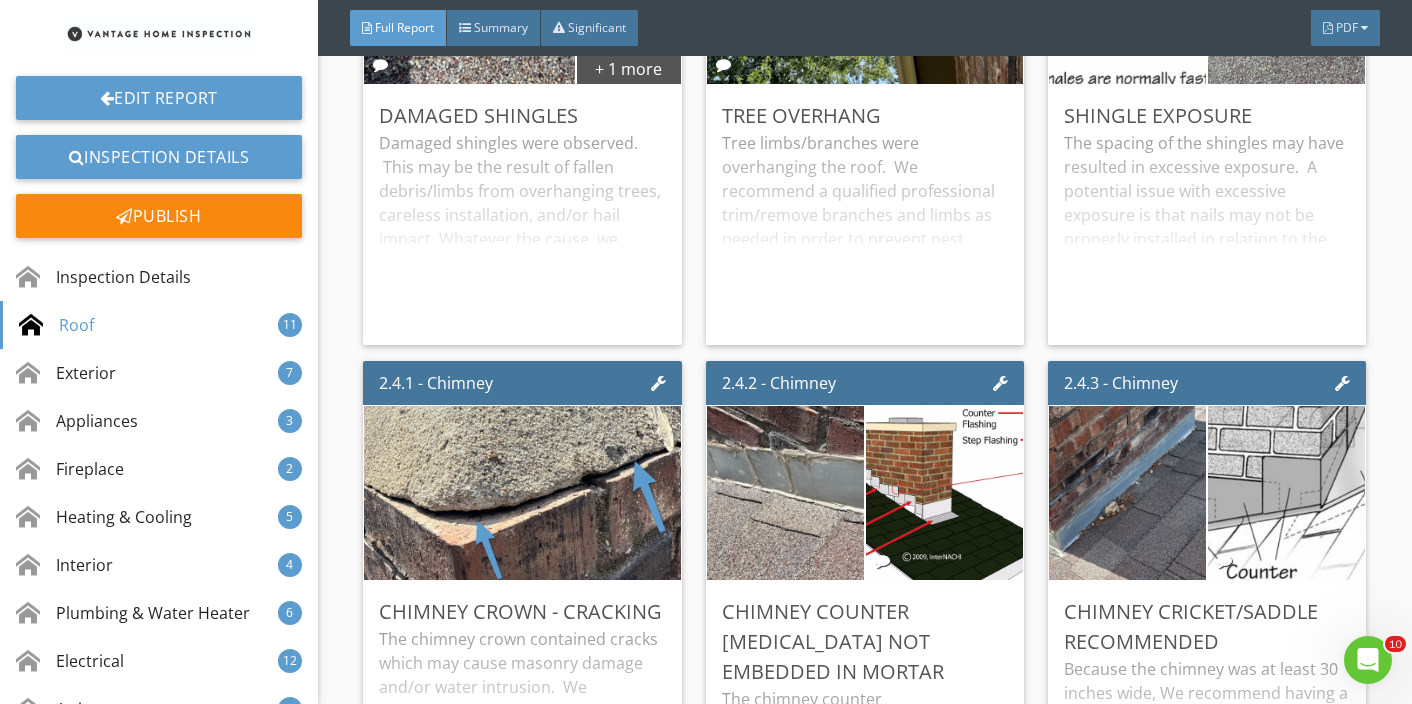 scroll, scrollTop: 5819, scrollLeft: 0, axis: vertical 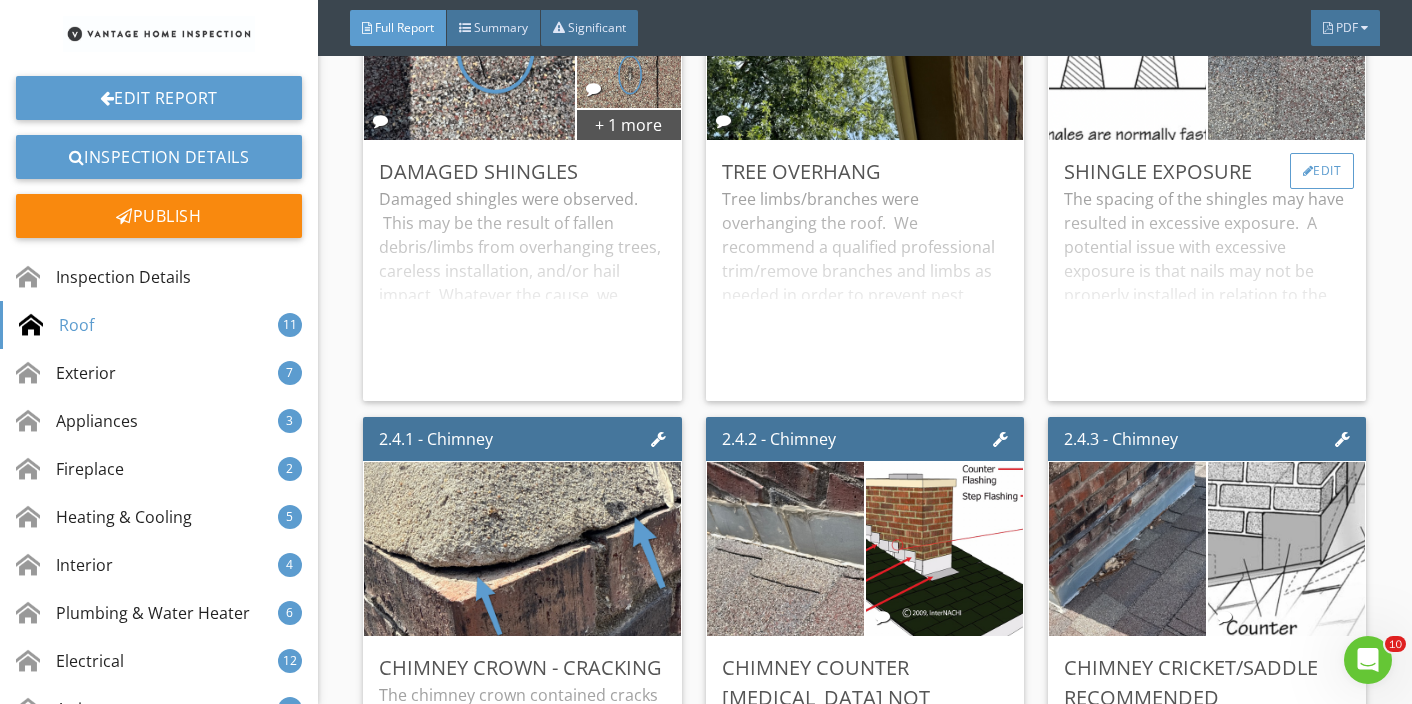 click on "Edit" at bounding box center (1322, 171) 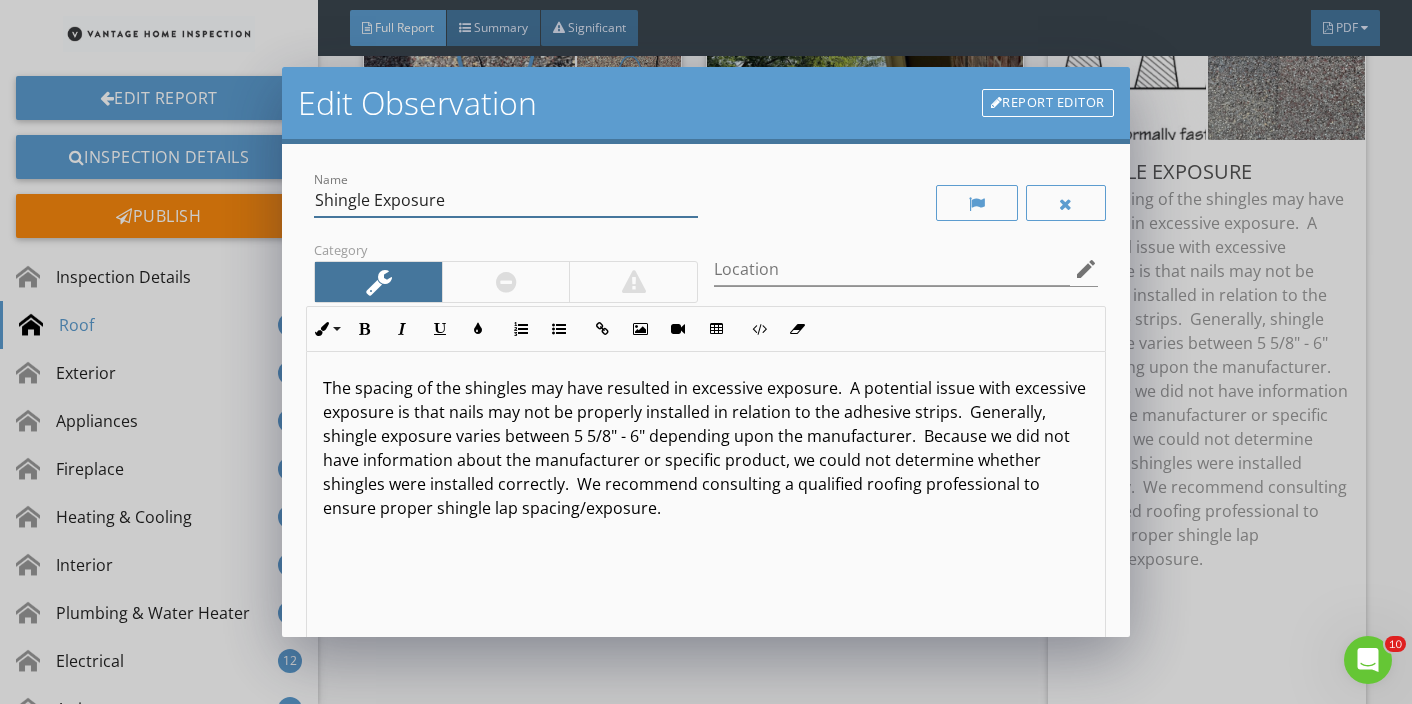click on "Shingle Exposure" at bounding box center [506, 200] 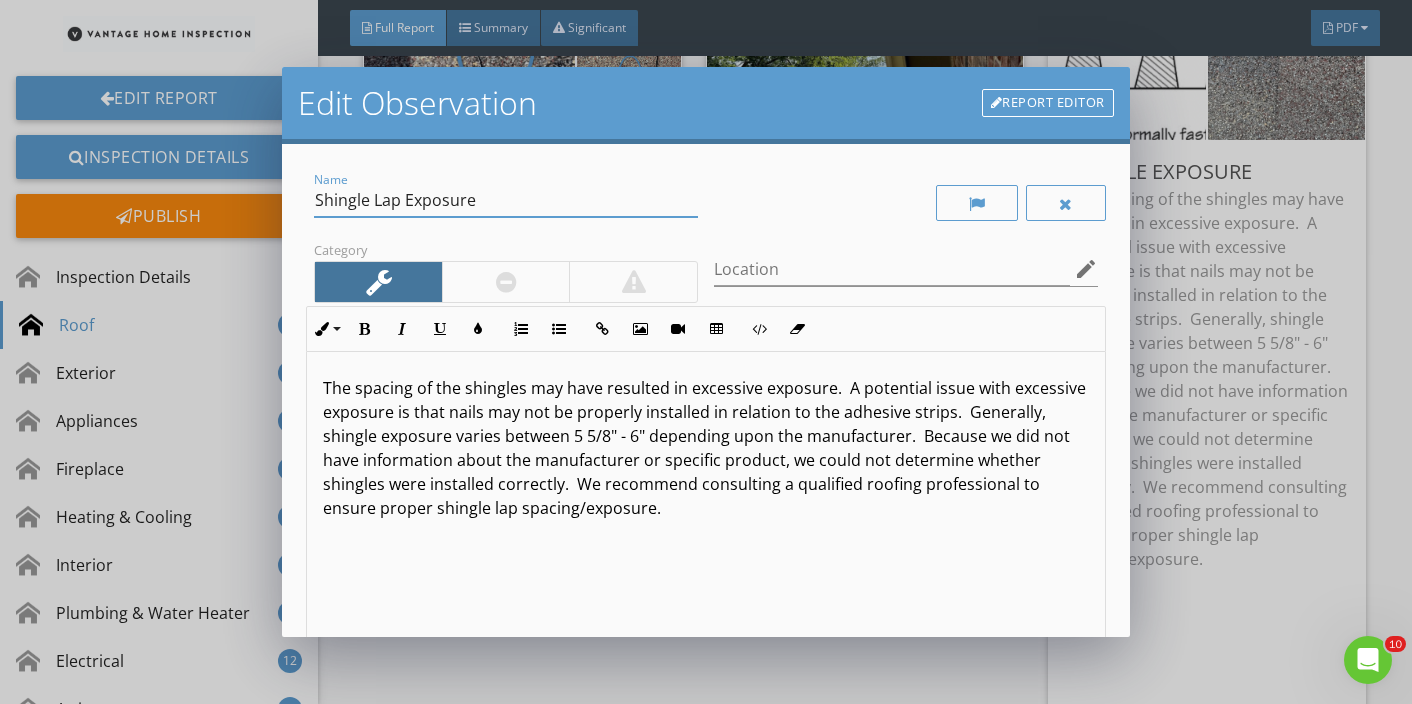 scroll, scrollTop: 201, scrollLeft: 0, axis: vertical 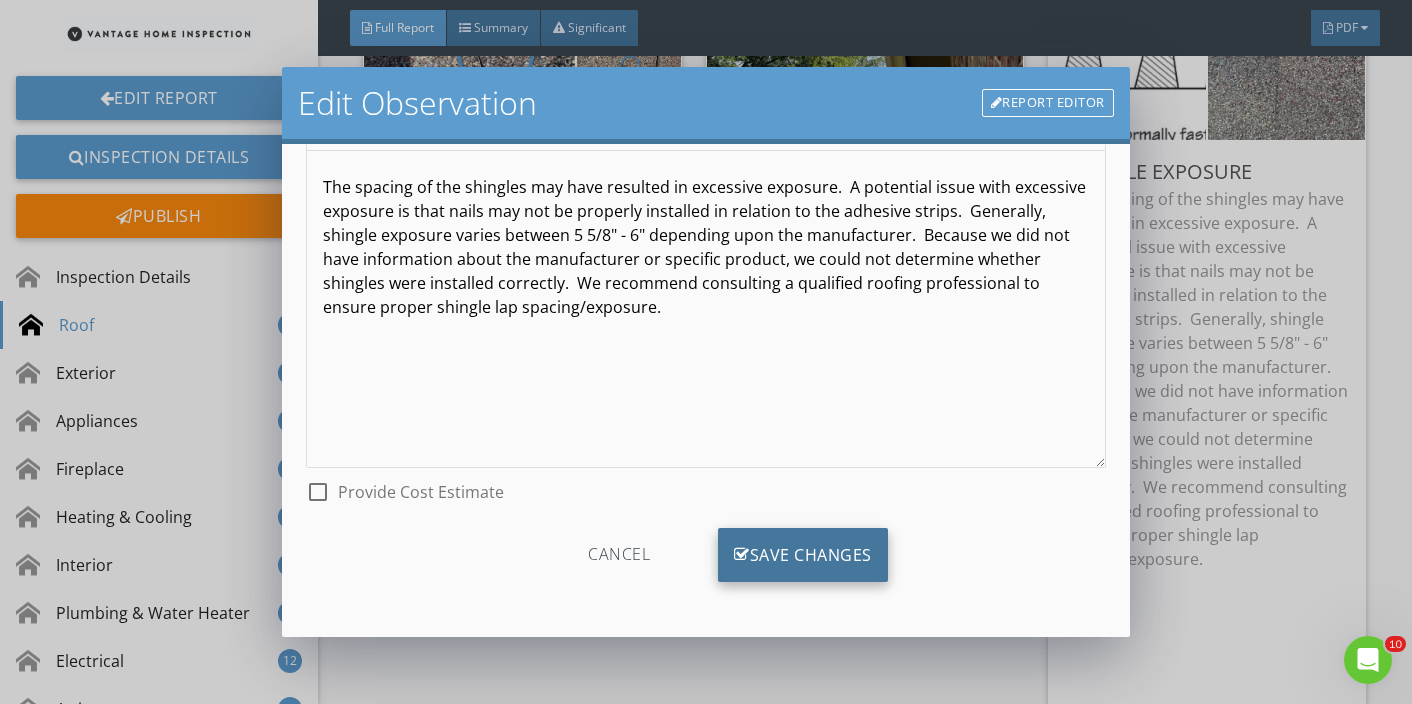 type on "Shingle Lap Exposure" 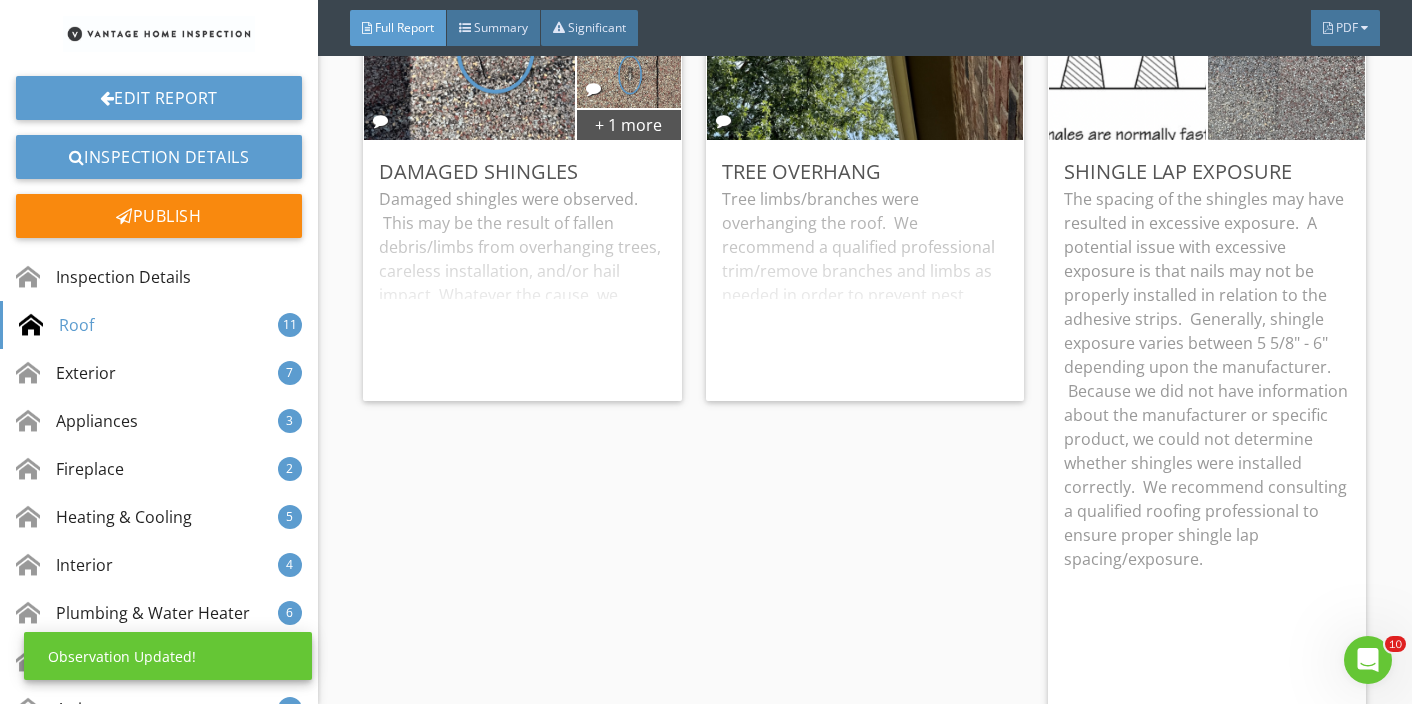 scroll, scrollTop: 0, scrollLeft: 0, axis: both 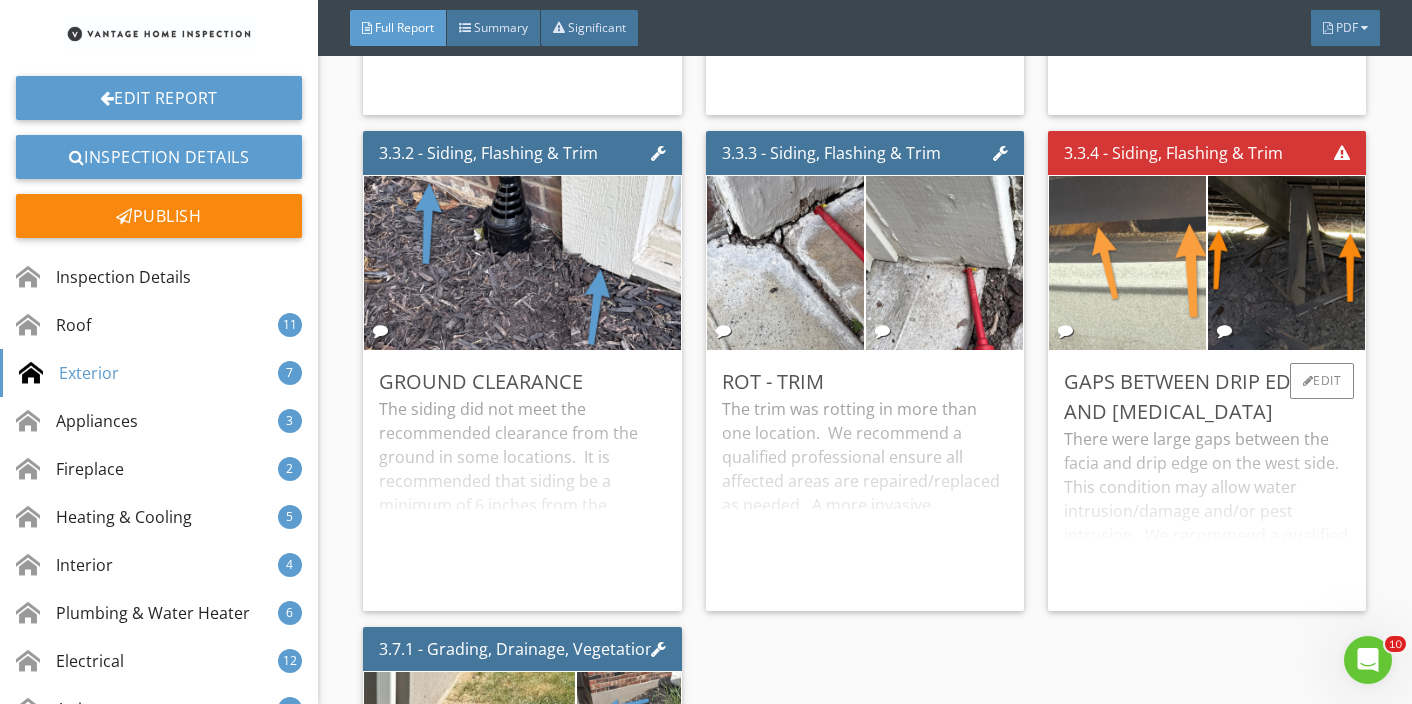 click at bounding box center [1127, 263] 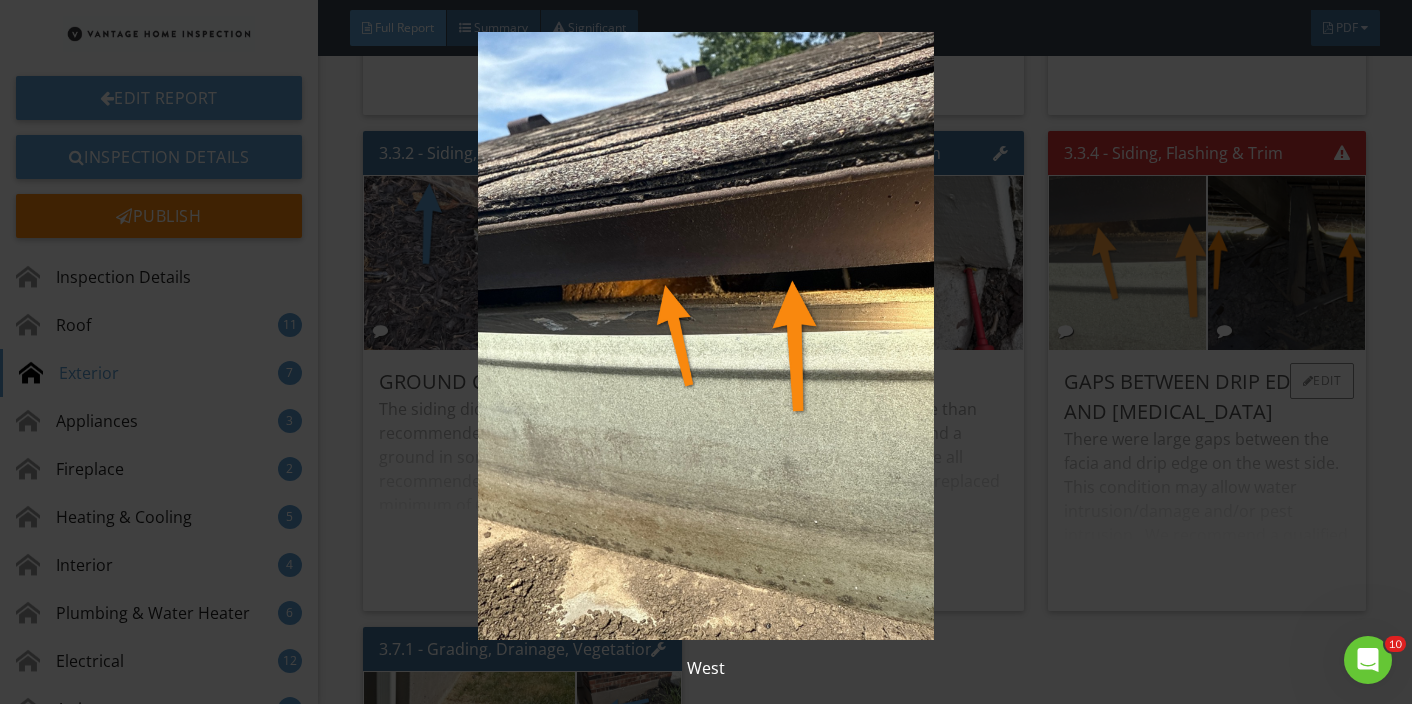 click at bounding box center (706, 336) 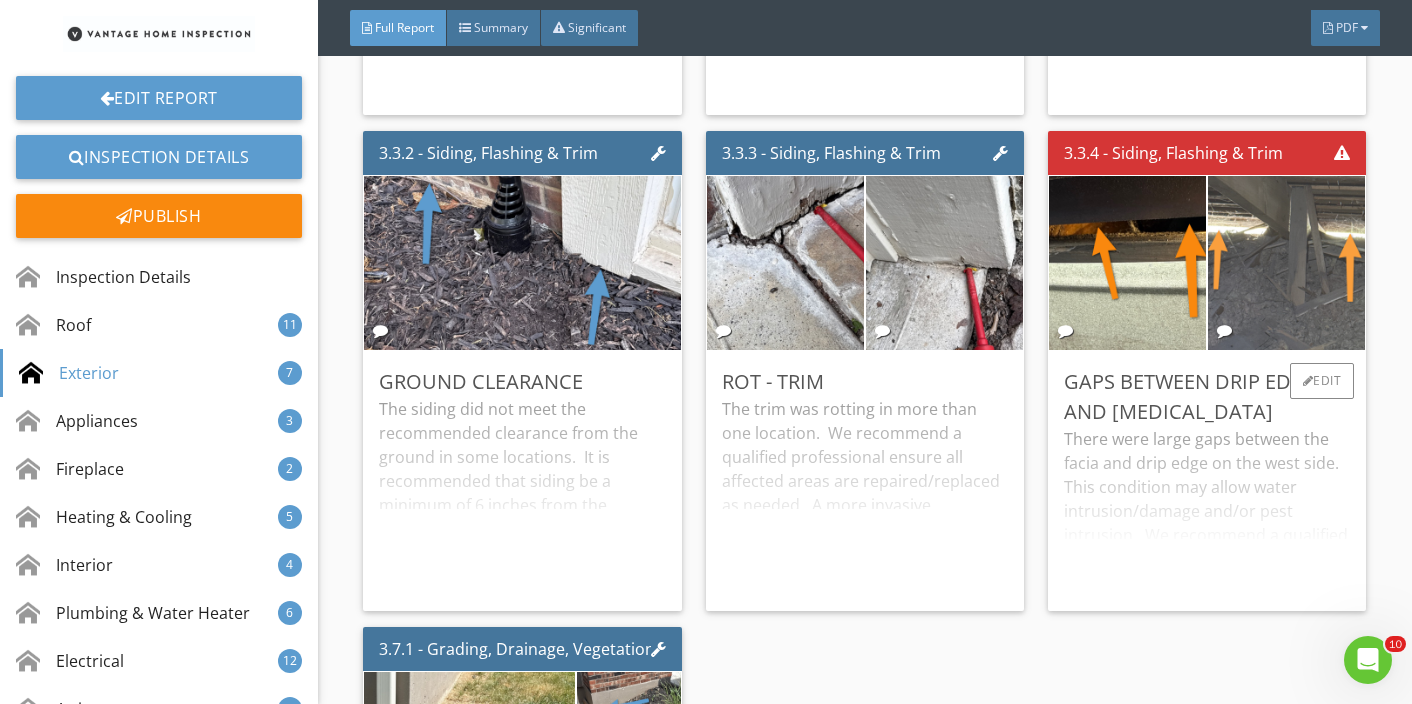 click at bounding box center (1287, 263) 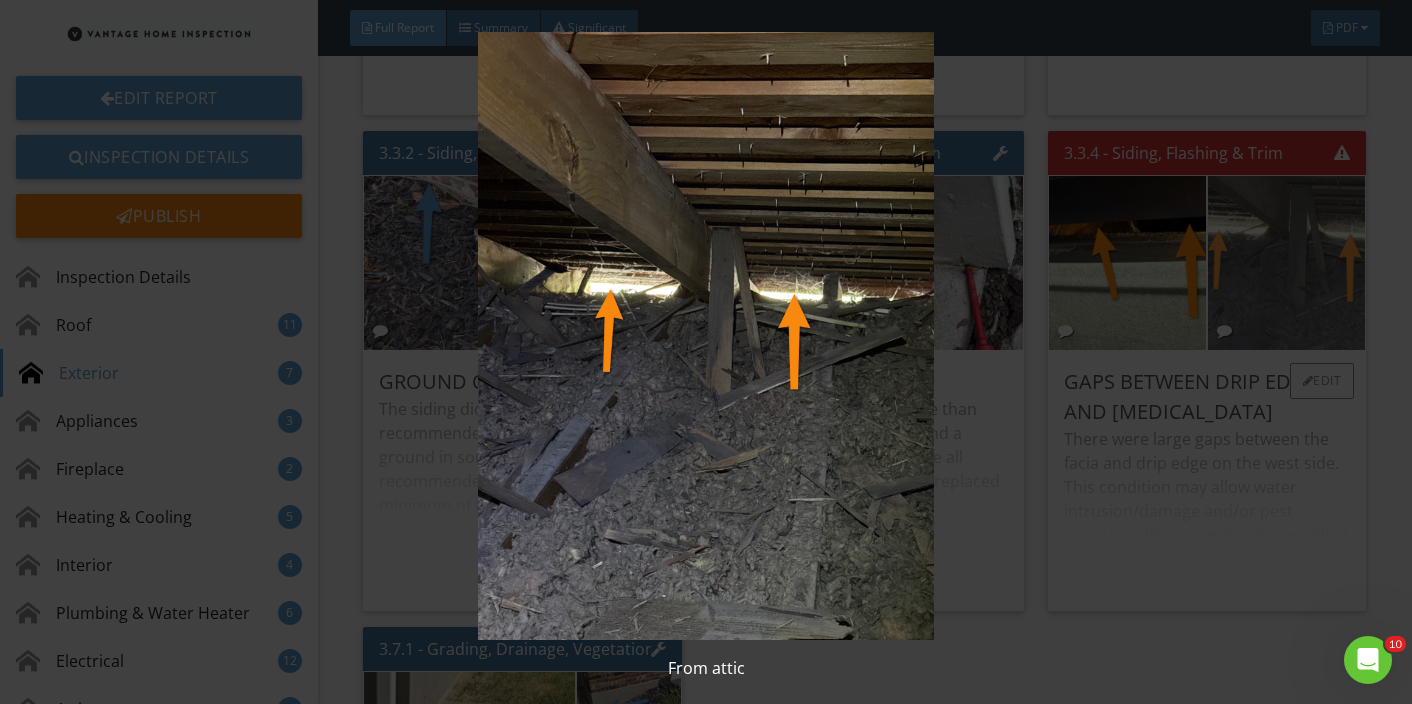 click at bounding box center [706, 336] 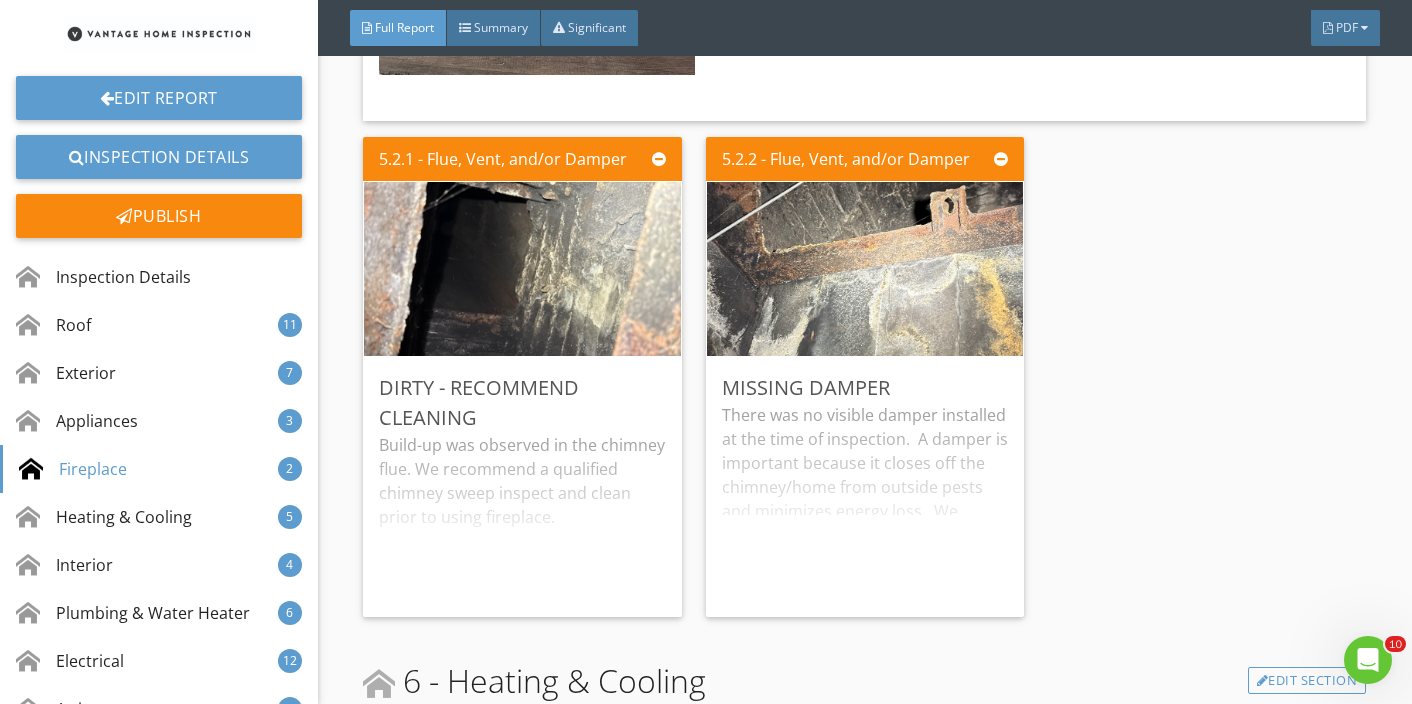 scroll, scrollTop: 13110, scrollLeft: 0, axis: vertical 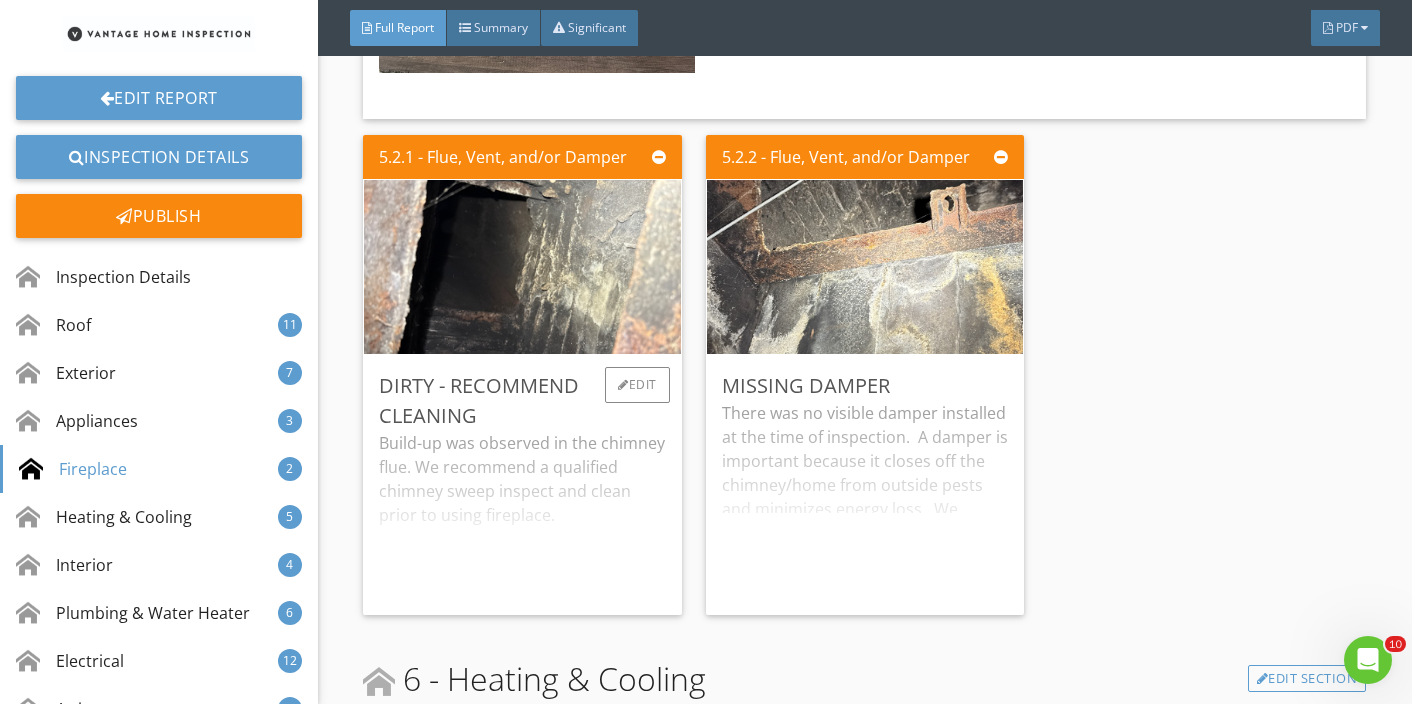 click on "Build-up was observed in the chimney flue. We recommend a qualified chimney sweep inspect and clean prior to using fireplace." at bounding box center (522, 515) 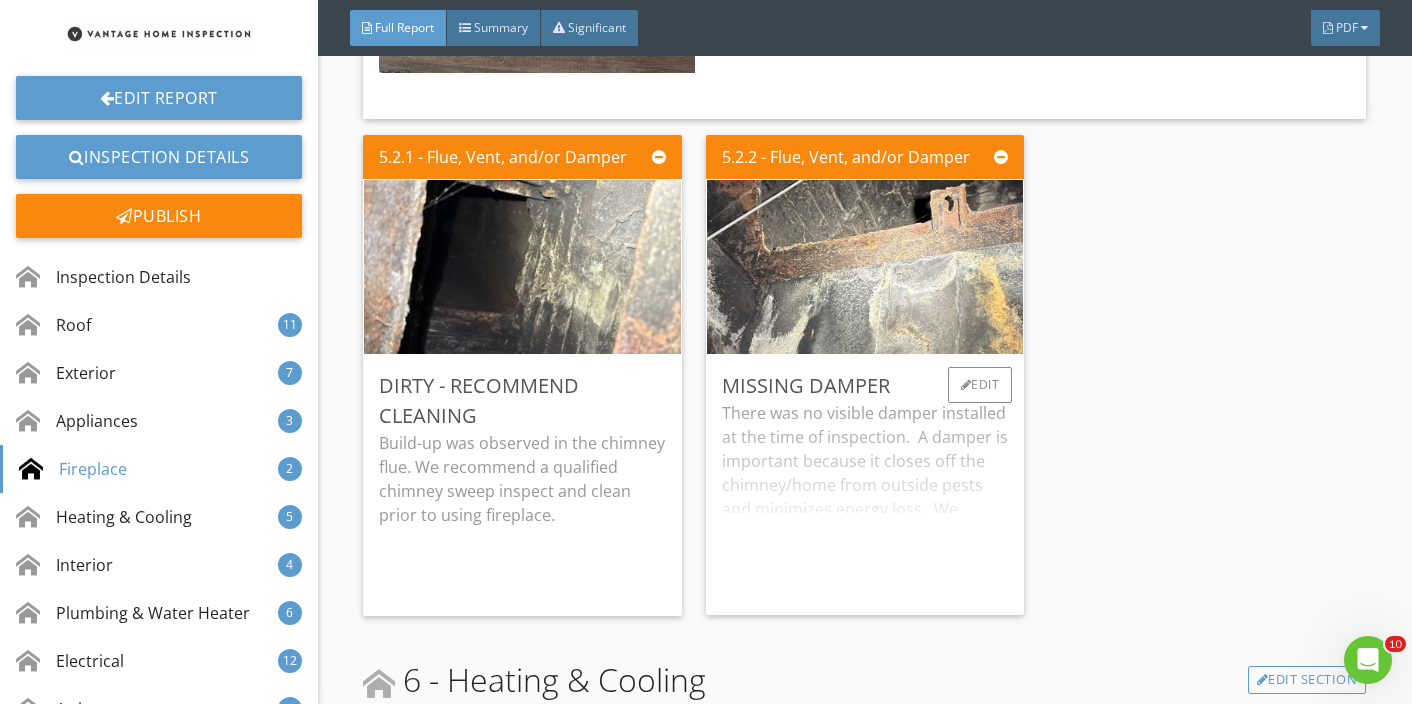 click on "There was no visible damper installed at the time of inspection.  A damper is important because it closes off the chimney/home from outside pests and minimizes energy loss.  We recommend a qualified fireplace professional install a damper." at bounding box center (865, 500) 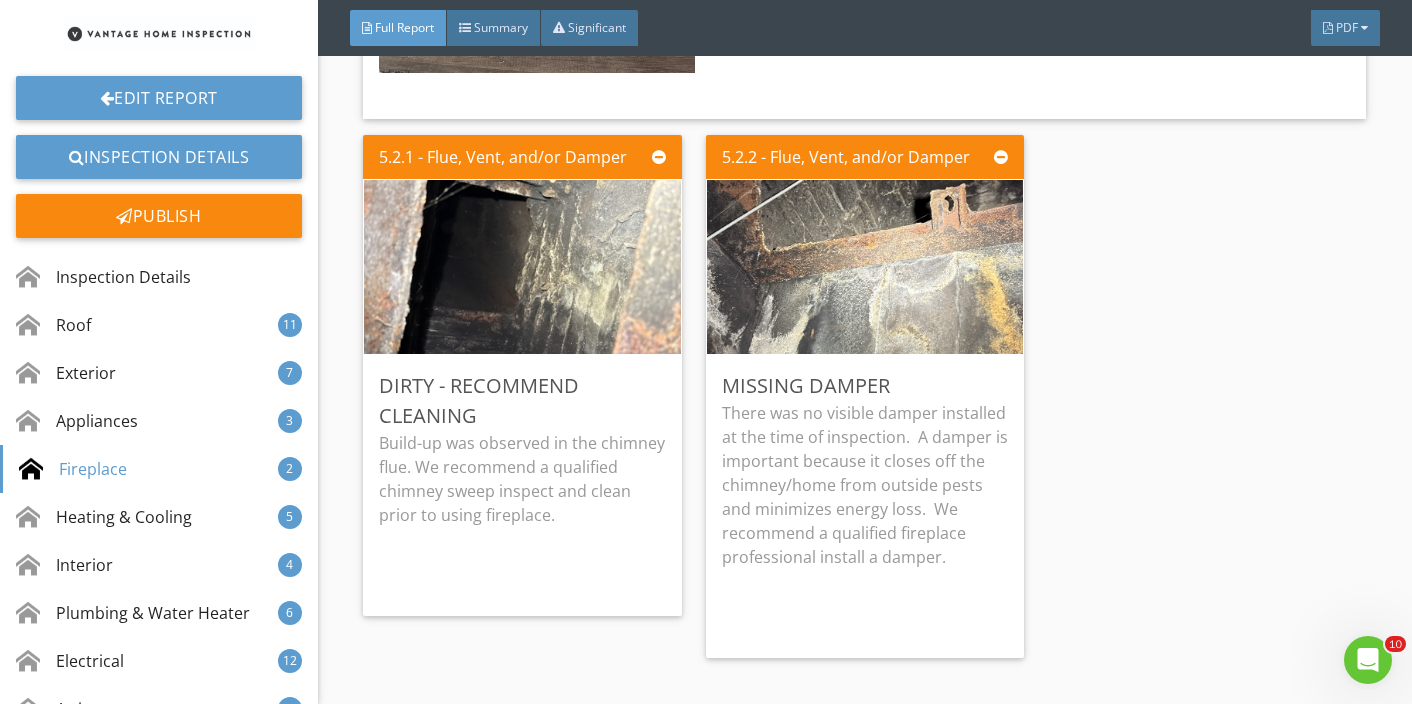 click on "5.2.1 - Flue, Vent, and/or Damper
Dirty - Recommend Cleaning
Build-up was observed in the chimney flue. We recommend a qualified chimney sweep inspect and clean prior to using fireplace.
Edit
5.2.2 - Flue, Vent, and/or Damper
Missing Damper
There was no visible damper installed at the time of inspection.  A damper is important because it closes off the chimney/home from outside pests and minimizes energy loss.  We recommend a qualified fireplace professional install a damper.
Edit" at bounding box center (864, 397) 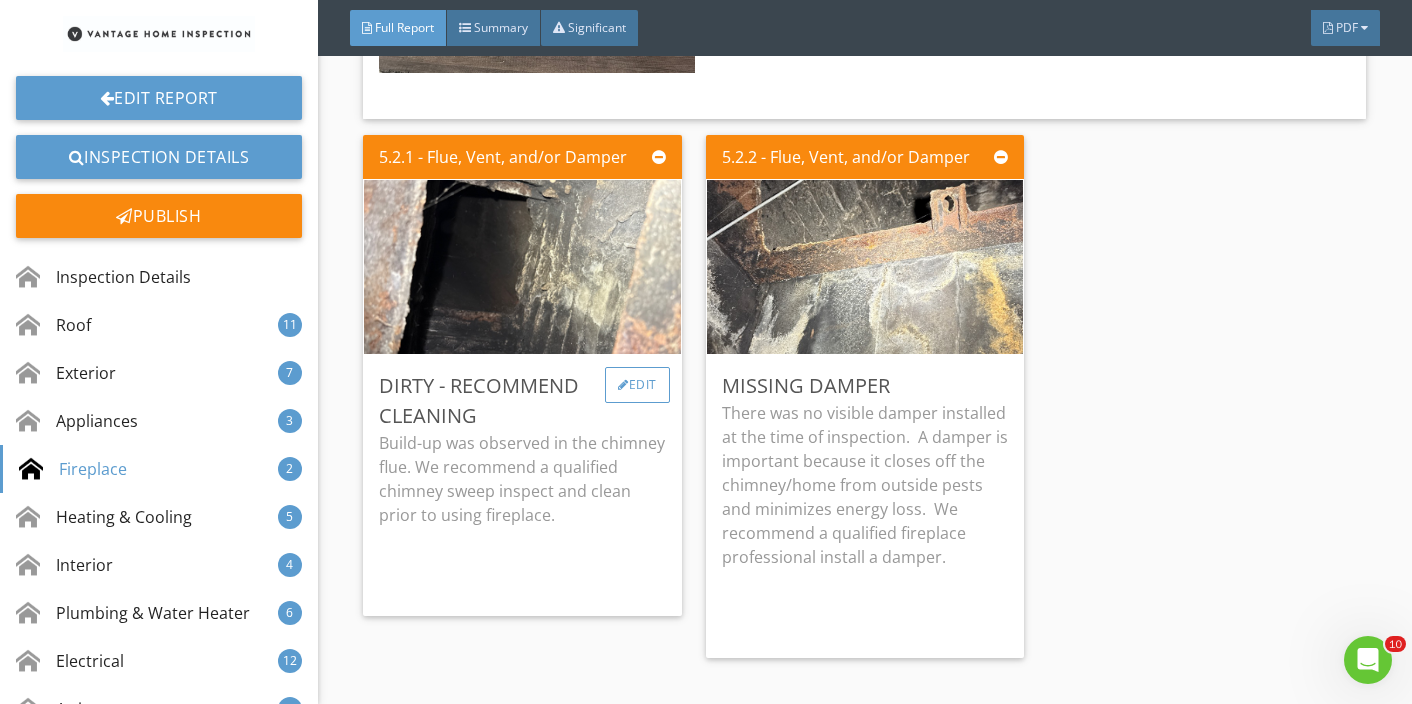 click on "Edit" at bounding box center [637, 385] 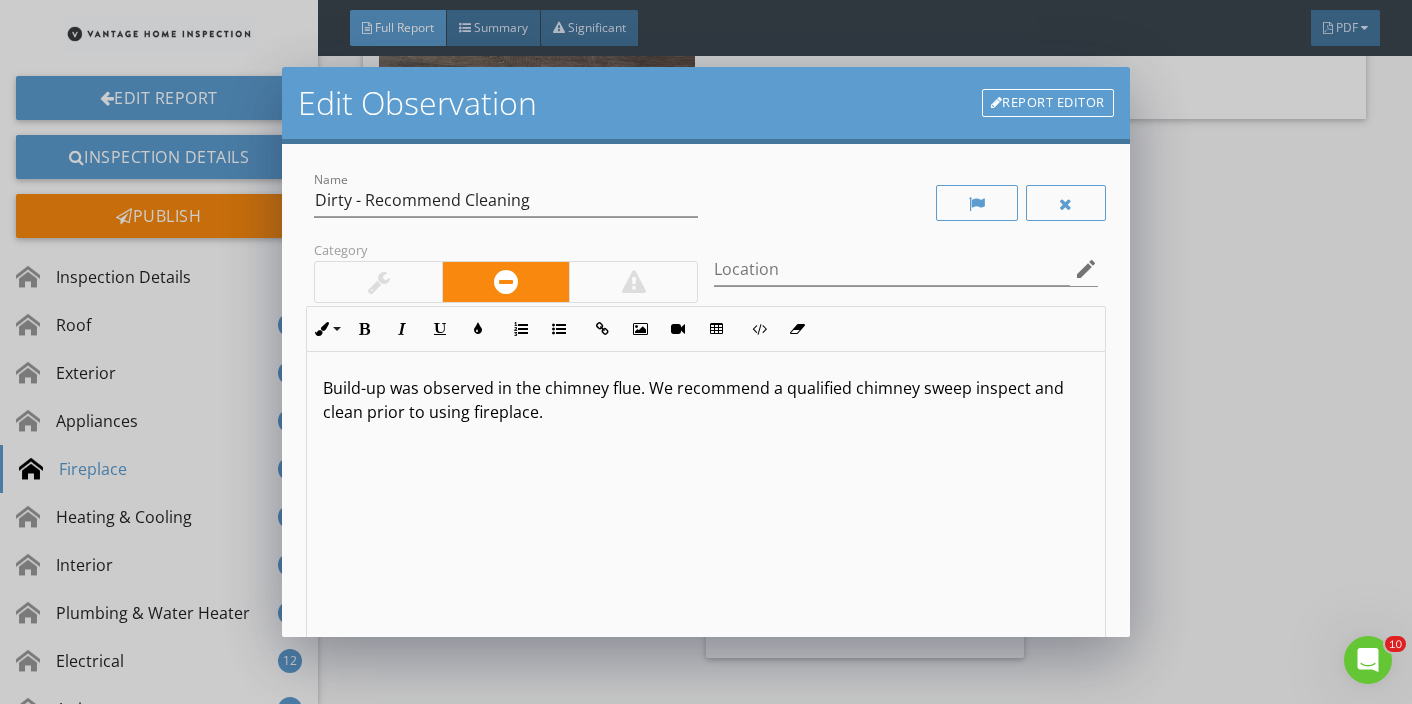 click on "Edit Observation
Report Editor
Name Dirty - Recommend Cleaning                 Category               Location edit   Inline Style XLarge Large Normal Small Light Small/Light Bold Italic Underline Colors Ordered List Unordered List Insert Link Insert Image Insert Video Insert Table Code View Clear Formatting Build-up was observed in the chimney flue. We recommend a qualified chimney sweep inspect and clean prior to using fireplace.  Enter text here <p>Build-up was observed in the chimney flue. We recommend a qualified chimney sweep inspect and clean prior to using fireplace.&nbsp;</p>     check_box_outline_blank Provide Cost Estimate     check_box_outline_blank Save as default name/text for this comment   Cancel
Save Changes" at bounding box center (706, 352) 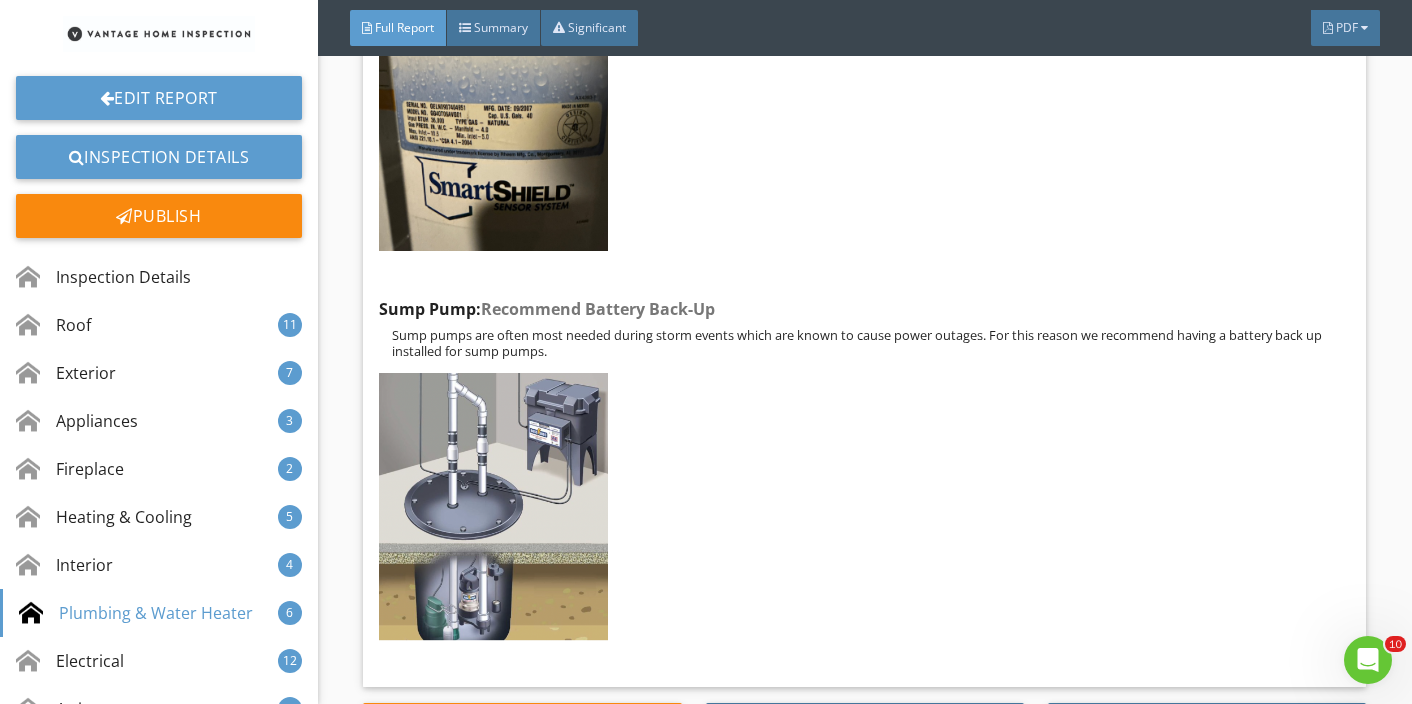 scroll, scrollTop: 23940, scrollLeft: 0, axis: vertical 